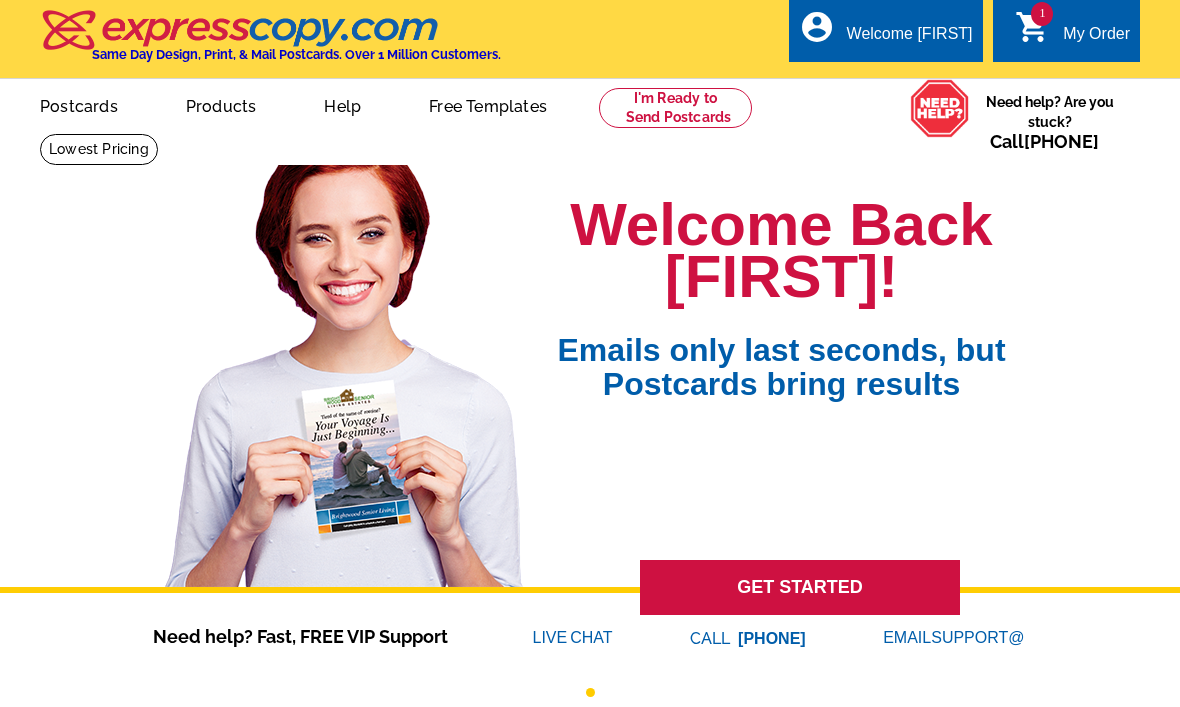 scroll, scrollTop: 0, scrollLeft: 0, axis: both 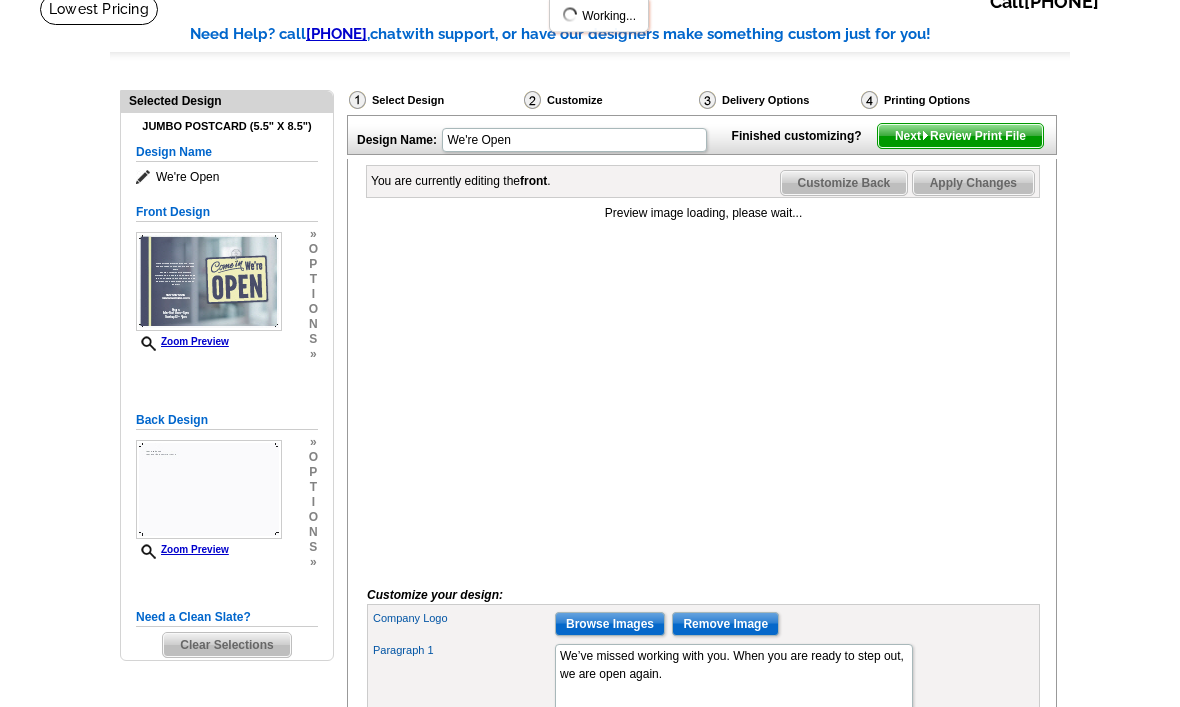 click on "Clear Selections" at bounding box center [226, 646] 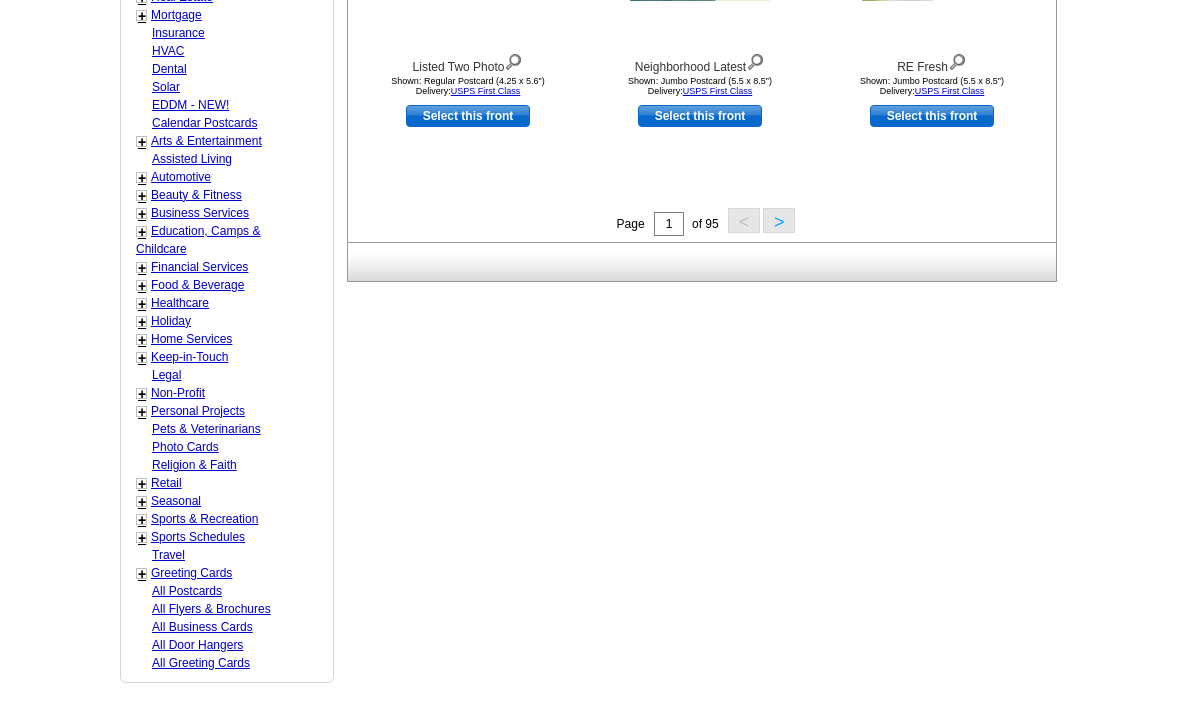 scroll, scrollTop: 903, scrollLeft: 0, axis: vertical 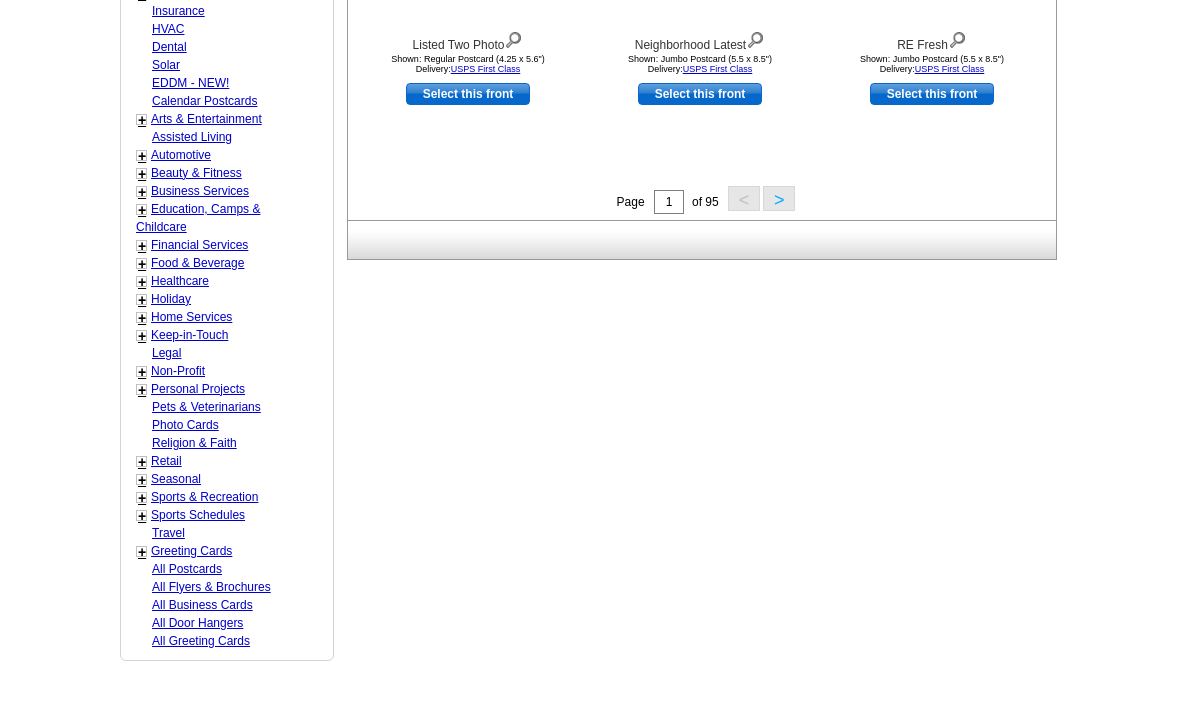 click on "Personal Projects" at bounding box center [198, 389] 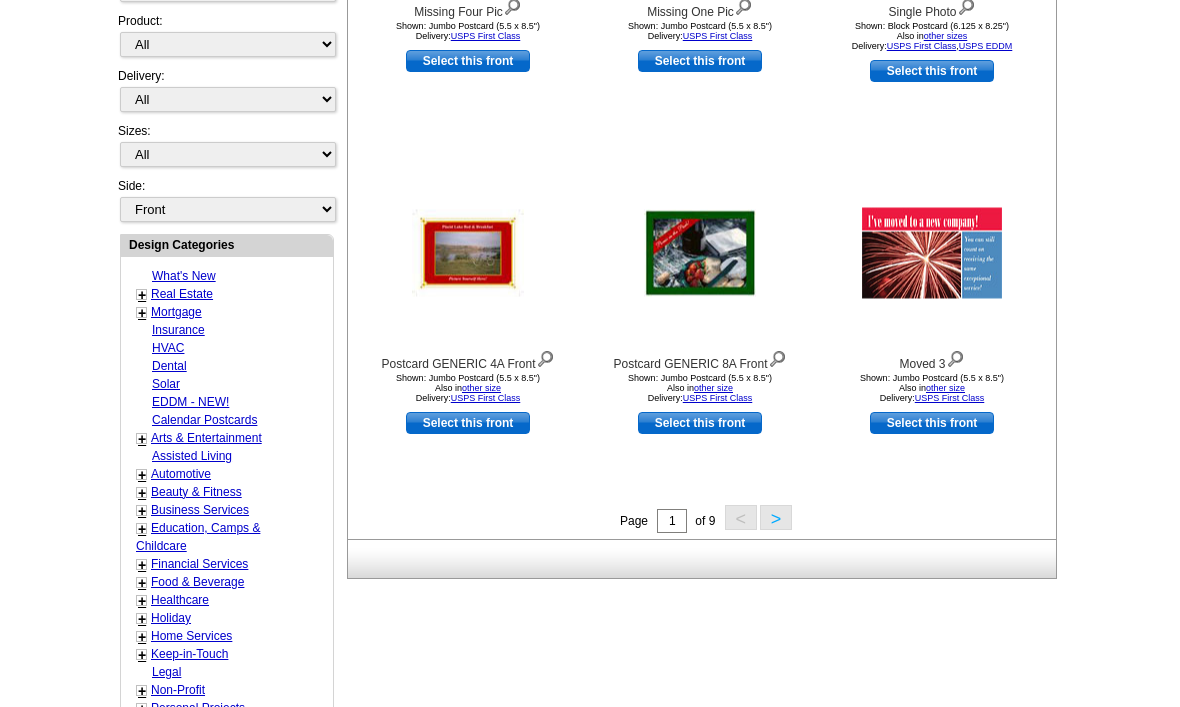 scroll, scrollTop: 584, scrollLeft: 0, axis: vertical 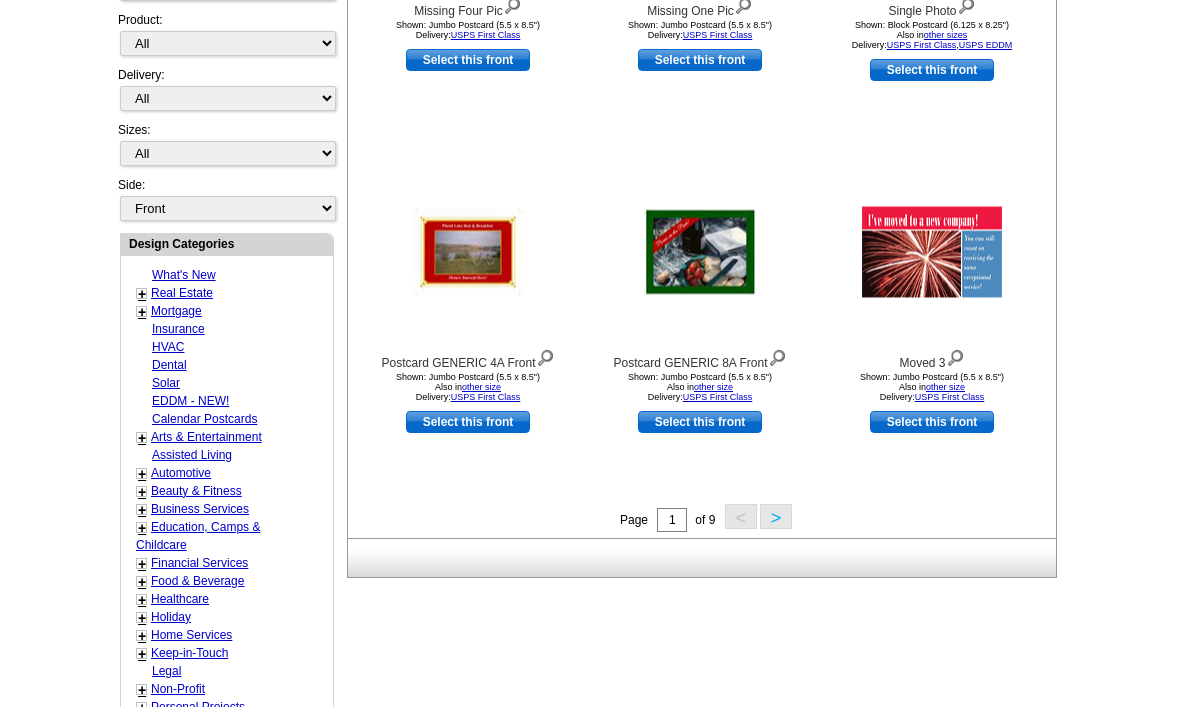 click on "Home Services" at bounding box center [191, 636] 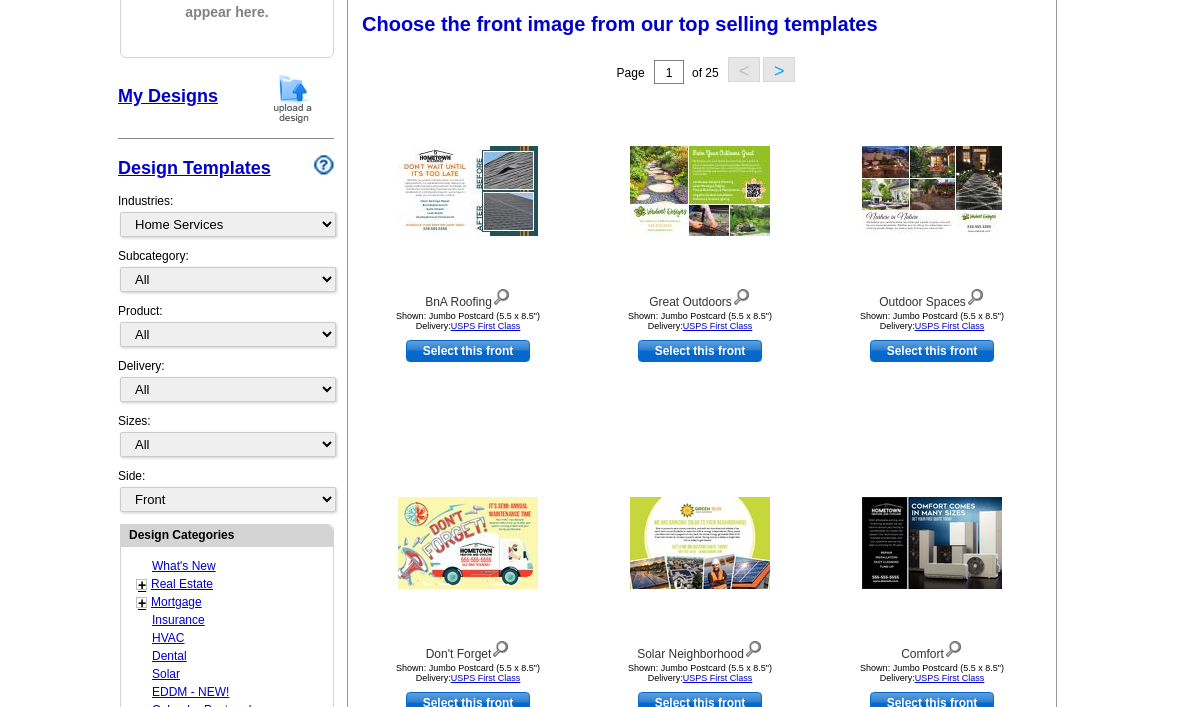 scroll, scrollTop: 293, scrollLeft: 0, axis: vertical 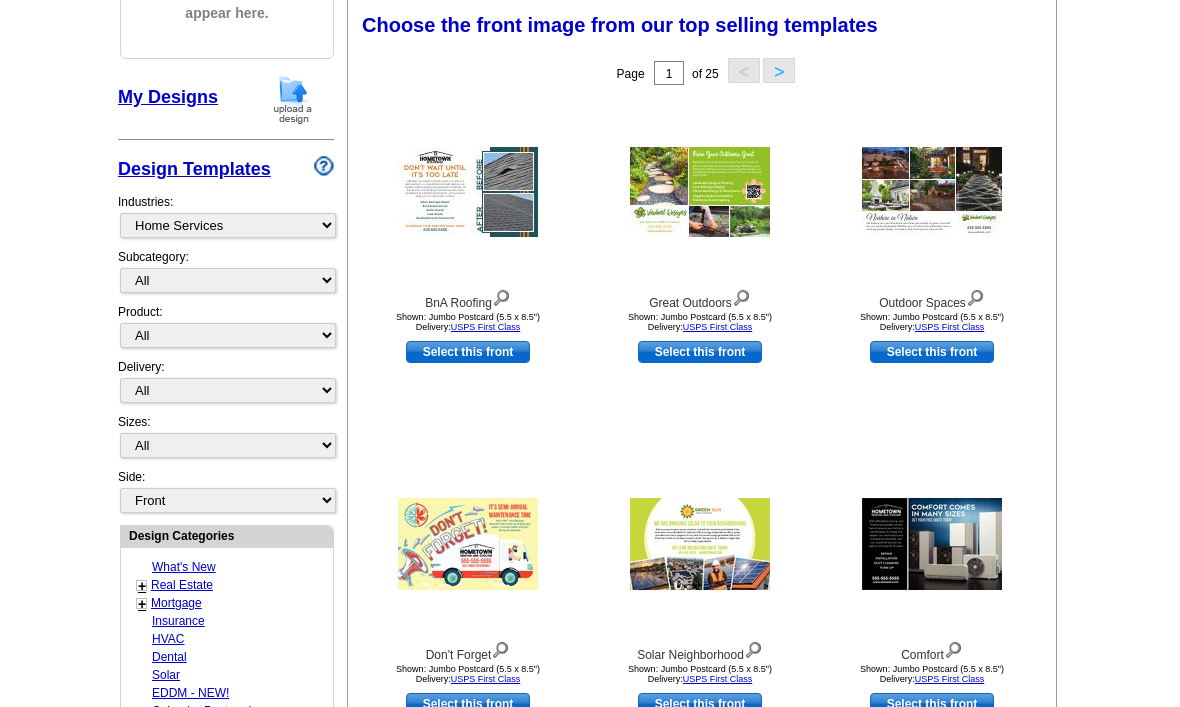 click on ">" at bounding box center (779, 70) 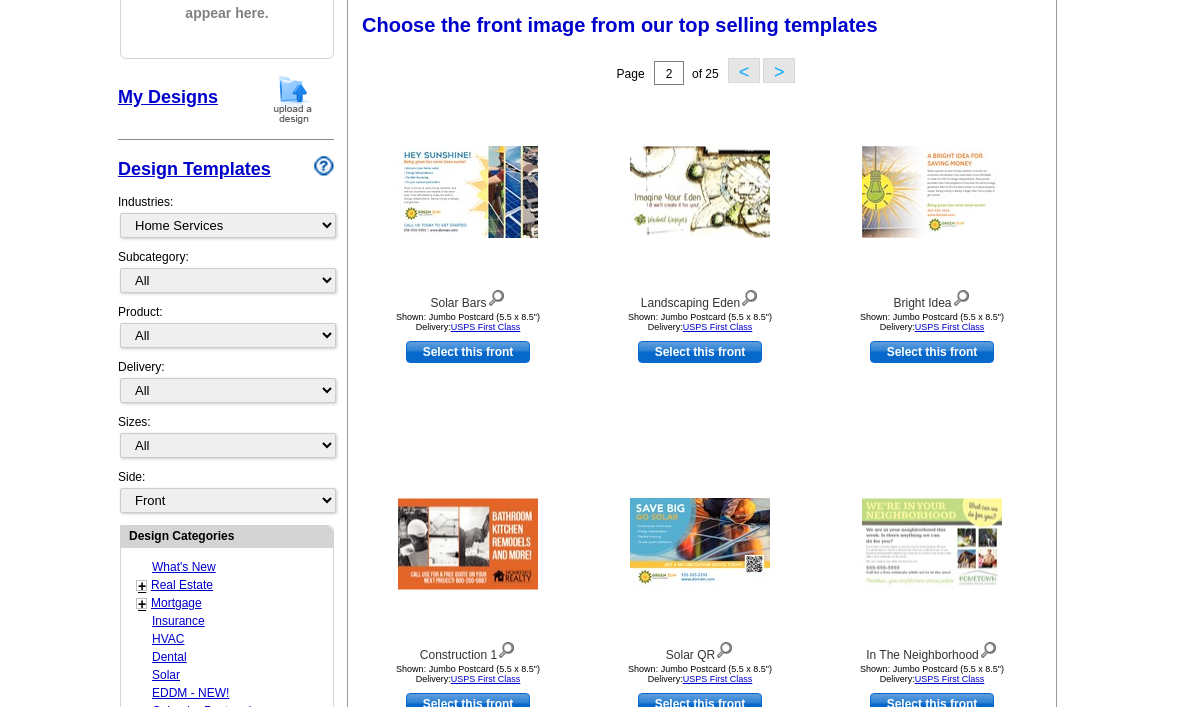 click on ">" at bounding box center (779, 70) 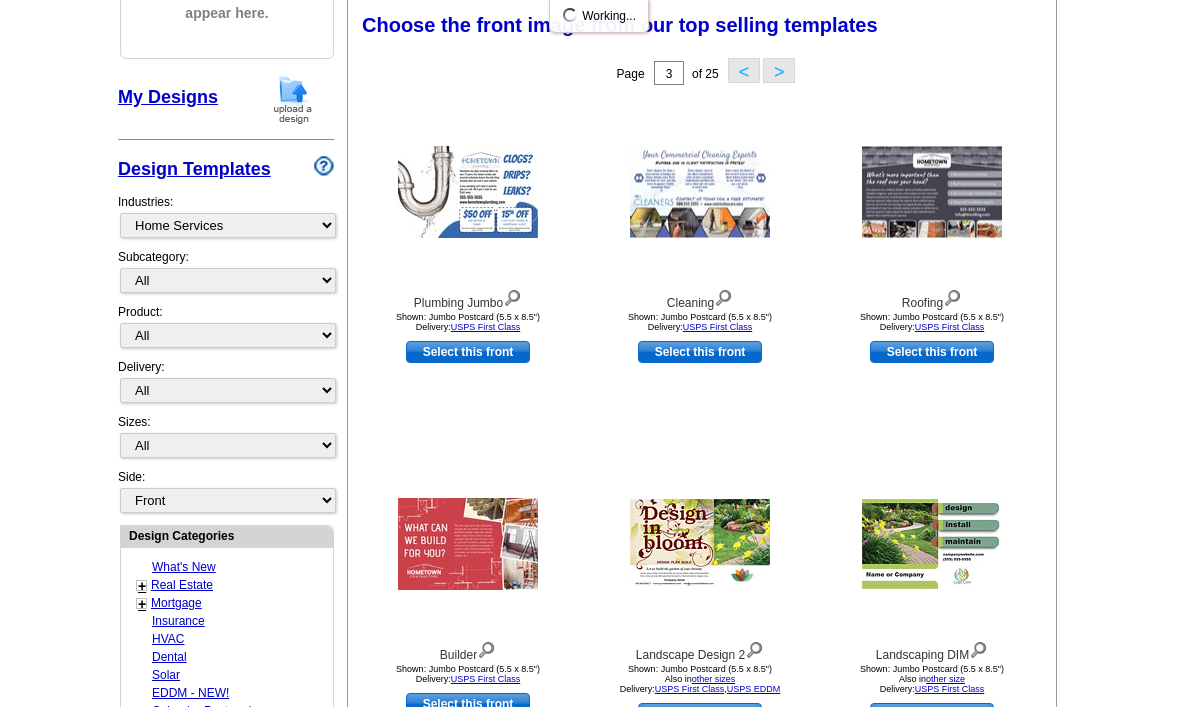 click on ">" at bounding box center [779, 70] 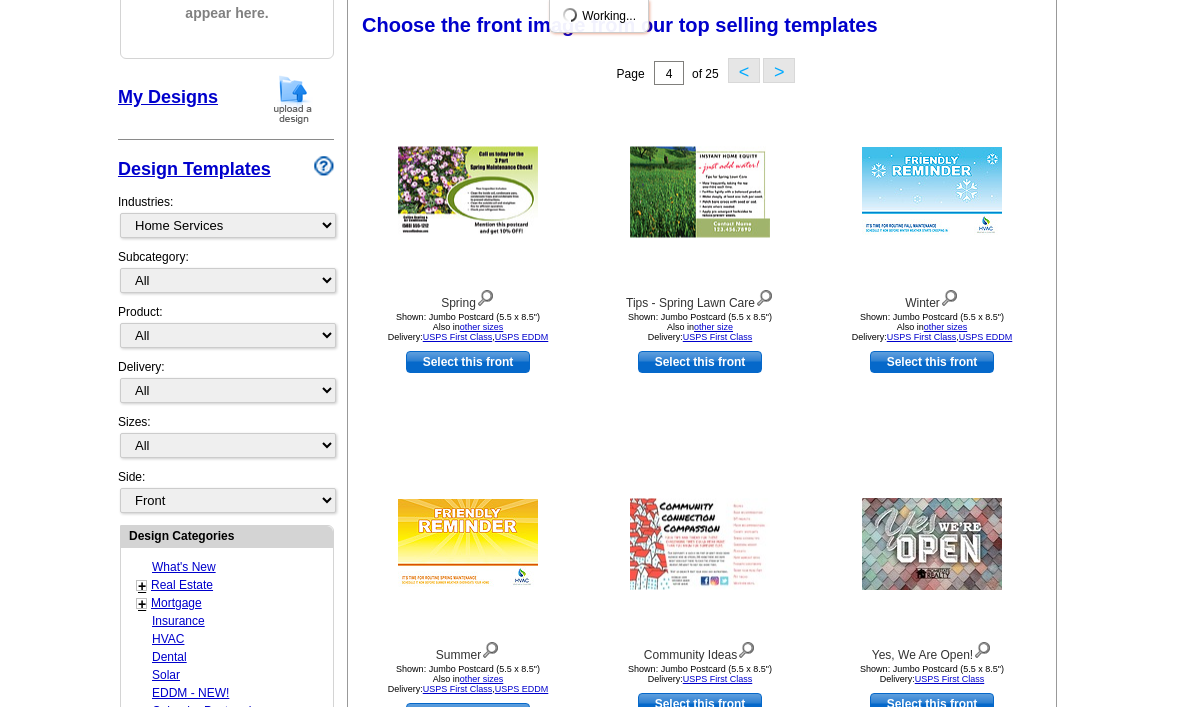 click on ">" at bounding box center (779, 70) 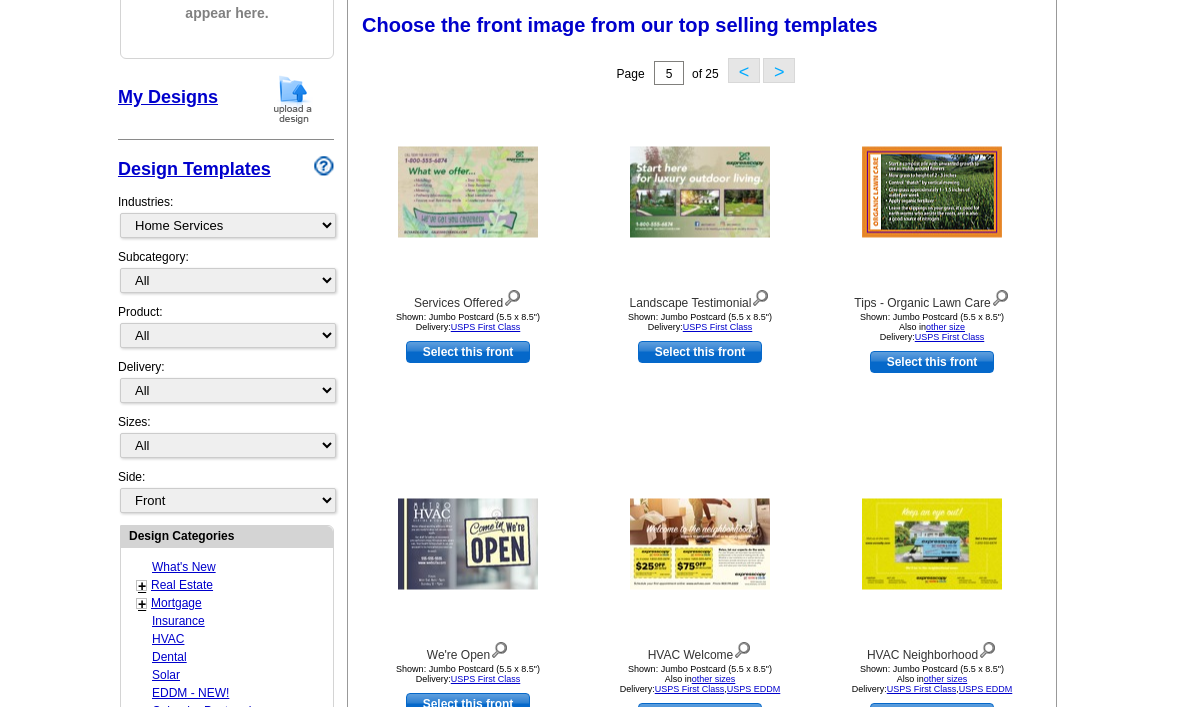 click on "Page
5 of 25
<
>" at bounding box center (706, 73) 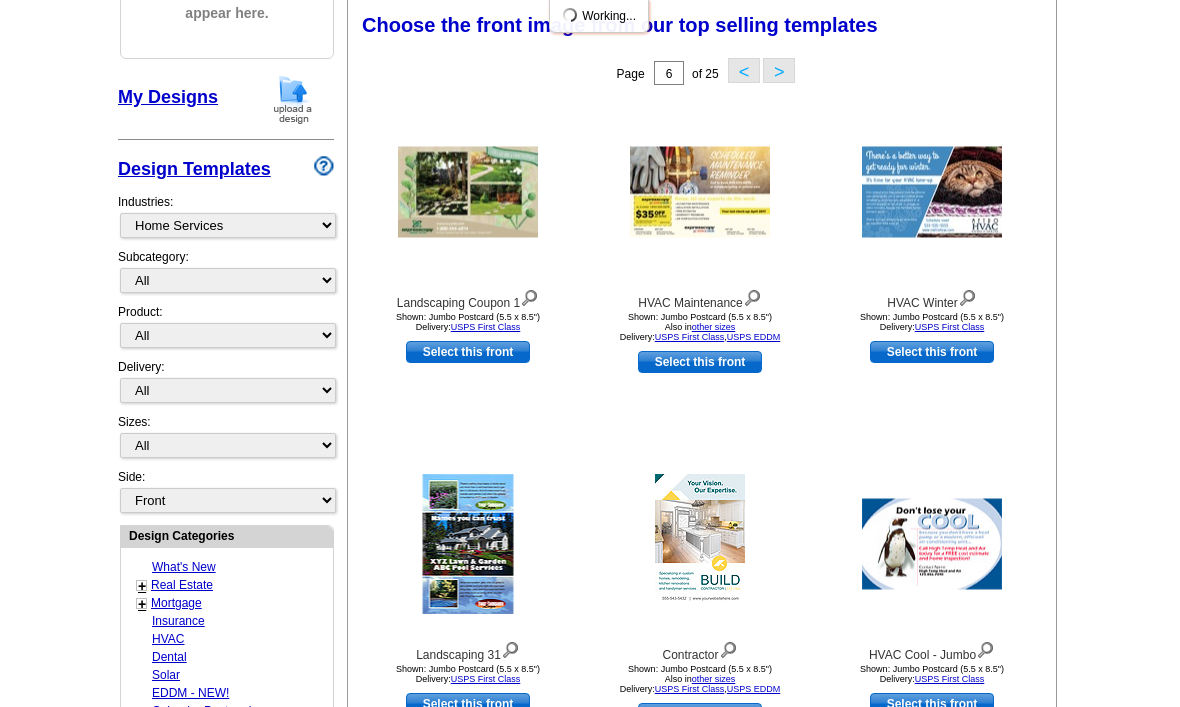 click on ">" at bounding box center (779, 70) 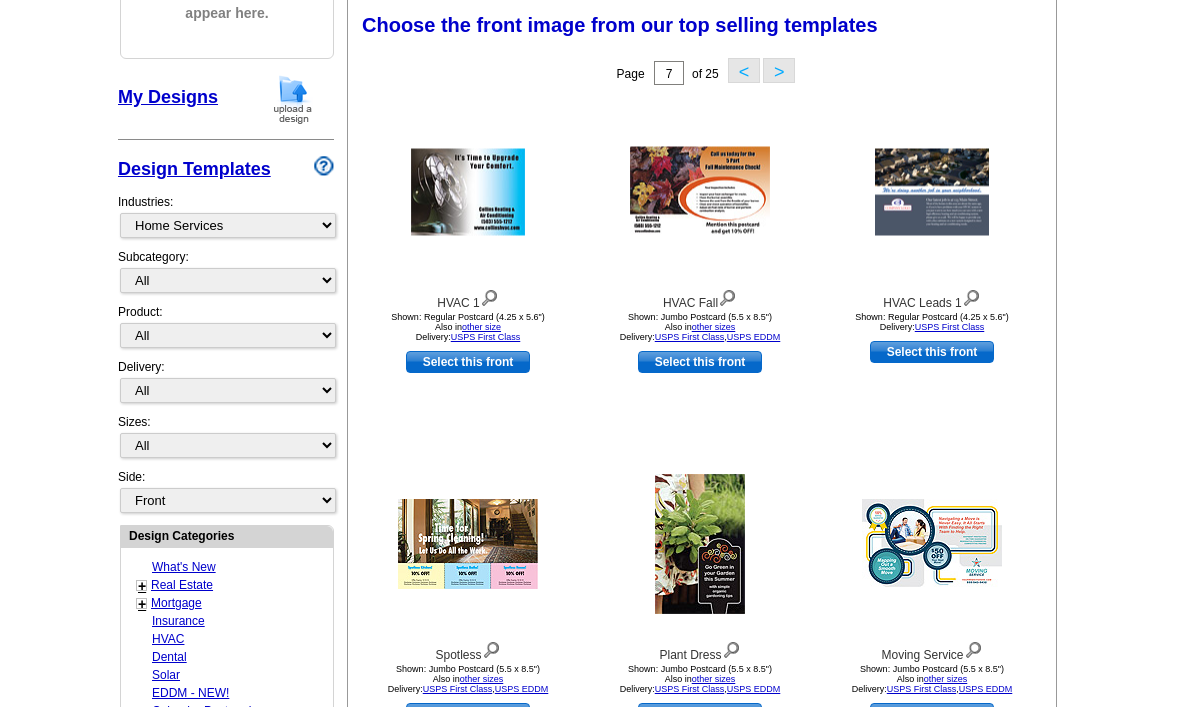 click on "Page
7 of 25
<
>" at bounding box center (706, 73) 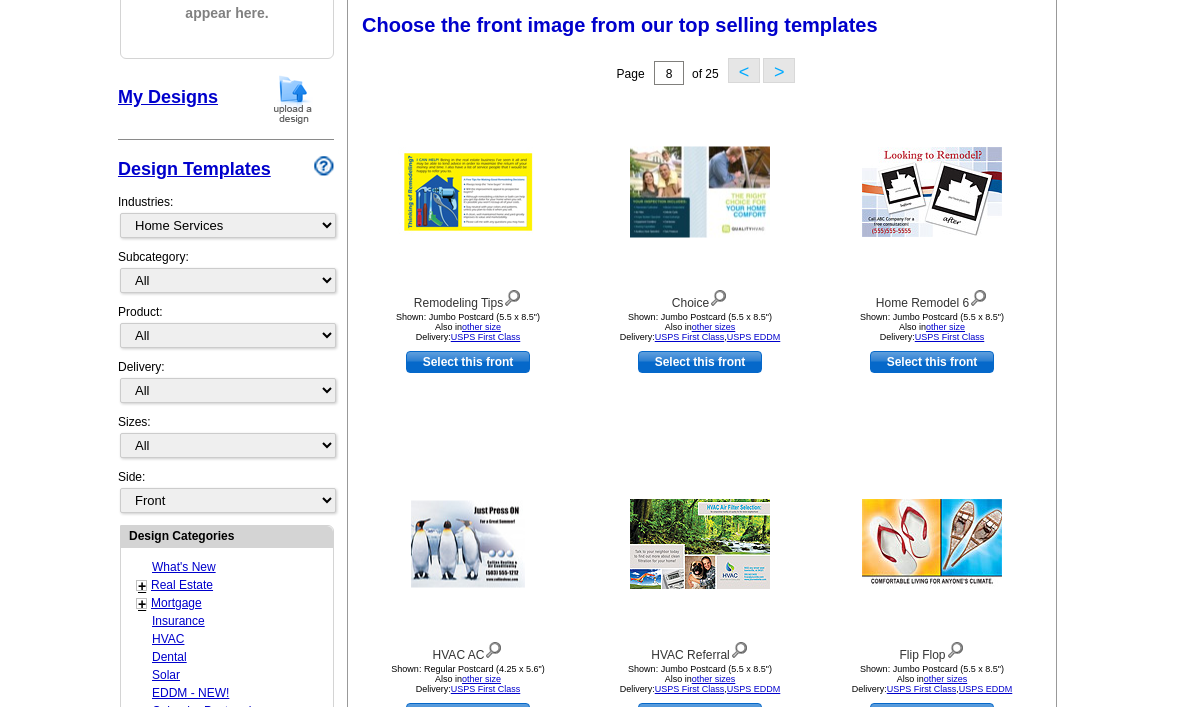 click on ">" at bounding box center [779, 70] 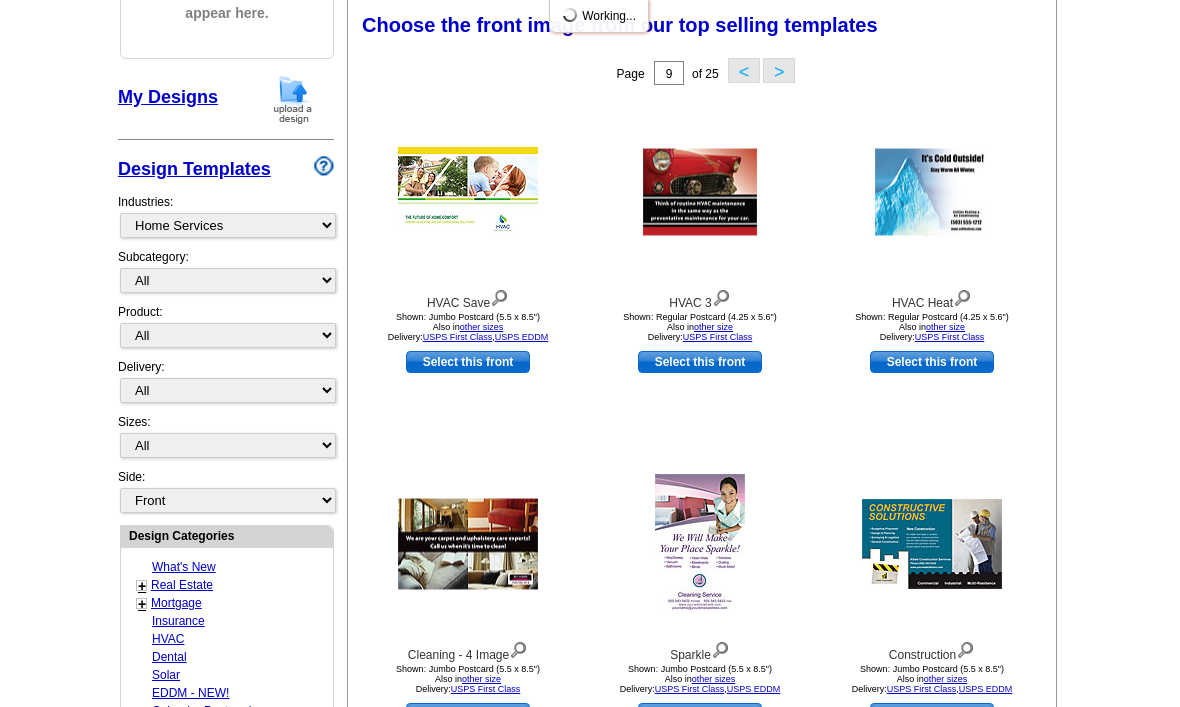 click on ">" at bounding box center (779, 70) 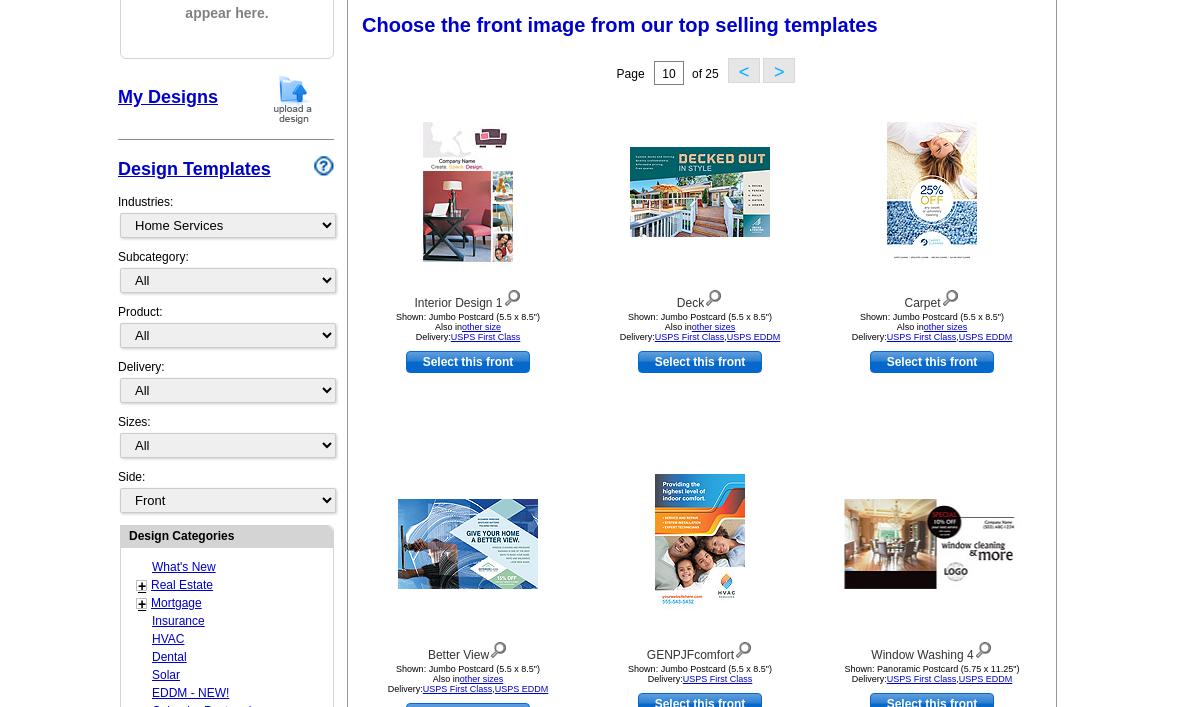 click on ">" at bounding box center [779, 70] 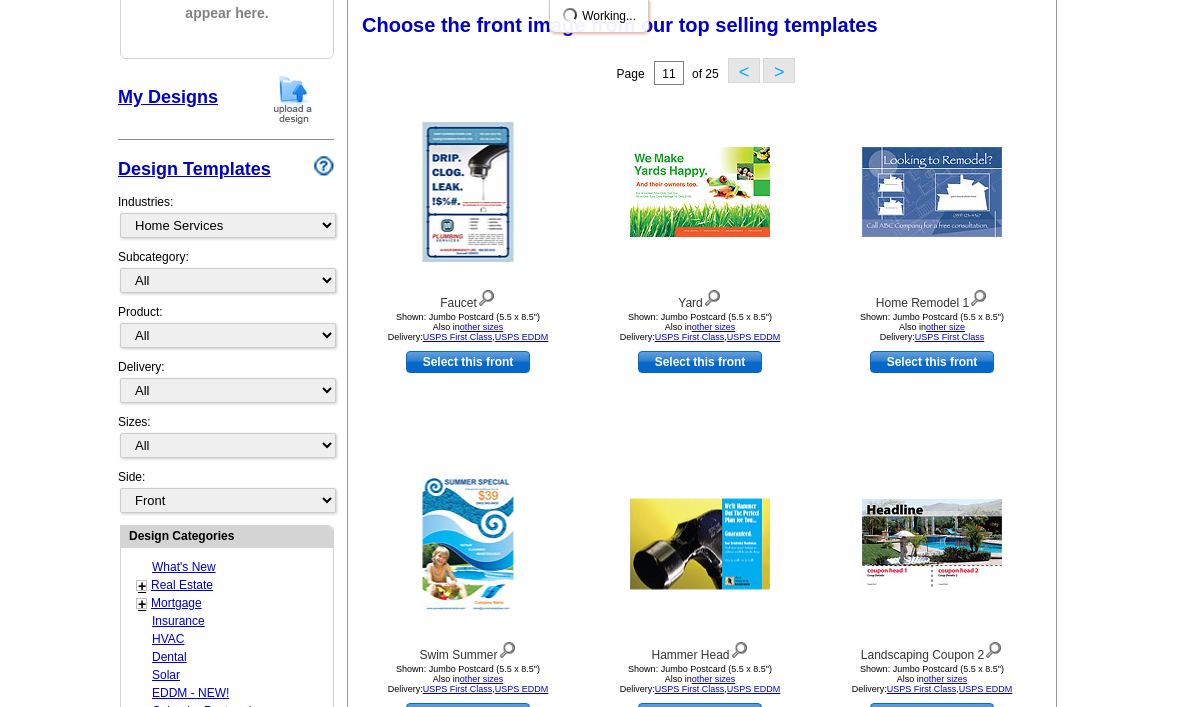 click on ">" at bounding box center [779, 70] 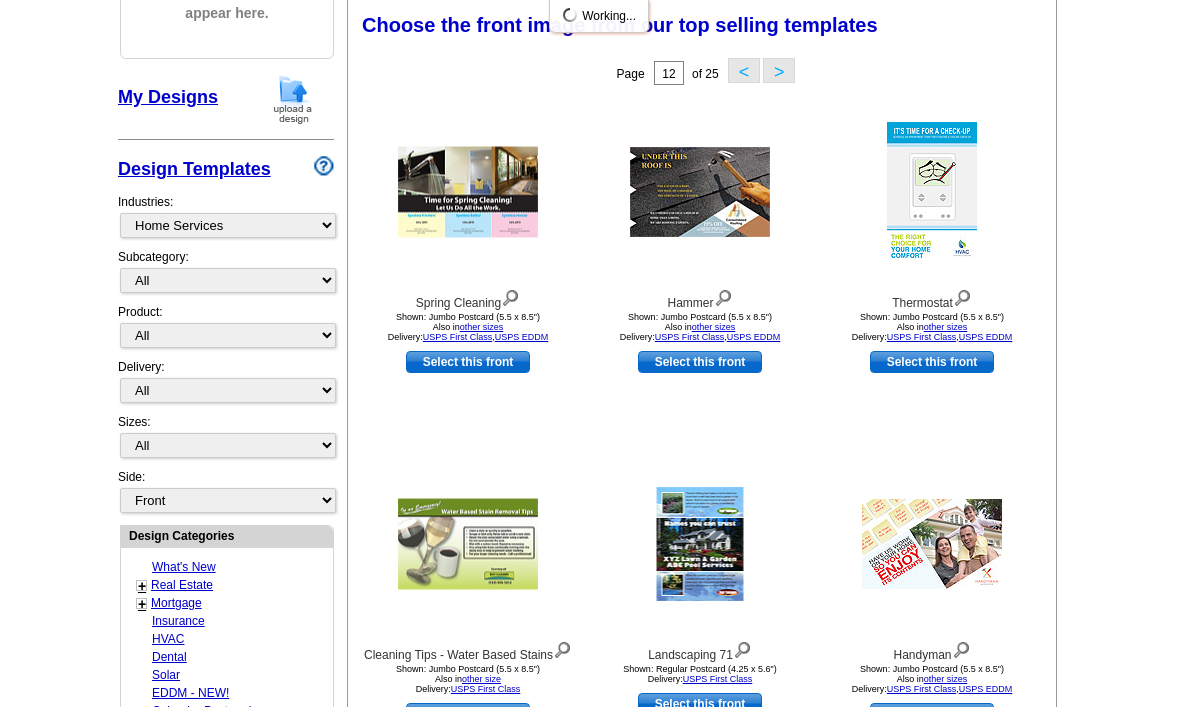 click on ">" at bounding box center (779, 70) 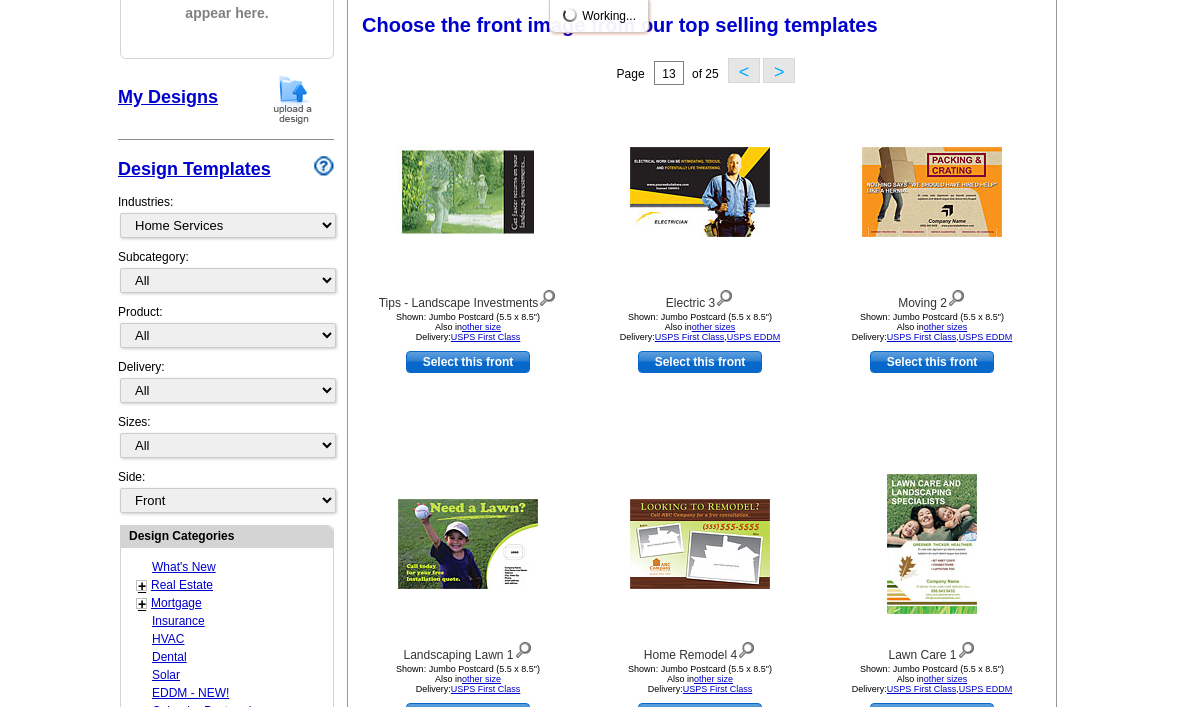 click on "Choose the front image from our top selling templates
Select one of the templates below for the front of your print order.
Next Step: Choosing a Back" at bounding box center [706, 29] 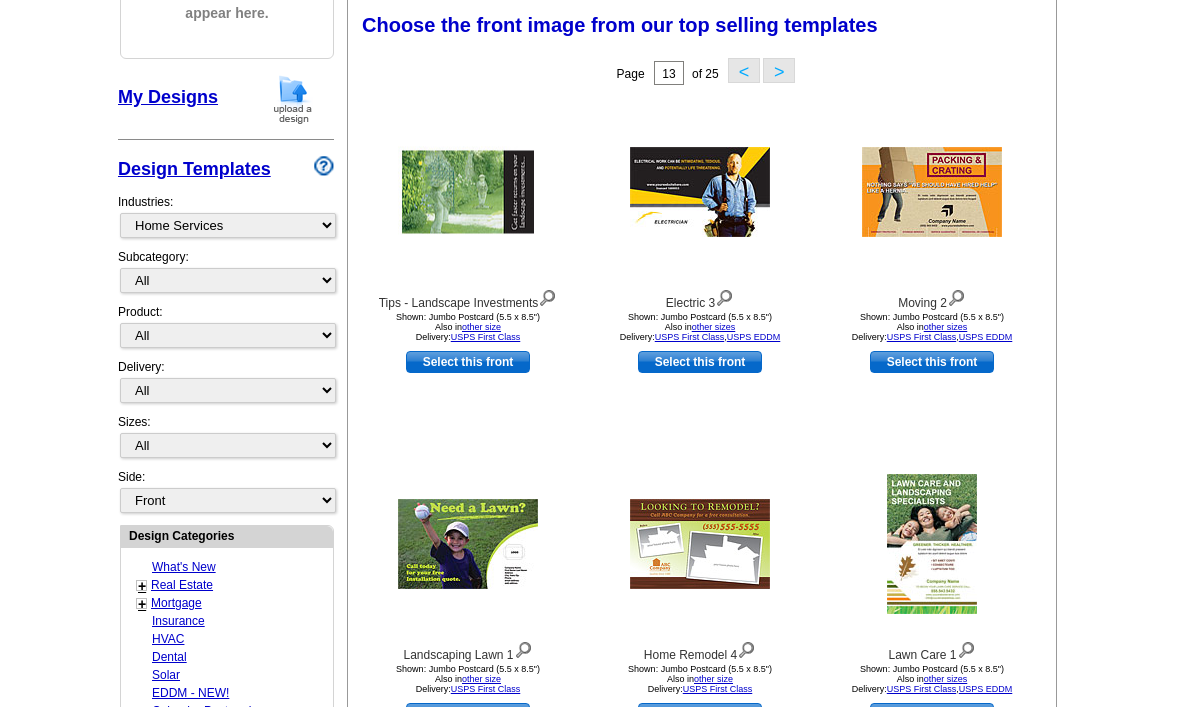 click on ">" at bounding box center (779, 70) 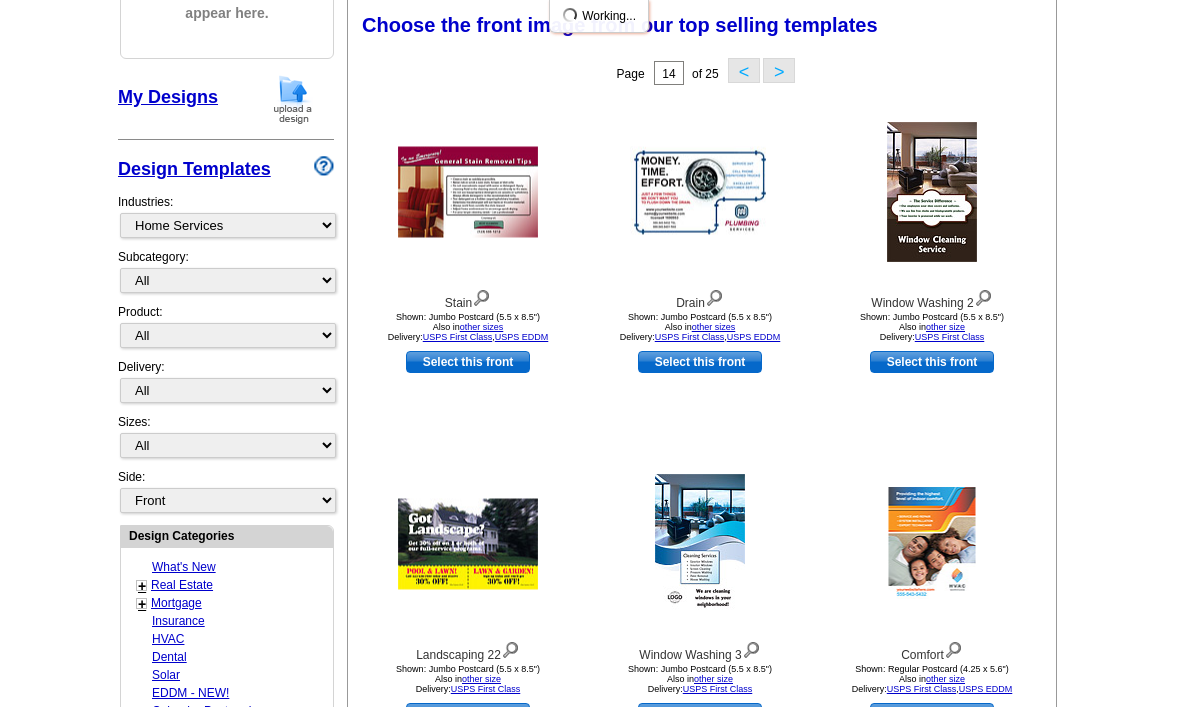 click on ">" at bounding box center [779, 70] 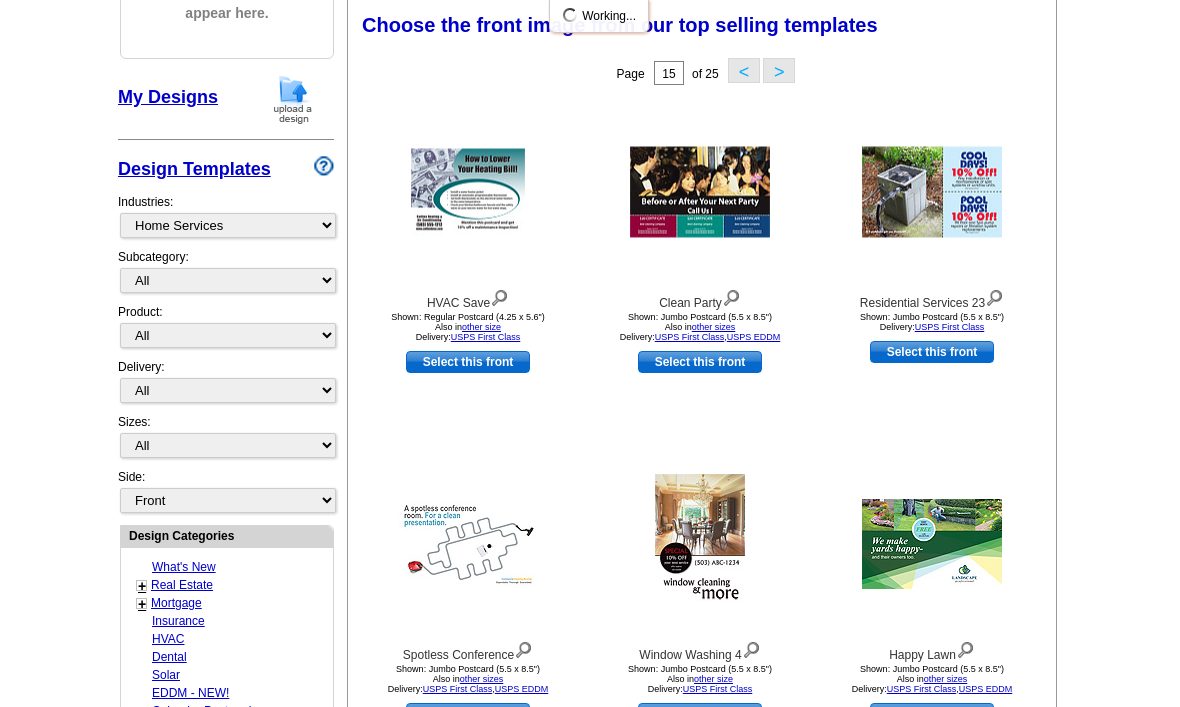 click on ">" at bounding box center (779, 70) 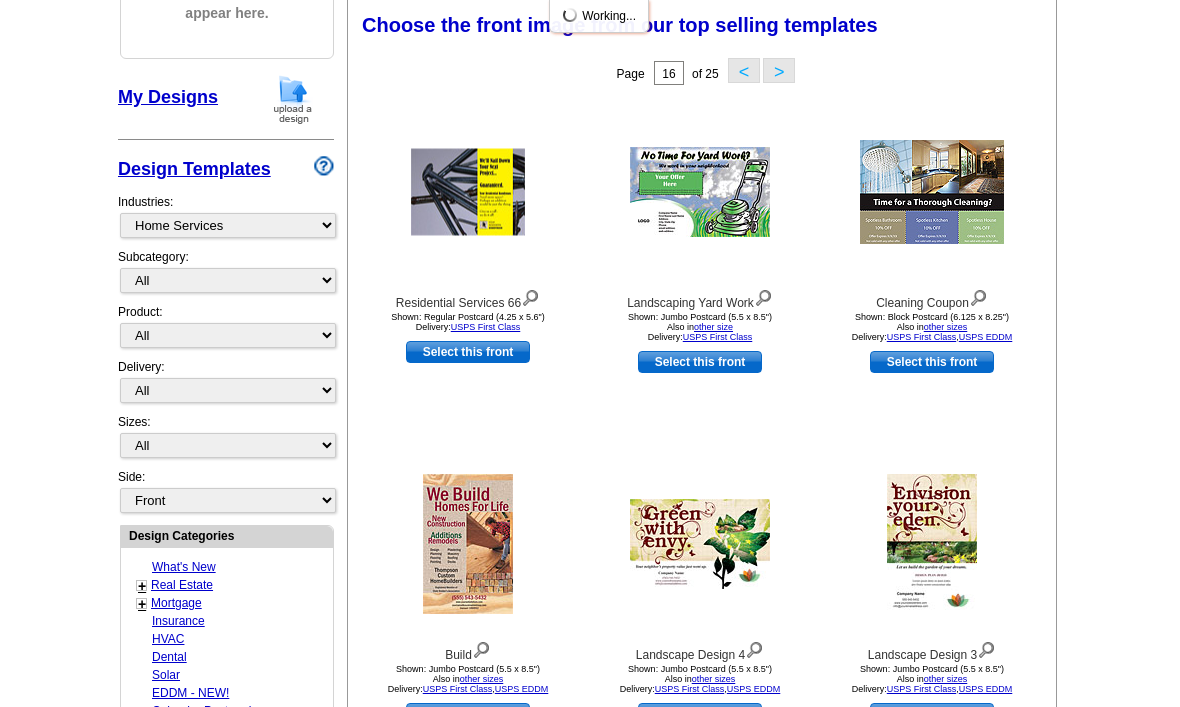 click on ">" at bounding box center (779, 70) 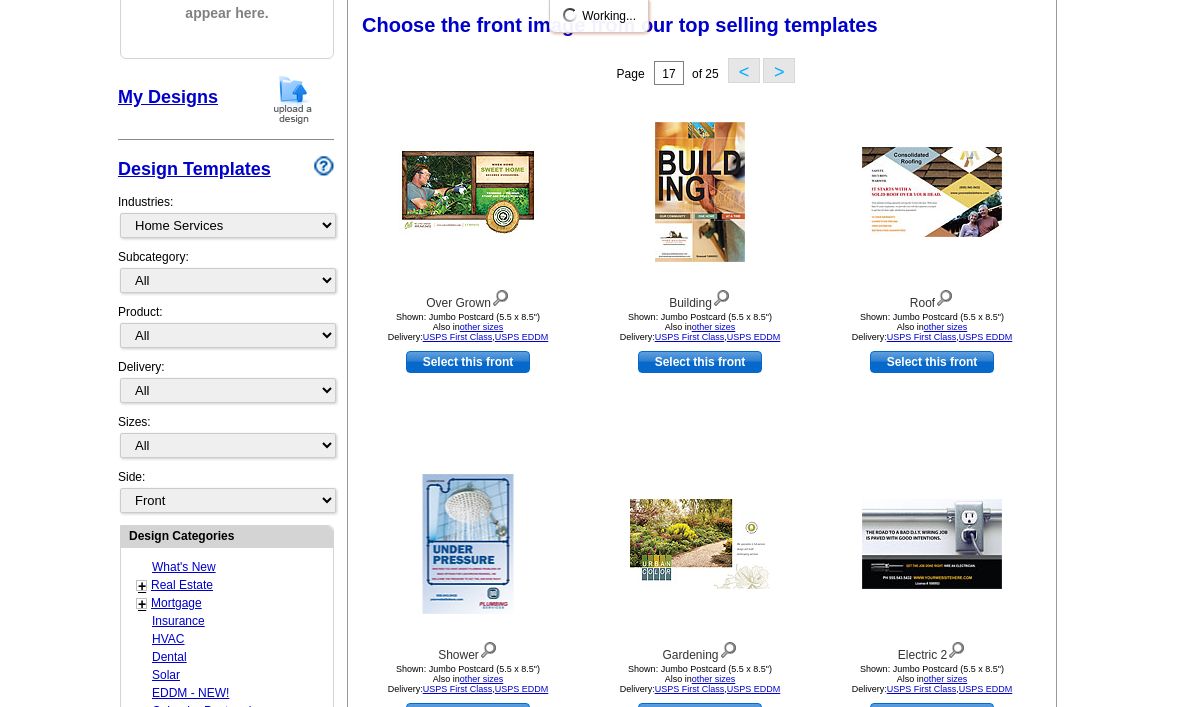 click on "Choose the front image from our top selling templates
Select one of the templates below for the front of your print order.
Next Step: Choosing a Back" at bounding box center [706, 29] 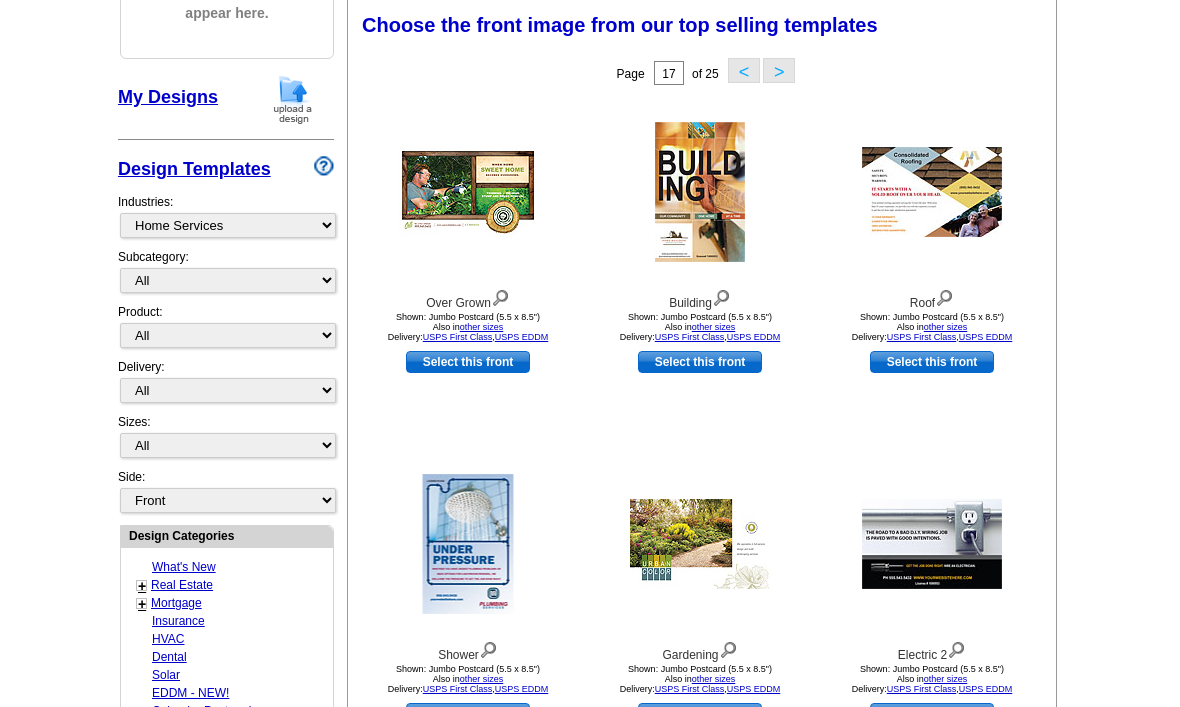 click on ">" at bounding box center [779, 70] 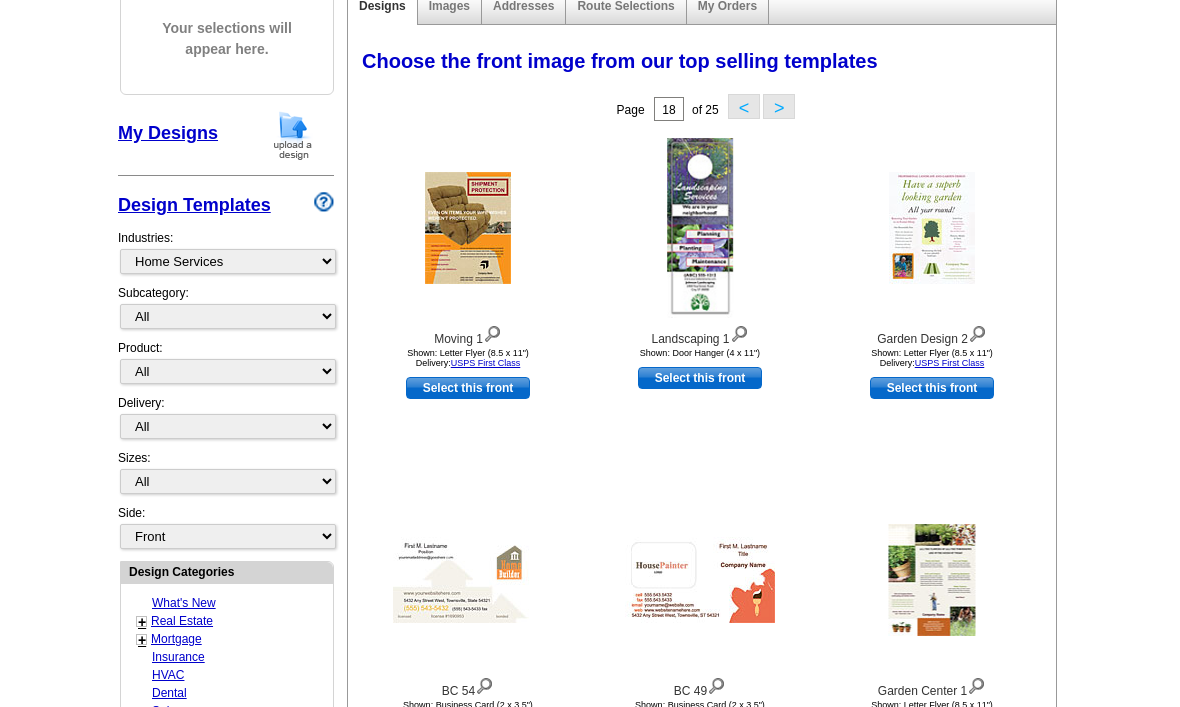 scroll, scrollTop: 242, scrollLeft: 0, axis: vertical 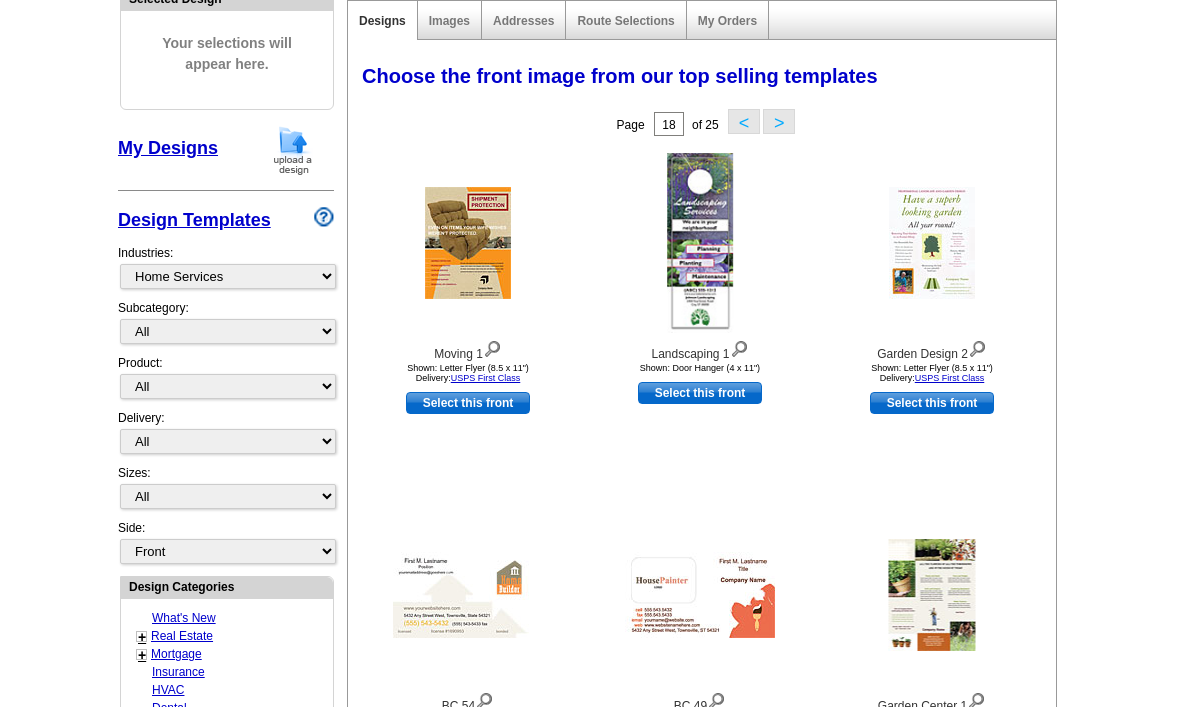 click on "Choose the front image from our top selling templates" at bounding box center (620, 76) 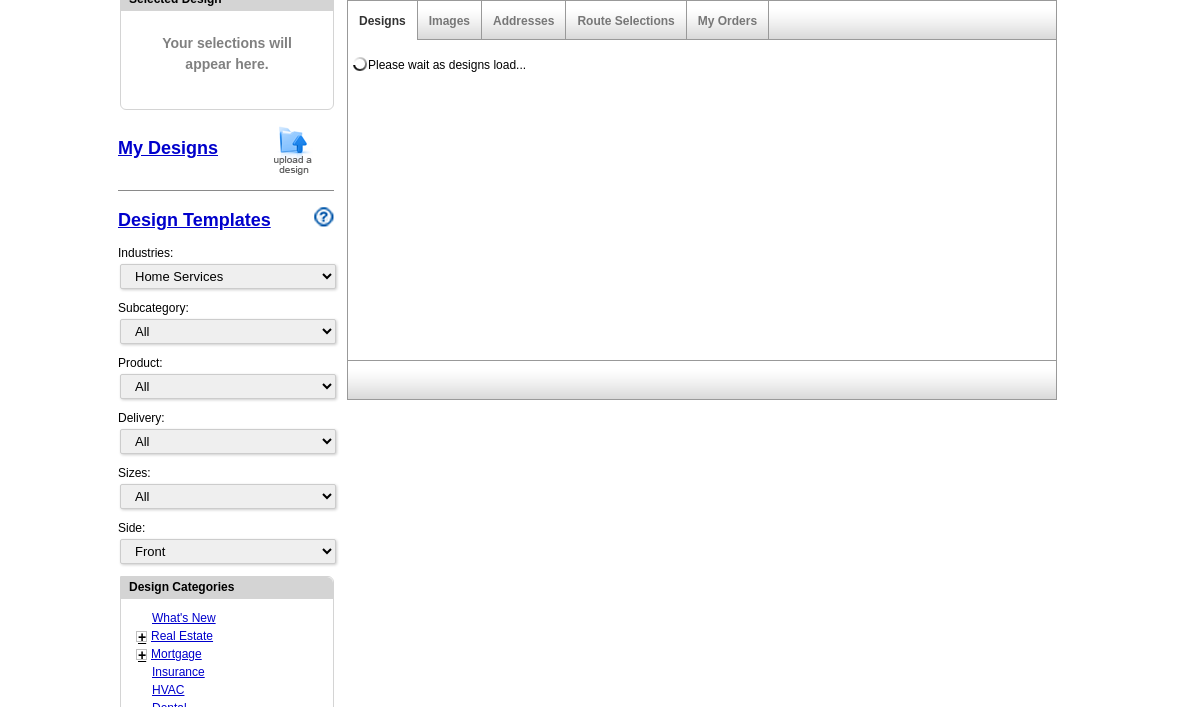 click on "Please wait as designs load..." at bounding box center (706, 206) 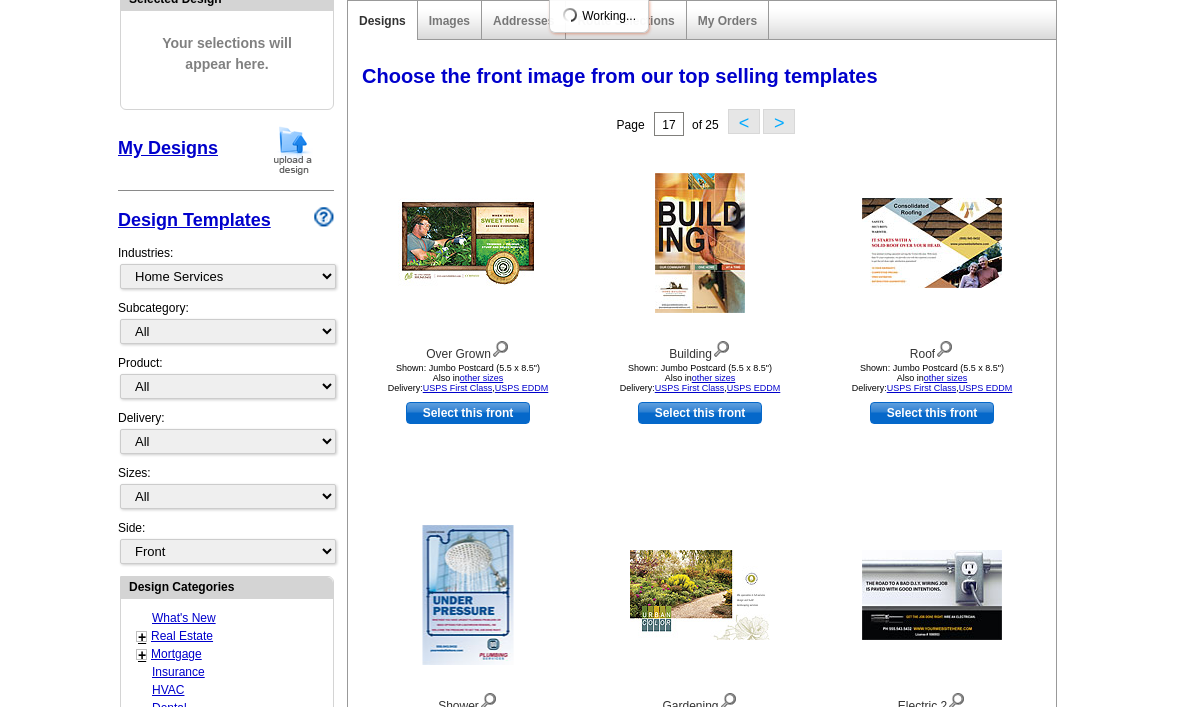 scroll, scrollTop: 132, scrollLeft: 0, axis: vertical 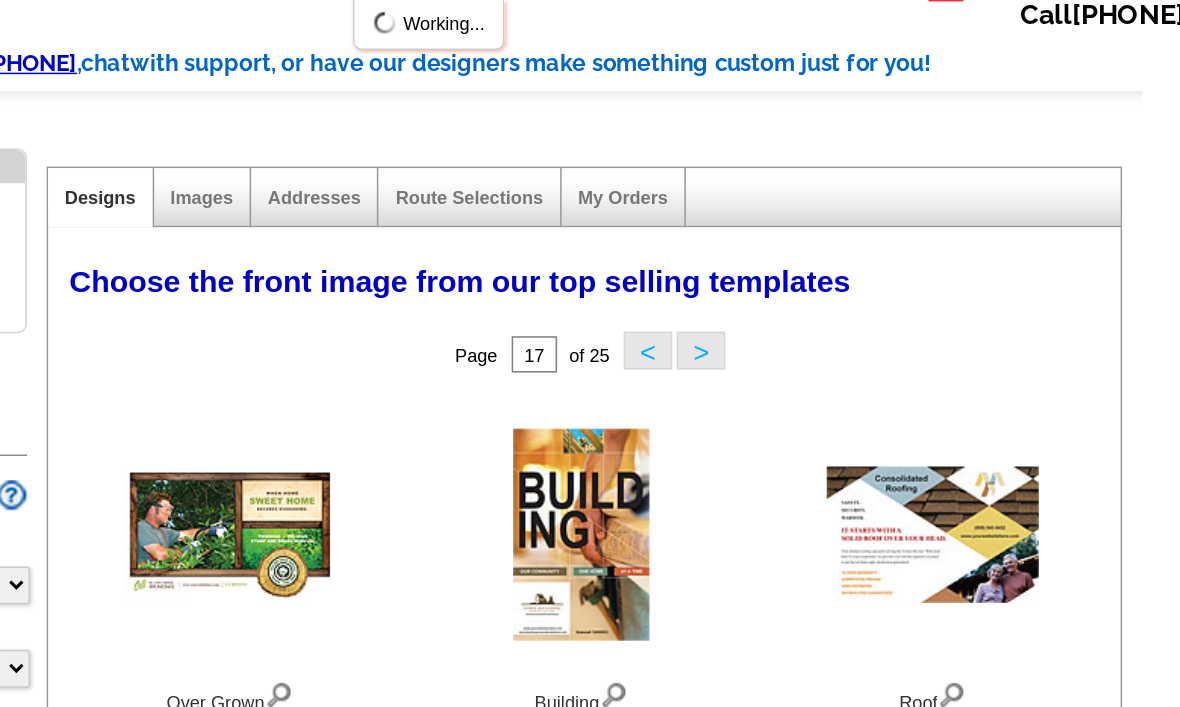 click on "Need Help? call  800-260-5887 ,  chat  with support, or have our designers make something custom just for you!
Got it, no need for the selection guide next time.
Show Results
Selected Design
Your selections will appear here.
My Designs
Design Templates
Industries:
What's New Real Estate Mortgage Insurance HVAC Dental Solar EDDM - NEW! Calendar Postcards Arts & Entertainment Assisted Living Automotive Beauty & Fitness All" at bounding box center [590, 750] 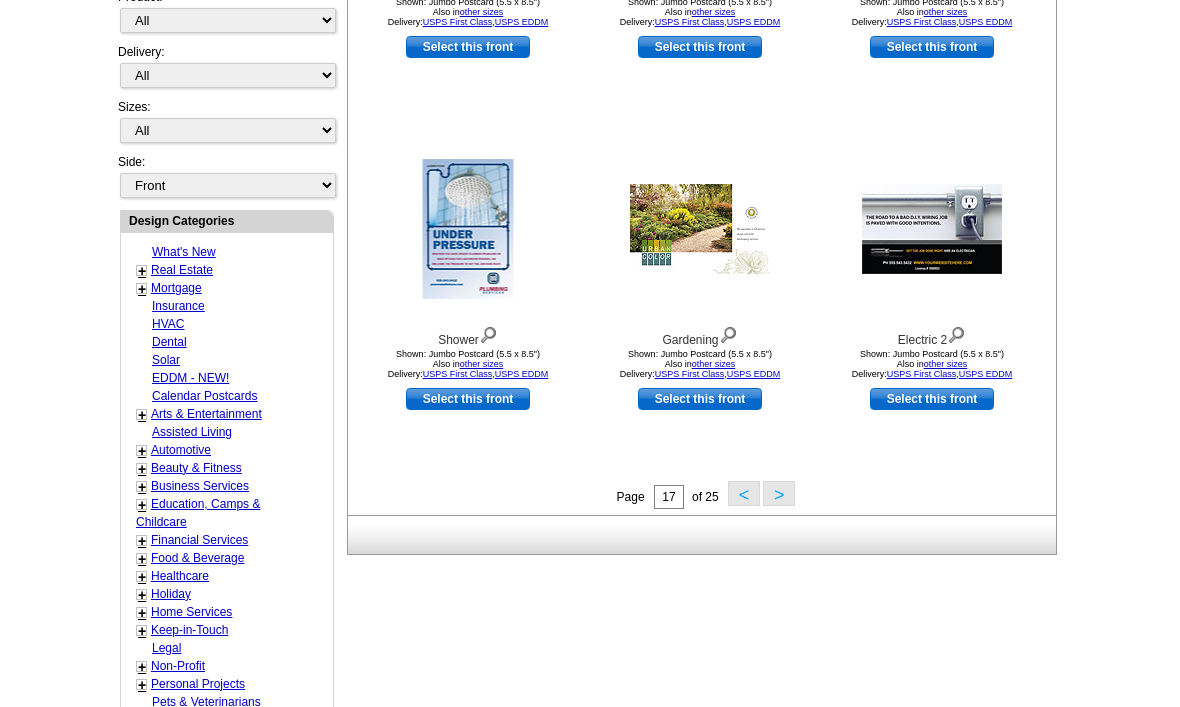 scroll, scrollTop: 605, scrollLeft: 0, axis: vertical 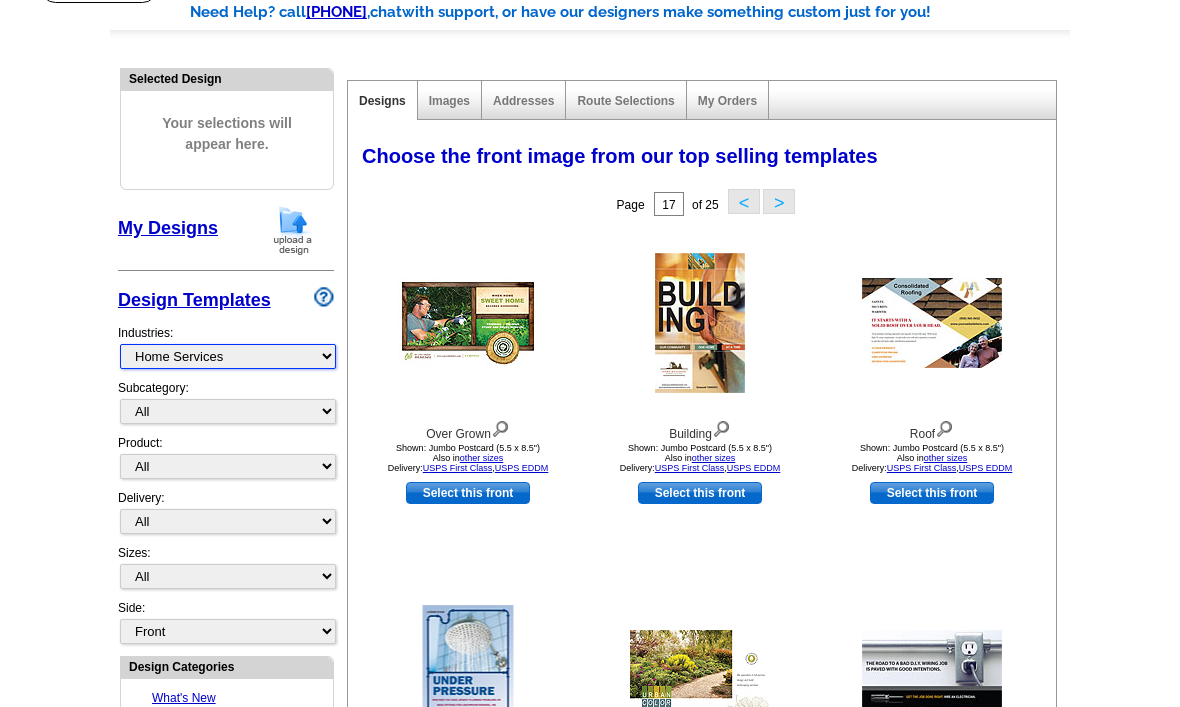 click on "What's New Real Estate Mortgage Insurance HVAC Dental Solar EDDM - NEW! Calendar Postcards Arts & Entertainment Assisted Living Automotive Beauty & Fitness Business Services Education, Camps & Childcare Financial Services Food & Beverage Healthcare Holiday Home Services Keep-in-Touch Legal Non-Profit Personal Projects Pets & Veterinarians Photo Cards Religion & Faith Retail Seasonal Sports & Recreation Sports Schedules Travel Greeting Cards All Postcards All Flyers & Brochures All Business Cards All Door Hangers All Greeting Cards" at bounding box center (228, 357) 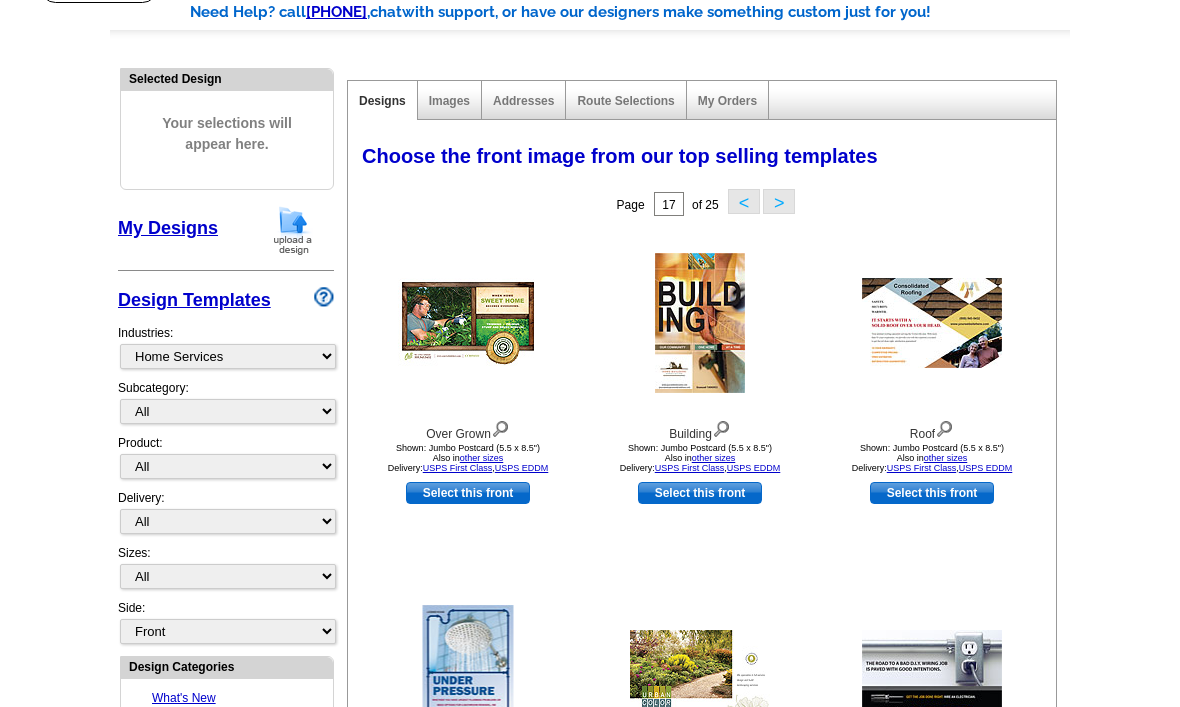 click on "<" at bounding box center (744, 201) 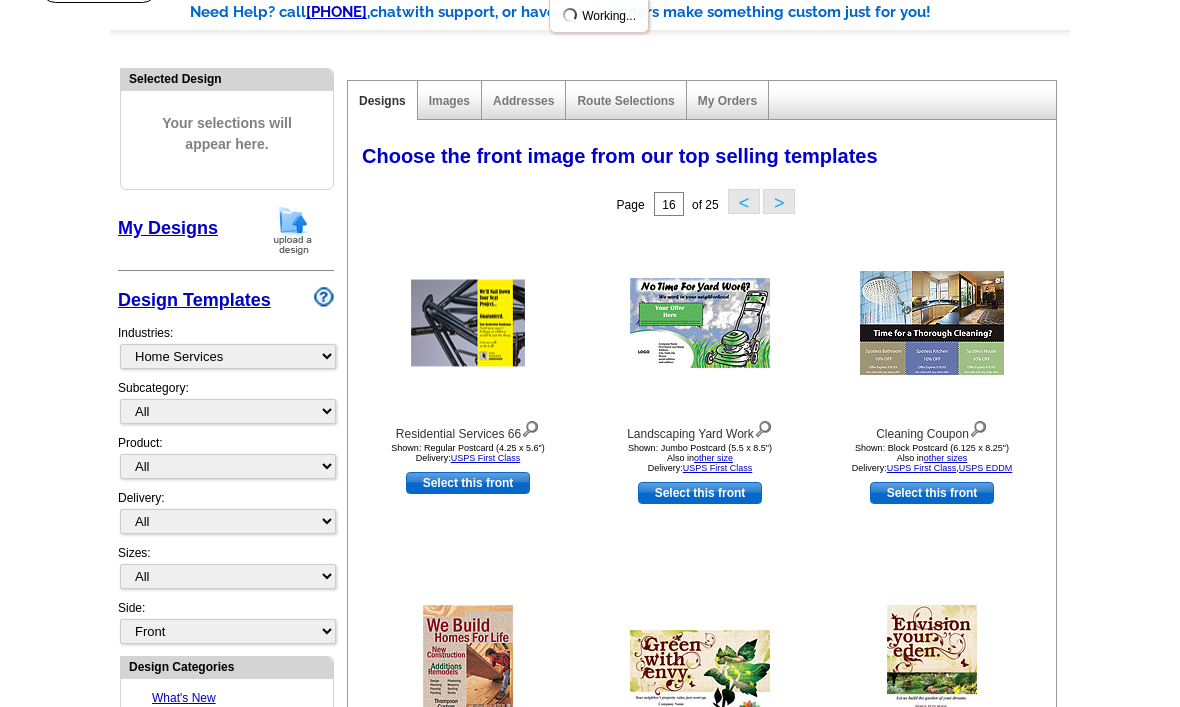 click on "<" at bounding box center [744, 201] 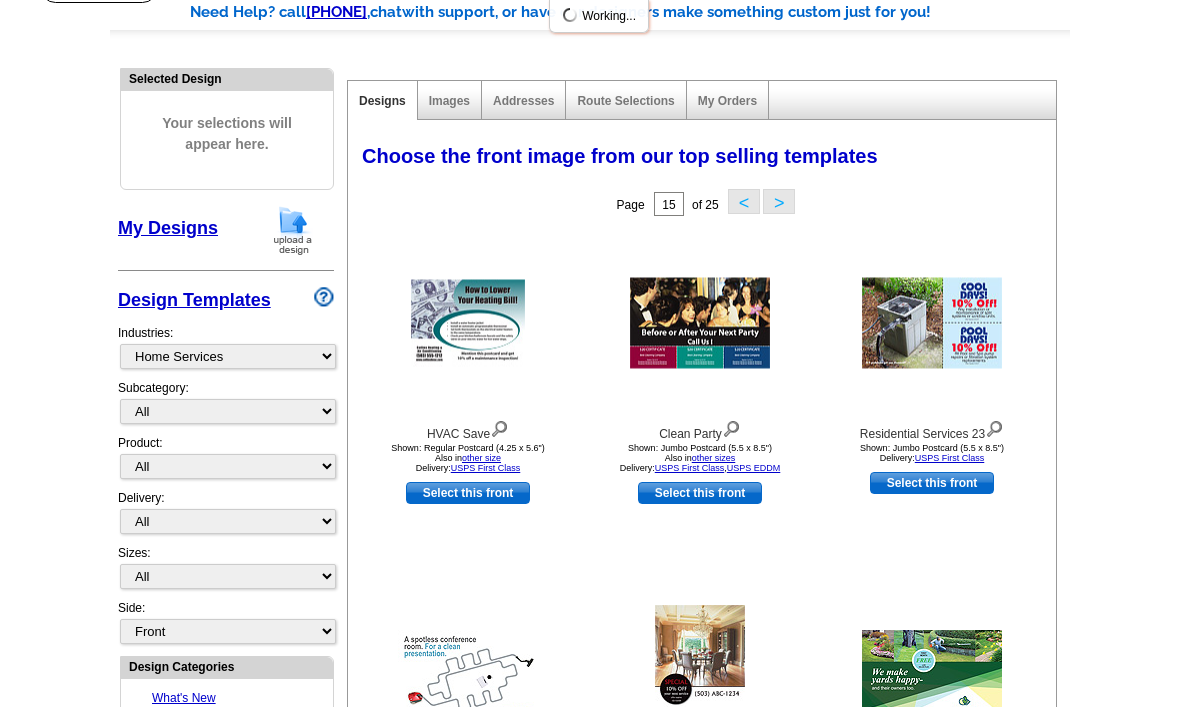 click on ">" at bounding box center [779, 201] 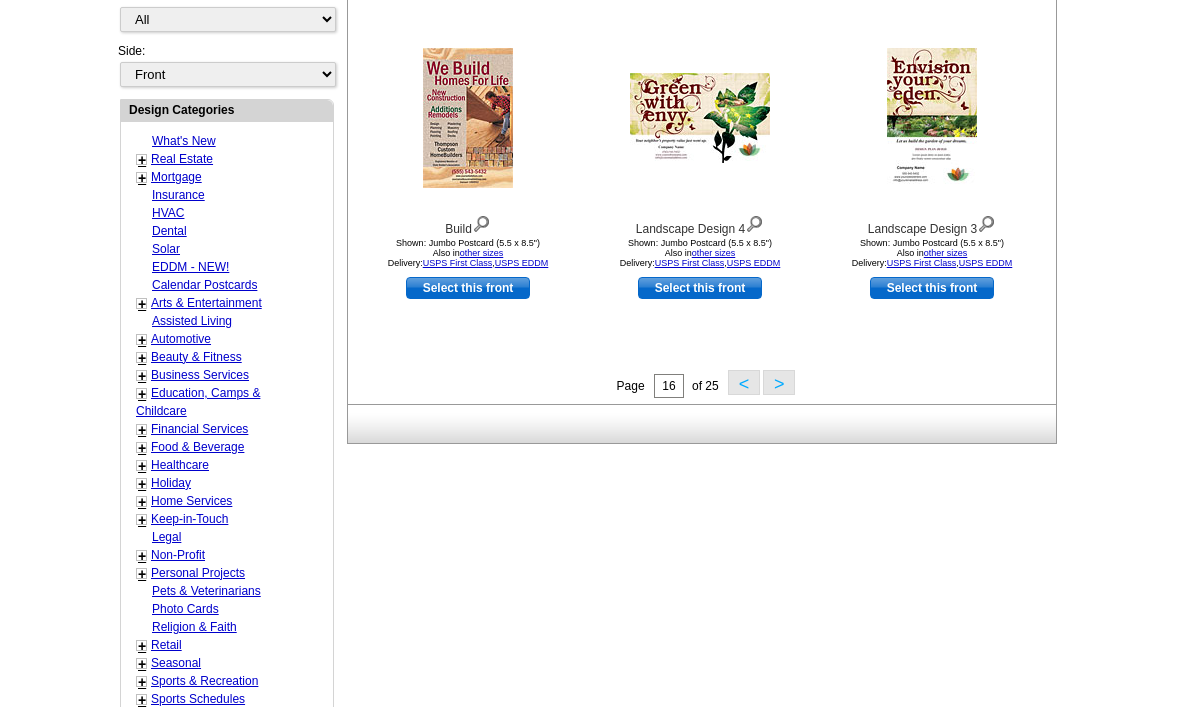scroll, scrollTop: 727, scrollLeft: 0, axis: vertical 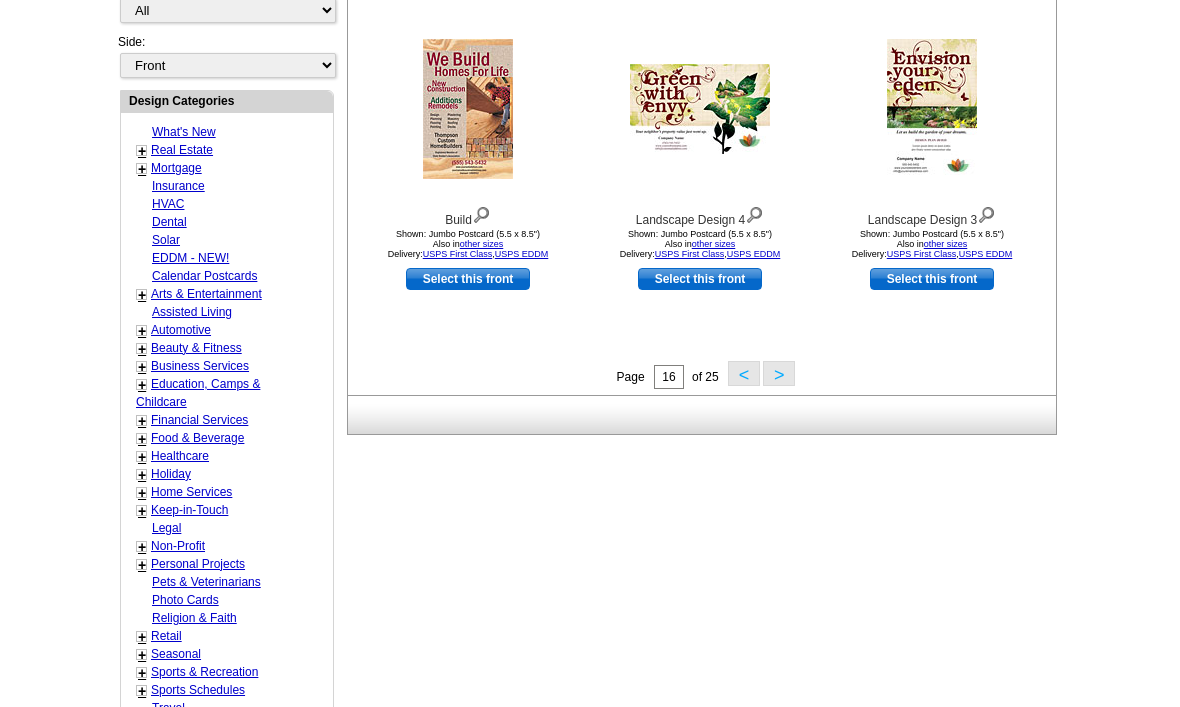 click on "Home Services" at bounding box center (191, 493) 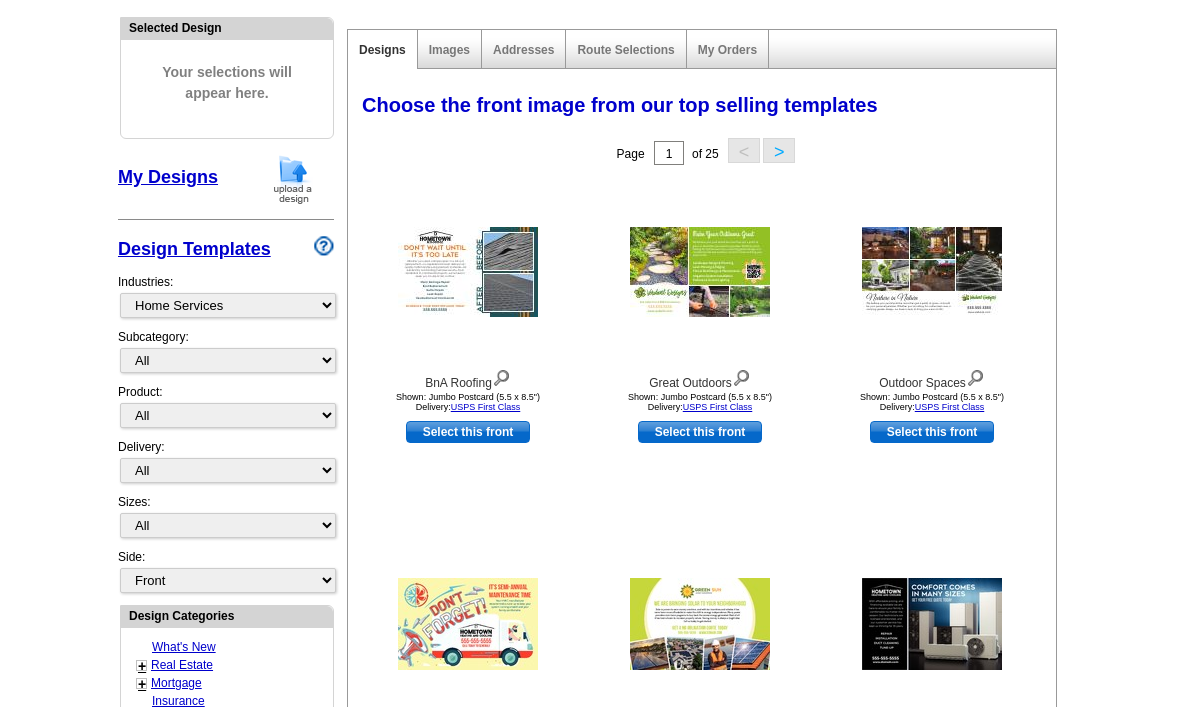 scroll, scrollTop: 207, scrollLeft: 0, axis: vertical 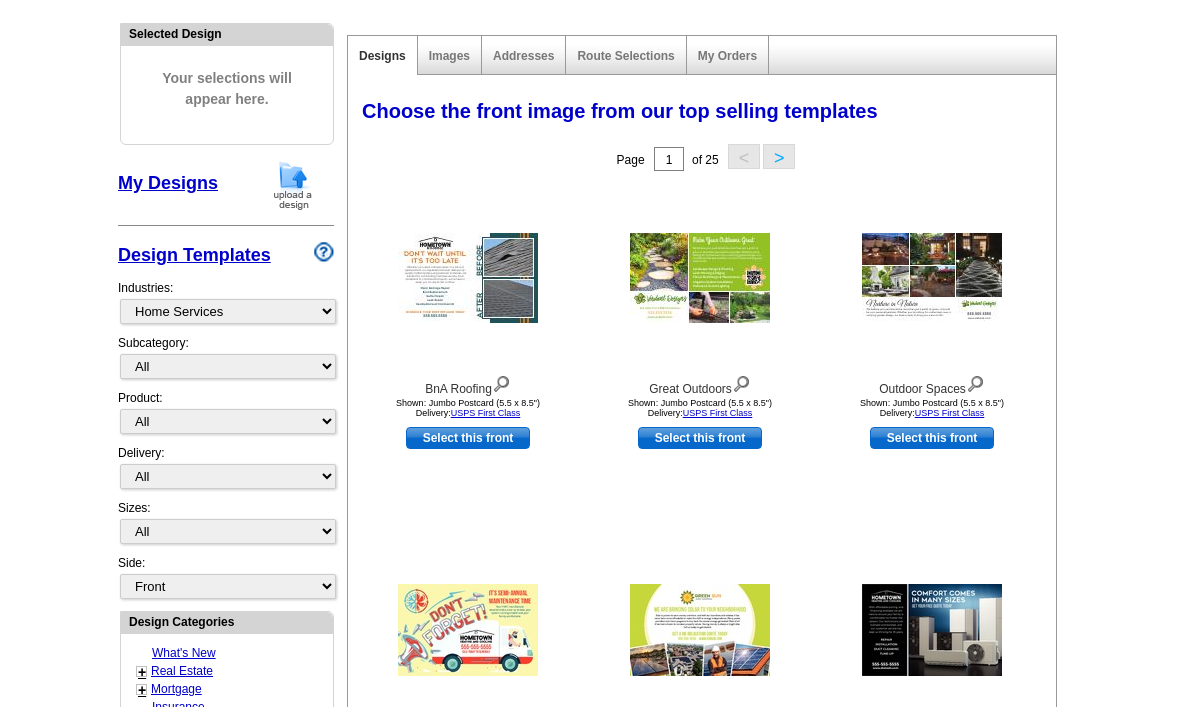 click on ">" at bounding box center [779, 156] 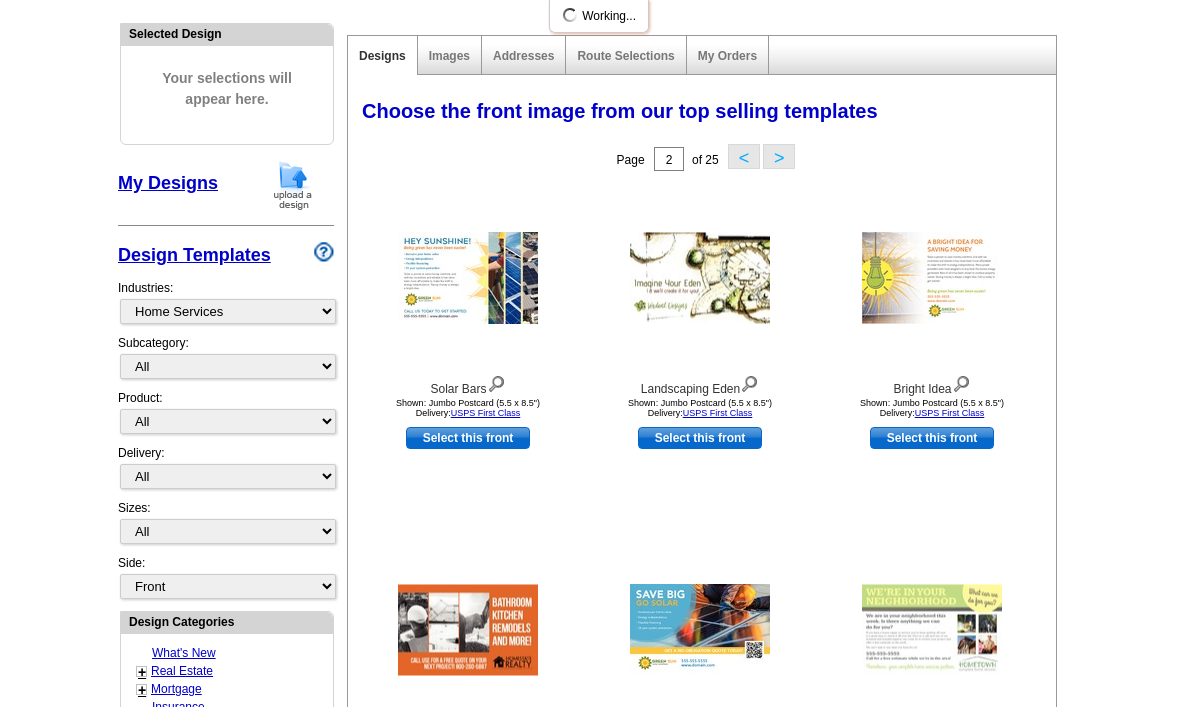 click on "Page
2 of 25
<
>" at bounding box center (706, 159) 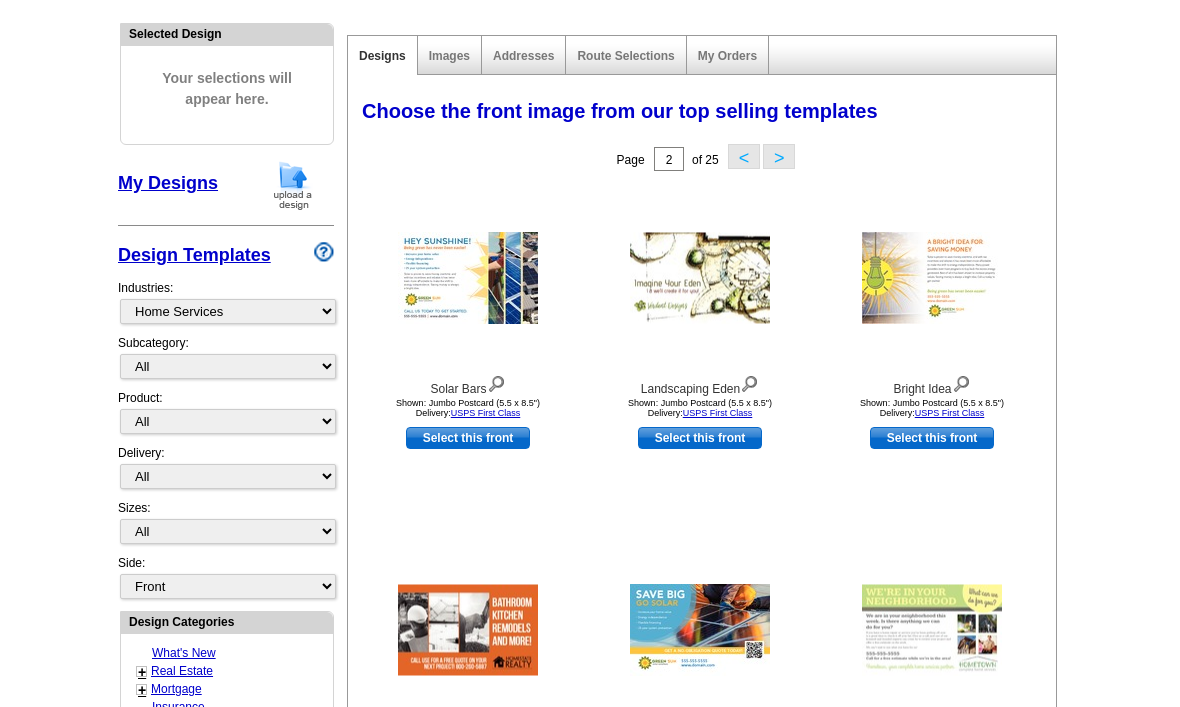 click on ">" at bounding box center (779, 156) 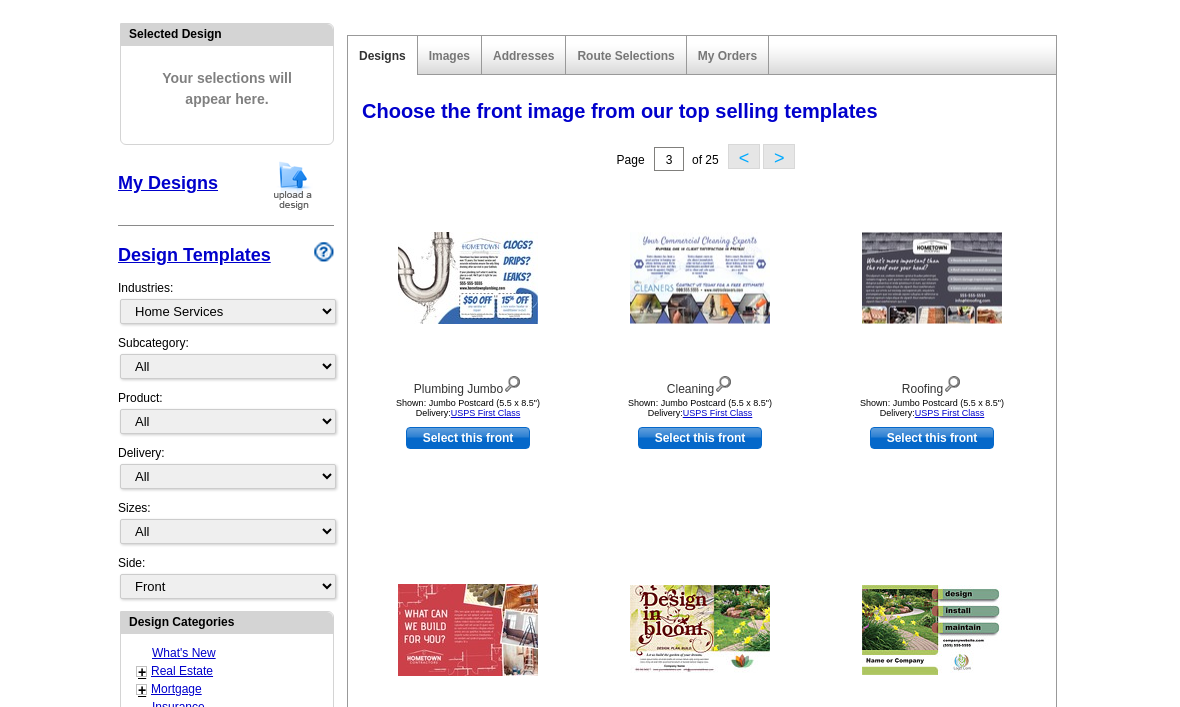 click on ">" at bounding box center [779, 156] 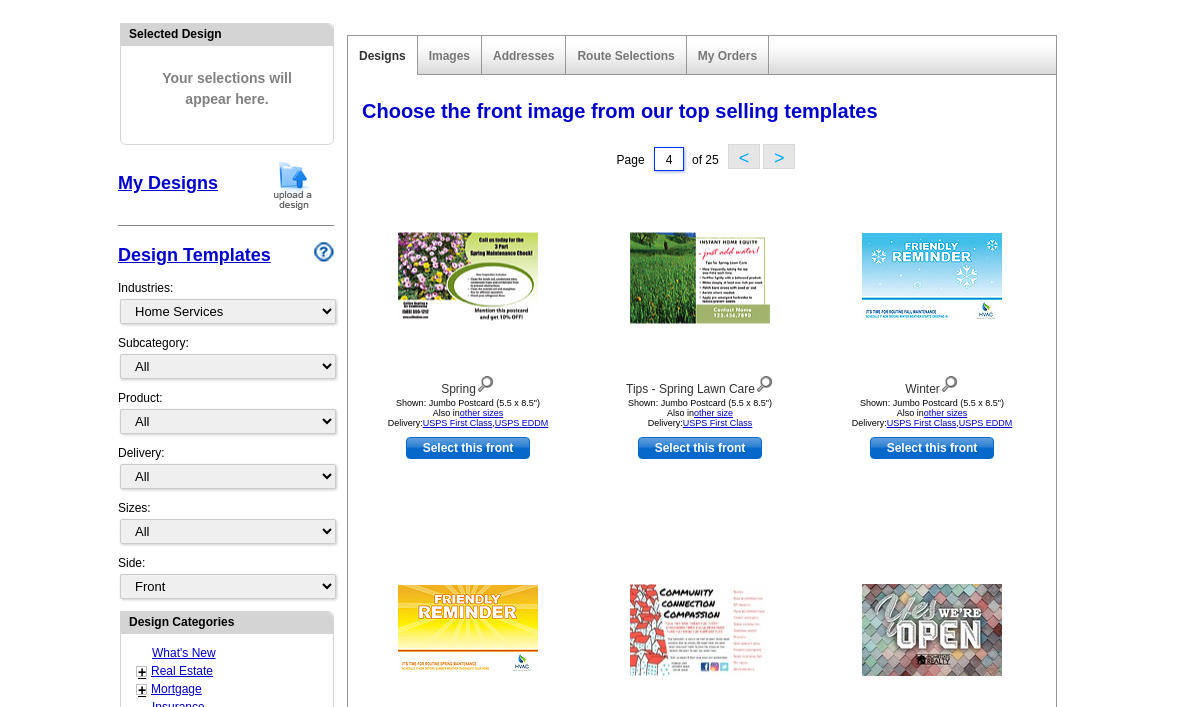 click on "4" at bounding box center (669, 159) 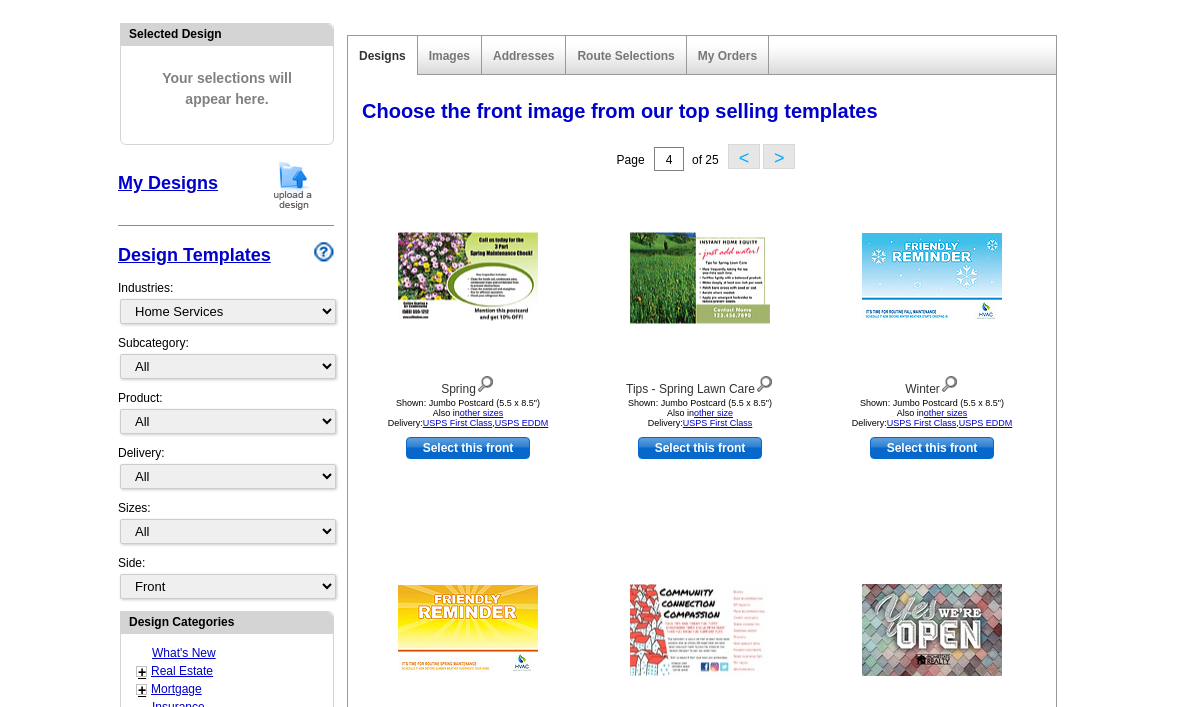 click on "<
>" at bounding box center [758, 160] 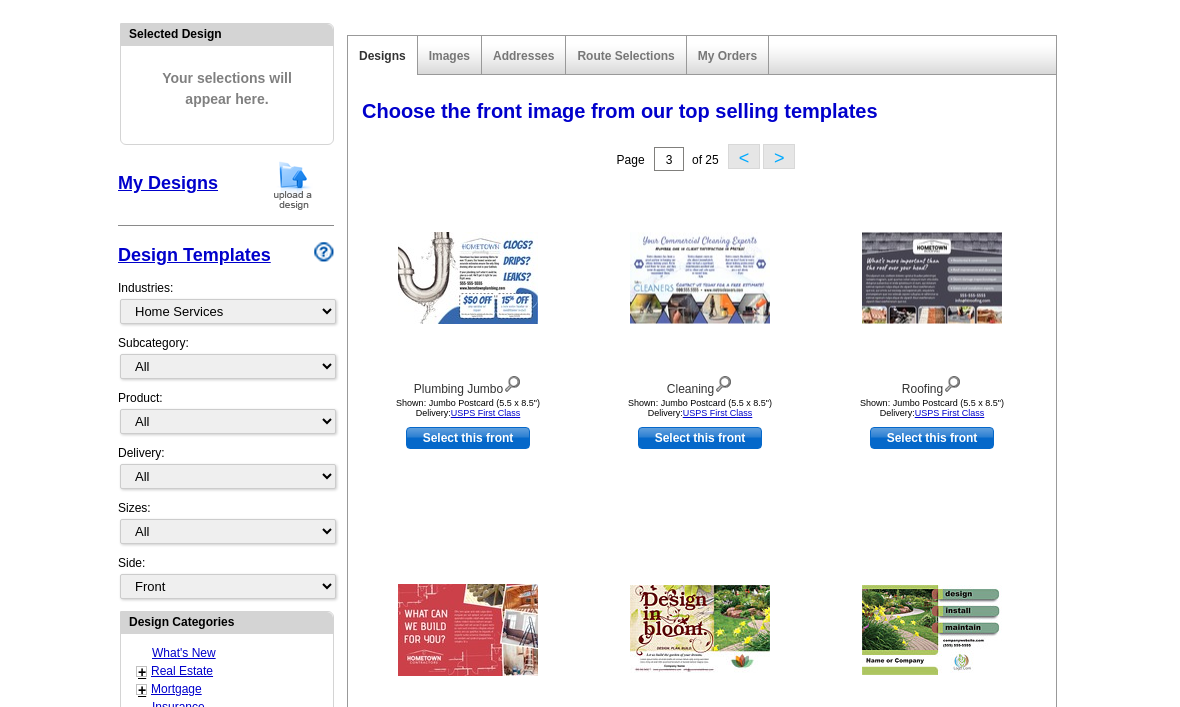 click on "<" at bounding box center (744, 156) 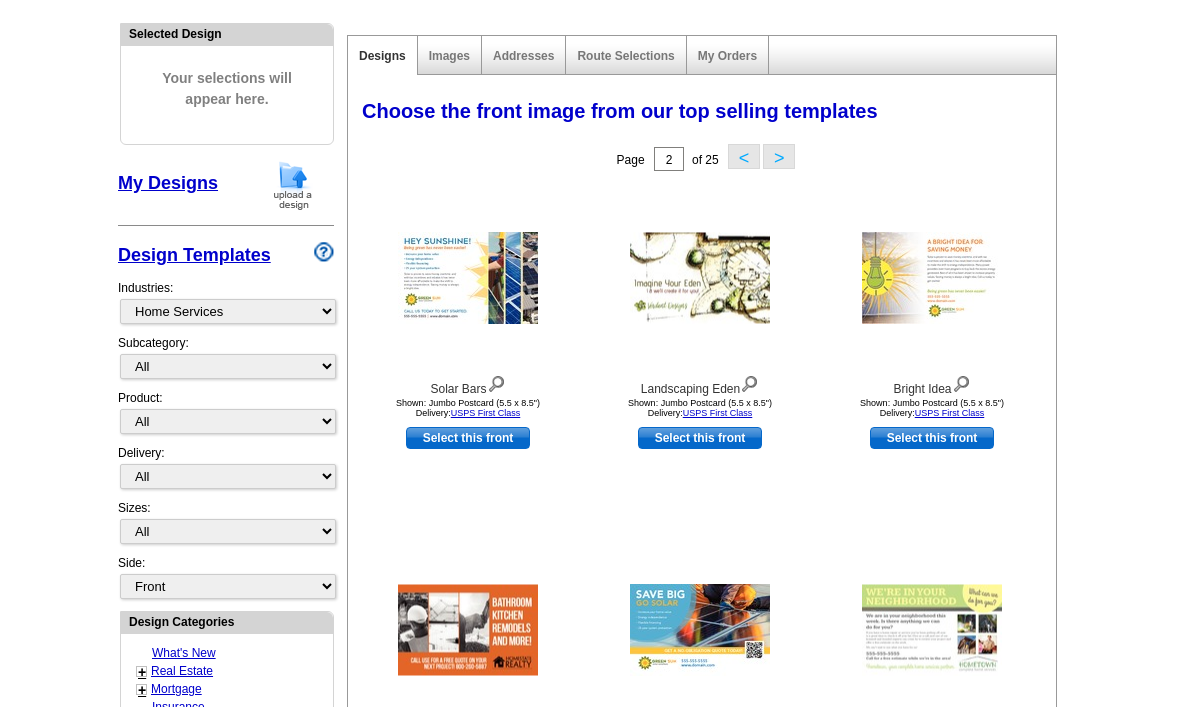 click on "<" at bounding box center (744, 156) 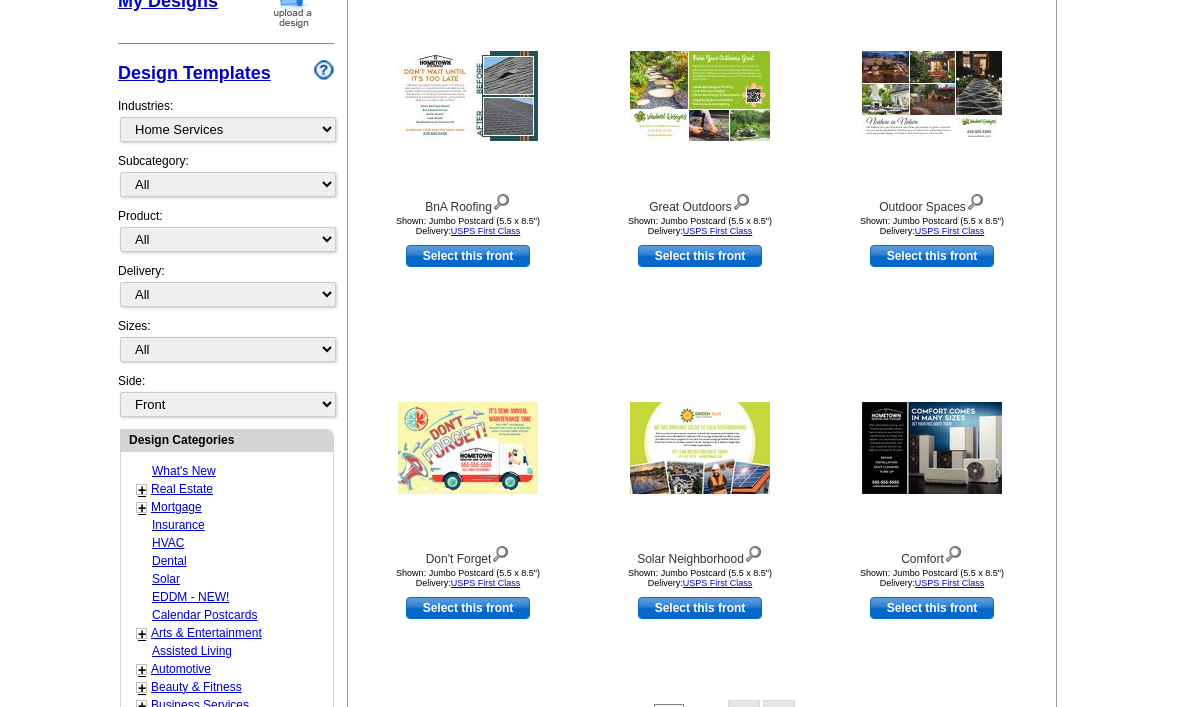 scroll, scrollTop: 387, scrollLeft: 0, axis: vertical 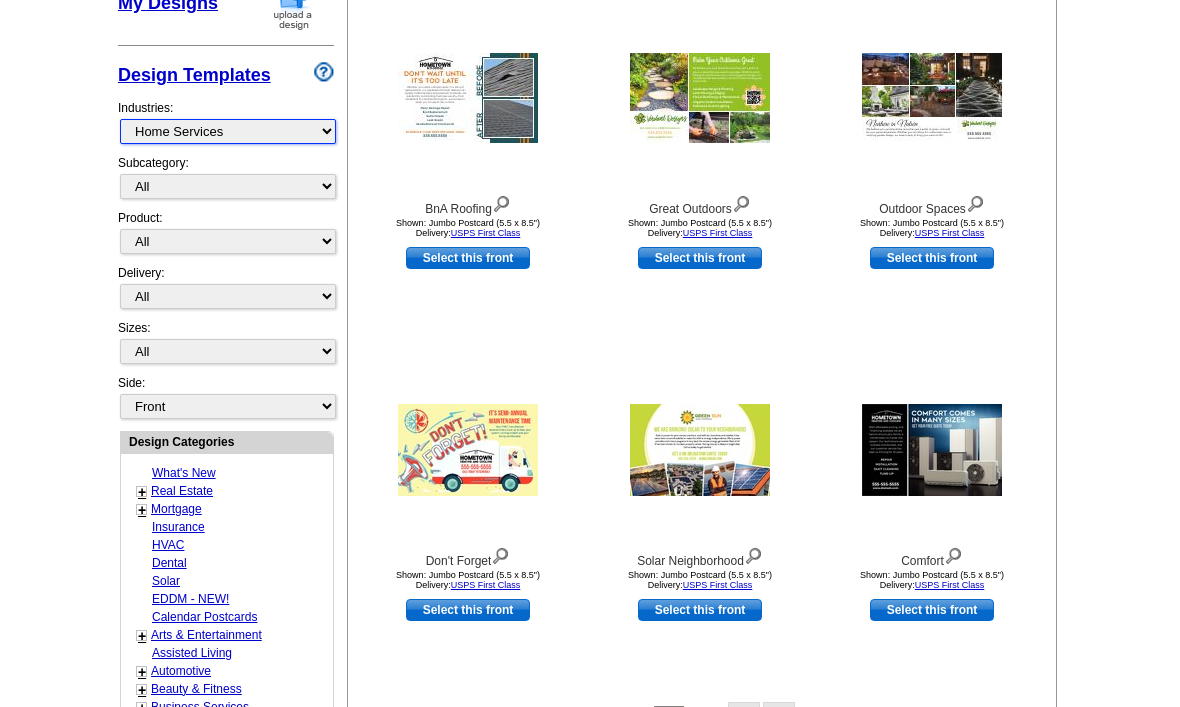 click on "What's New Real Estate Mortgage Insurance HVAC Dental Solar EDDM - NEW! Calendar Postcards Arts & Entertainment Assisted Living Automotive Beauty & Fitness Business Services Education, Camps & Childcare Financial Services Food & Beverage Healthcare Holiday Home Services Keep-in-Touch Legal Non-Profit Personal Projects Pets & Veterinarians Photo Cards Religion & Faith Retail Seasonal Sports & Recreation Sports Schedules Travel Greeting Cards All Postcards All Flyers & Brochures All Business Cards All Door Hangers All Greeting Cards" at bounding box center [228, 131] 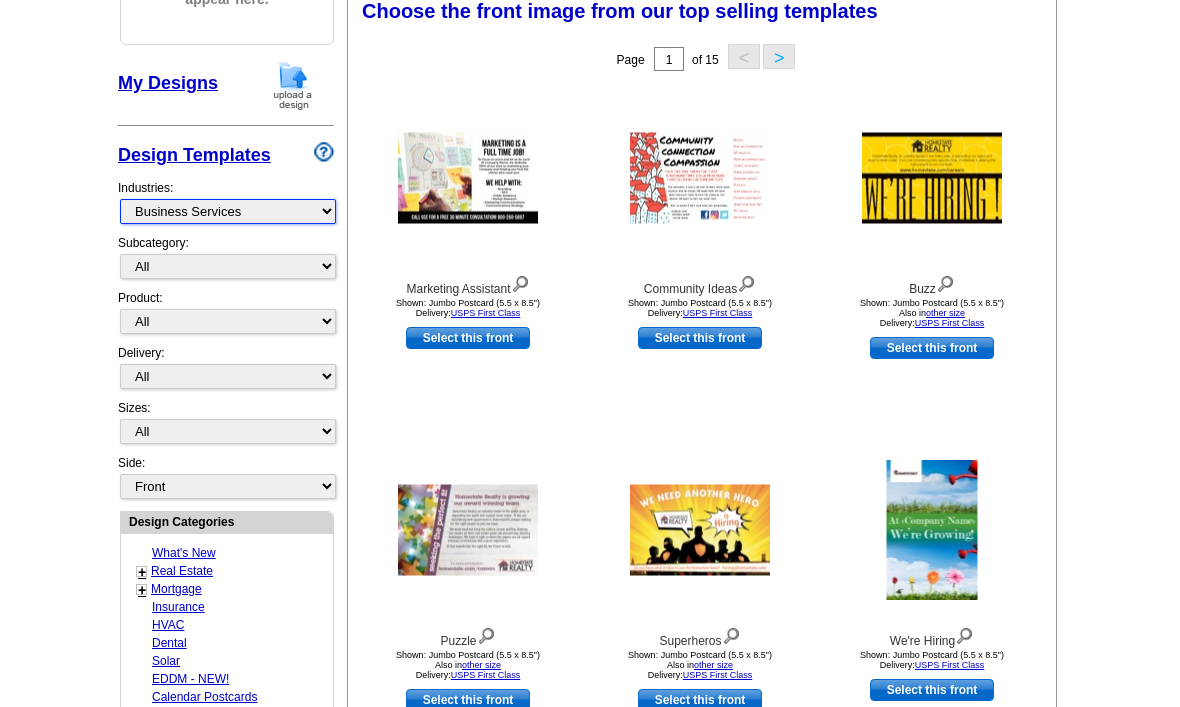 scroll, scrollTop: 293, scrollLeft: 0, axis: vertical 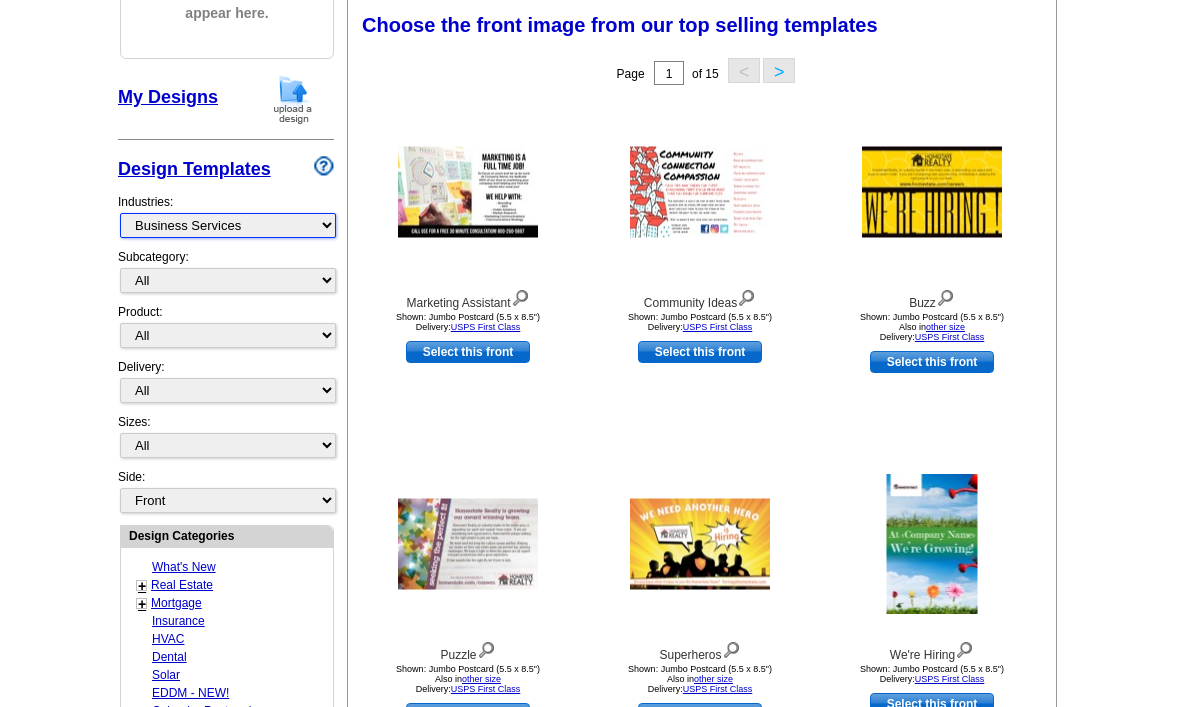 click on "What's New Real Estate Mortgage Insurance HVAC Dental Solar EDDM - NEW! Calendar Postcards Arts & Entertainment Assisted Living Automotive Beauty & Fitness Business Services Education, Camps & Childcare Financial Services Food & Beverage Healthcare Holiday Home Services Keep-in-Touch Legal Non-Profit Personal Projects Pets & Veterinarians Photo Cards Religion & Faith Retail Seasonal Sports & Recreation Sports Schedules Travel Greeting Cards All Postcards All Flyers & Brochures All Business Cards All Door Hangers All Greeting Cards" at bounding box center (228, 225) 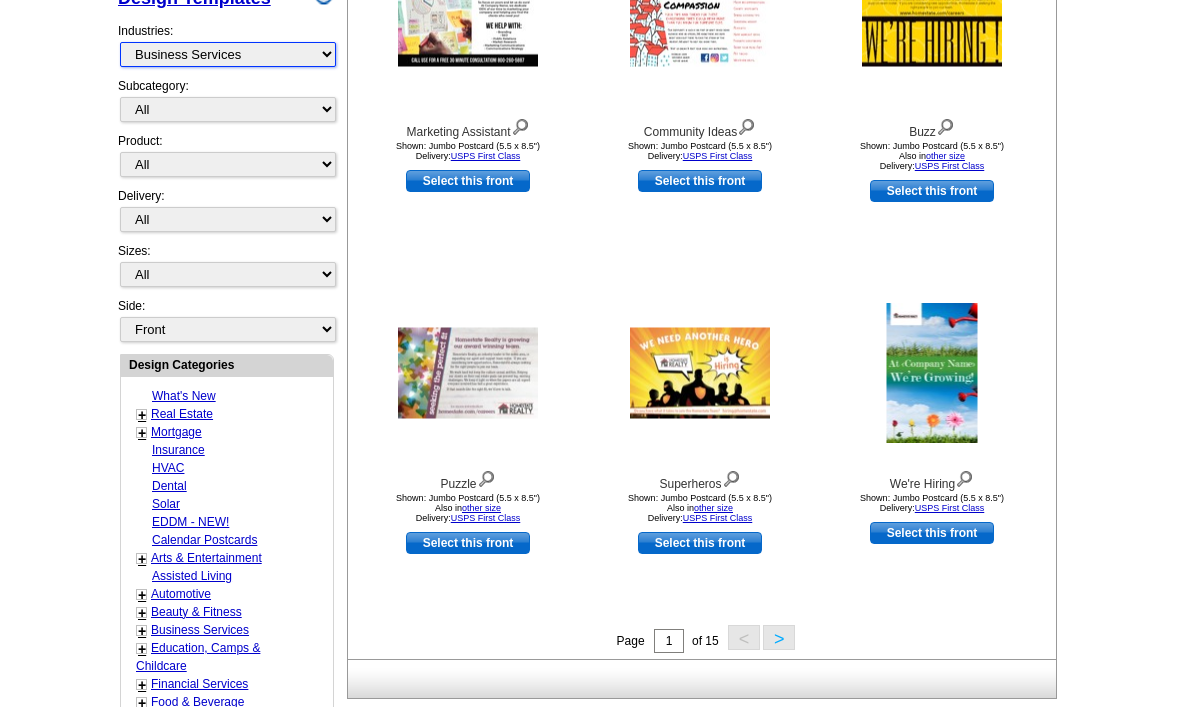 scroll, scrollTop: 476, scrollLeft: 0, axis: vertical 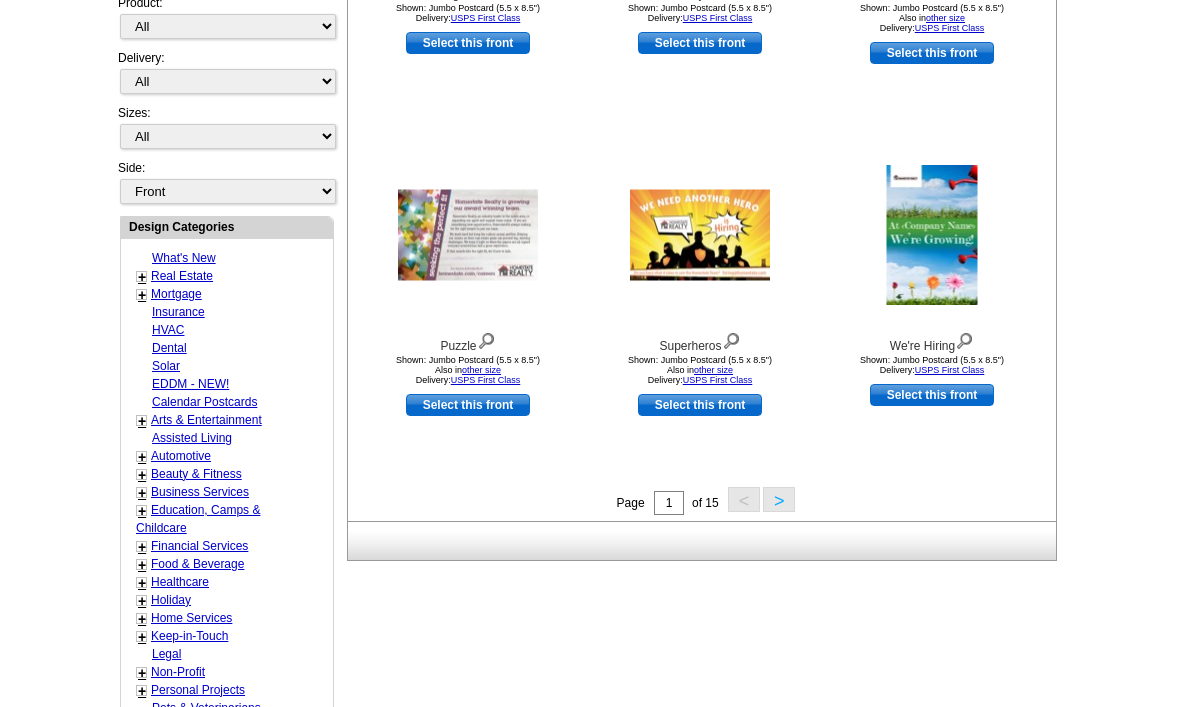 click on "Keep-in-Touch" at bounding box center [189, 637] 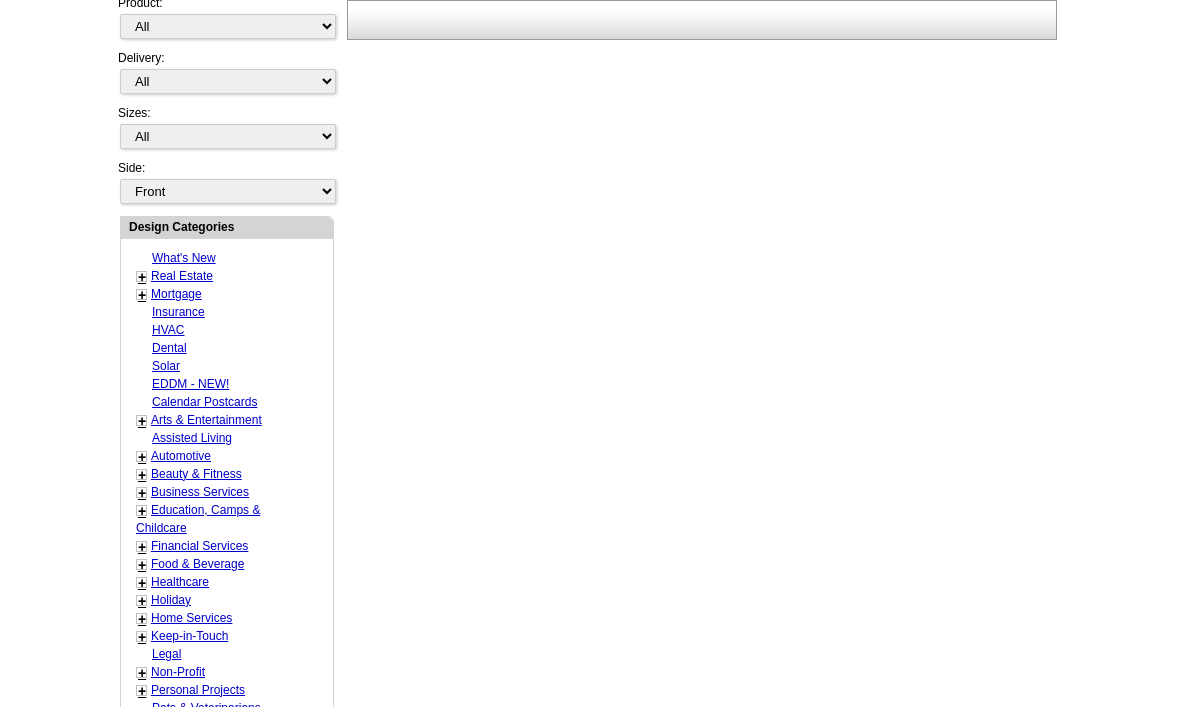 scroll, scrollTop: 602, scrollLeft: 0, axis: vertical 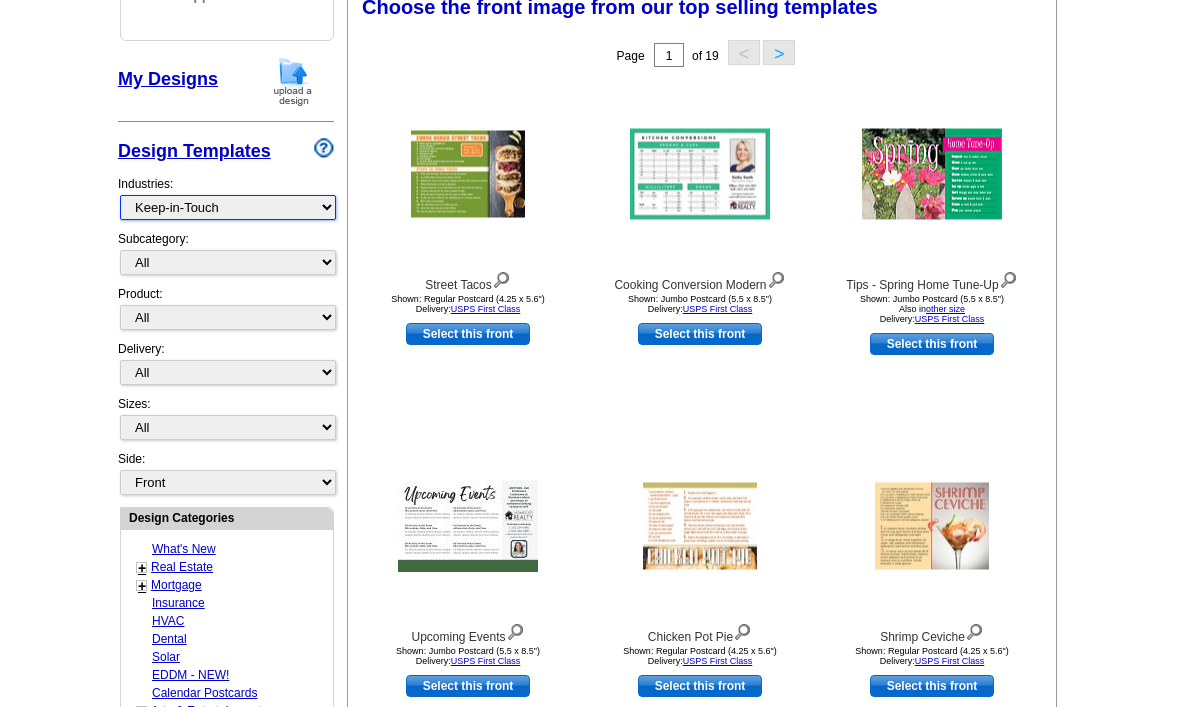 click on "What's New Real Estate Mortgage Insurance HVAC Dental Solar EDDM - NEW! Calendar Postcards Arts & Entertainment Assisted Living Automotive Beauty & Fitness Business Services Education, Camps & Childcare Financial Services Food & Beverage Healthcare Holiday Home Services Keep-in-Touch Legal Non-Profit Personal Projects Pets & Veterinarians Photo Cards Religion & Faith Retail Seasonal Sports & Recreation Sports Schedules Travel Greeting Cards All Postcards All Flyers & Brochures All Business Cards All Door Hangers All Greeting Cards" at bounding box center [228, 208] 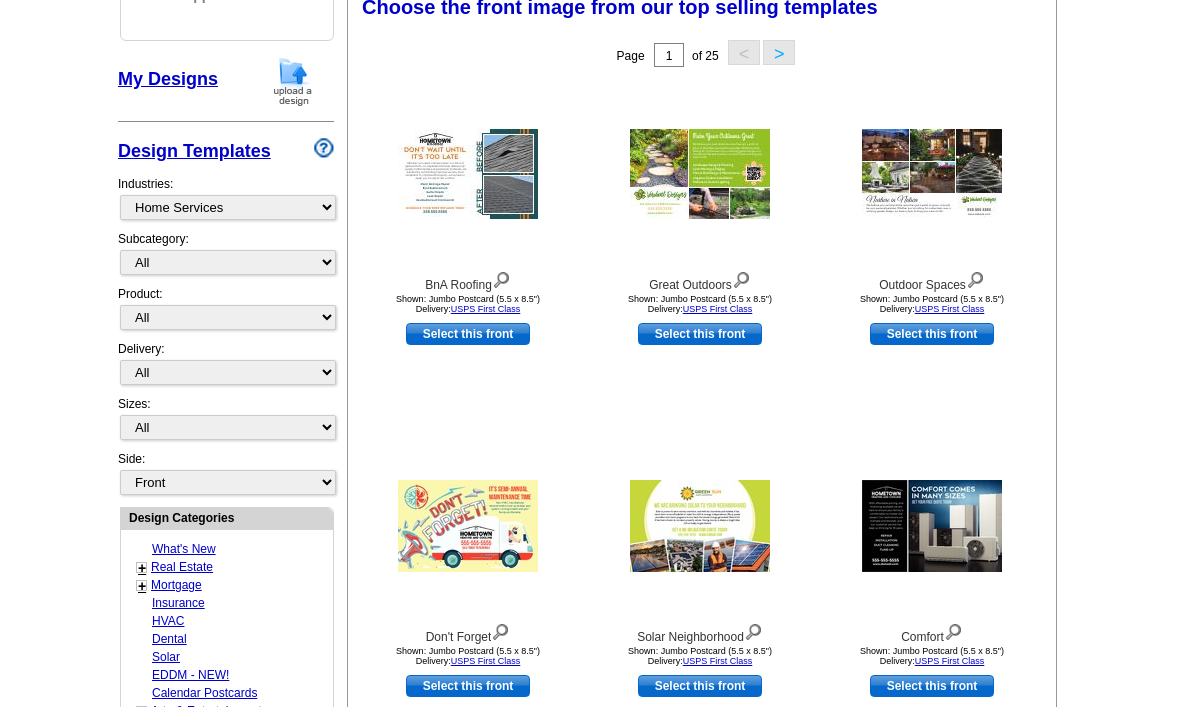 click on "Page
1 of 25
<
>" at bounding box center [706, 55] 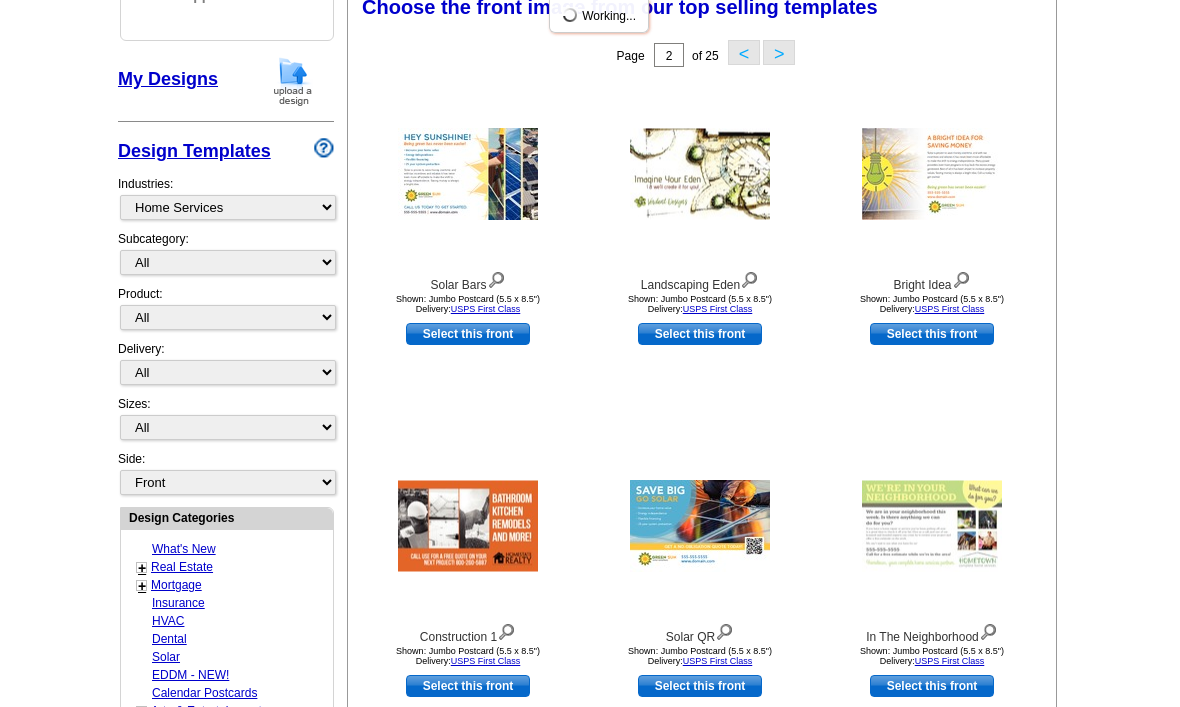 click on ">" at bounding box center [779, 52] 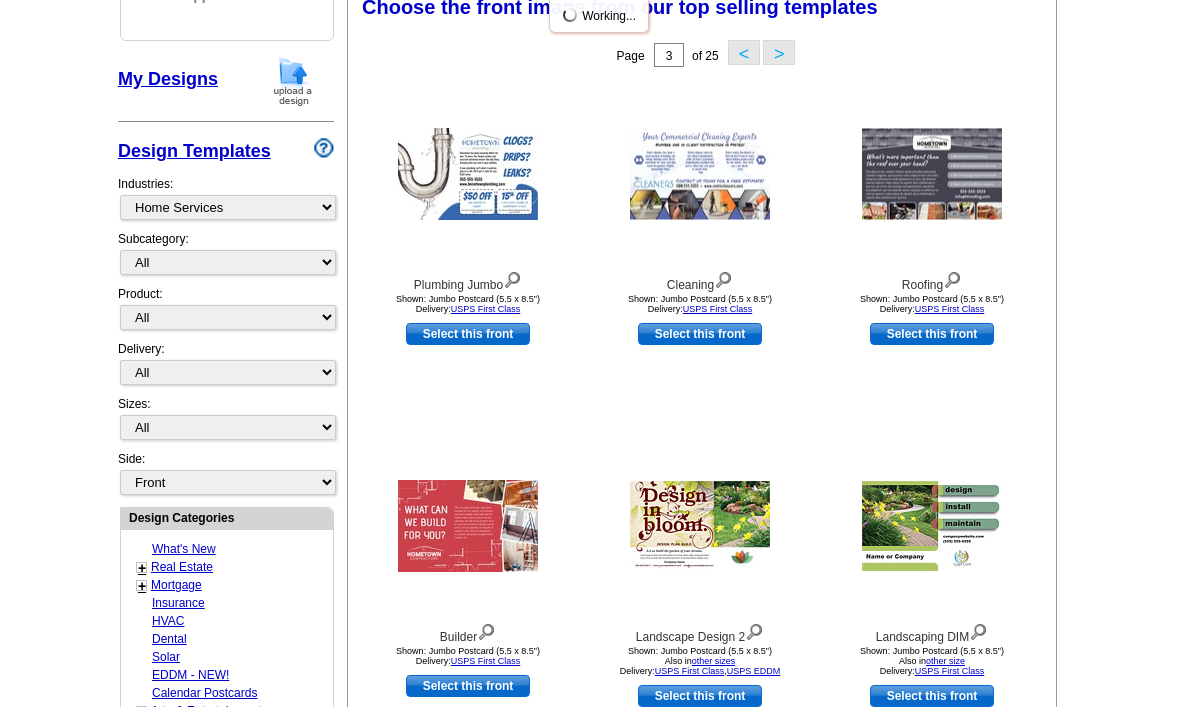 click on ">" at bounding box center (779, 52) 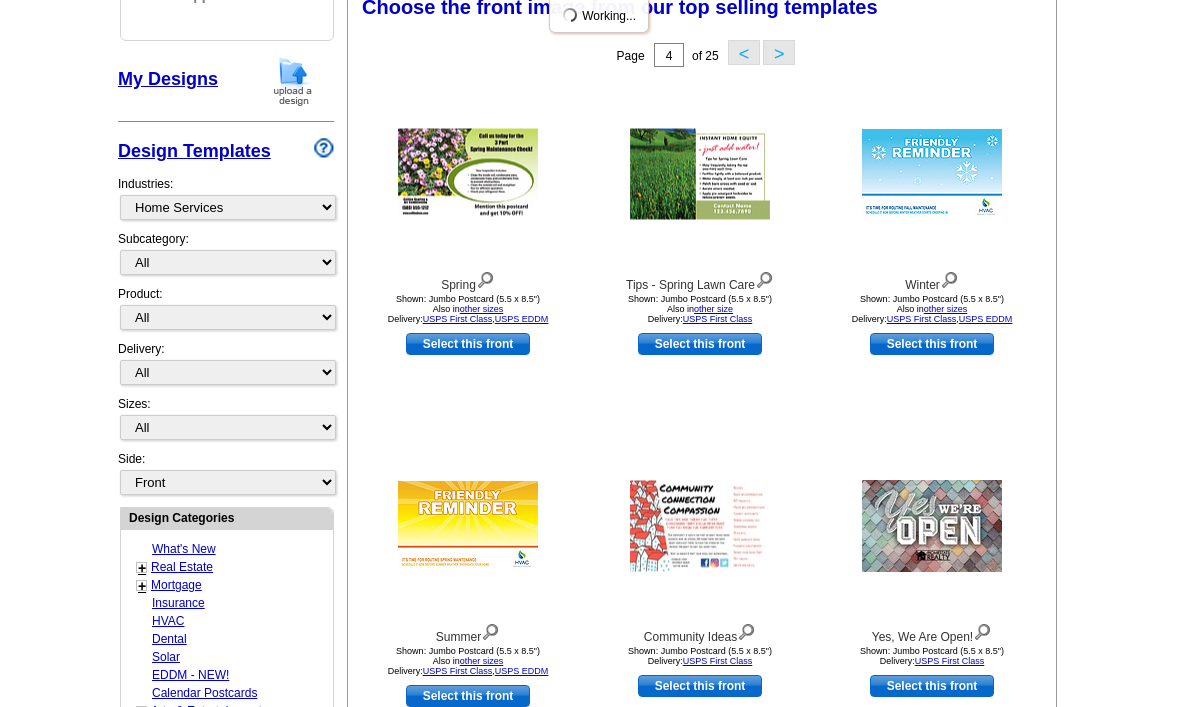 click on ">" at bounding box center [779, 52] 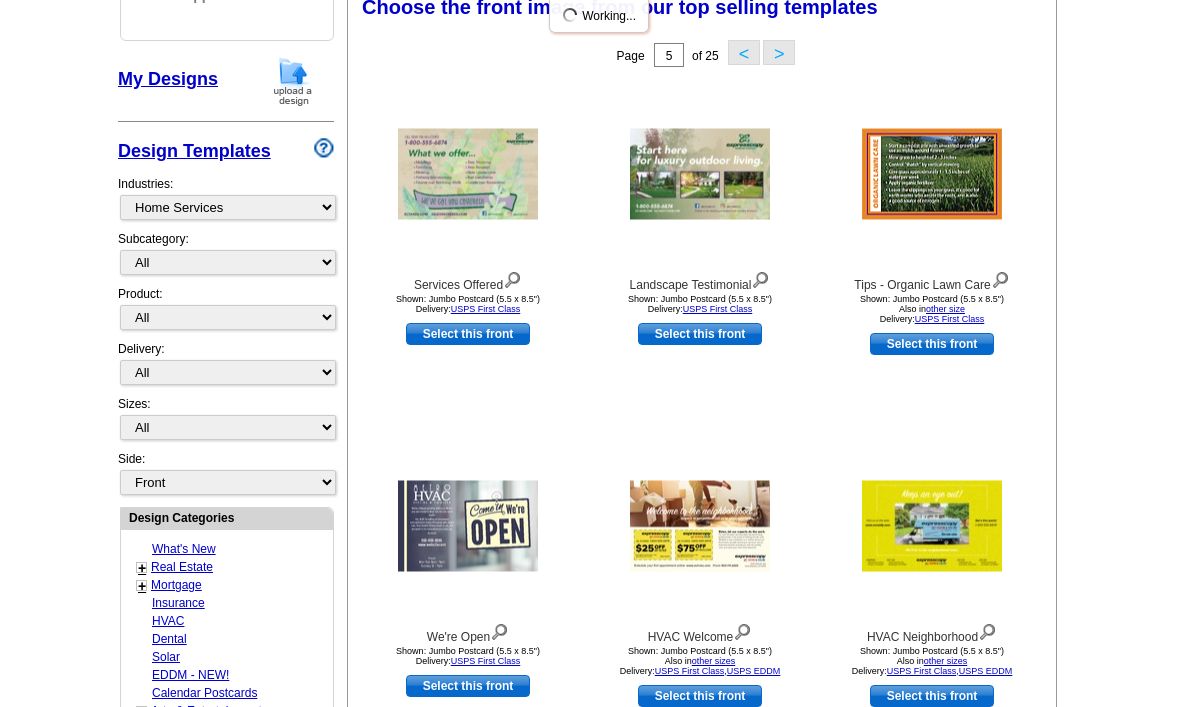 click on ">" at bounding box center (779, 52) 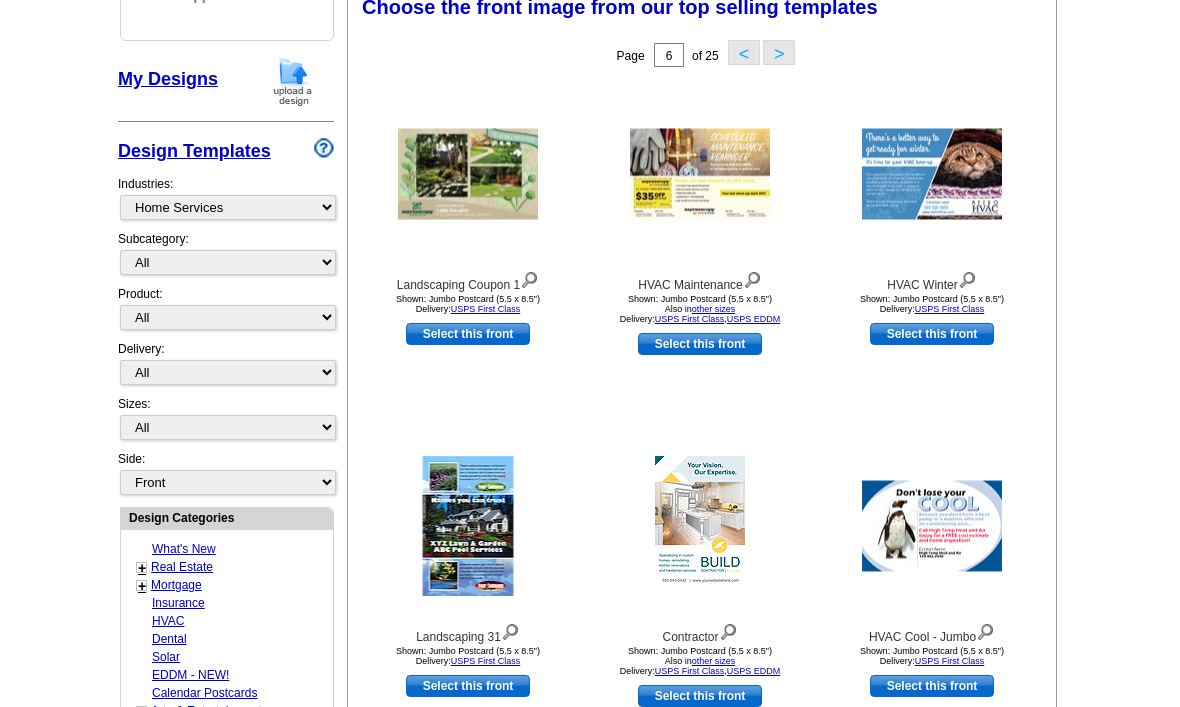 click on ">" at bounding box center (779, 52) 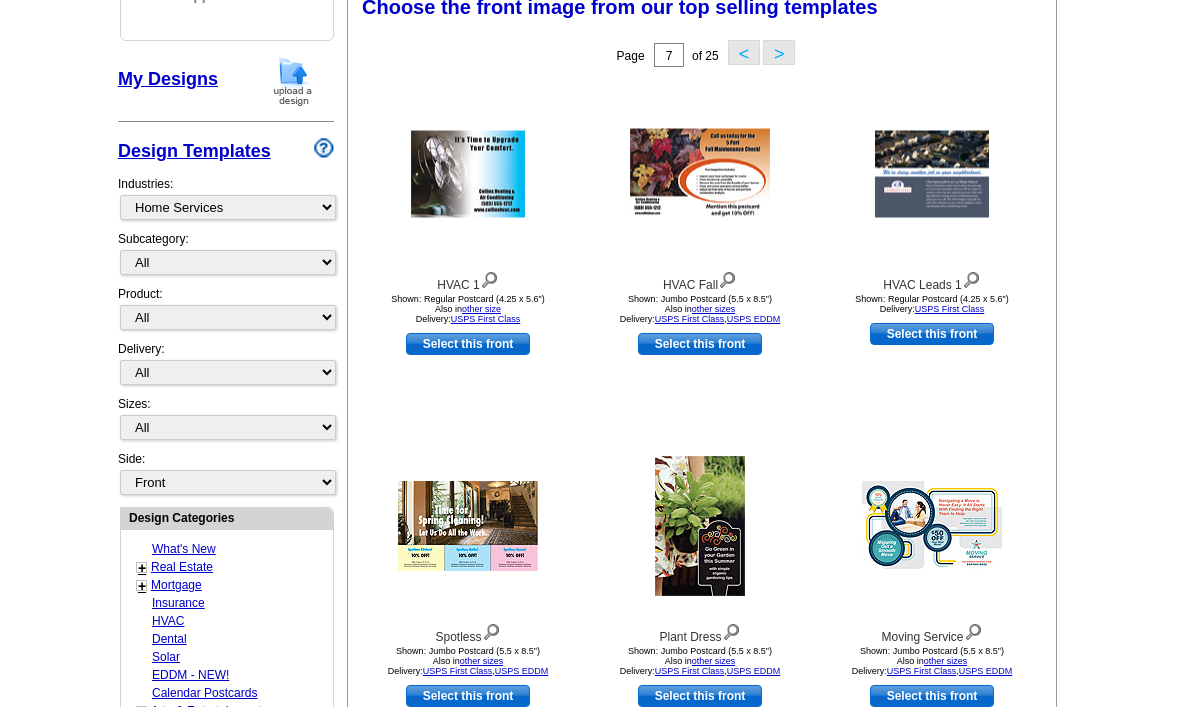click on "Page
7 of 25
<
>" at bounding box center [706, 55] 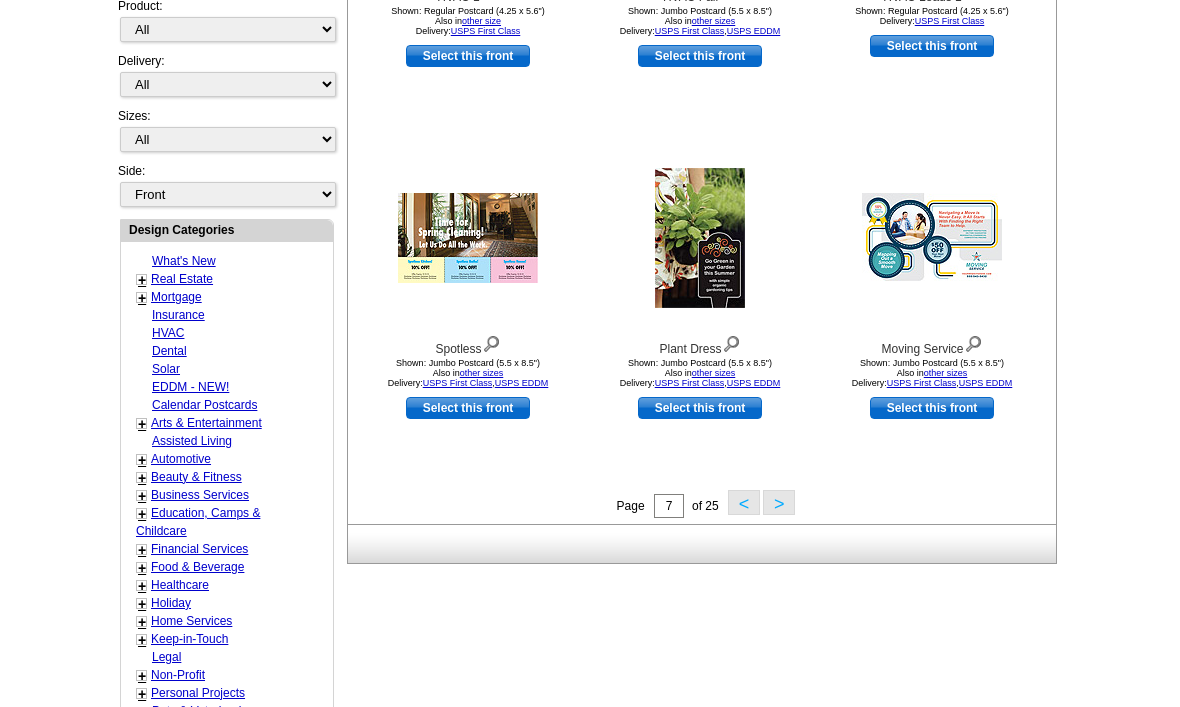 scroll, scrollTop: 605, scrollLeft: 0, axis: vertical 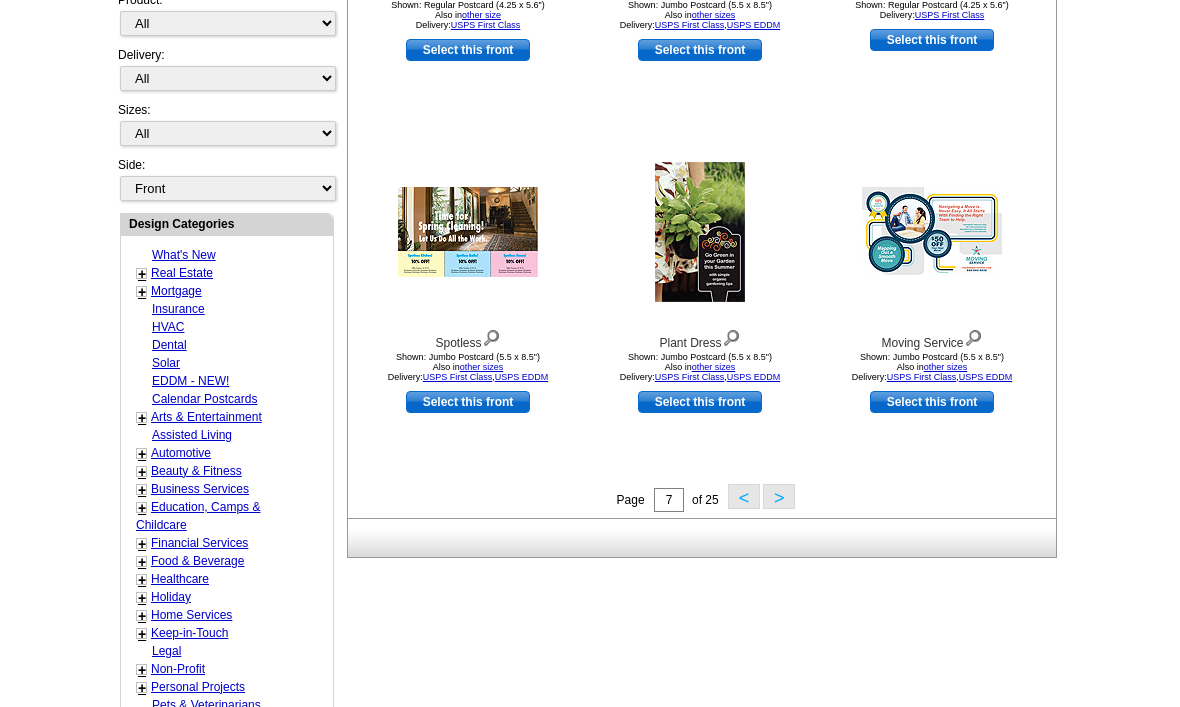 click on "<" at bounding box center [744, 496] 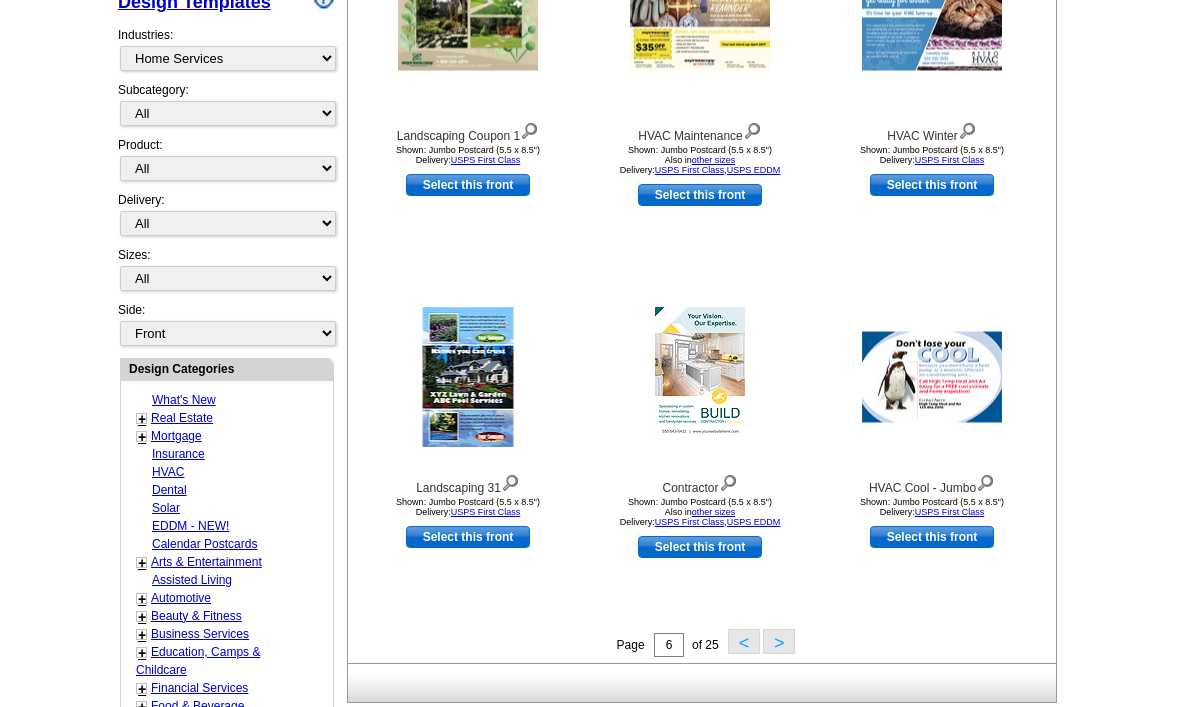 click on "<" at bounding box center (744, 642) 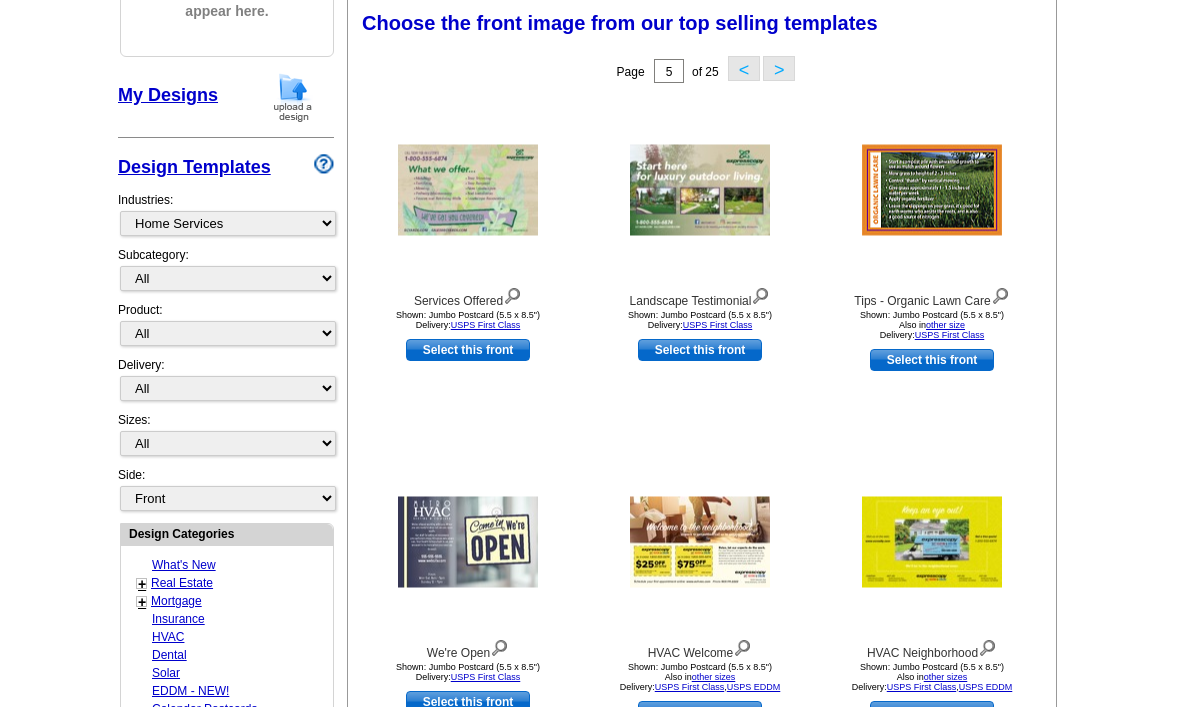 scroll, scrollTop: 293, scrollLeft: 0, axis: vertical 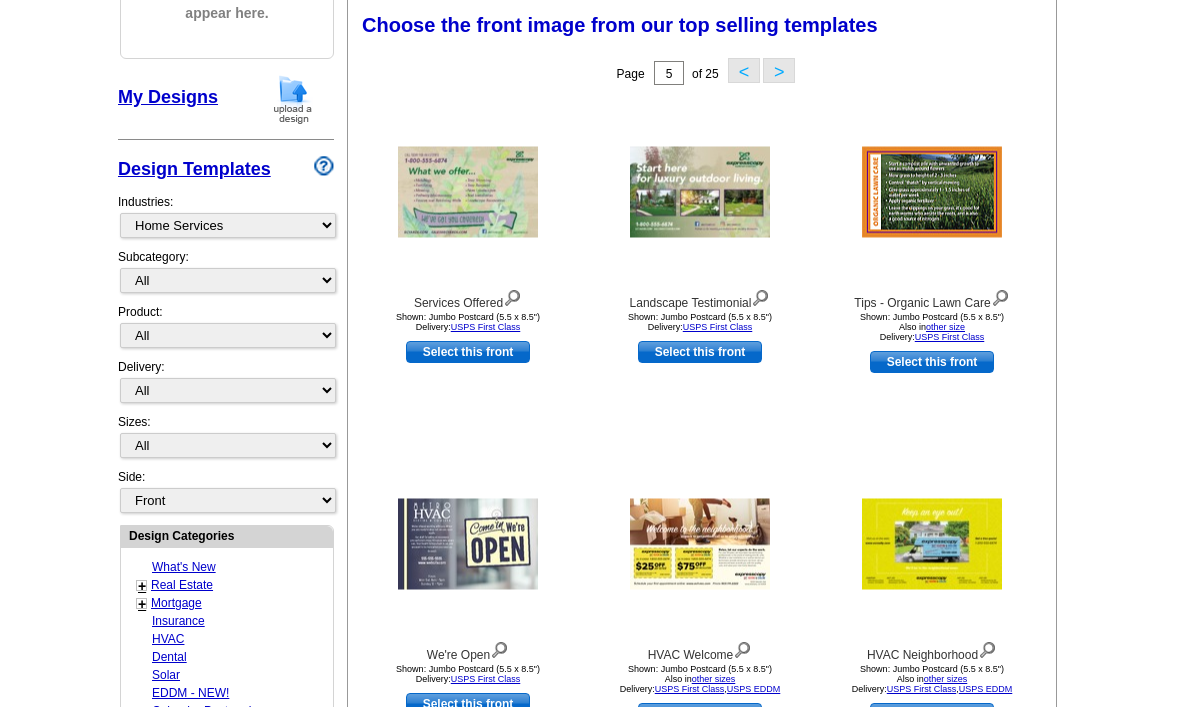 click on "Page
5 of 25
<
>" at bounding box center (706, 73) 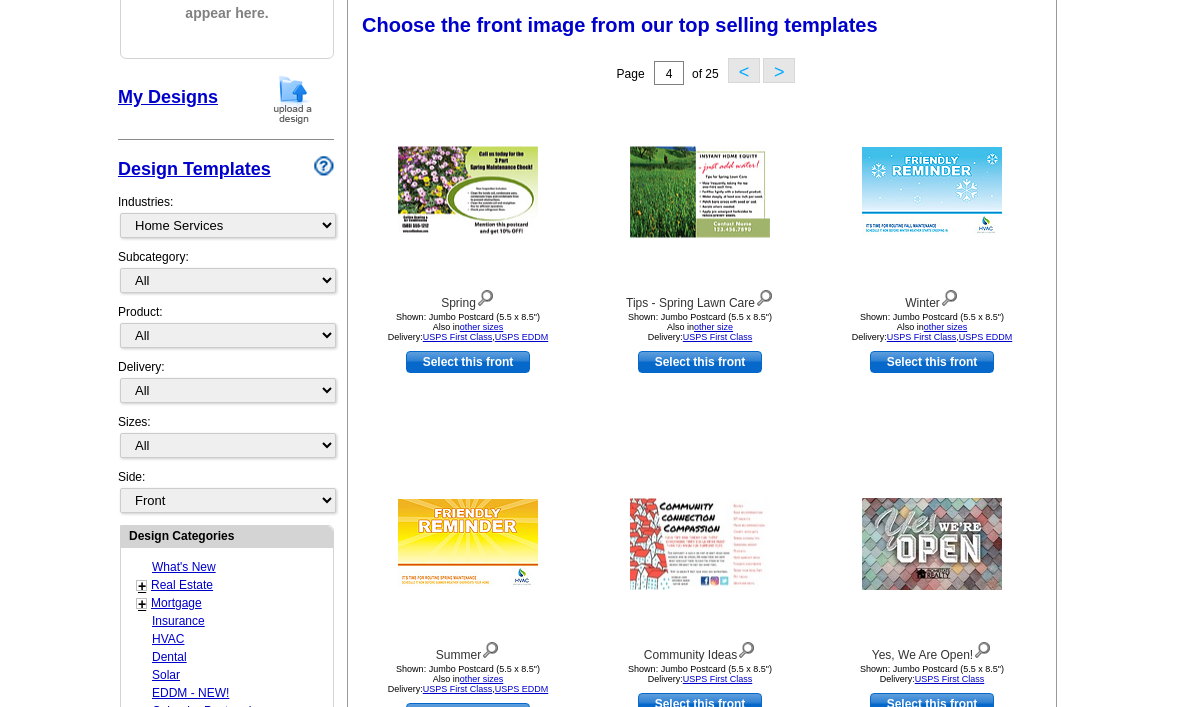 click on "<" at bounding box center (744, 70) 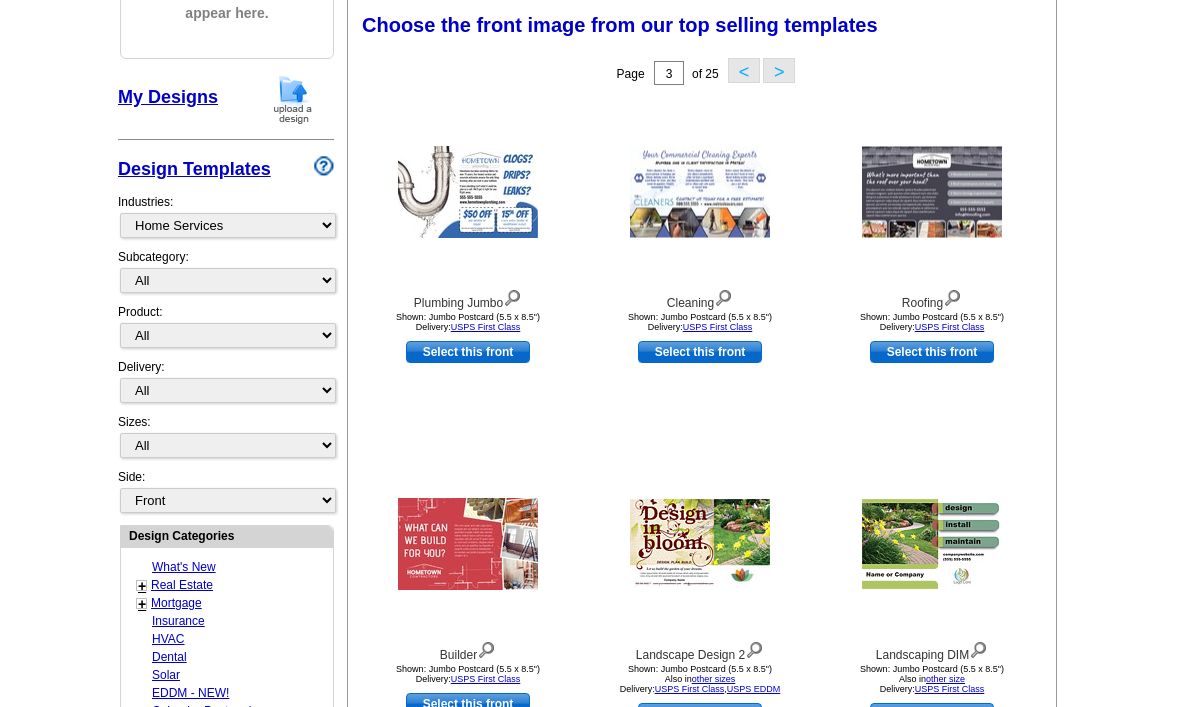 click on "of 25" at bounding box center [705, 74] 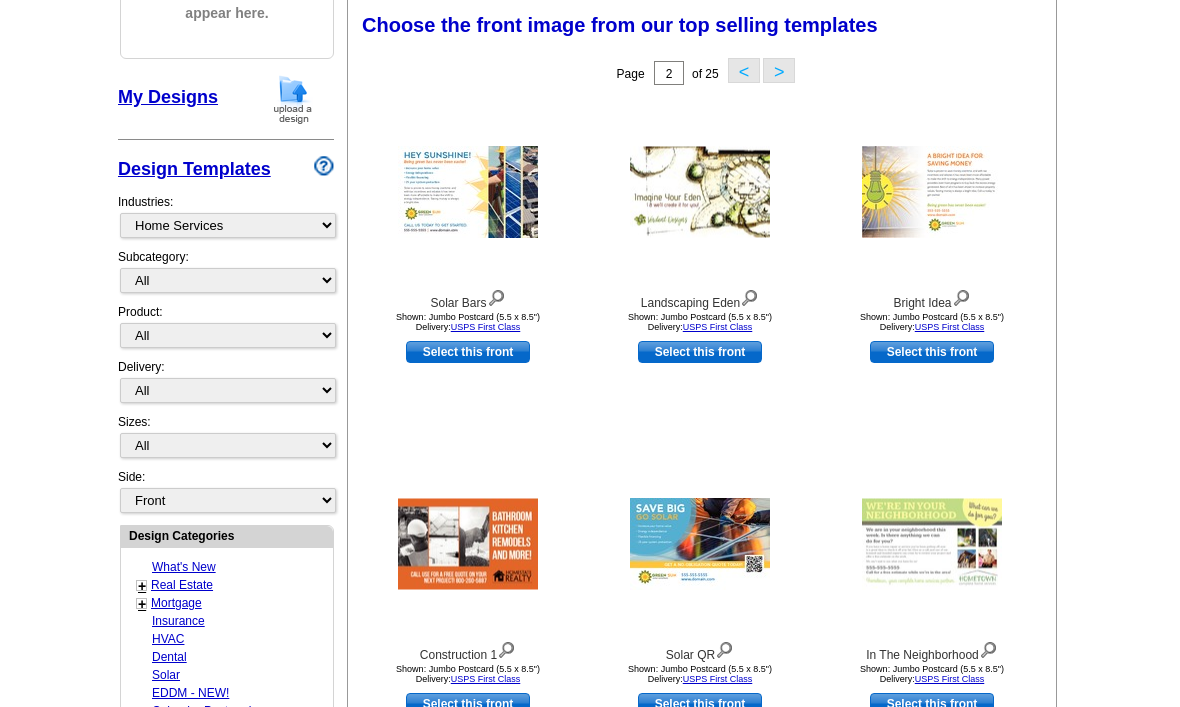 click on "<" at bounding box center [744, 70] 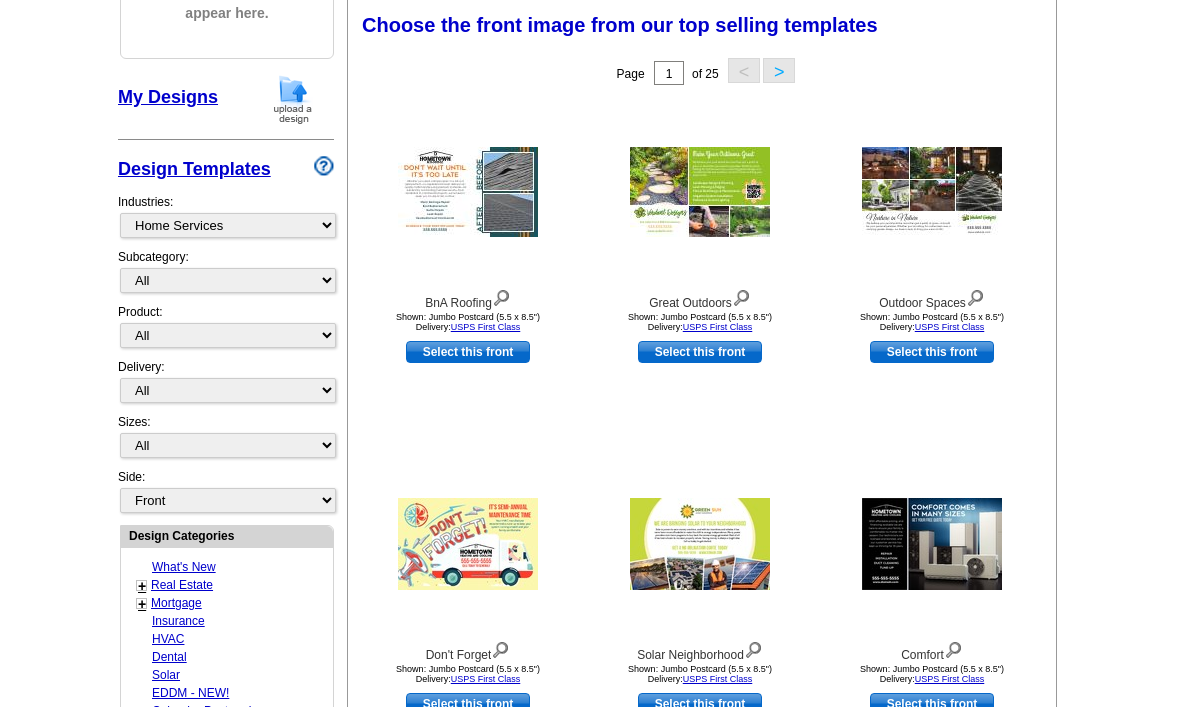click on "Select this front" at bounding box center [468, 352] 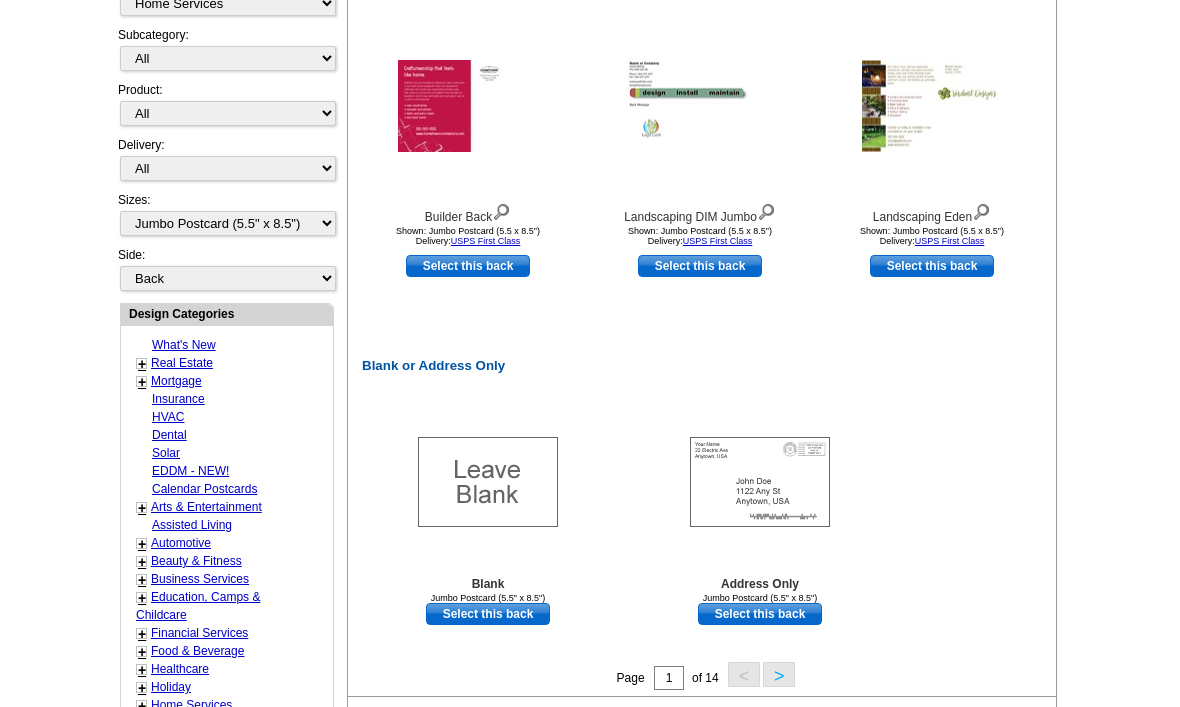 scroll, scrollTop: 742, scrollLeft: 0, axis: vertical 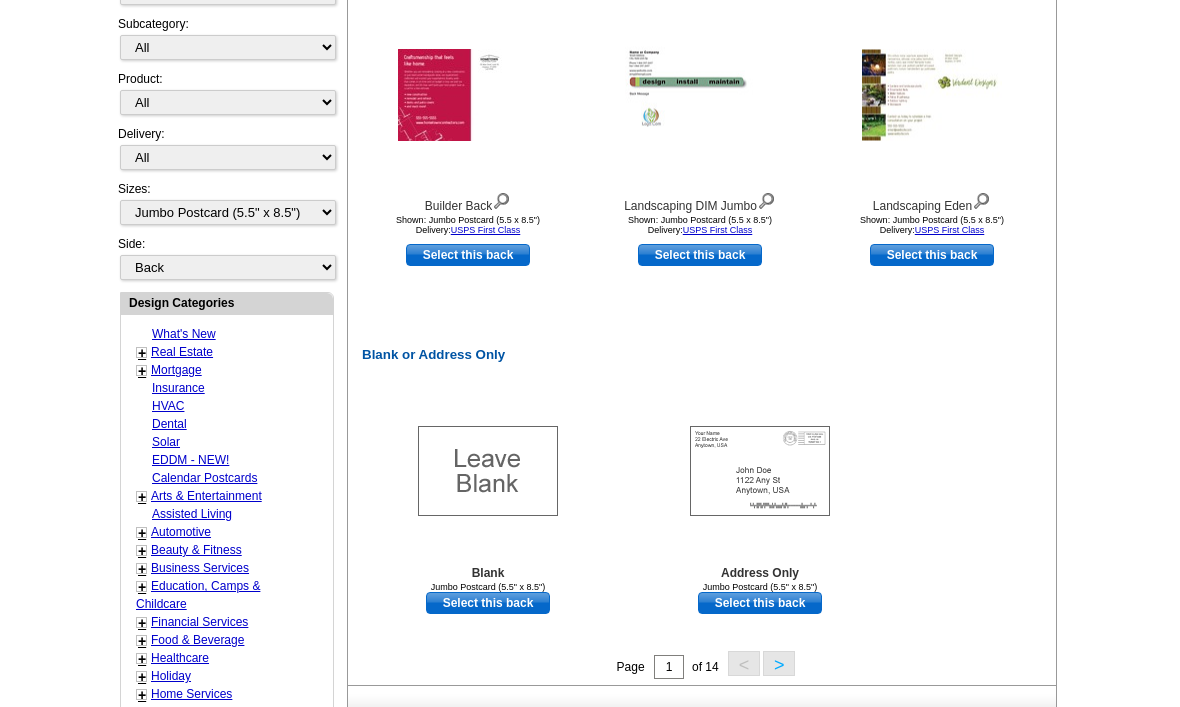 click on "Select this back" at bounding box center (760, 603) 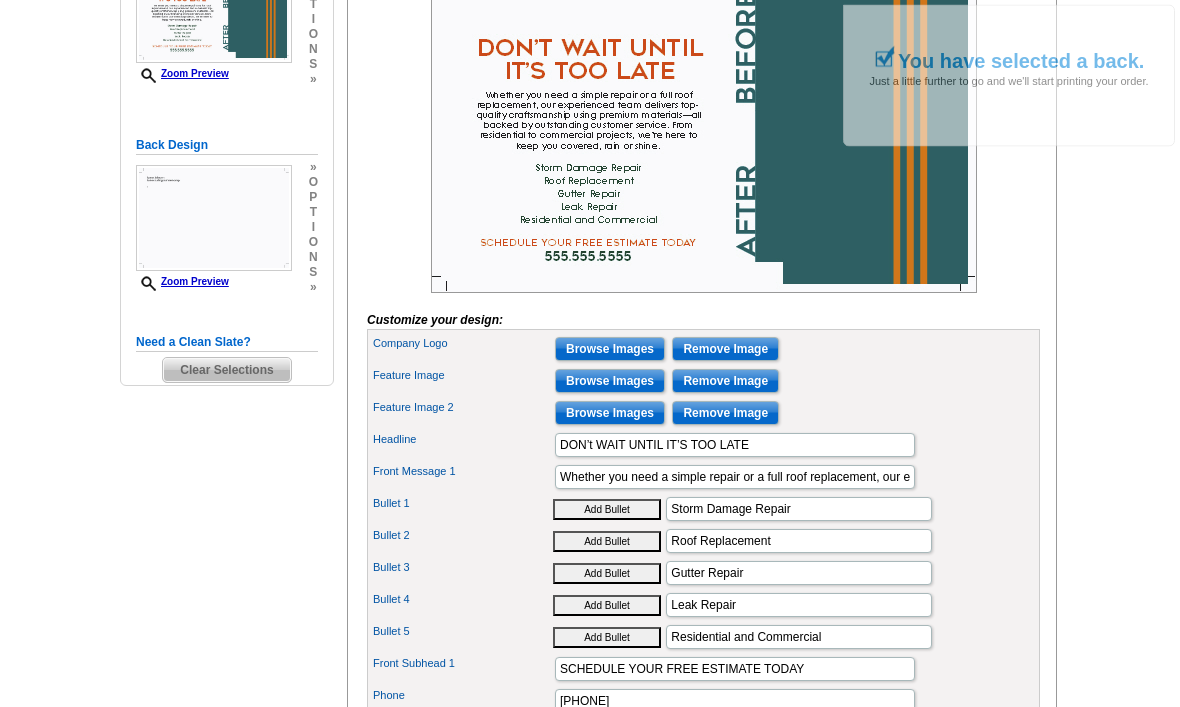 scroll, scrollTop: 438, scrollLeft: 0, axis: vertical 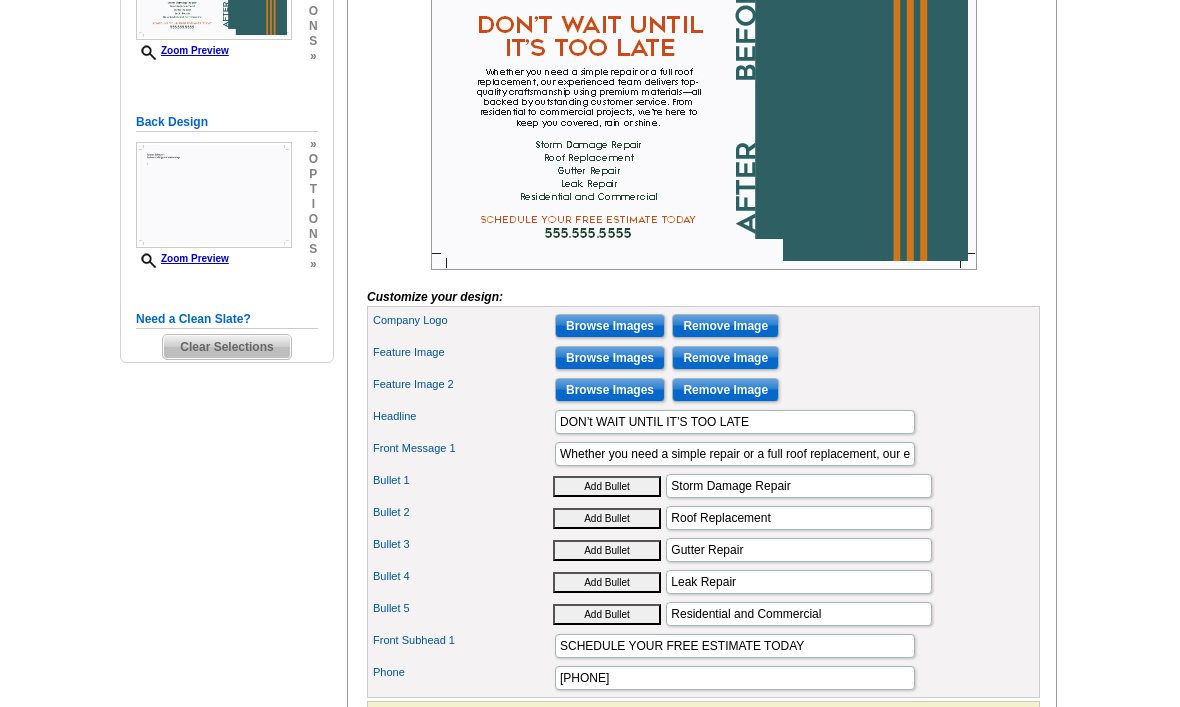 click on "Browse Images" at bounding box center [610, 326] 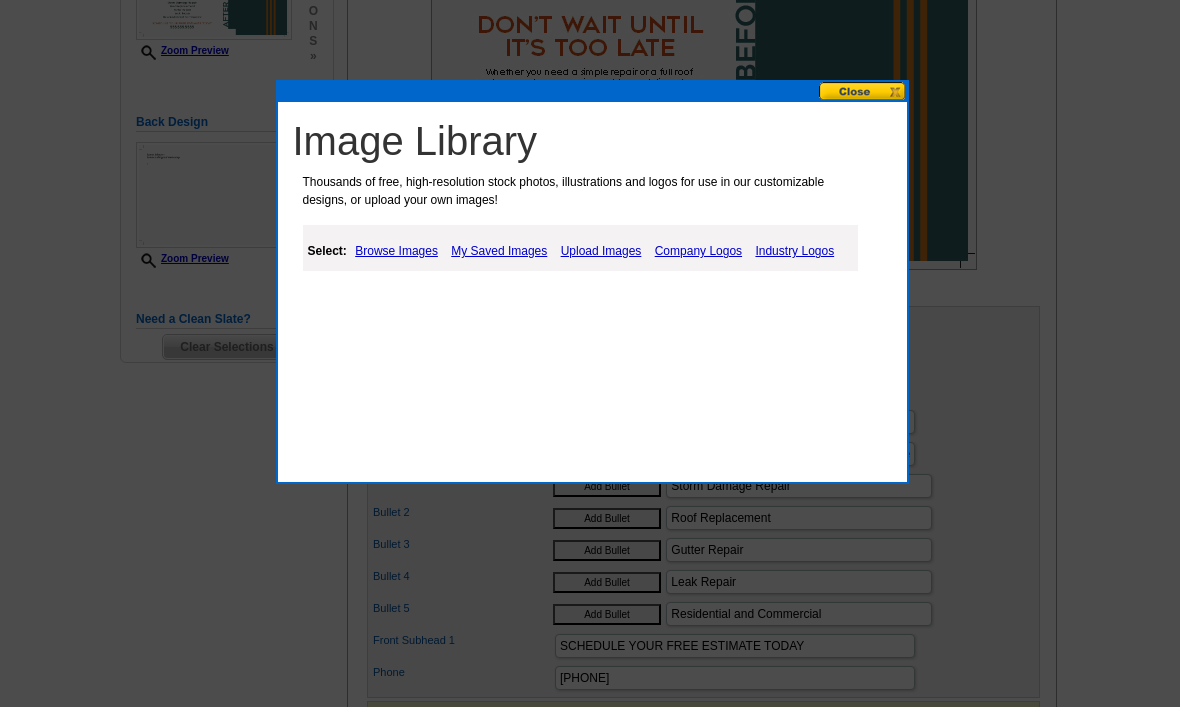 click on "Company Logos" at bounding box center [698, 251] 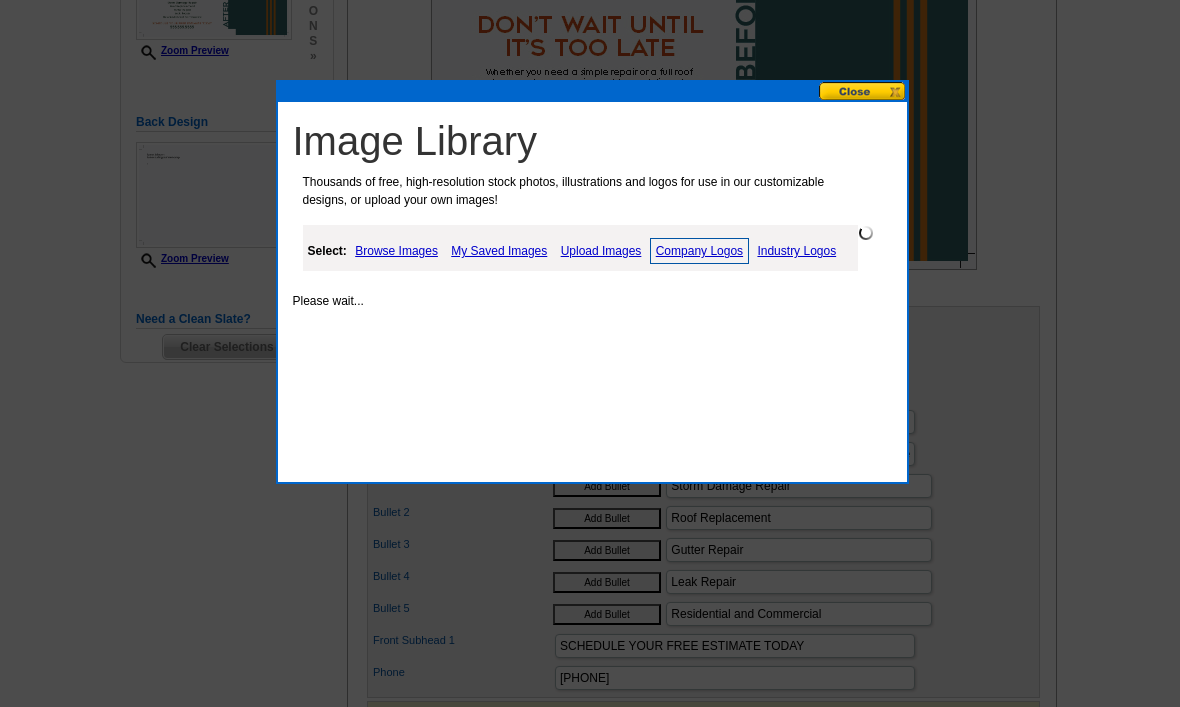 click on "Upload Images" at bounding box center [601, 251] 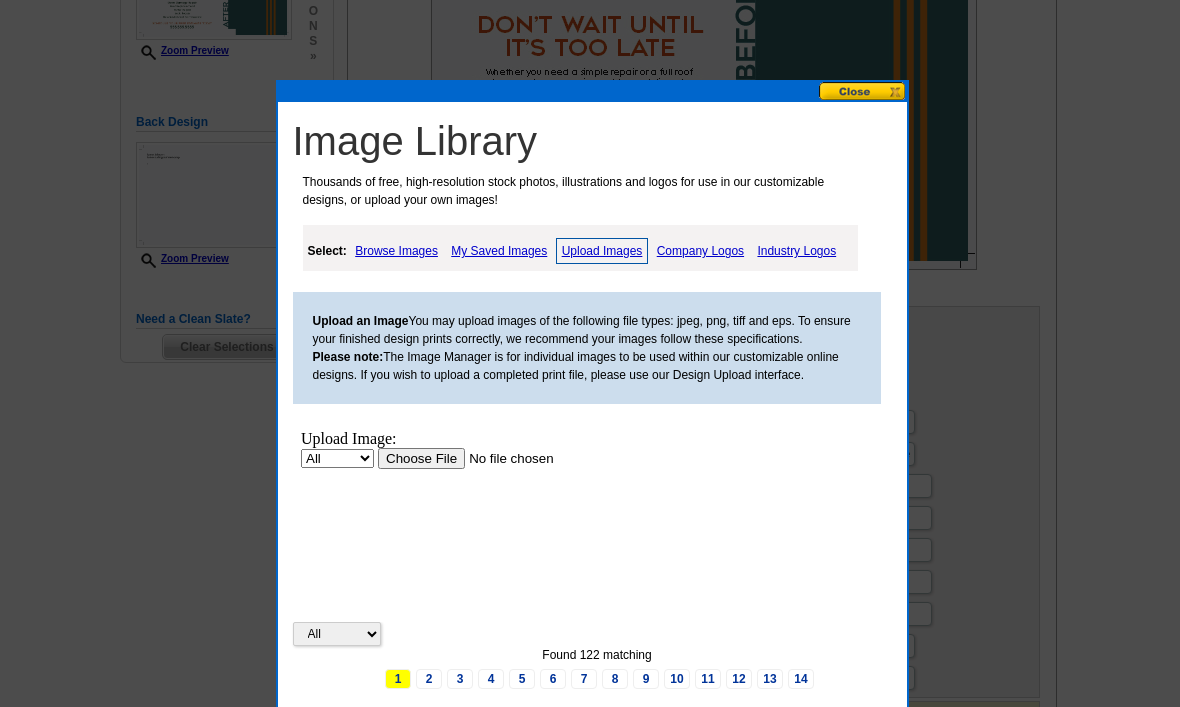scroll, scrollTop: 506, scrollLeft: 0, axis: vertical 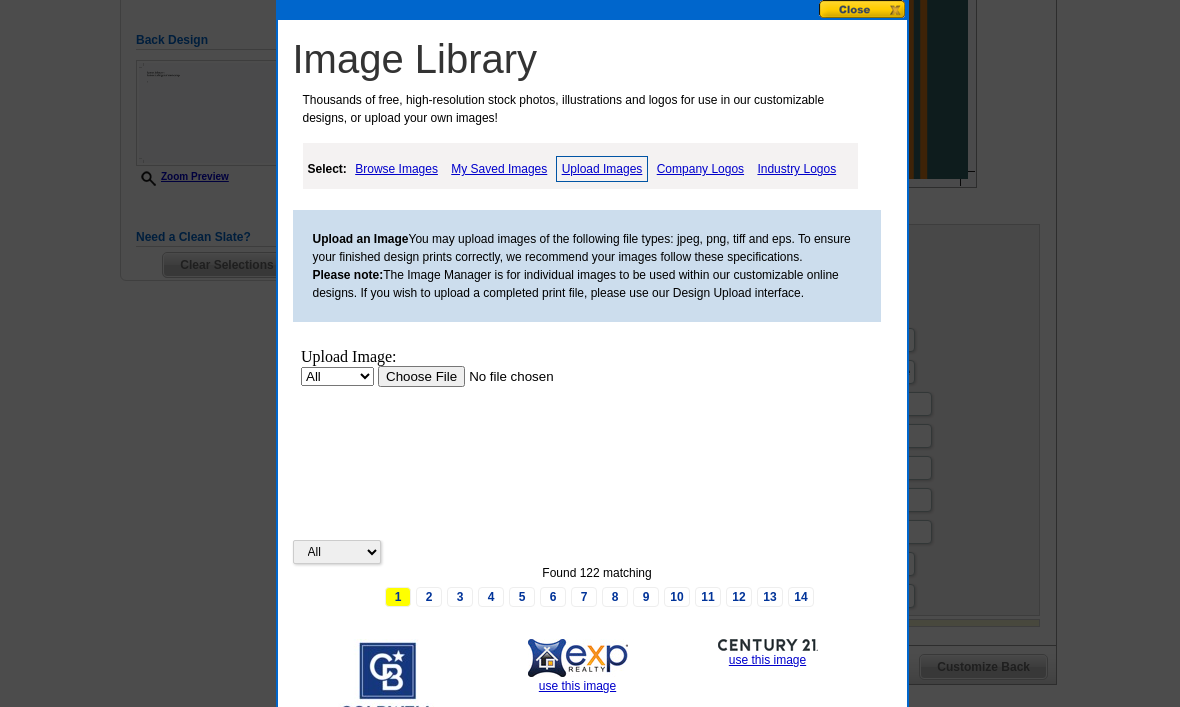 click on "My Saved Images" at bounding box center (499, 169) 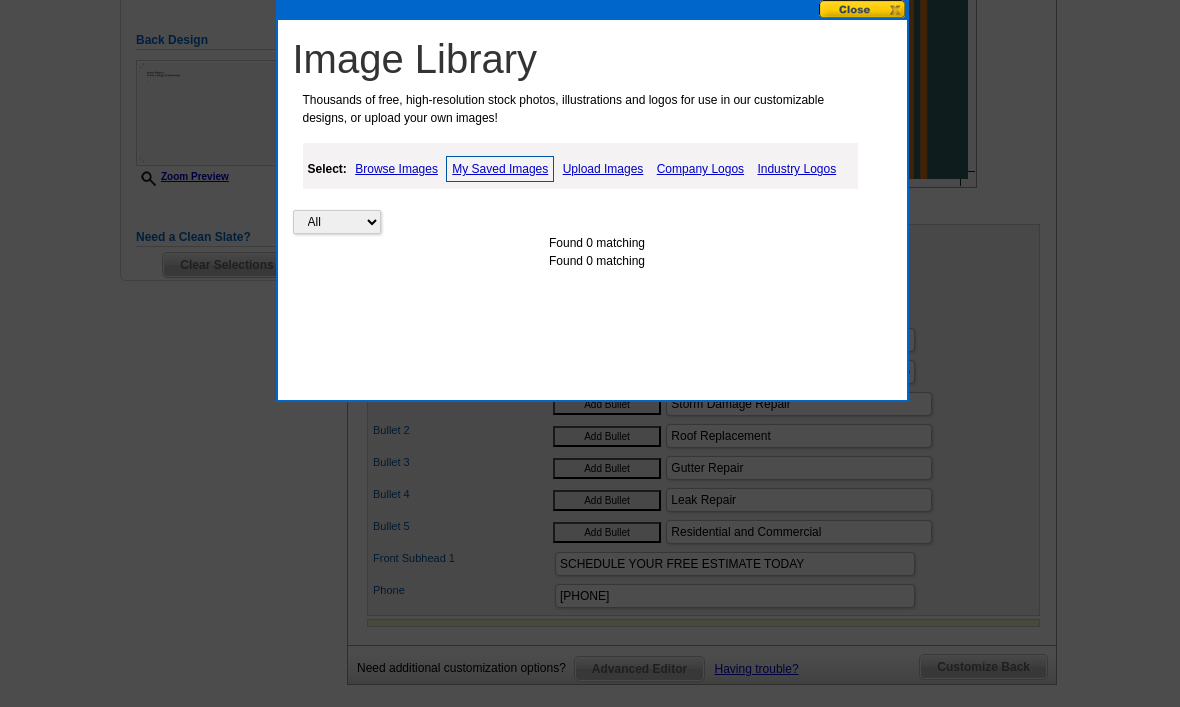 click on "Select:
Browse Images
My Saved Images
Upload Images
Company Logos
Industry Logos" at bounding box center [580, 166] 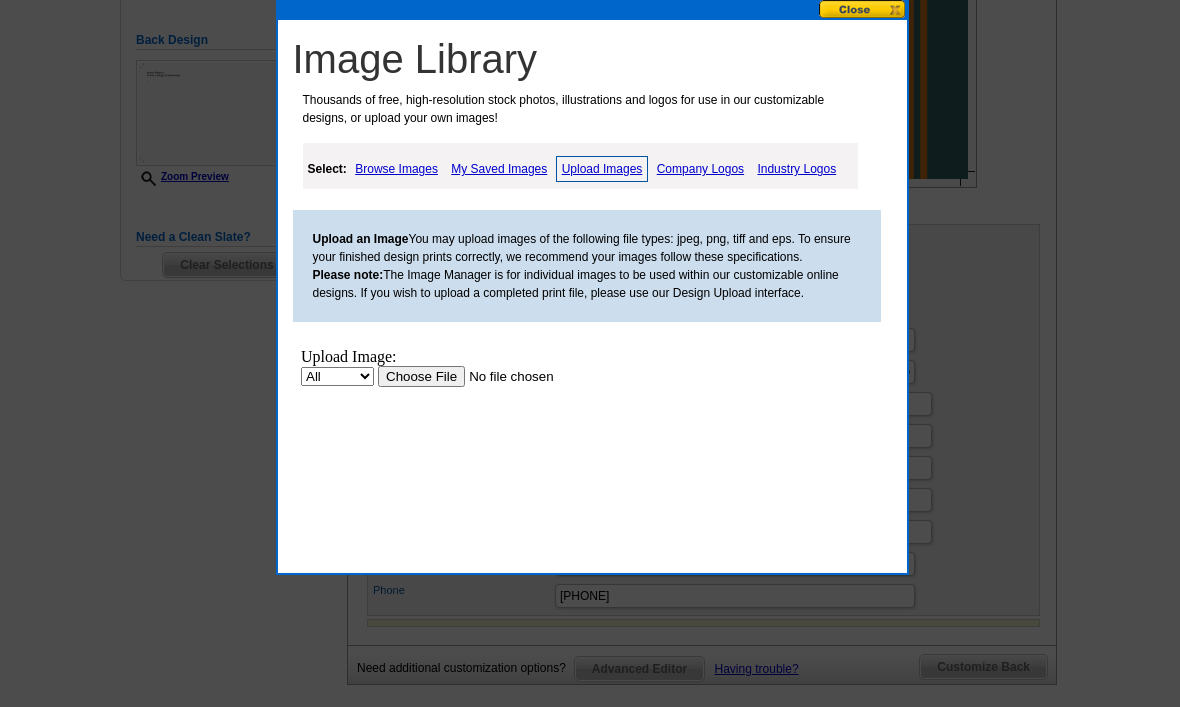 scroll, scrollTop: 0, scrollLeft: 0, axis: both 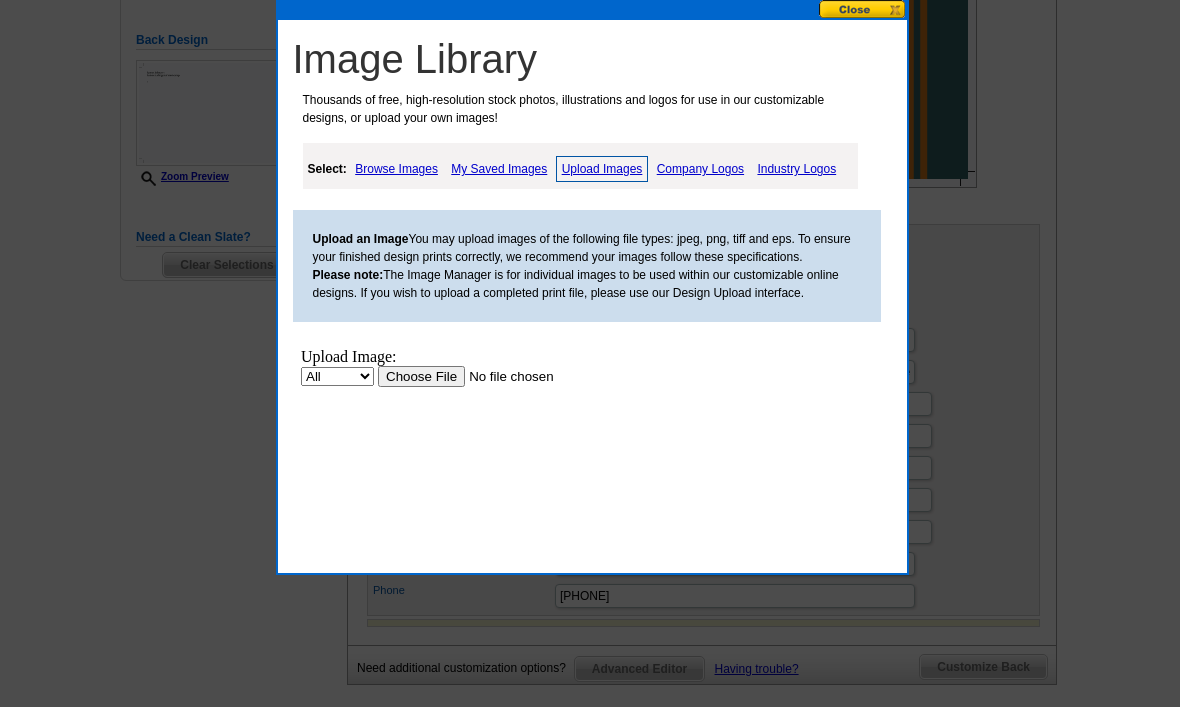 click at bounding box center (503, 376) 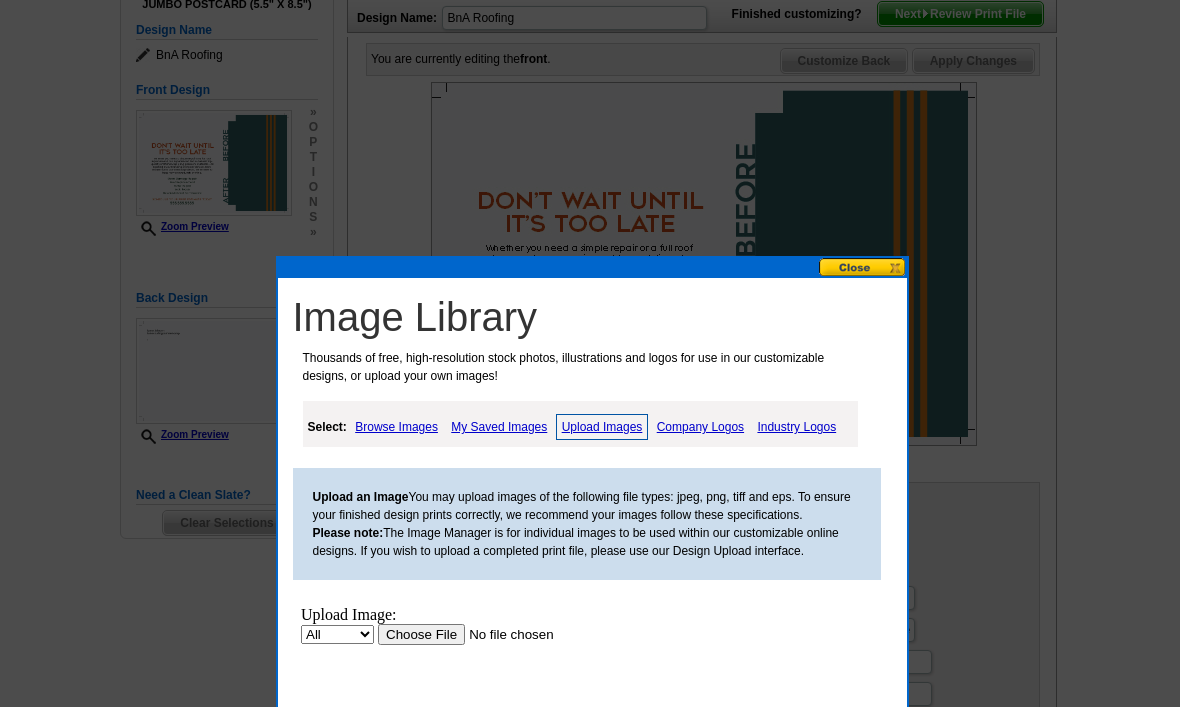scroll, scrollTop: 261, scrollLeft: 0, axis: vertical 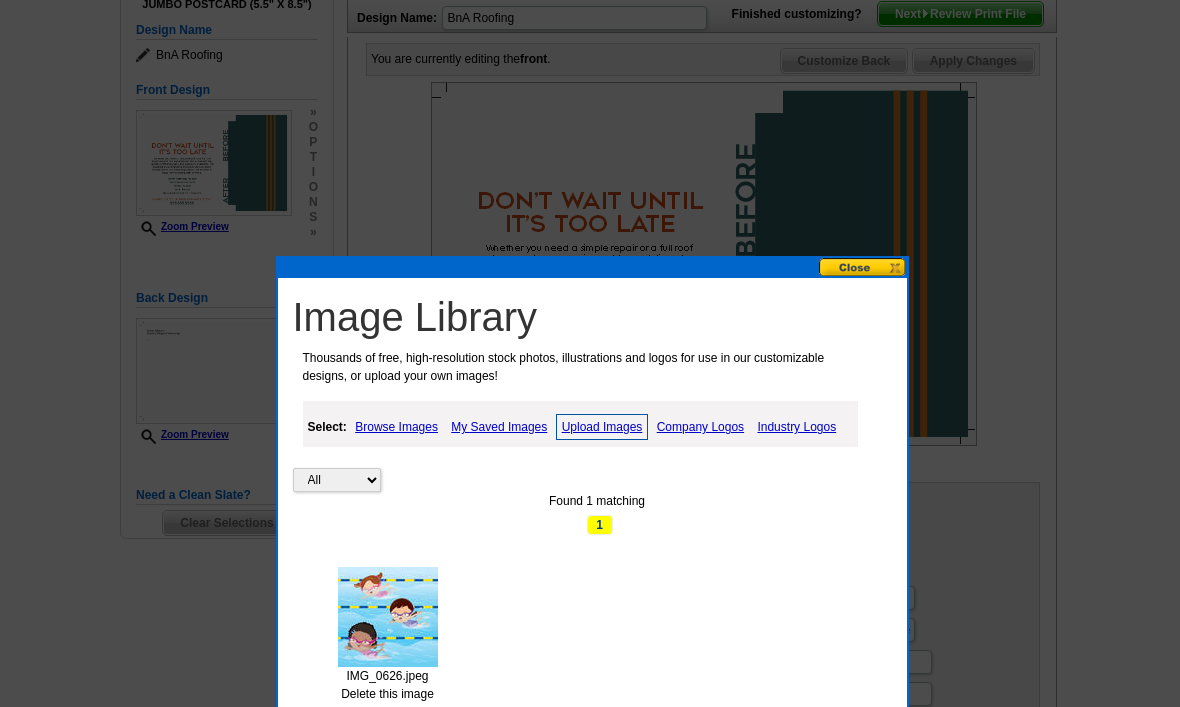 click on "use this image" at bounding box center (387, 712) 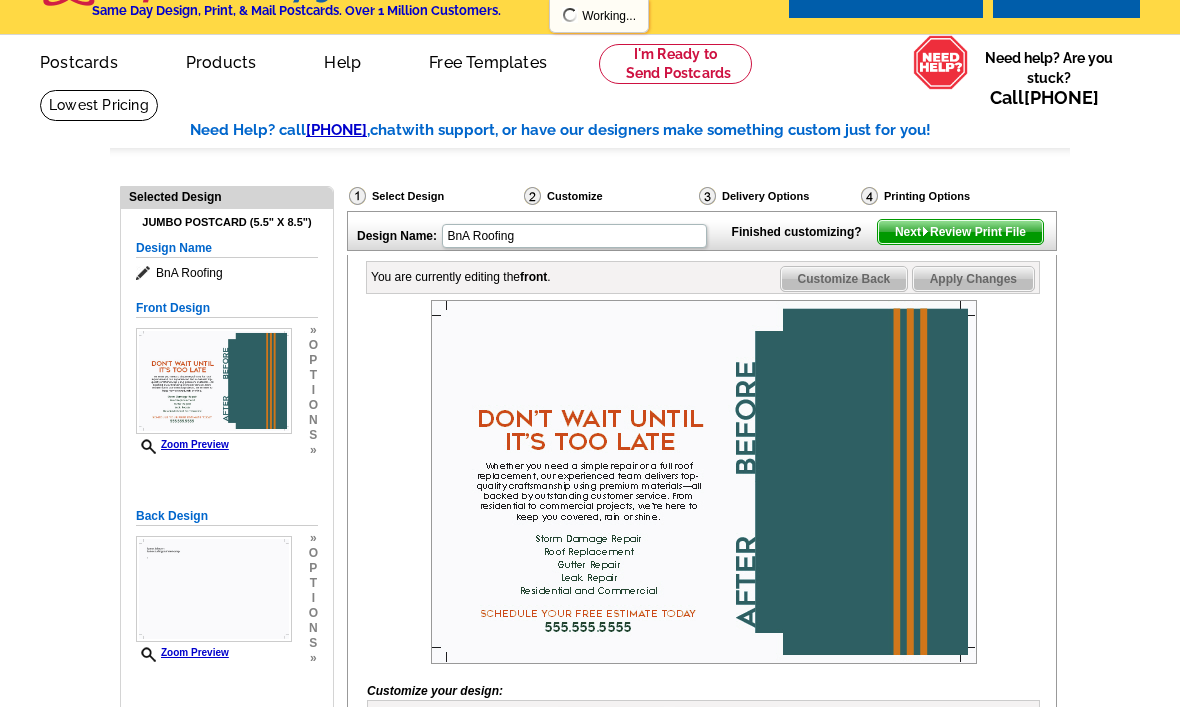 scroll, scrollTop: 50, scrollLeft: 0, axis: vertical 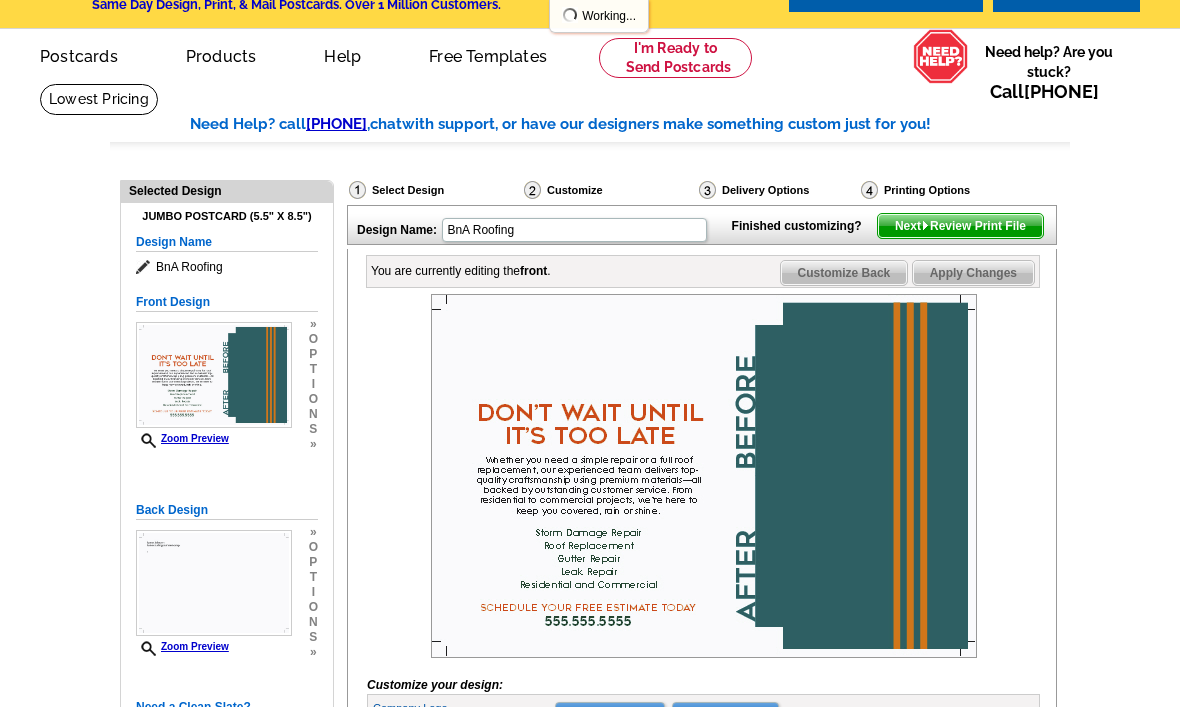 click at bounding box center (703, 476) 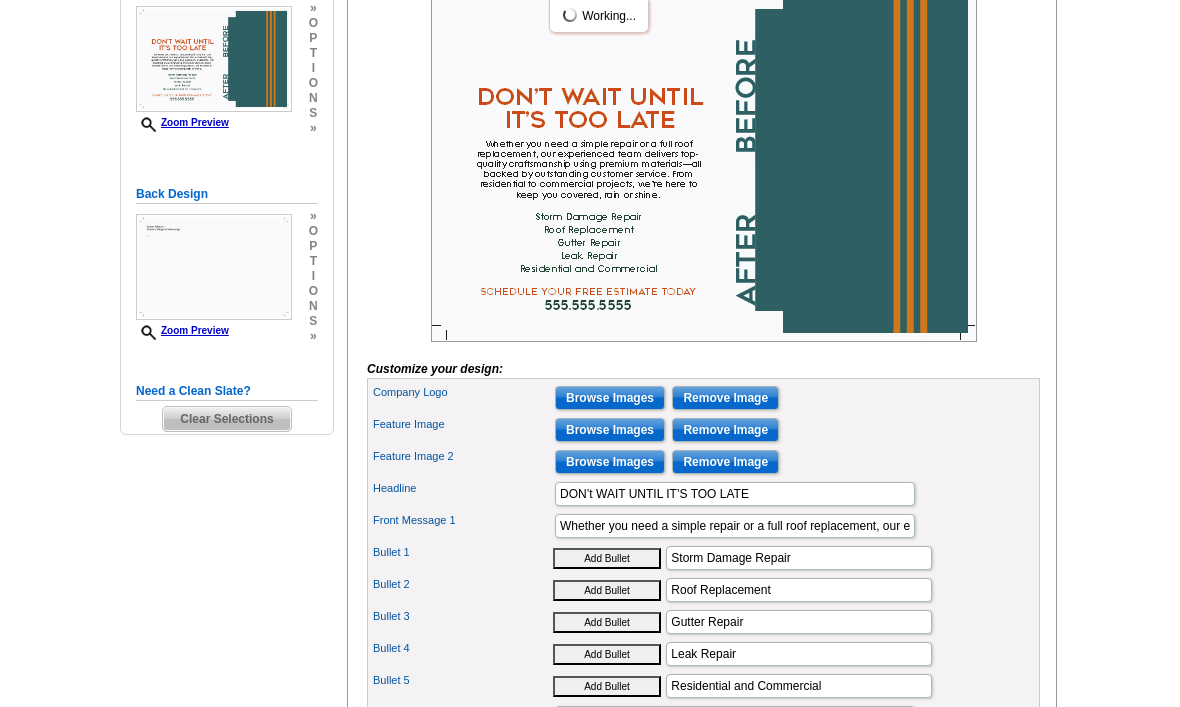 scroll, scrollTop: 378, scrollLeft: 0, axis: vertical 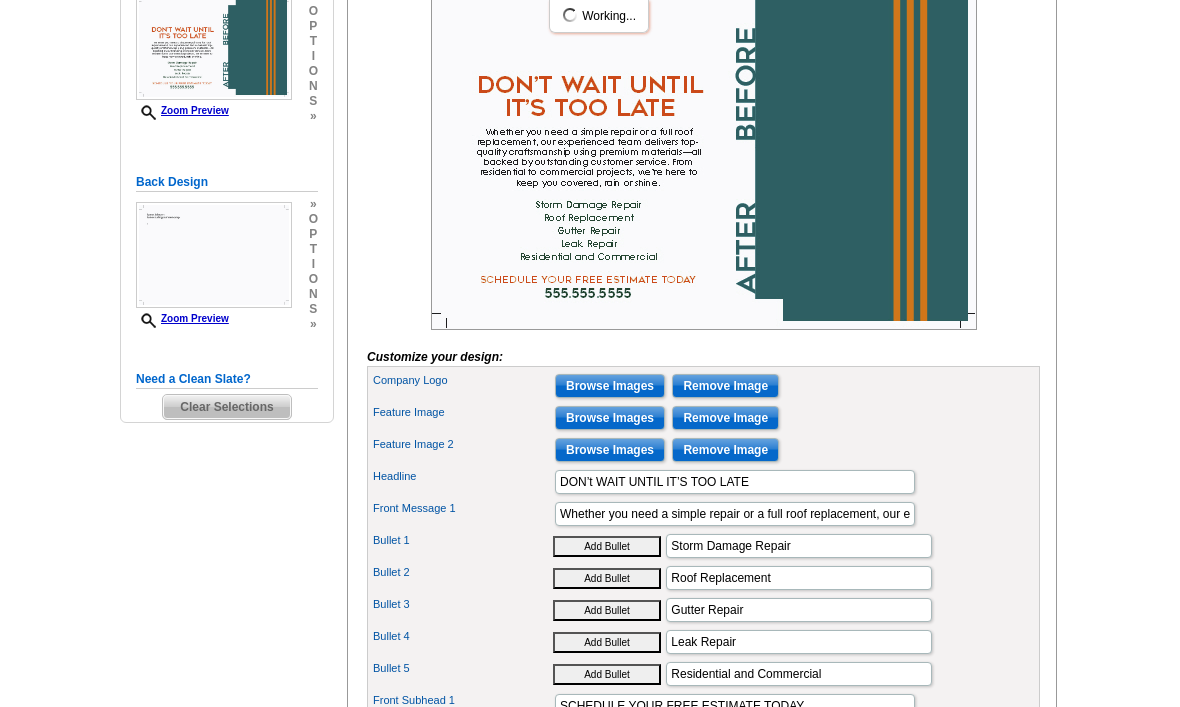 click on "Browse Images" at bounding box center (610, 418) 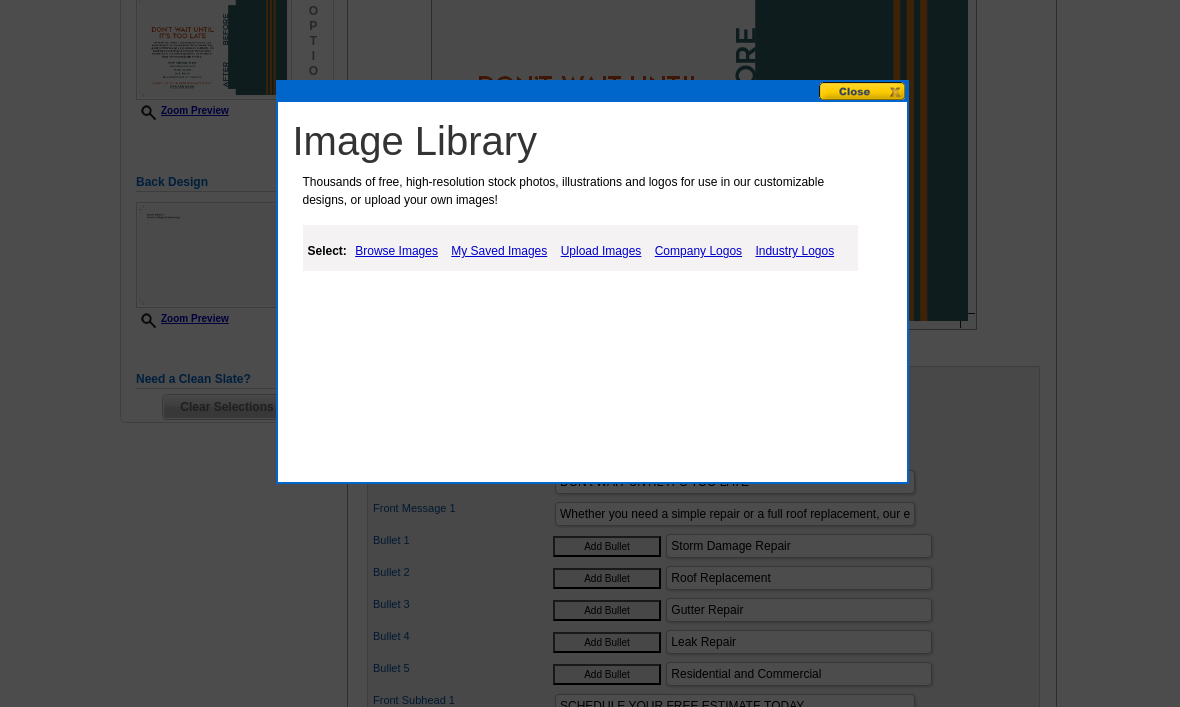 click on "Industry Logos" at bounding box center [794, 251] 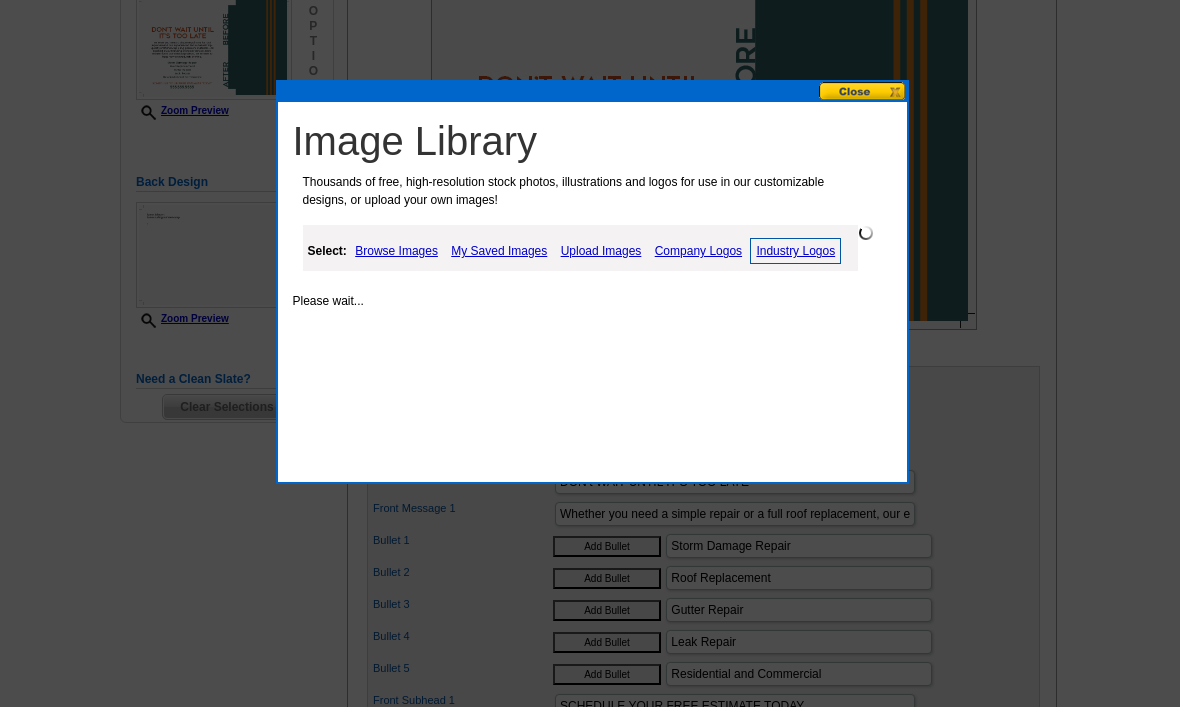 click on "My Saved Images" at bounding box center (499, 251) 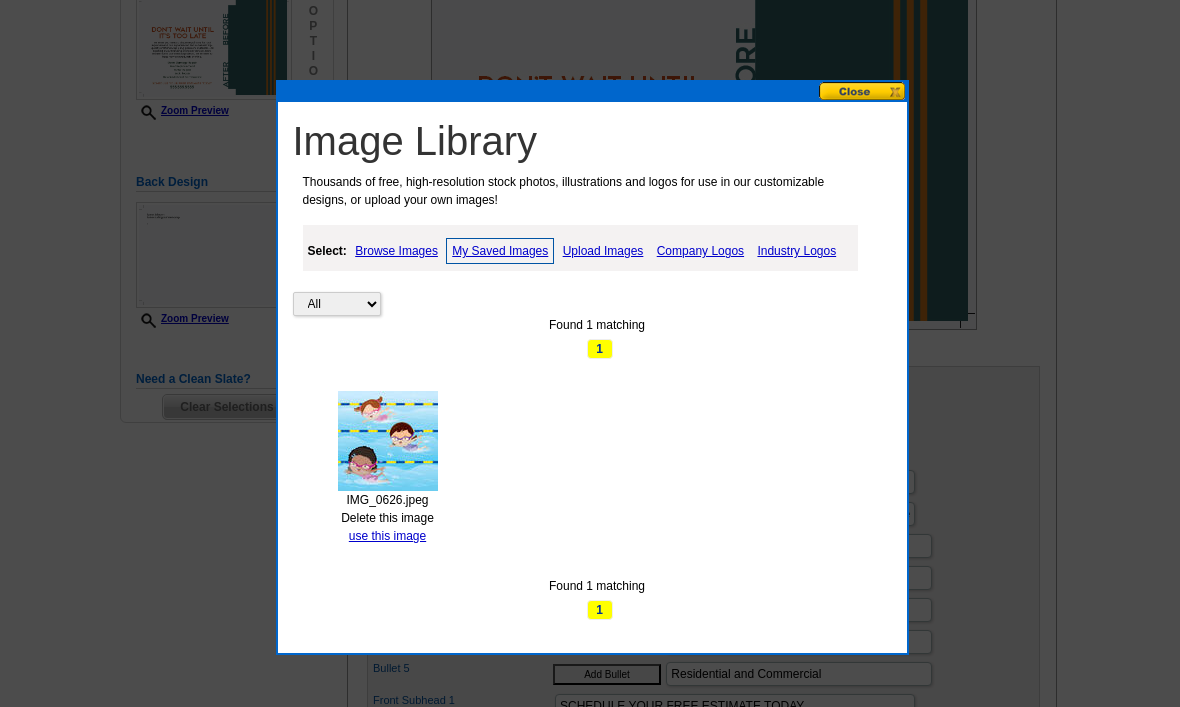 click on "All Property Found 1 matching 1 IMG_0626.jpeg  Delete this image  use this image Found 1 matching 1" at bounding box center [597, 422] 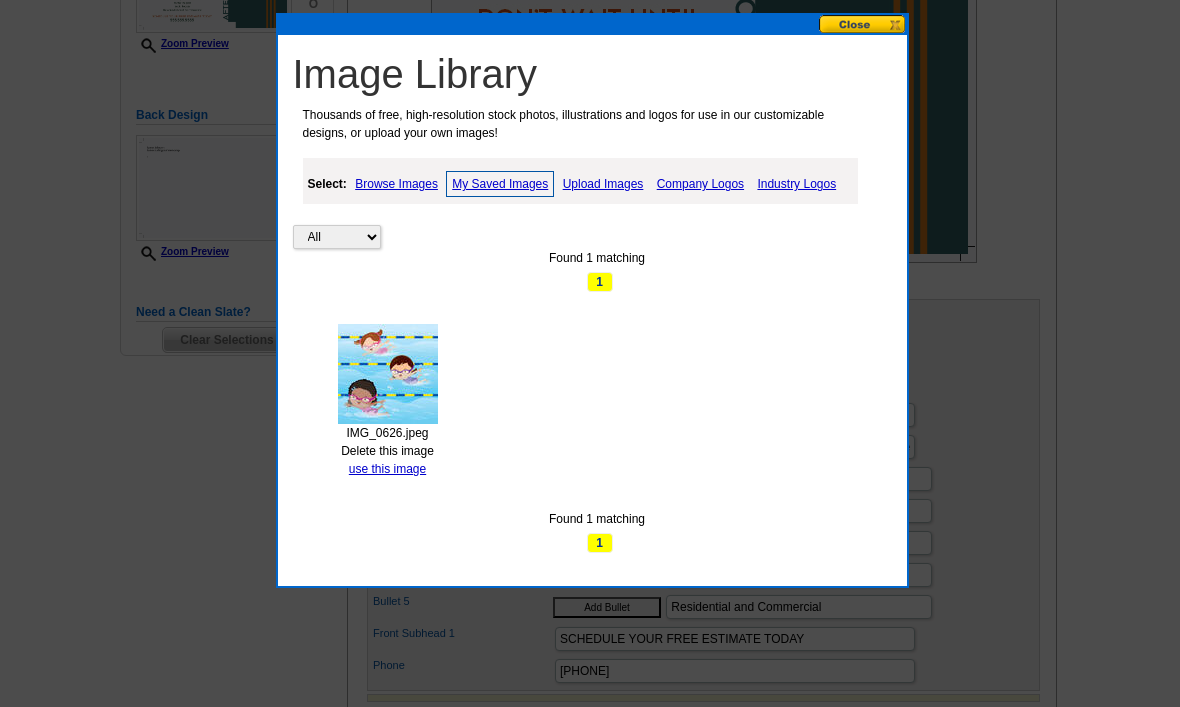 click on "use this image" at bounding box center (387, 469) 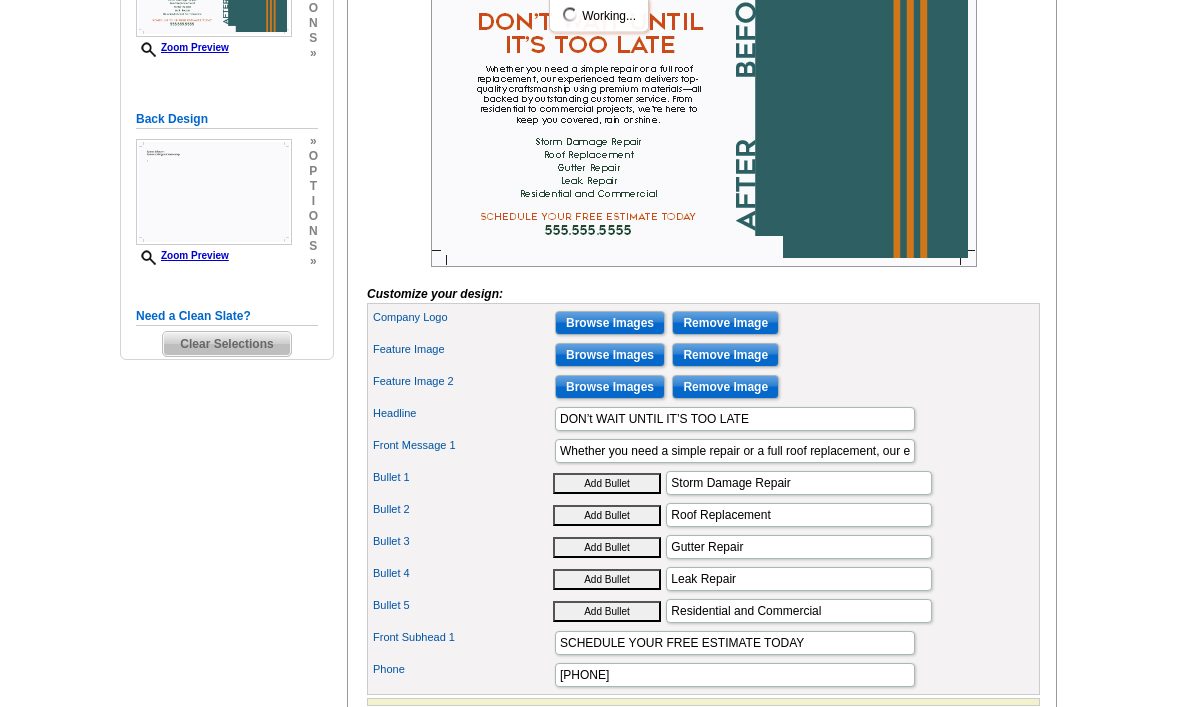 scroll, scrollTop: 441, scrollLeft: 0, axis: vertical 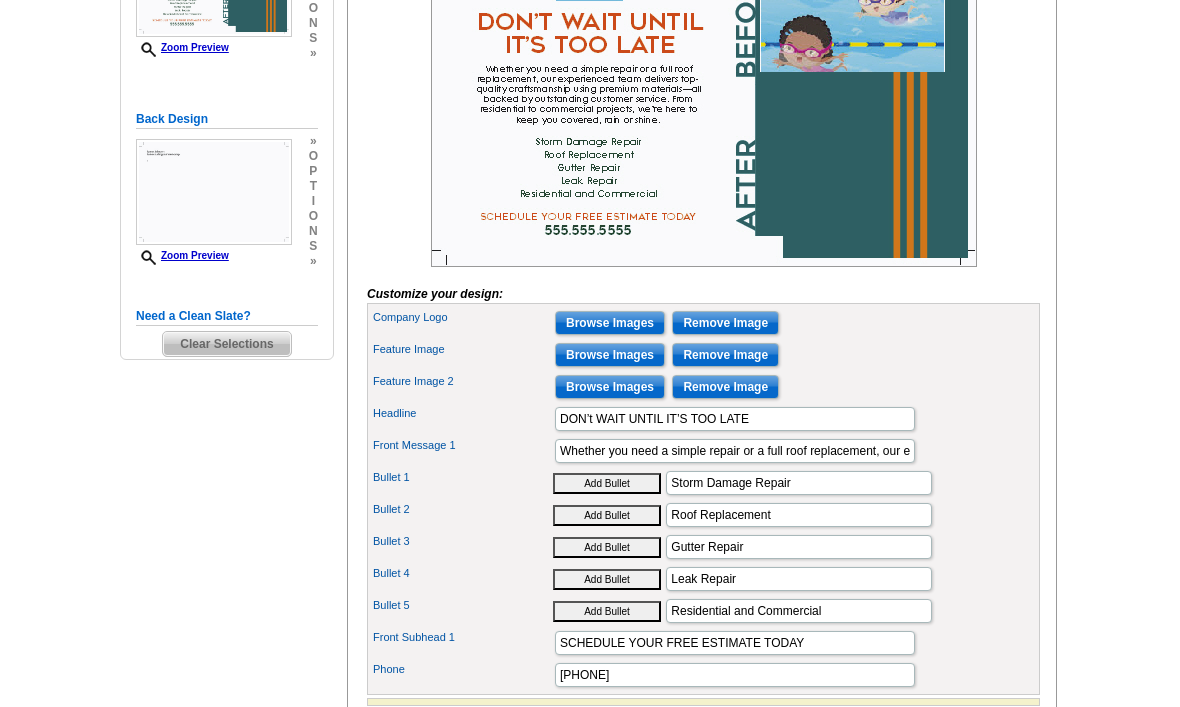 click on "Browse Images" at bounding box center (610, 387) 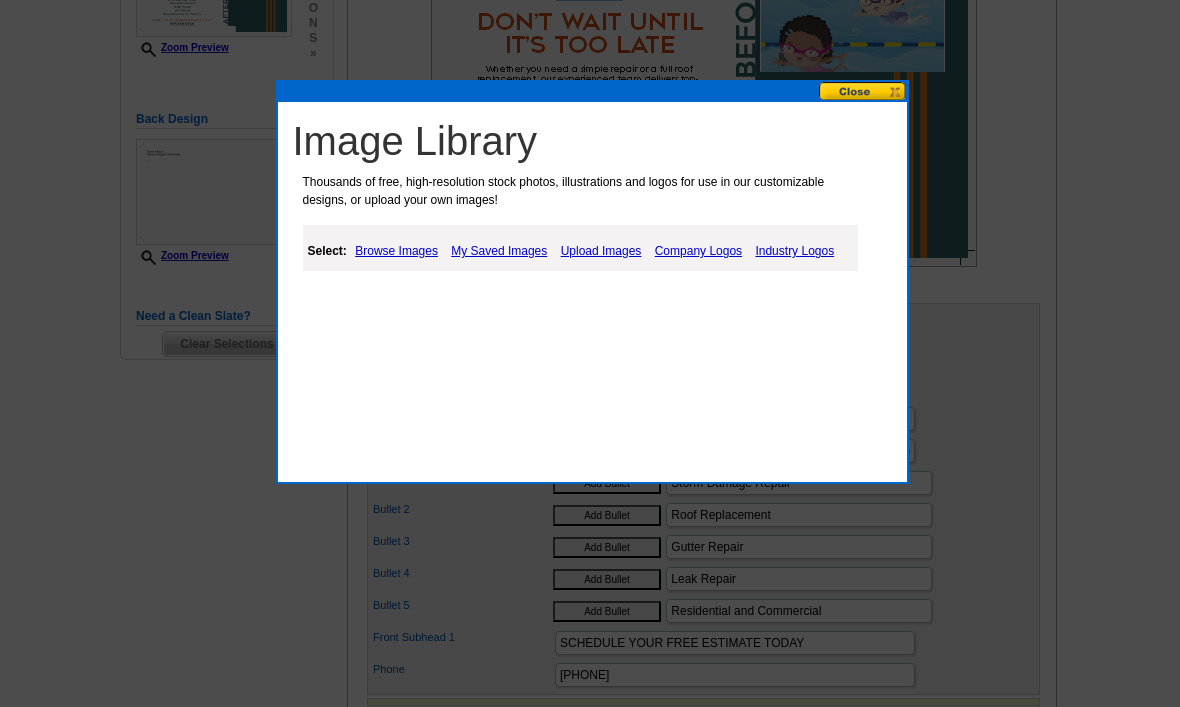 click on "Image Library
Thousands of free, high-resolution stock photos,
illustrations and logos for use in our customizable designs, or upload your own images!
Select:
Browse Images
My Saved Images
Upload Images
Company Logos
Industry Logos" at bounding box center (597, 204) 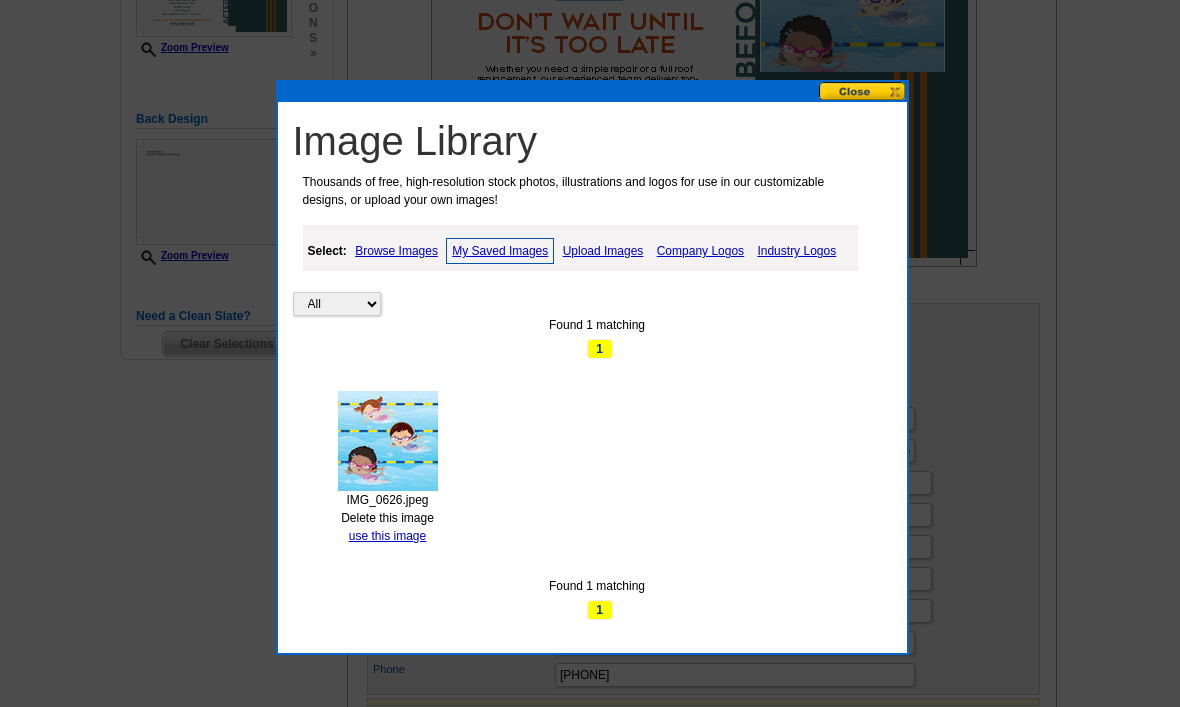 click on "use this image" at bounding box center [387, 536] 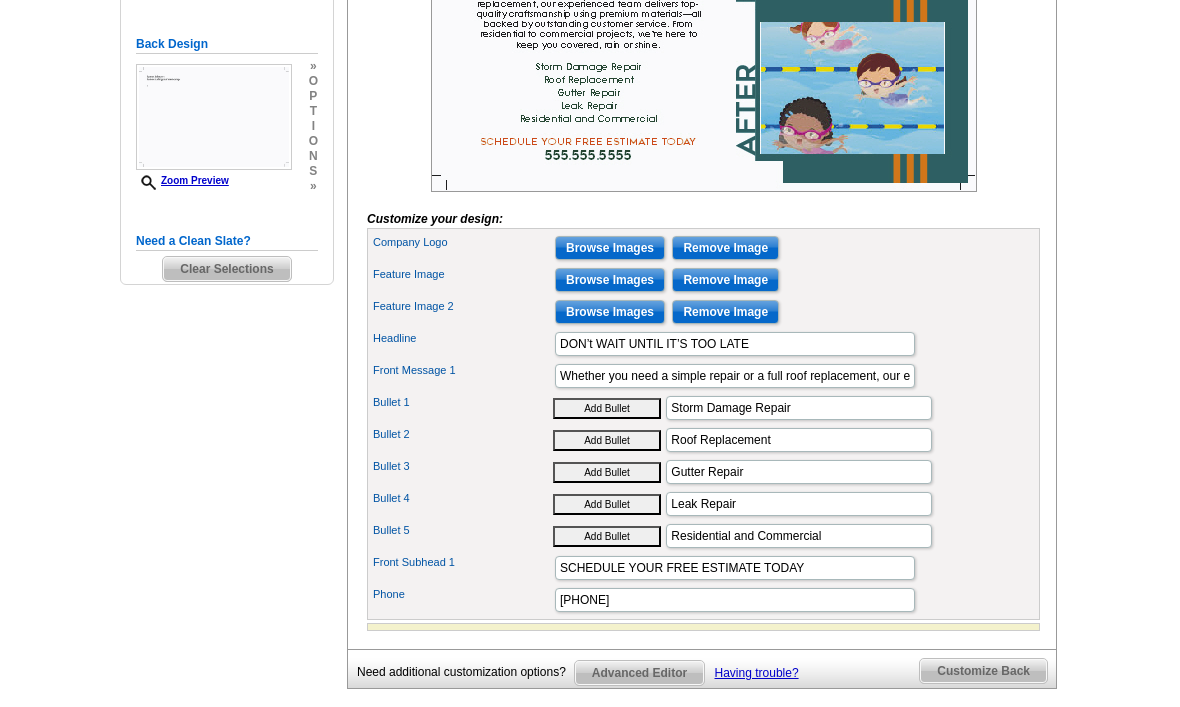 scroll, scrollTop: 526, scrollLeft: 0, axis: vertical 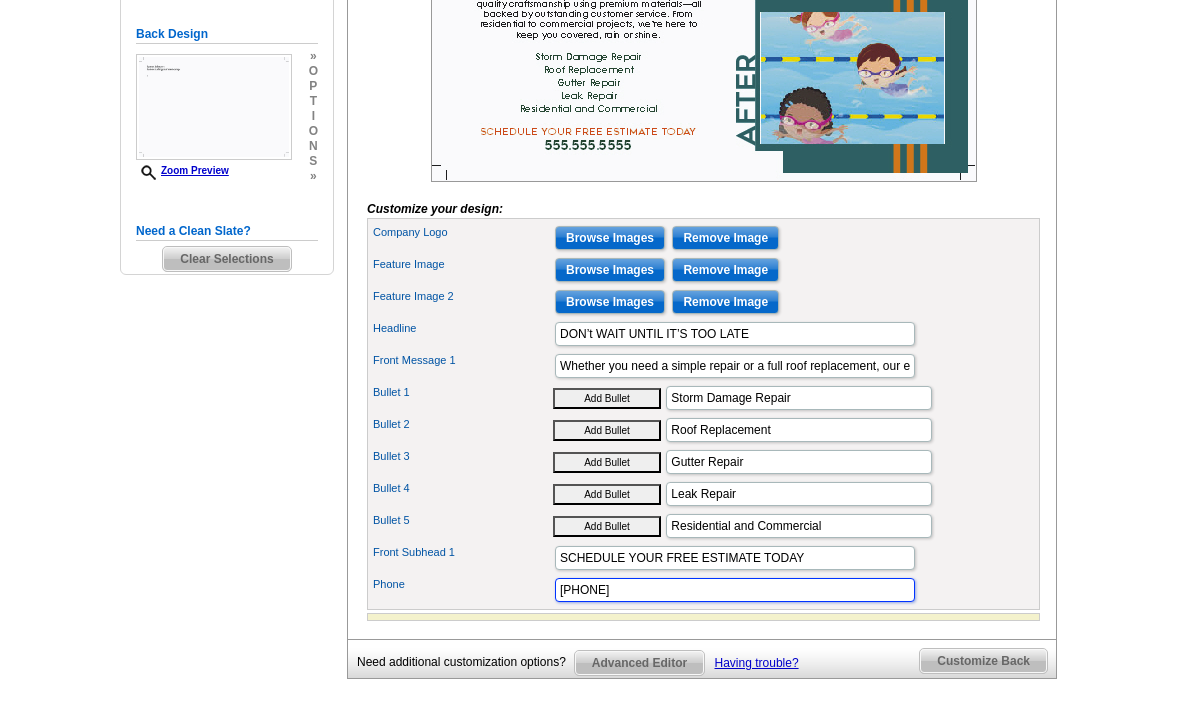click on "555.555.5555" at bounding box center (735, 590) 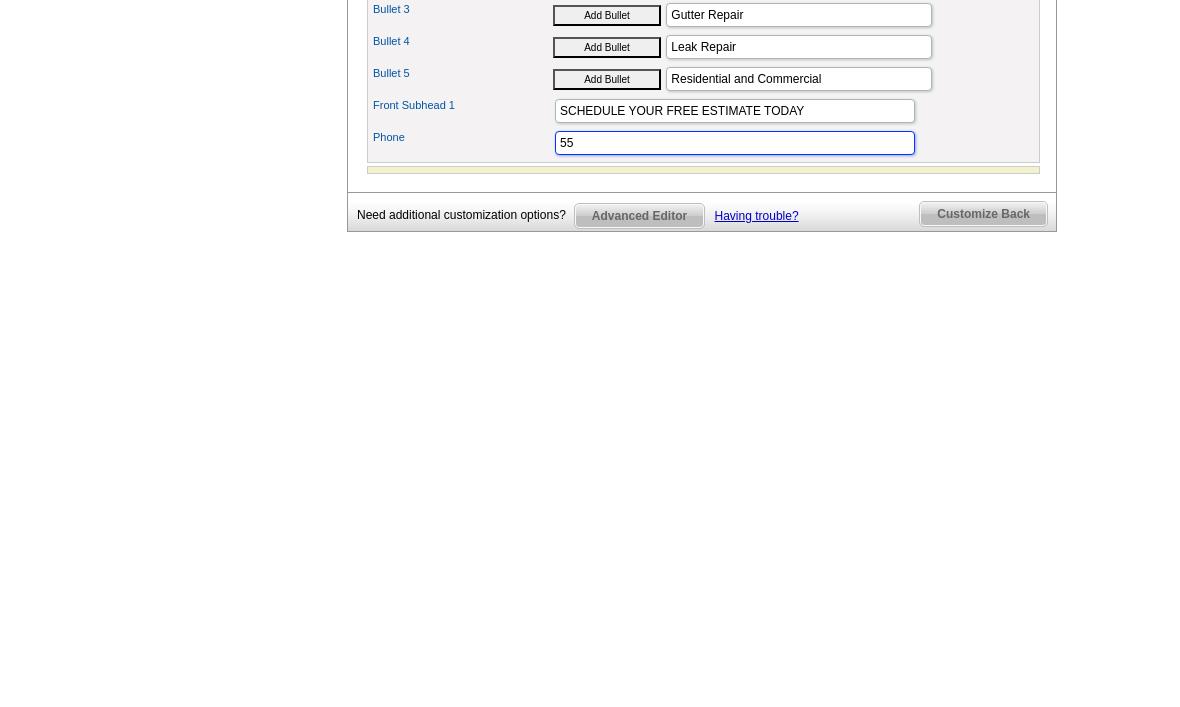 type on "5" 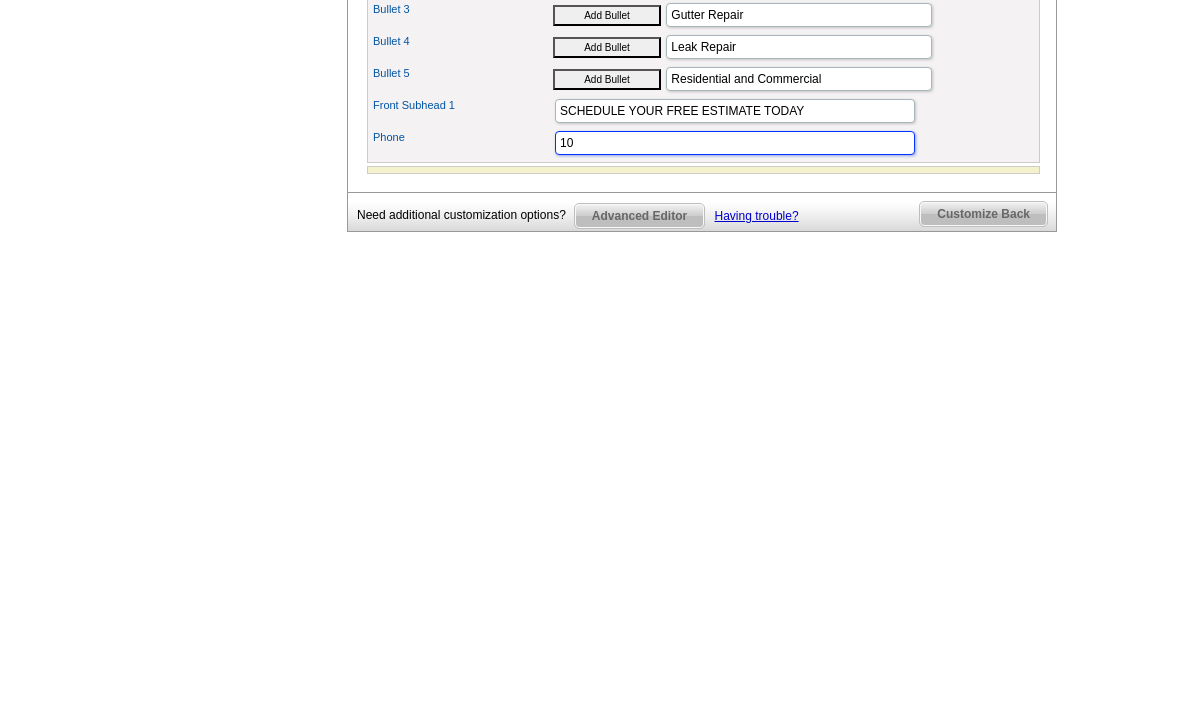 type on "1" 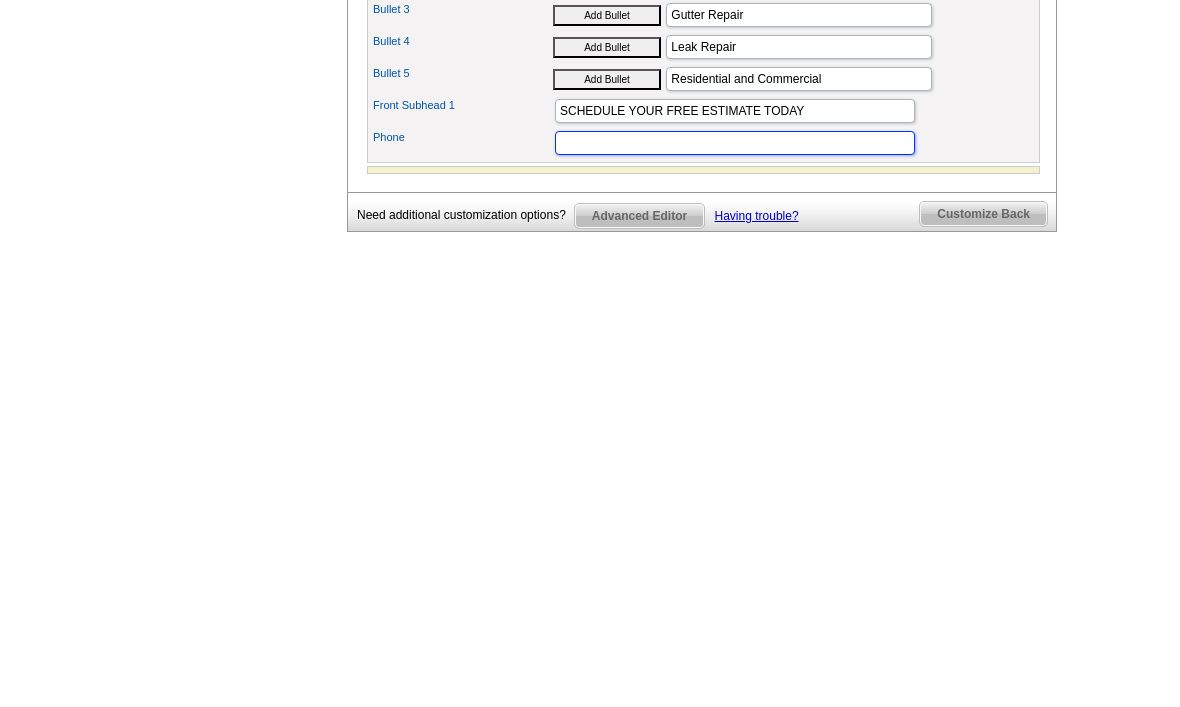 type on "2" 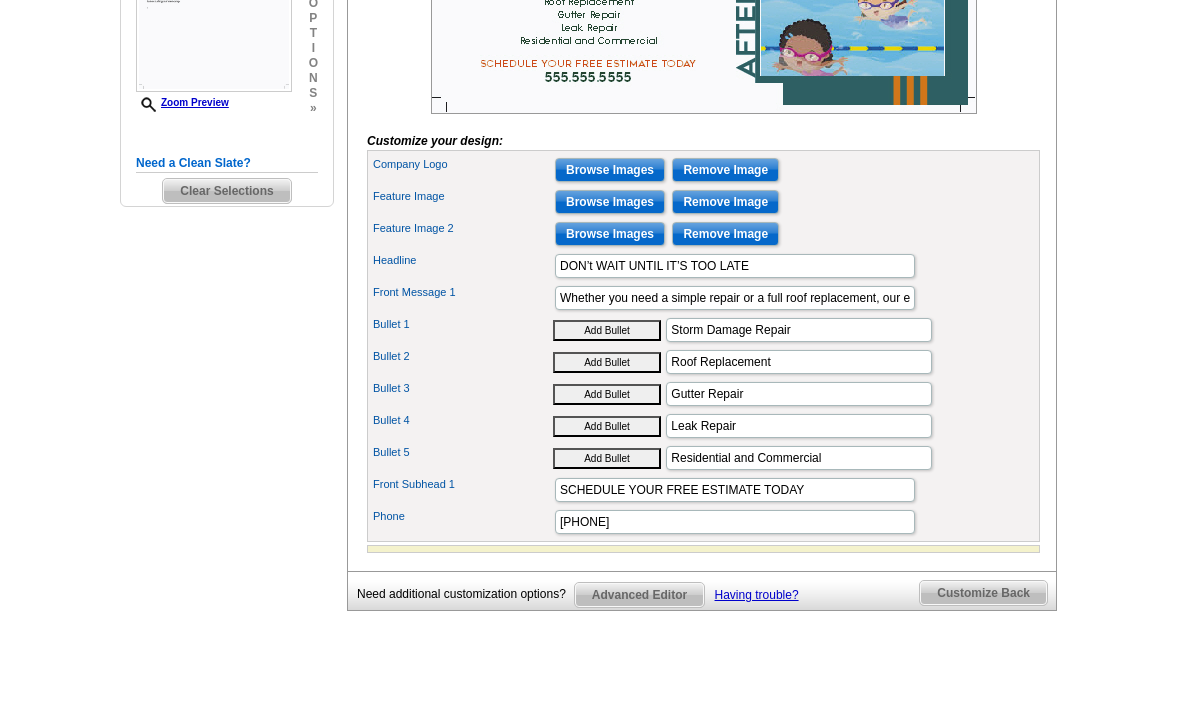scroll, scrollTop: 593, scrollLeft: 0, axis: vertical 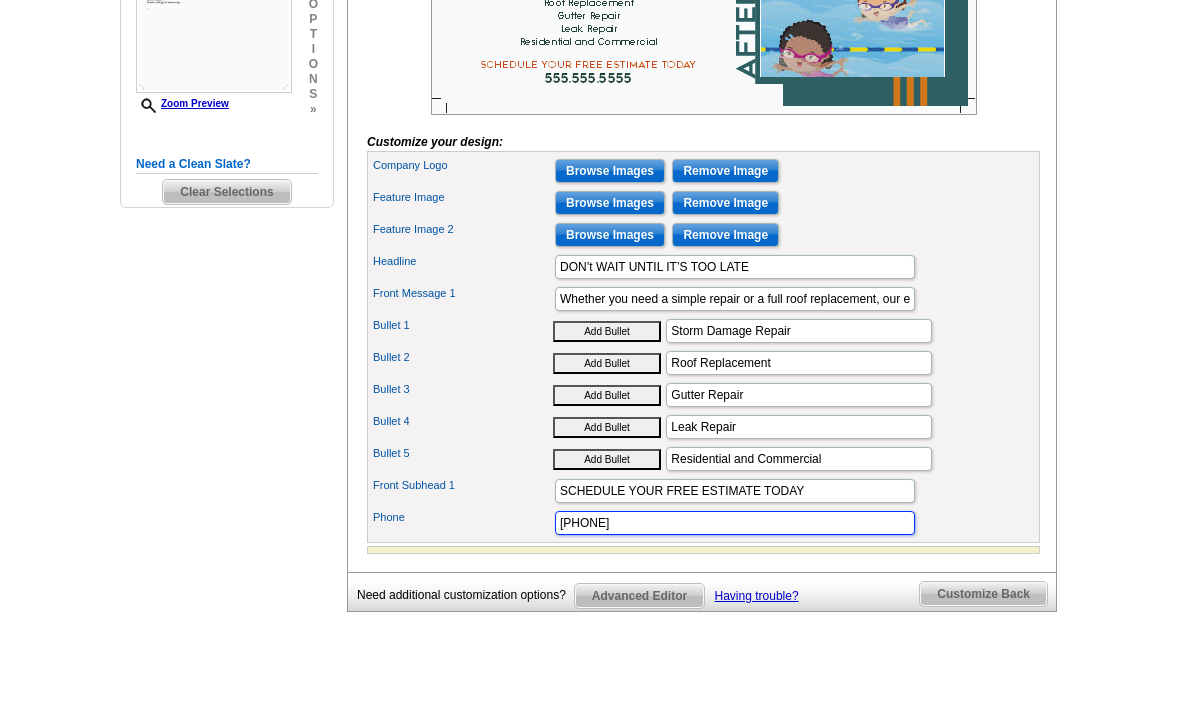 type on "320.380.9577" 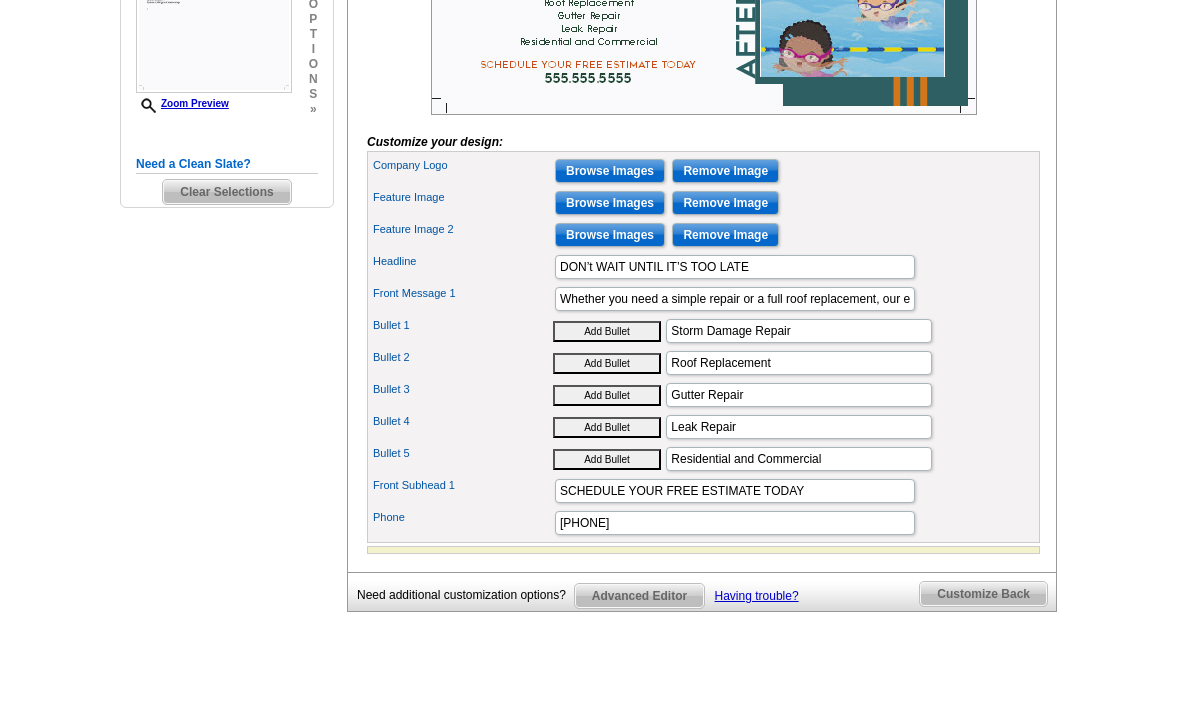 click on "Headline
DON’t WAIT UNTIL IT’S TOO LATE" at bounding box center (703, 267) 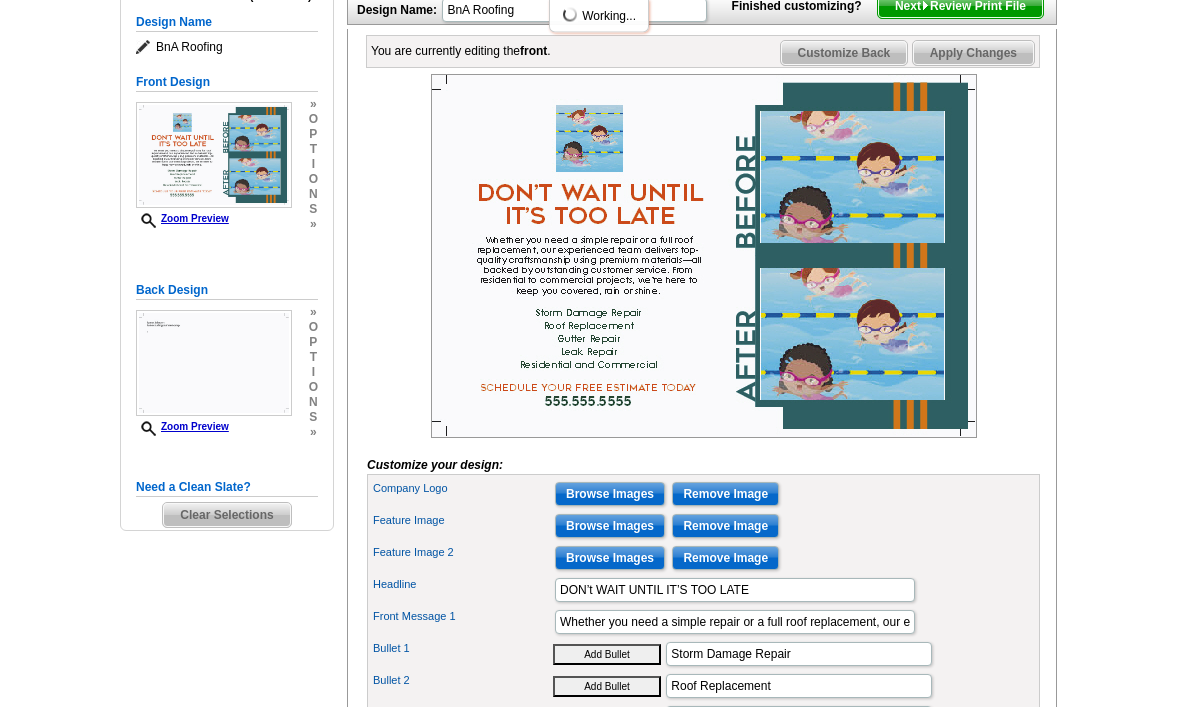 scroll, scrollTop: 267, scrollLeft: 0, axis: vertical 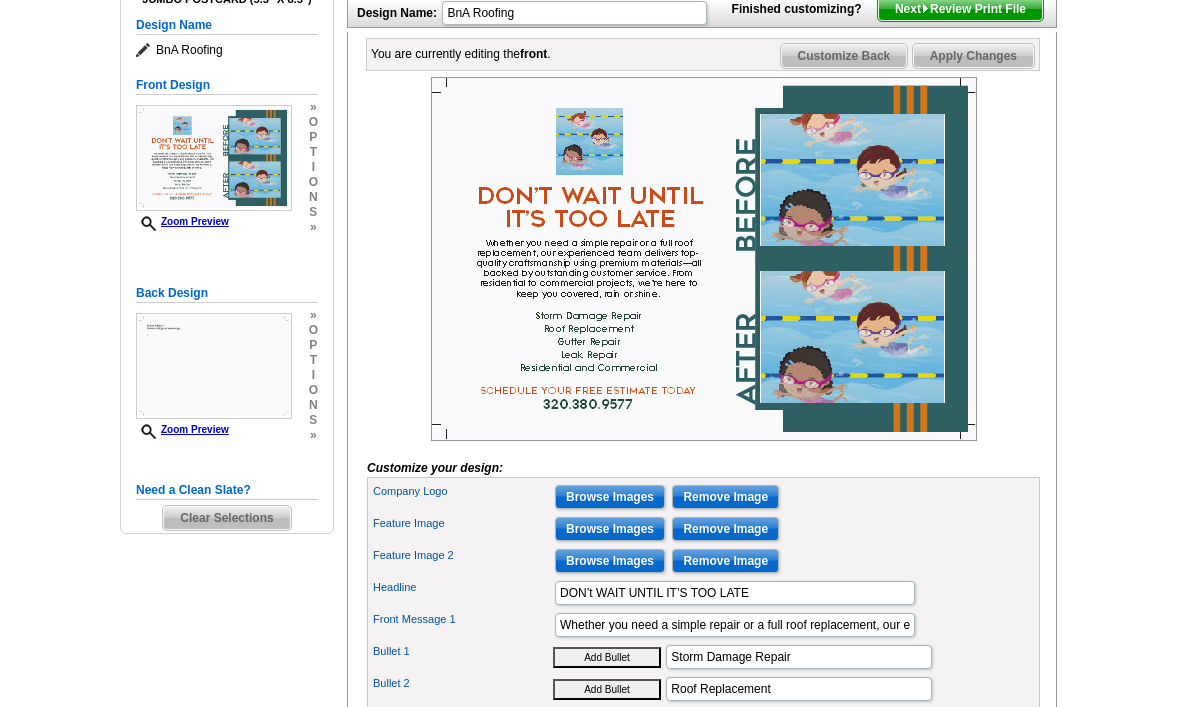 click on "Customize Back" at bounding box center (844, 56) 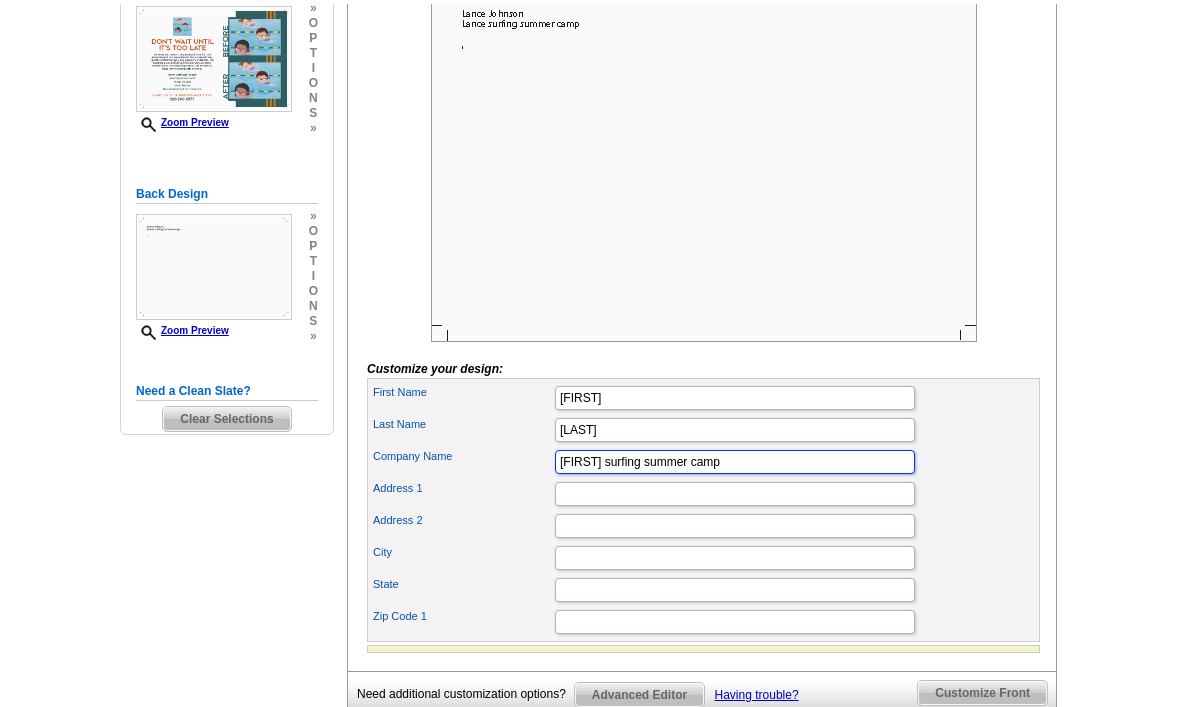 click on "Lance surfing summer camp" at bounding box center (735, 458) 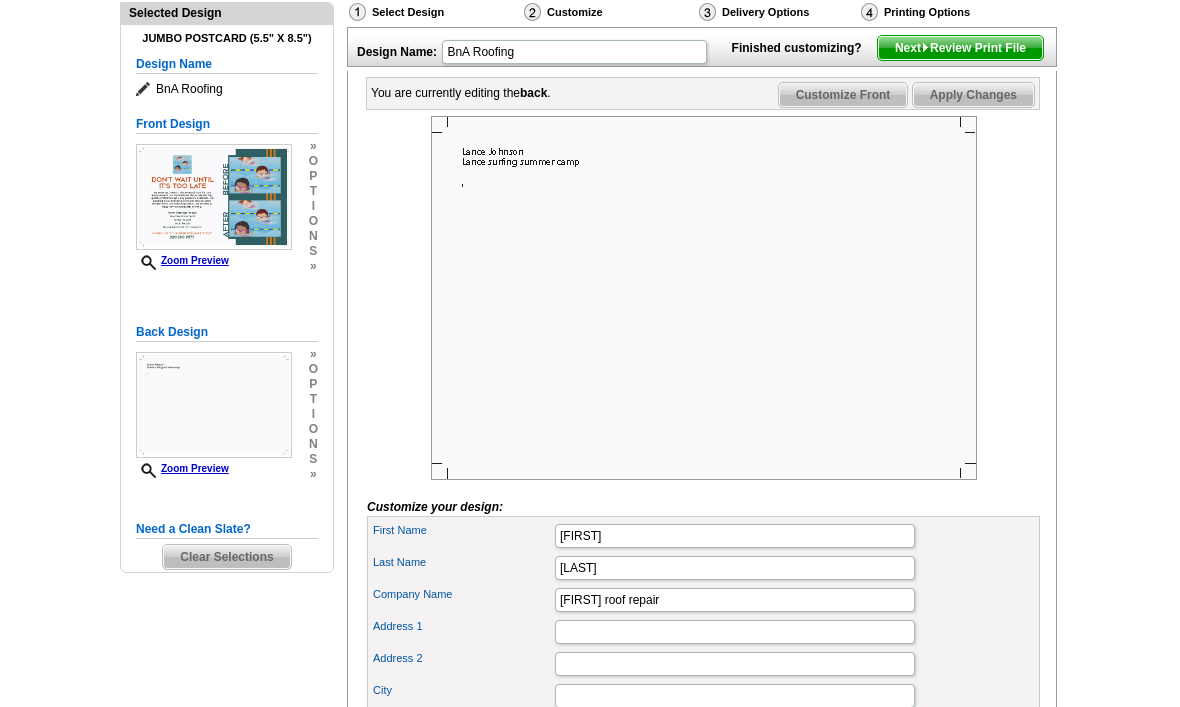 scroll, scrollTop: 233, scrollLeft: 0, axis: vertical 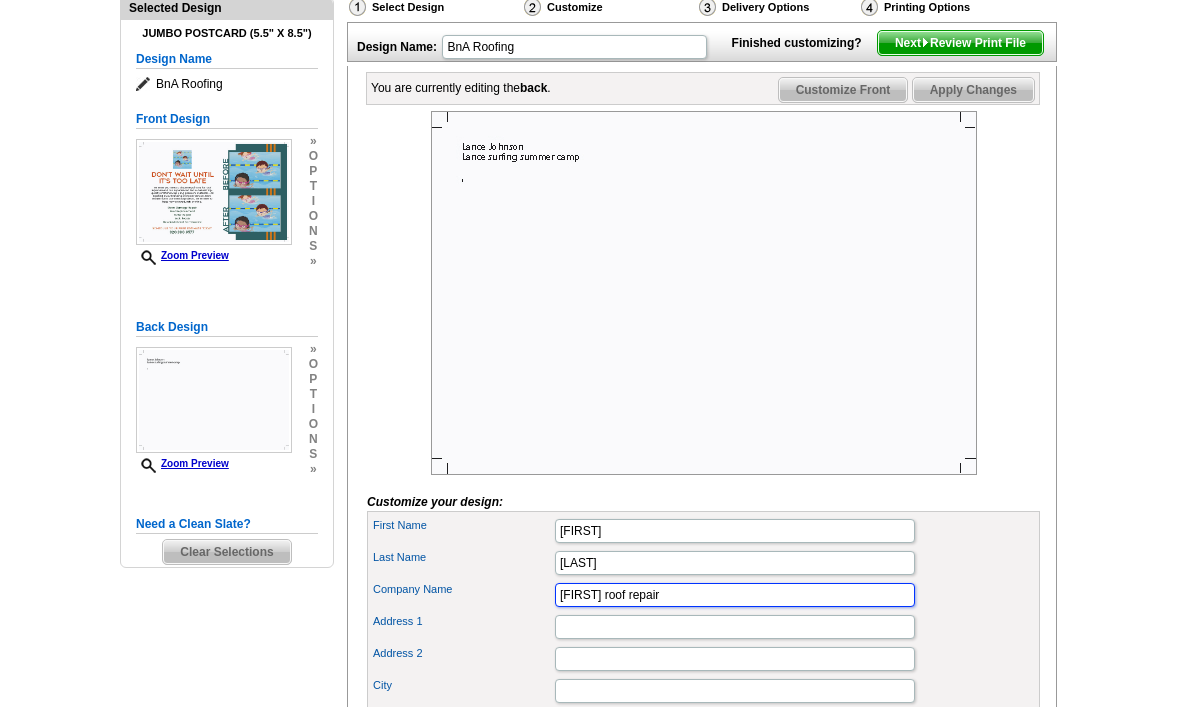 type on "Lance roof repair" 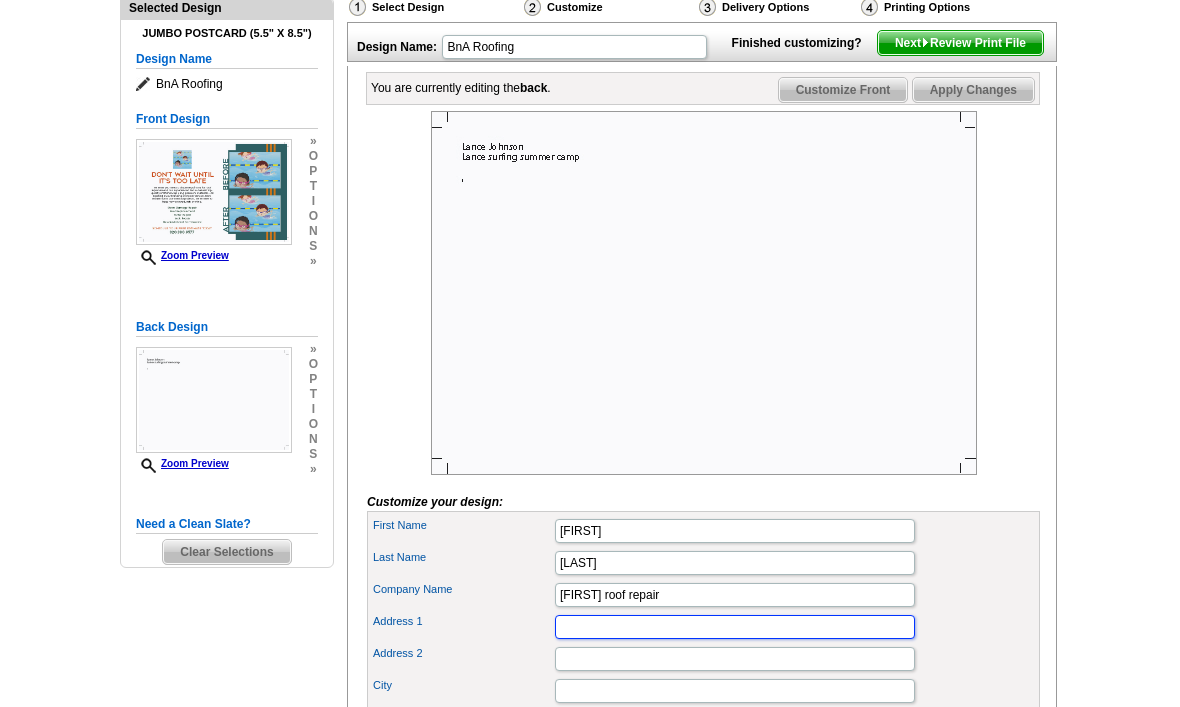 click on "Address 1" at bounding box center [735, 627] 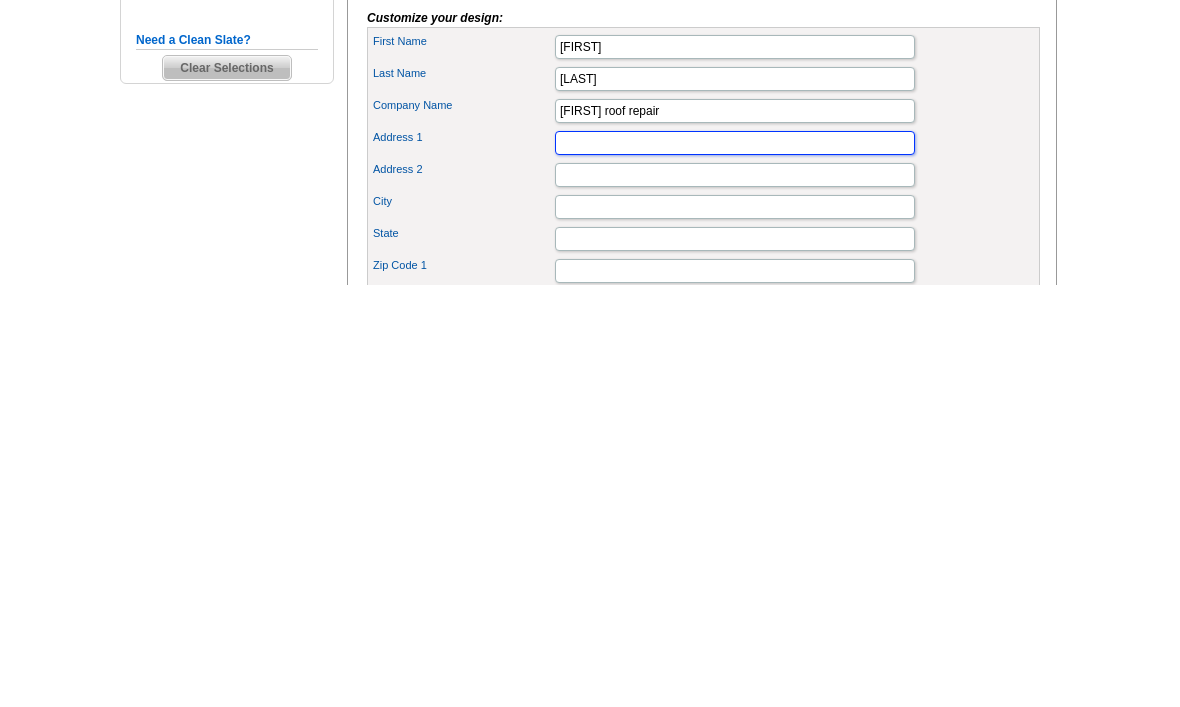 type on "4020 Clearwater Rd" 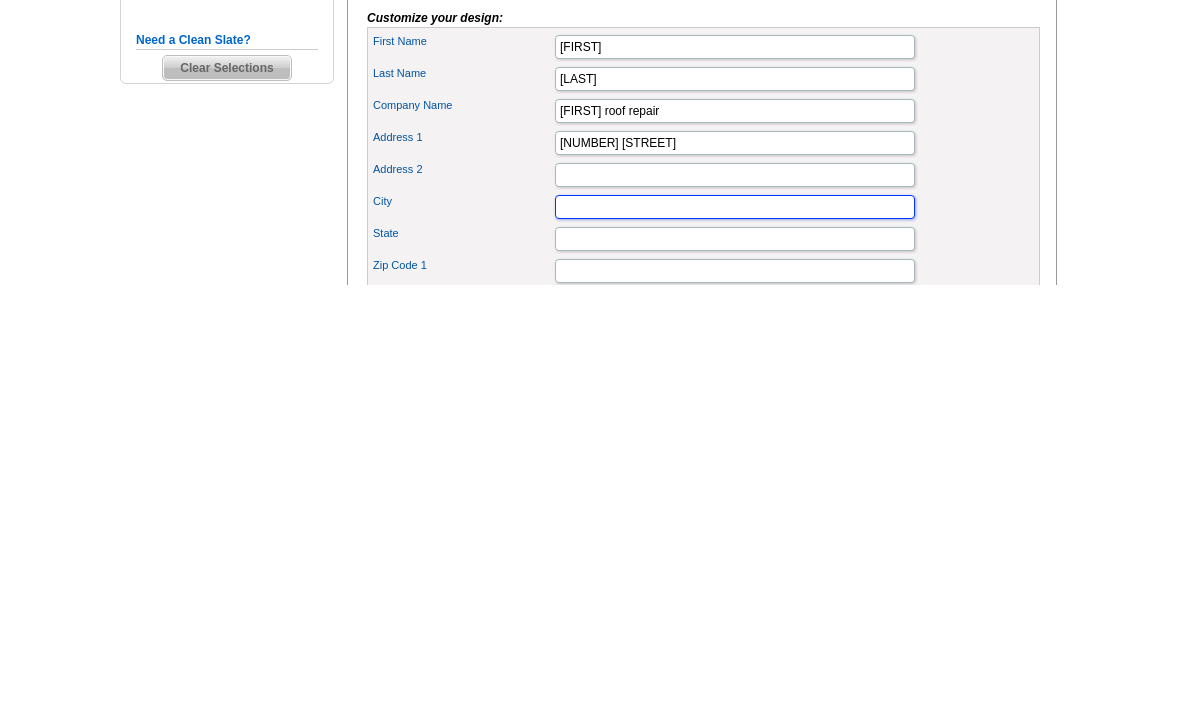 type on "Saint Cloud" 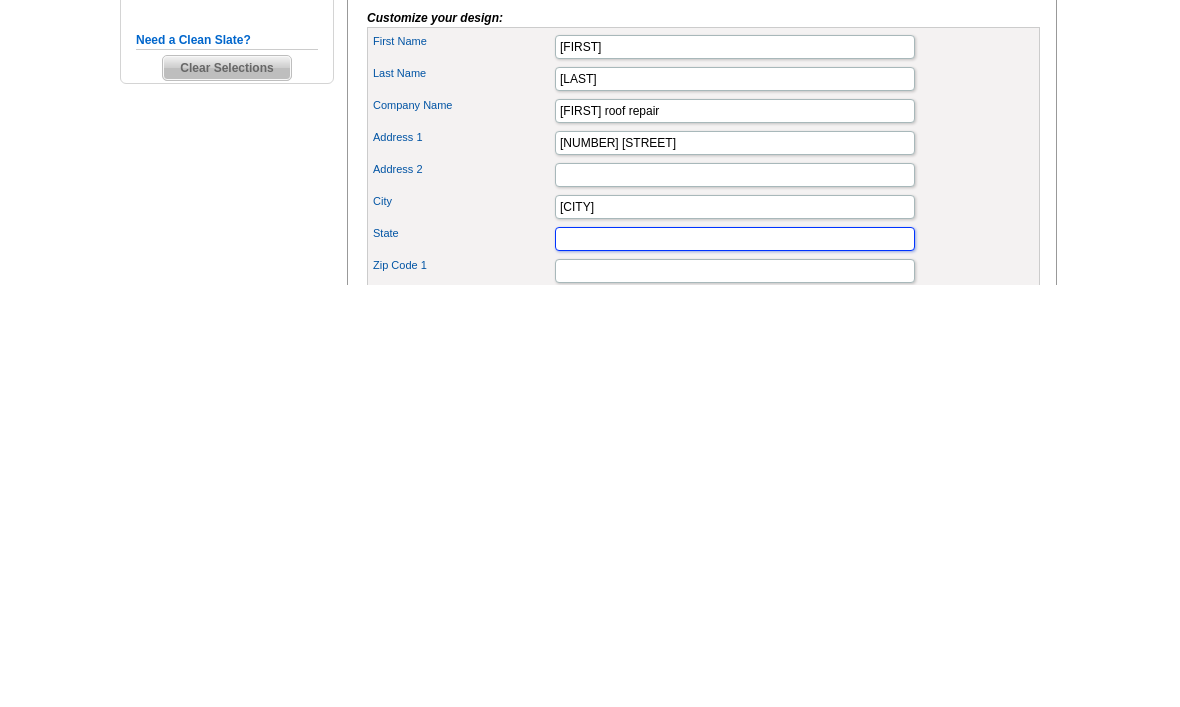 type on "MN" 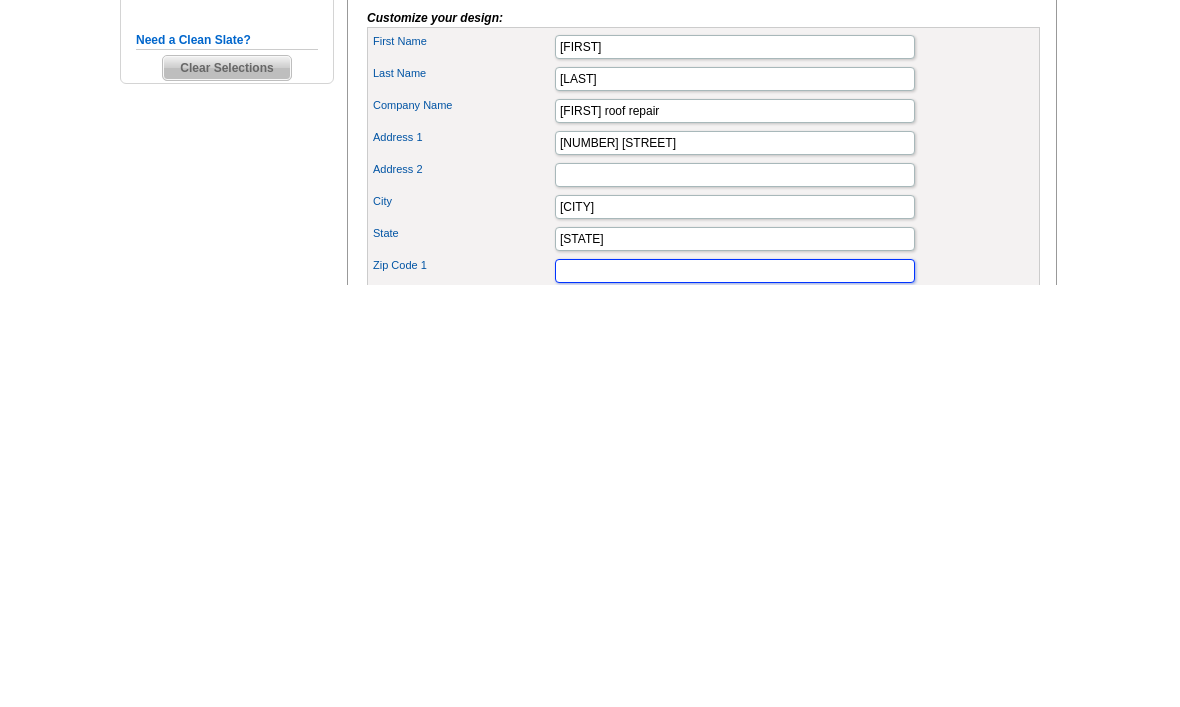 type on "56301" 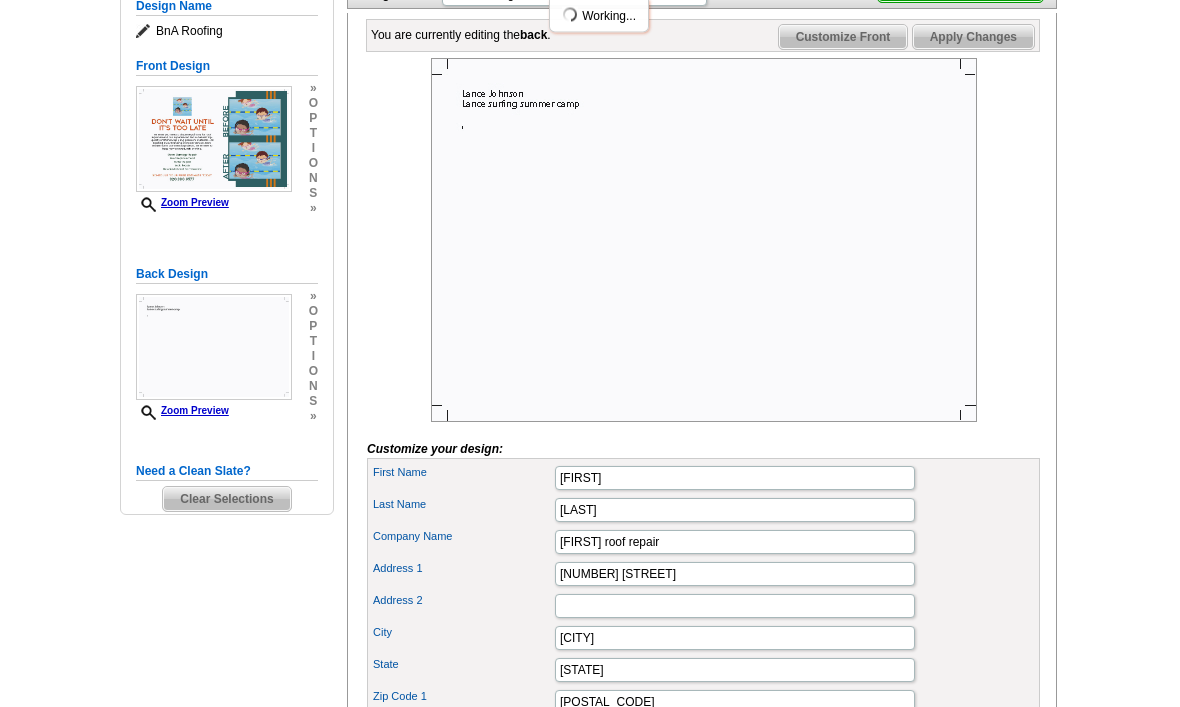 scroll, scrollTop: 286, scrollLeft: 0, axis: vertical 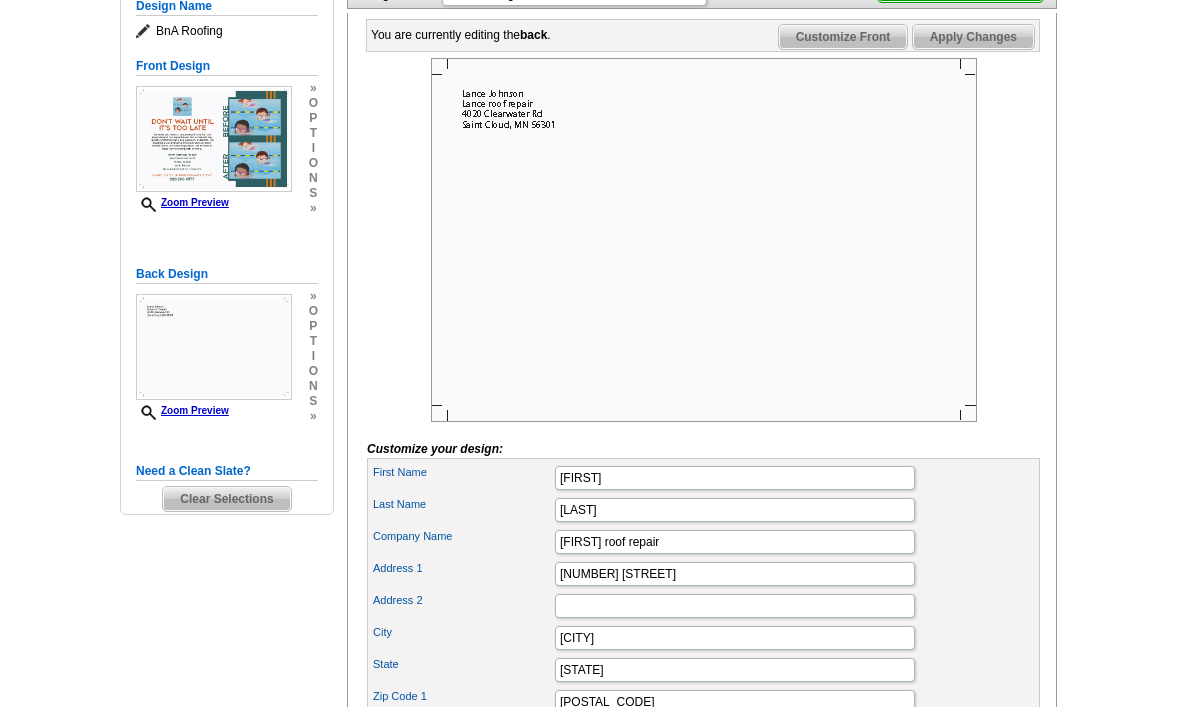 click on "Next   Review Print File" at bounding box center (960, -10) 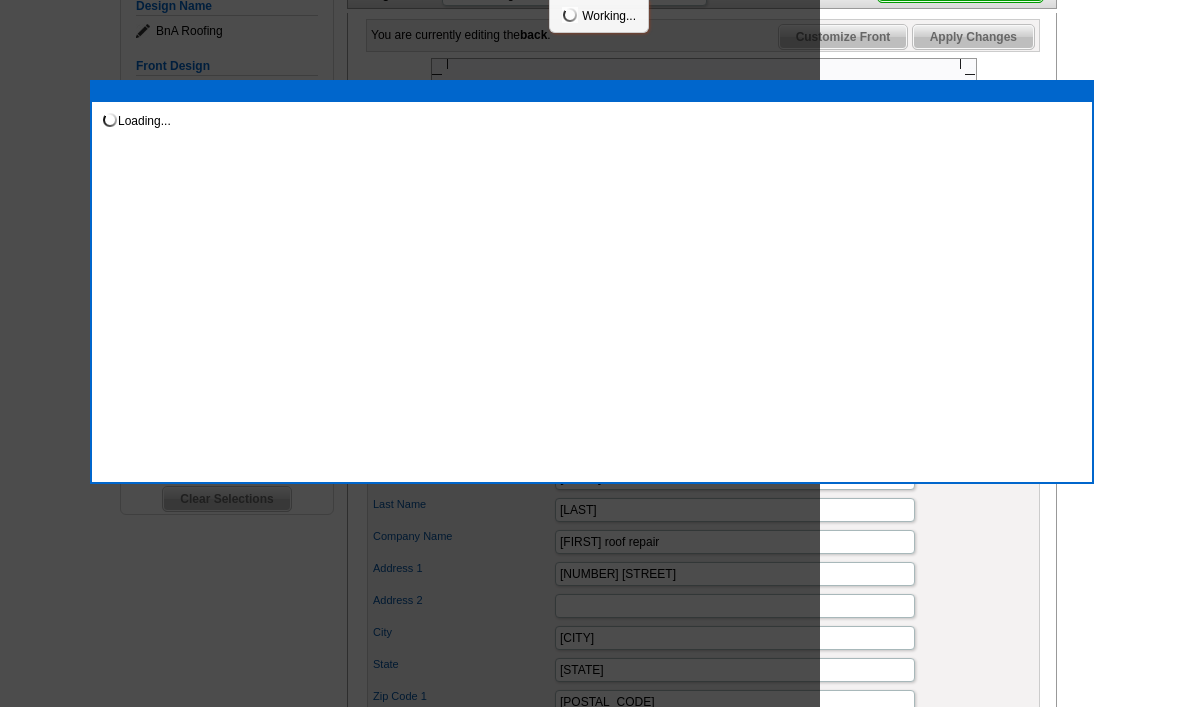 scroll, scrollTop: 0, scrollLeft: 0, axis: both 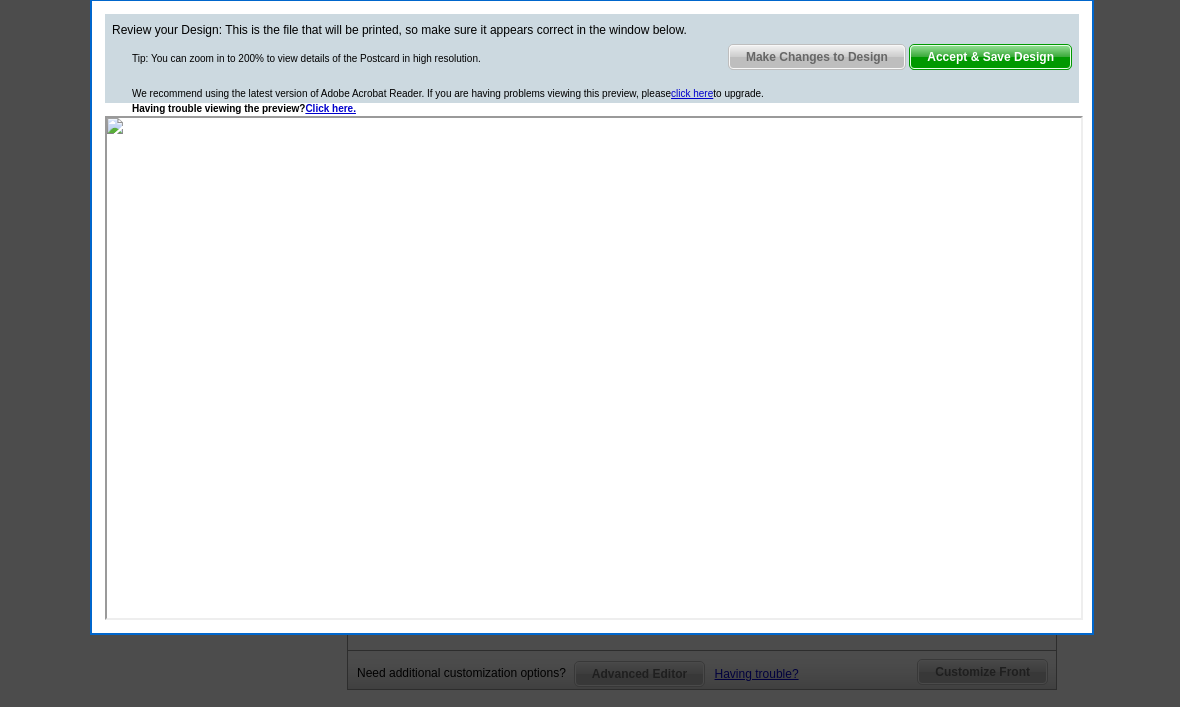 click on "Accept & Save Design" at bounding box center [990, 57] 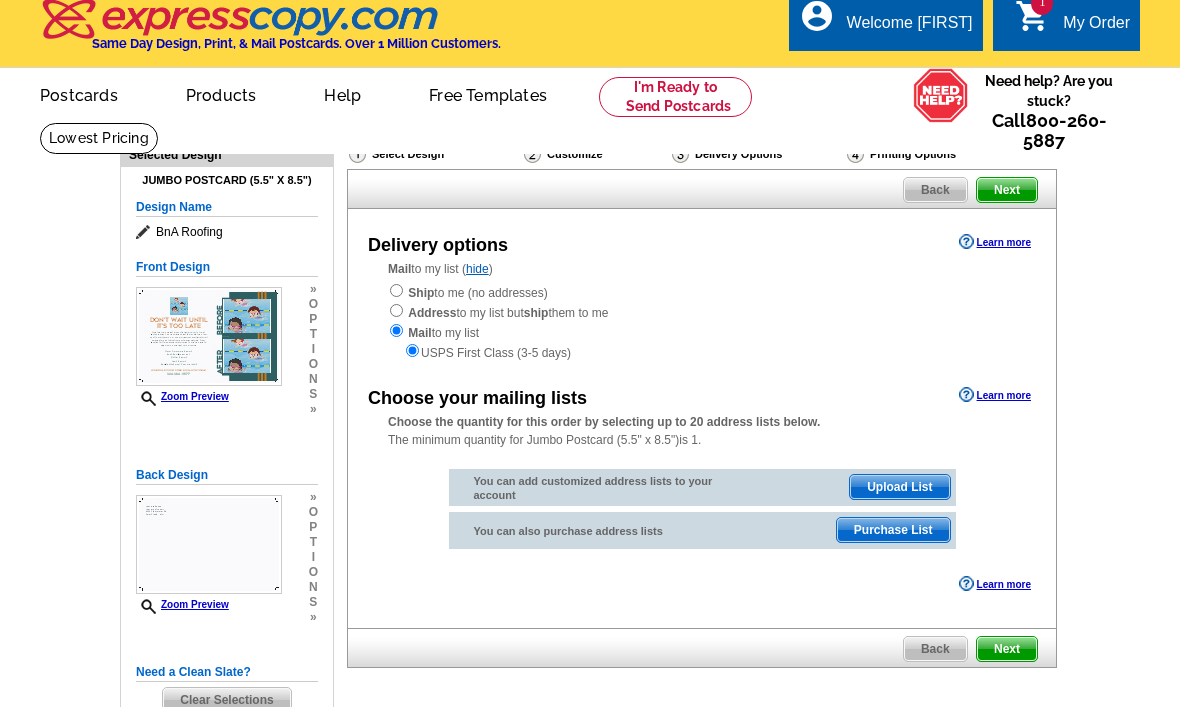 scroll, scrollTop: 19, scrollLeft: 0, axis: vertical 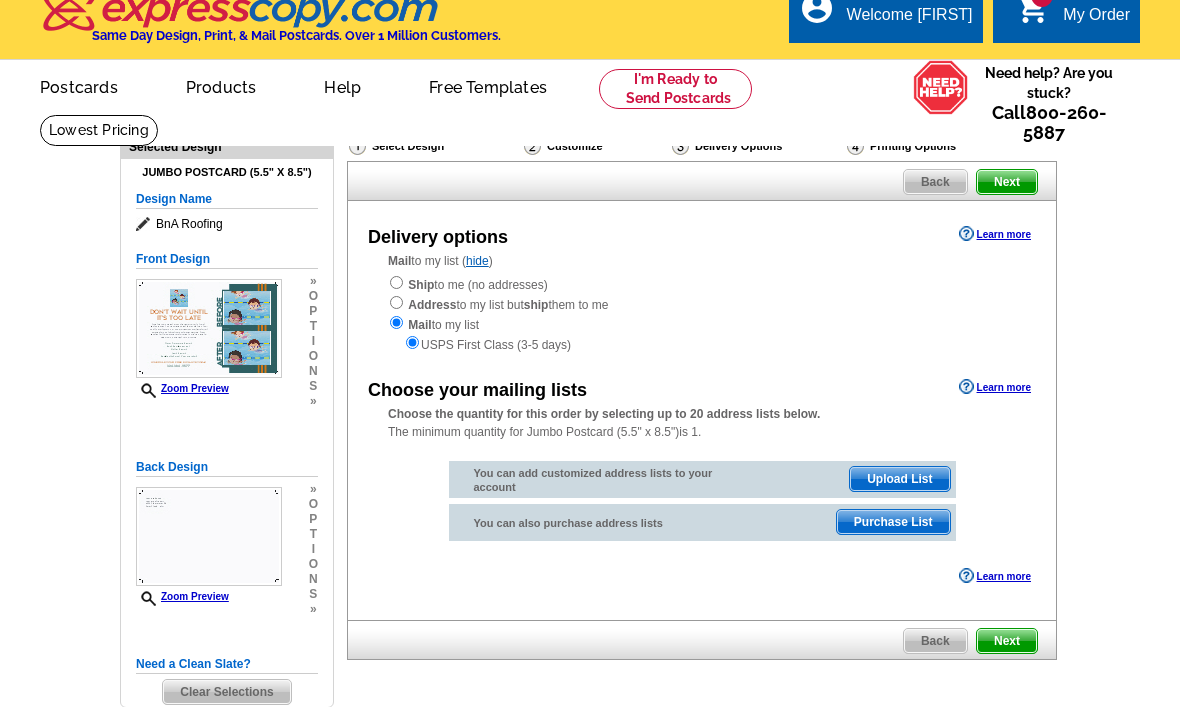click on "Ship  to me (no addresses)
Address  to my list but  ship  them to me
Mail  to my list
USPS First Class                                                    (3-5 days)" at bounding box center (702, 314) 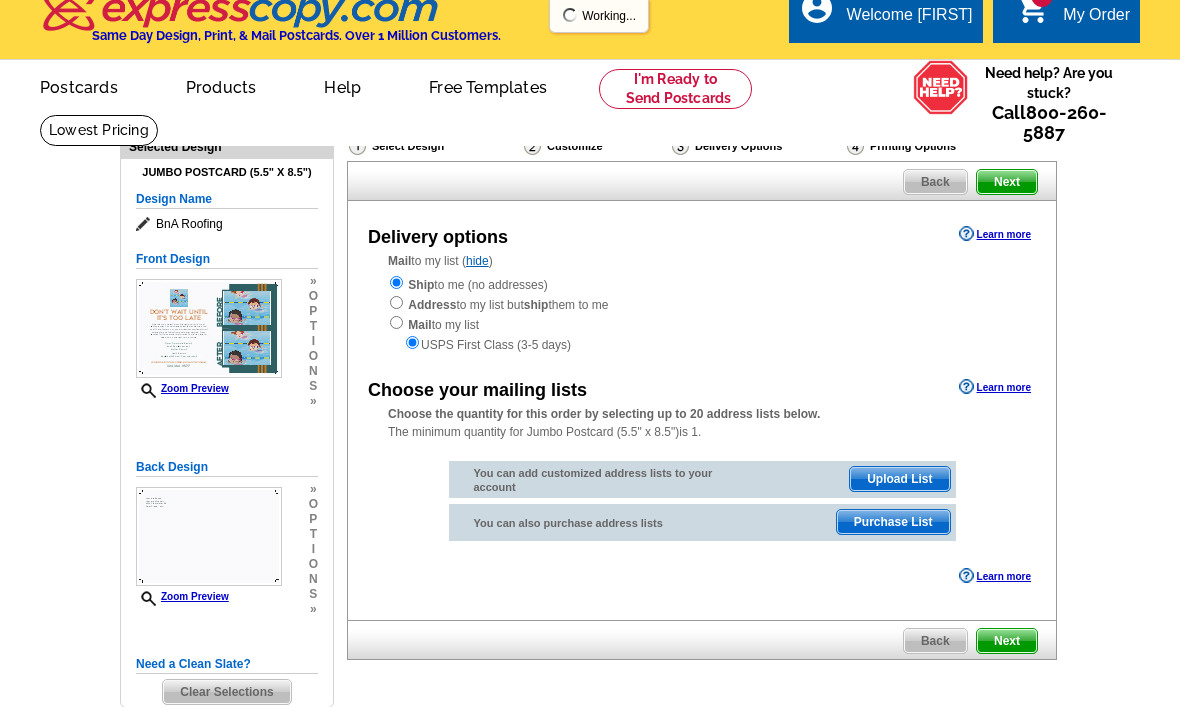 click at bounding box center [396, 282] 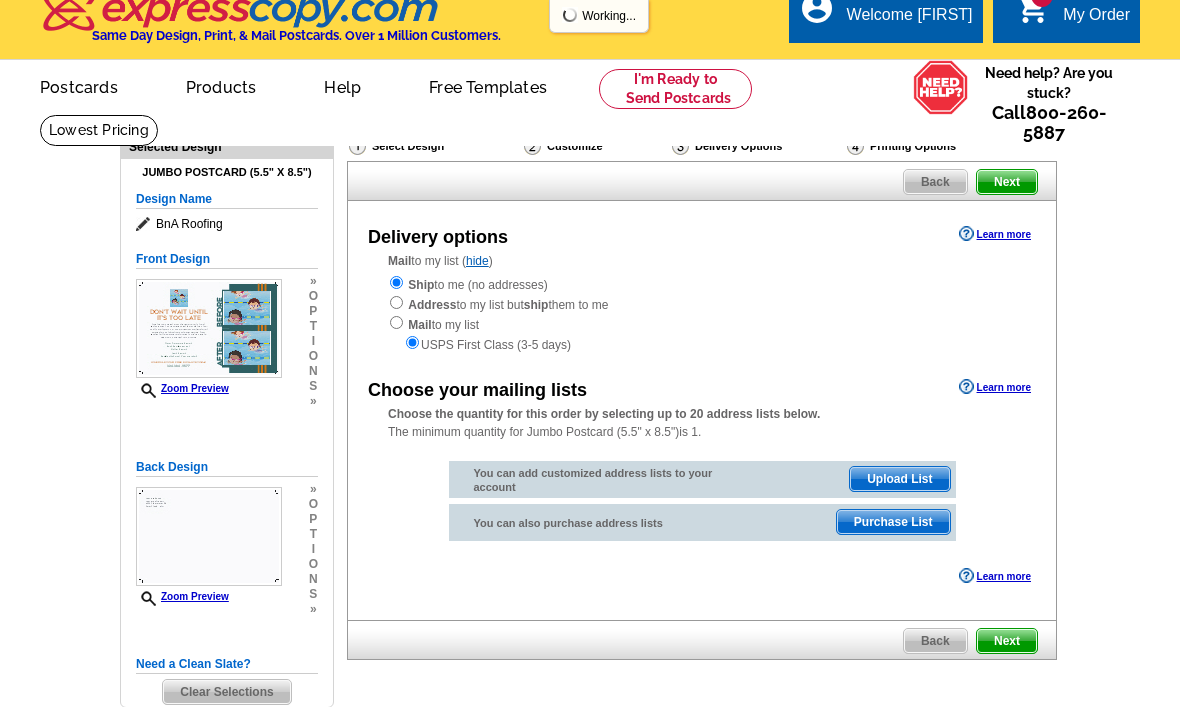 click at bounding box center [396, 282] 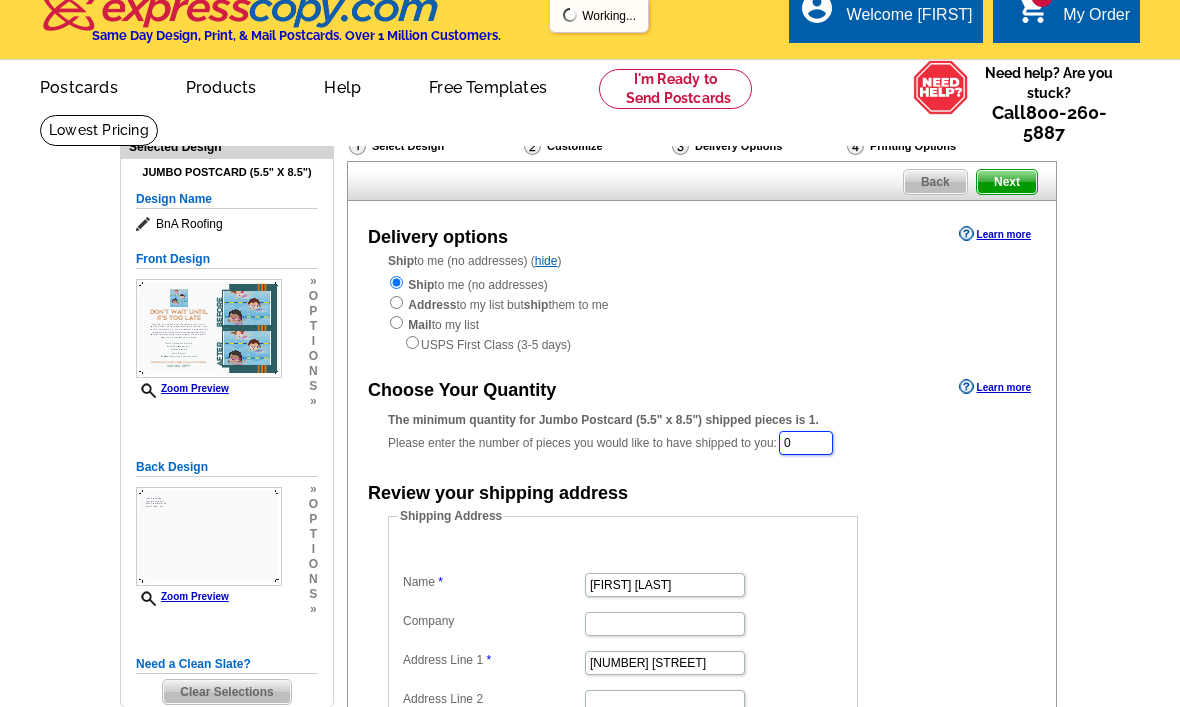click on "0" at bounding box center [806, 443] 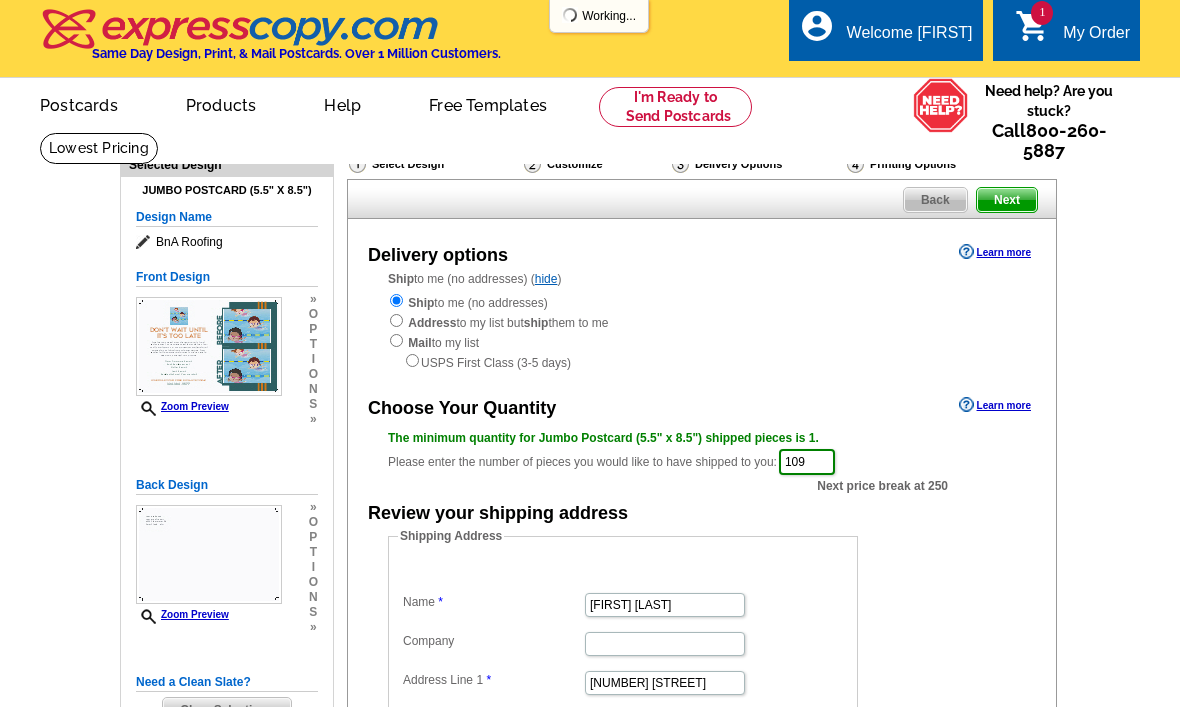 scroll, scrollTop: 0, scrollLeft: 0, axis: both 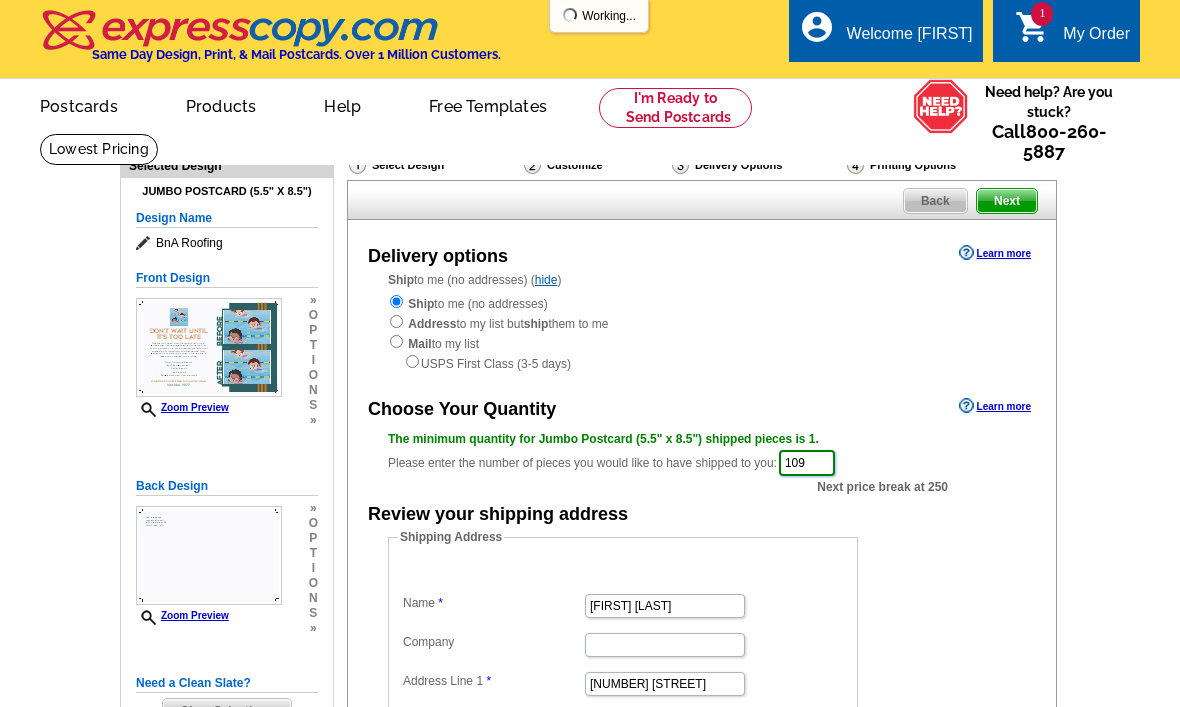 type on "109" 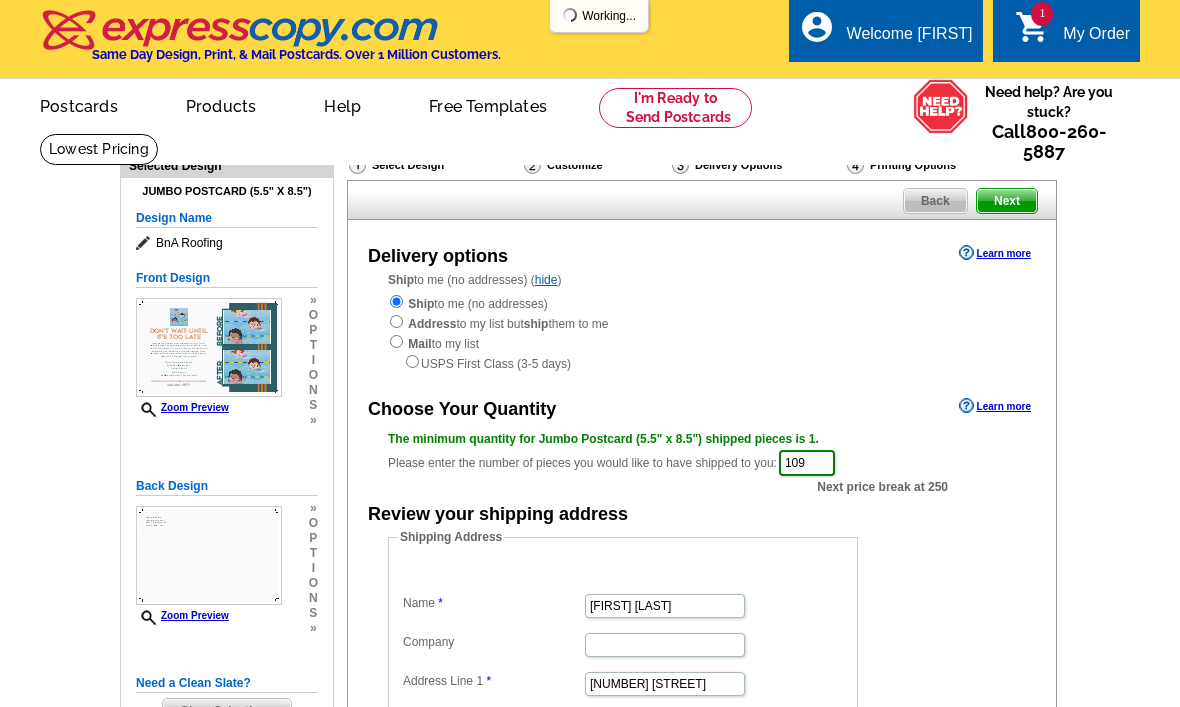 click on "Next" at bounding box center (1007, 201) 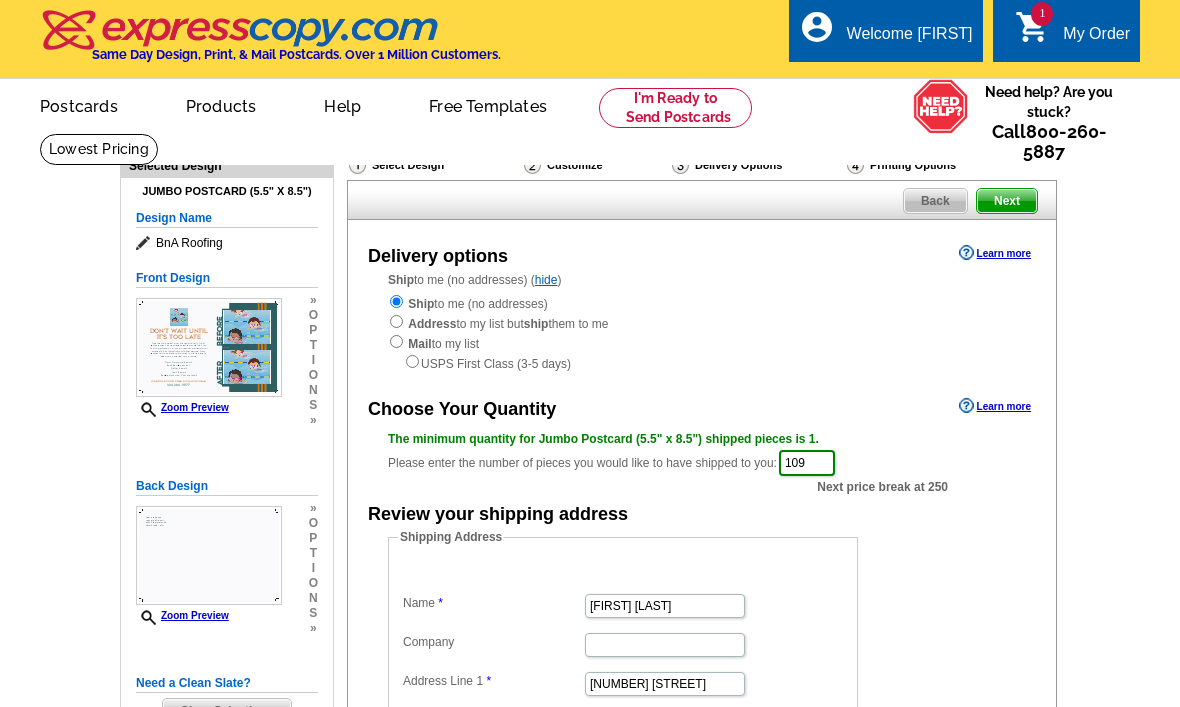 click on "Next" at bounding box center [1007, 201] 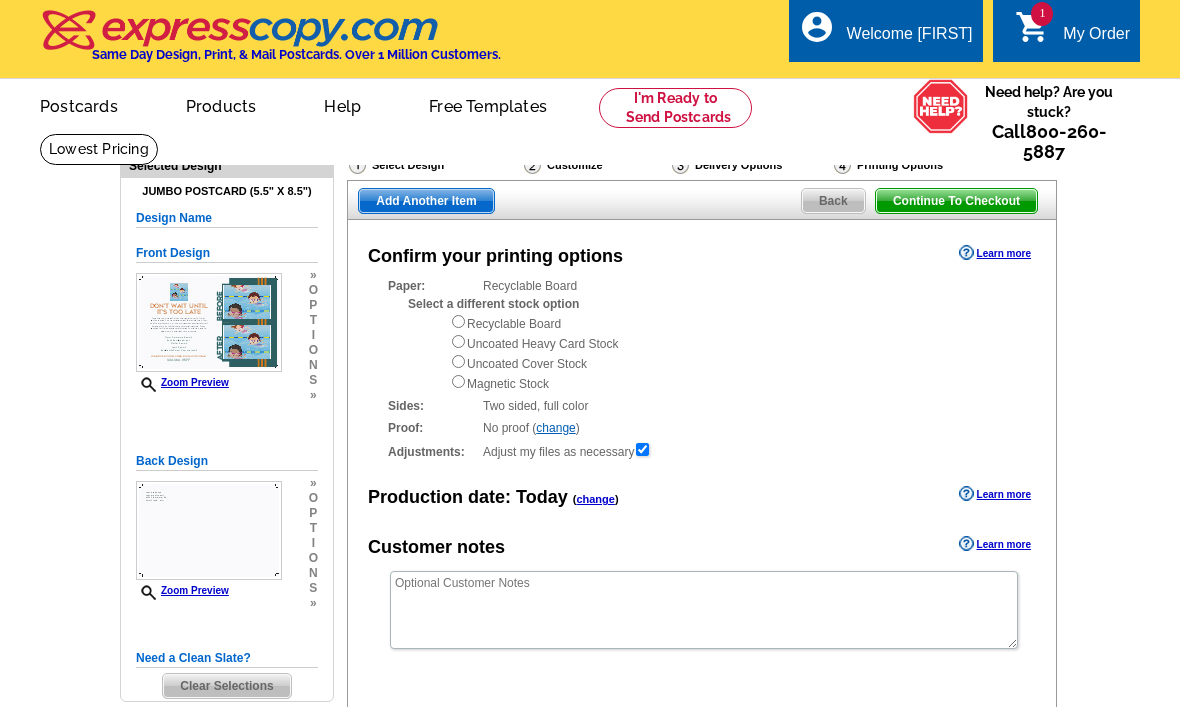 scroll, scrollTop: 0, scrollLeft: 0, axis: both 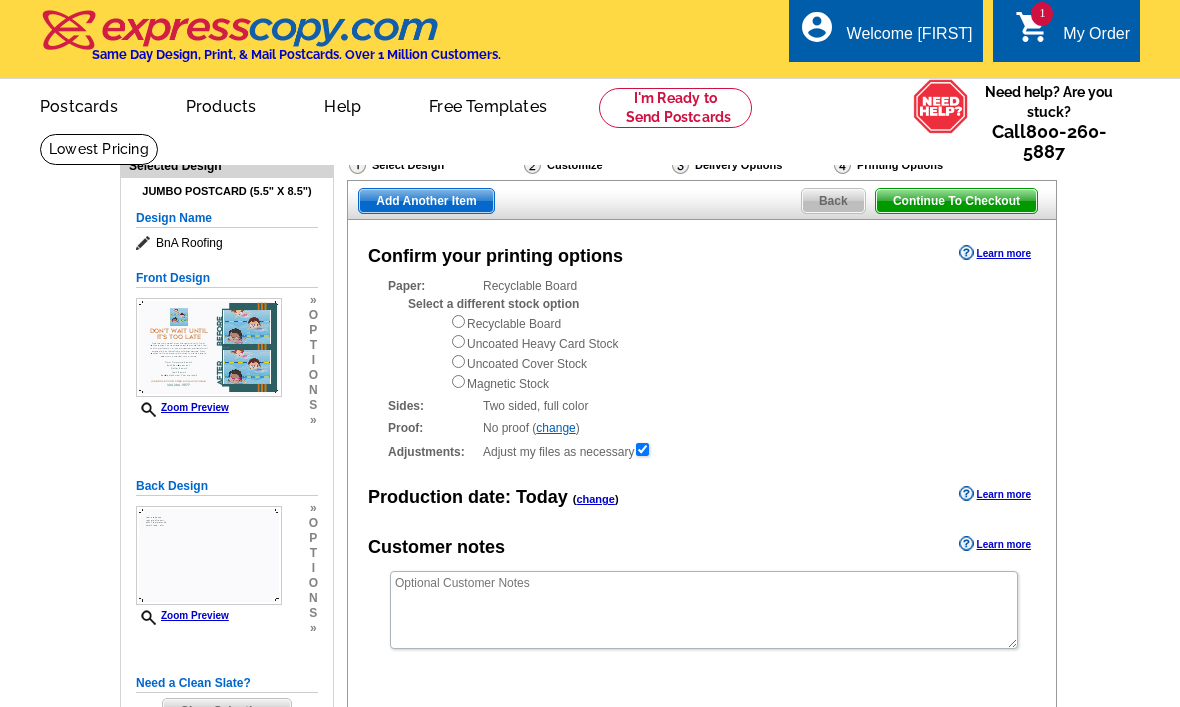click on "Select a different stock option
Recyclable Board
Uncoated Heavy Card Stock
Uncoated Cover Stock
Magnetic Stock" at bounding box center [712, 344] 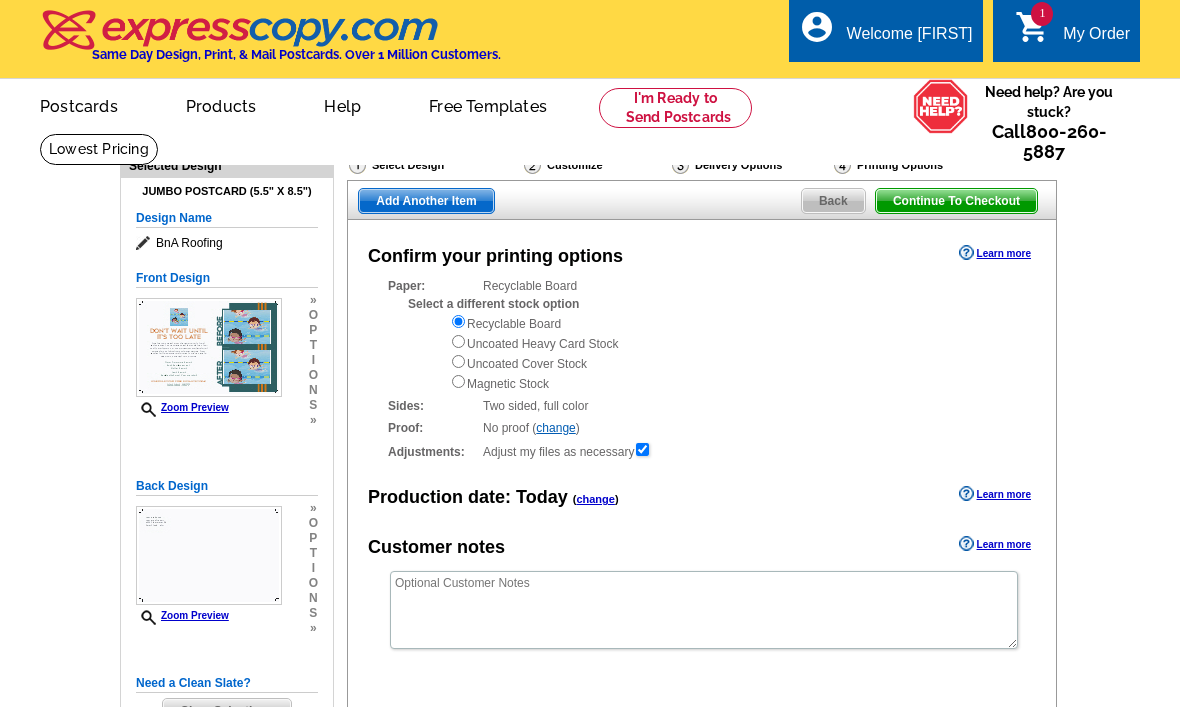 scroll, scrollTop: 0, scrollLeft: 0, axis: both 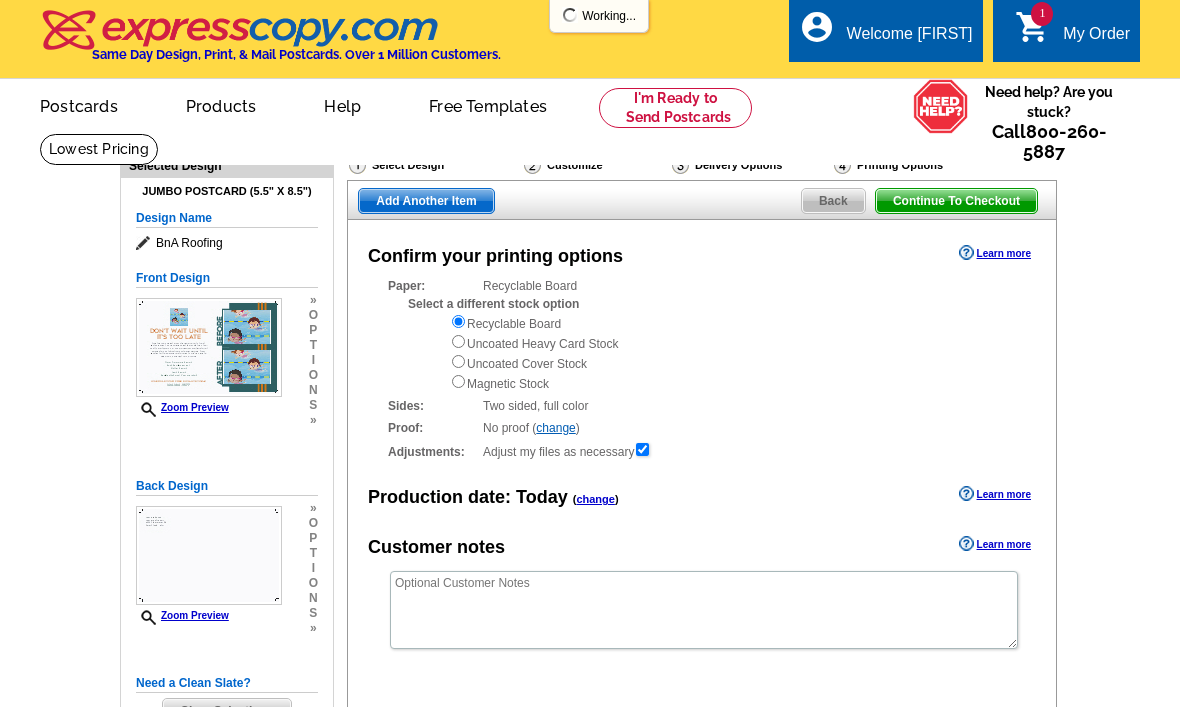 click on "Add Another Item" at bounding box center (426, 201) 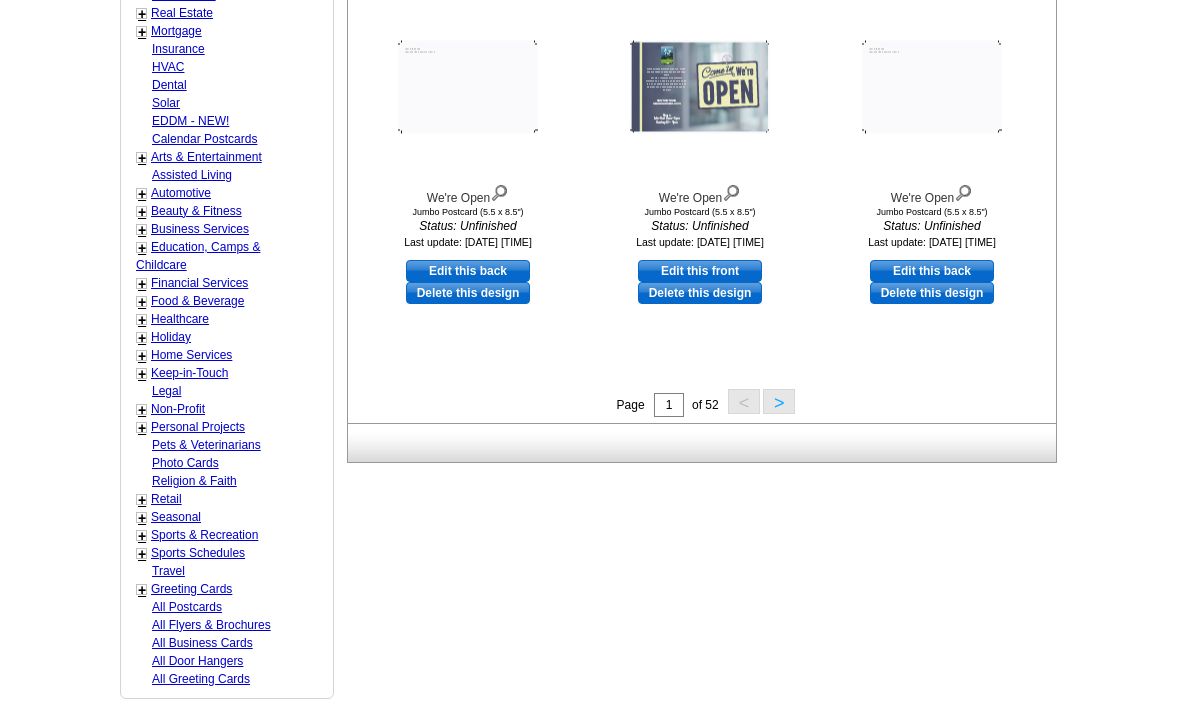 scroll, scrollTop: 799, scrollLeft: 0, axis: vertical 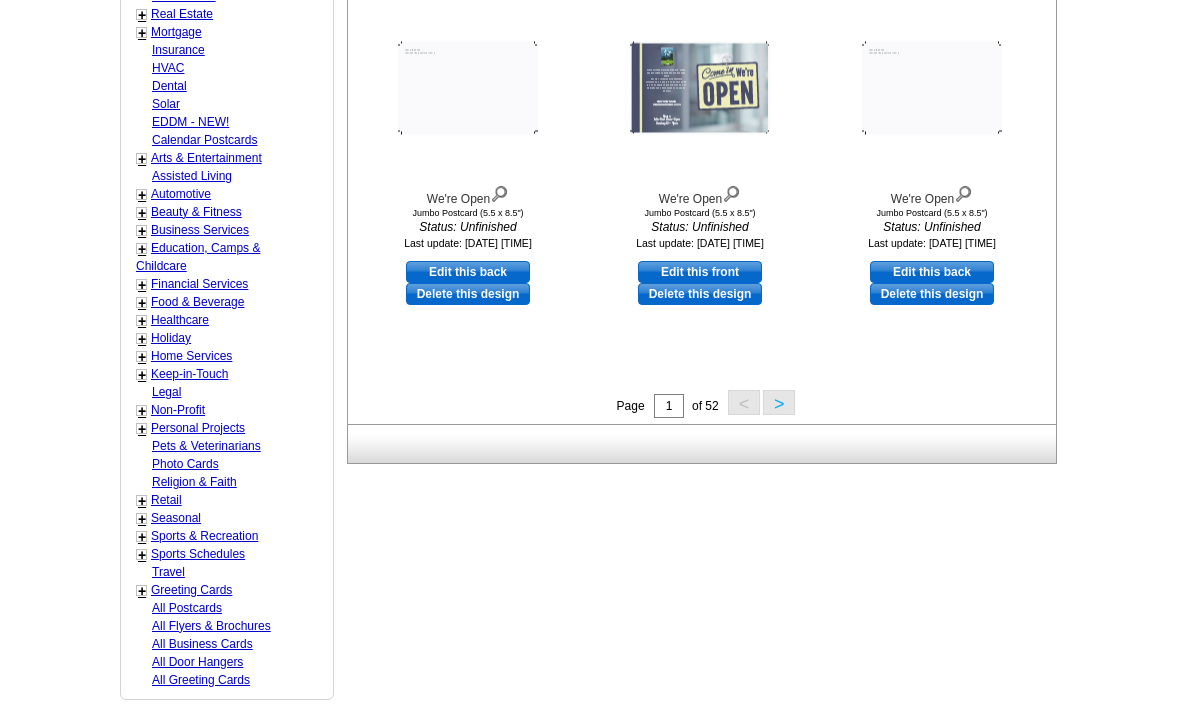 click on "Business Services" at bounding box center (200, 230) 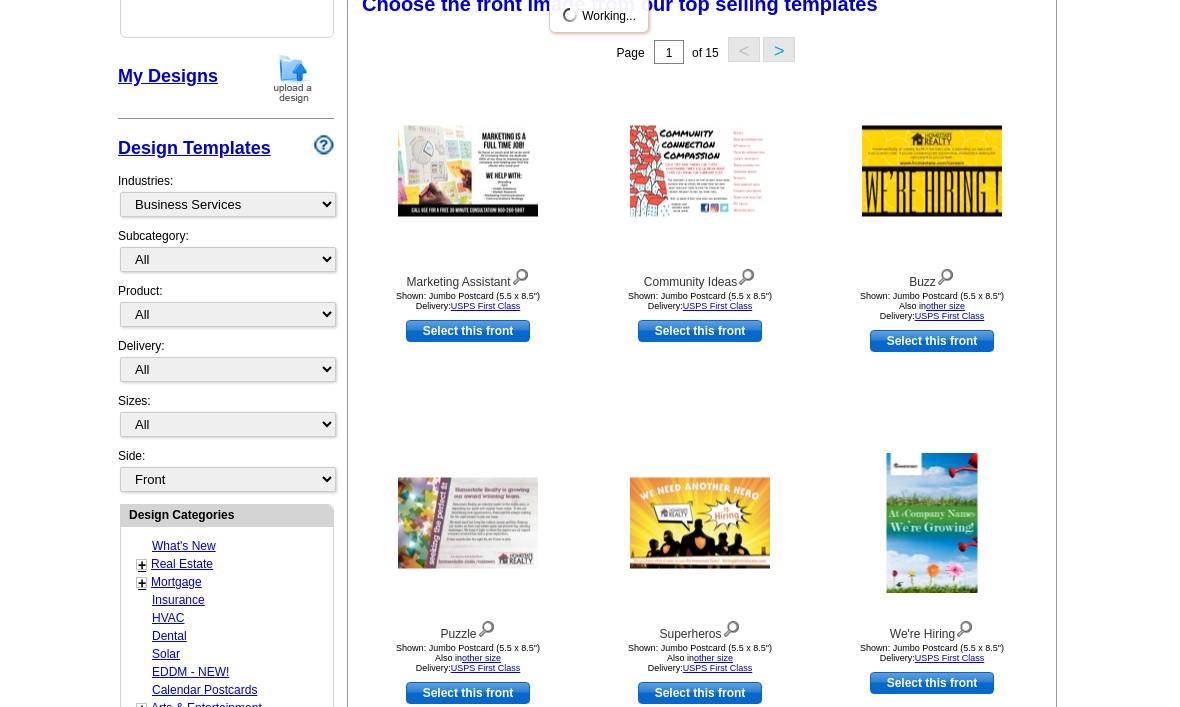 scroll, scrollTop: 293, scrollLeft: 0, axis: vertical 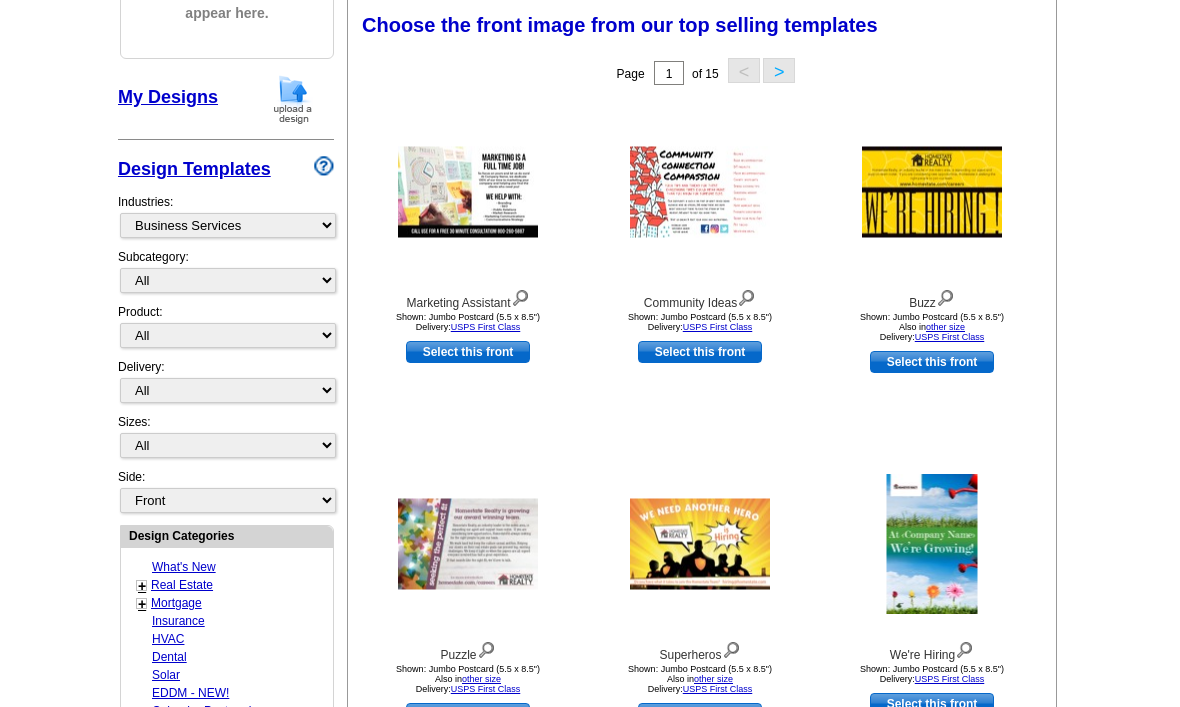 click on ">" at bounding box center (779, 70) 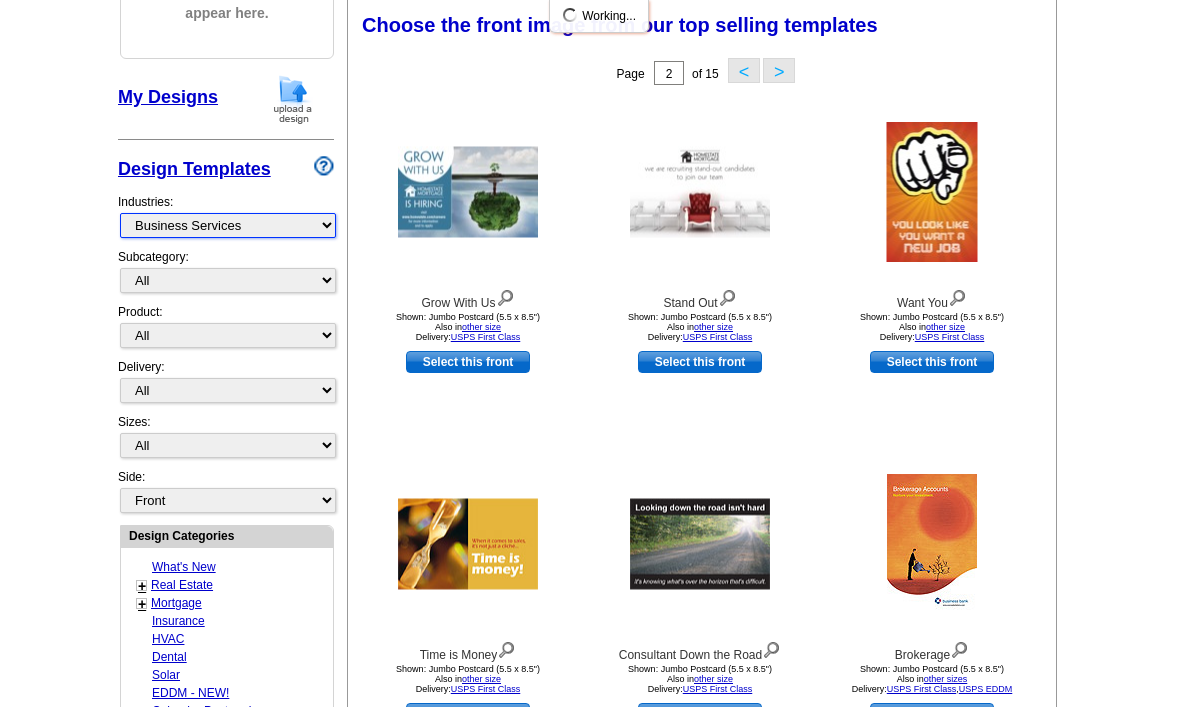 click on "What's New Real Estate Mortgage Insurance HVAC Dental Solar EDDM - NEW! Calendar Postcards Arts & Entertainment Assisted Living Automotive Beauty & Fitness Business Services Education, Camps & Childcare Financial Services Food & Beverage Healthcare Holiday Home Services Keep-in-Touch Legal Non-Profit Personal Projects Pets & Veterinarians Photo Cards Religion & Faith Retail Seasonal Sports & Recreation Sports Schedules Travel Greeting Cards All Postcards All Flyers & Brochures All Business Cards All Door Hangers All Greeting Cards" at bounding box center (228, 225) 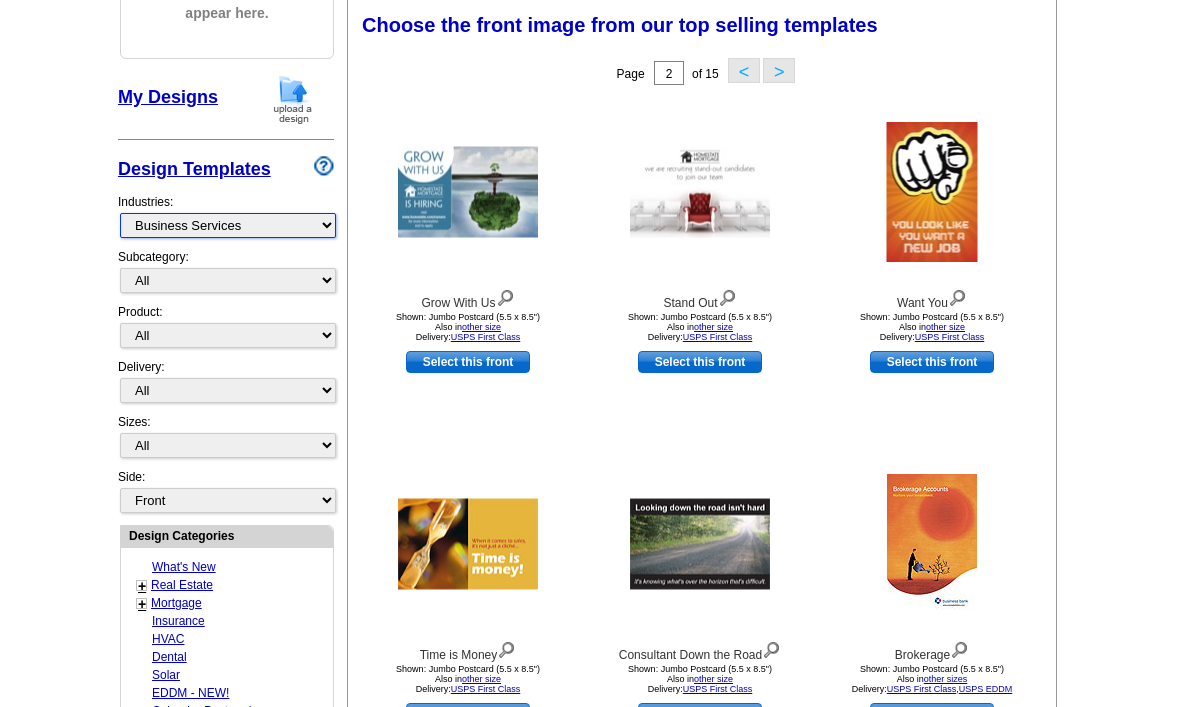 select on "759" 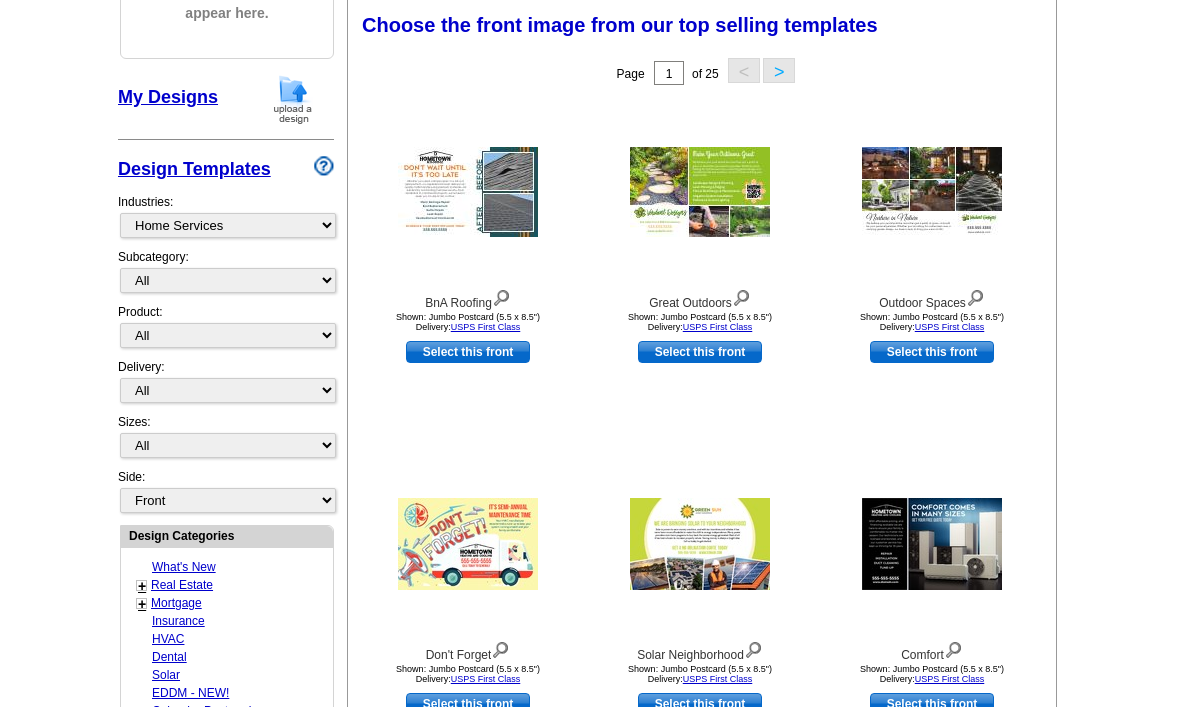 click on "USPS First Class" at bounding box center (718, 327) 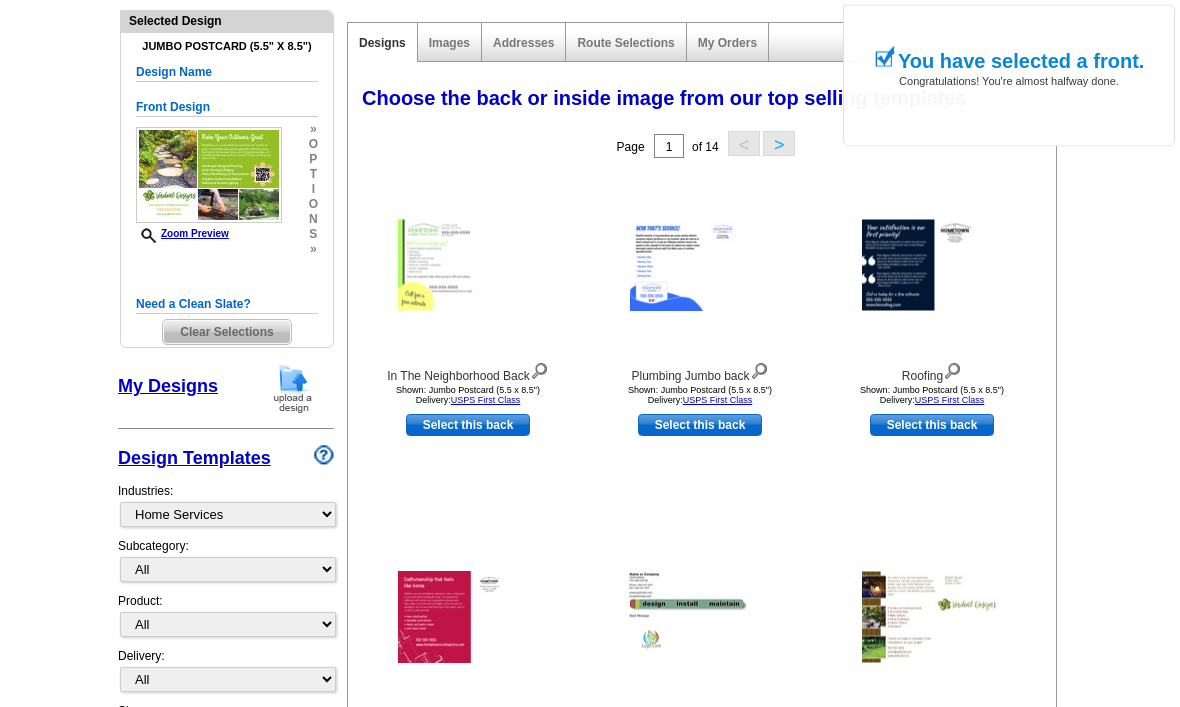 scroll, scrollTop: 225, scrollLeft: 0, axis: vertical 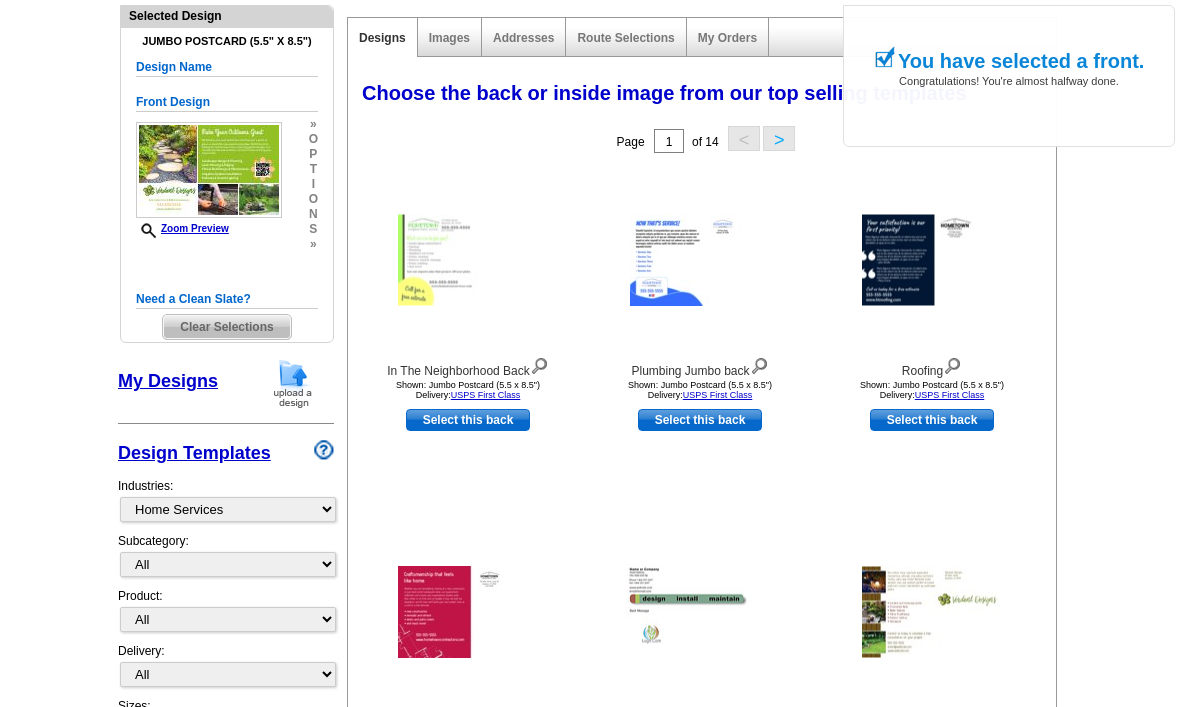 click on "Select this back" at bounding box center [468, 420] 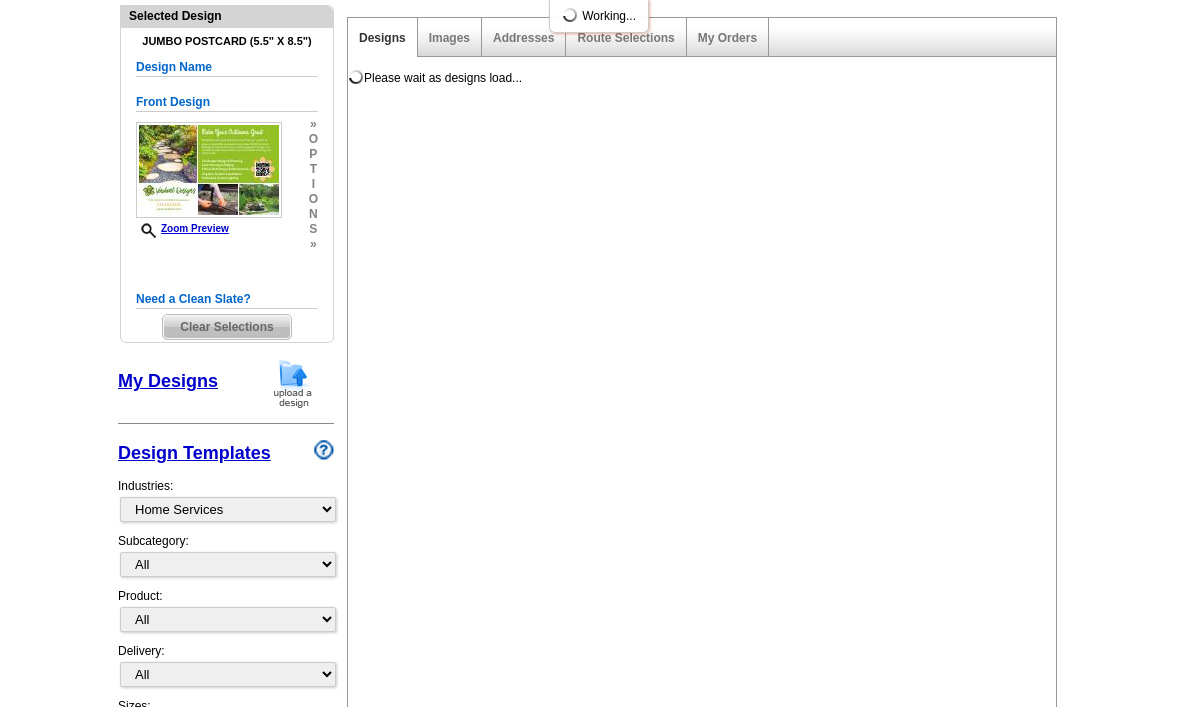 scroll, scrollTop: 161, scrollLeft: 0, axis: vertical 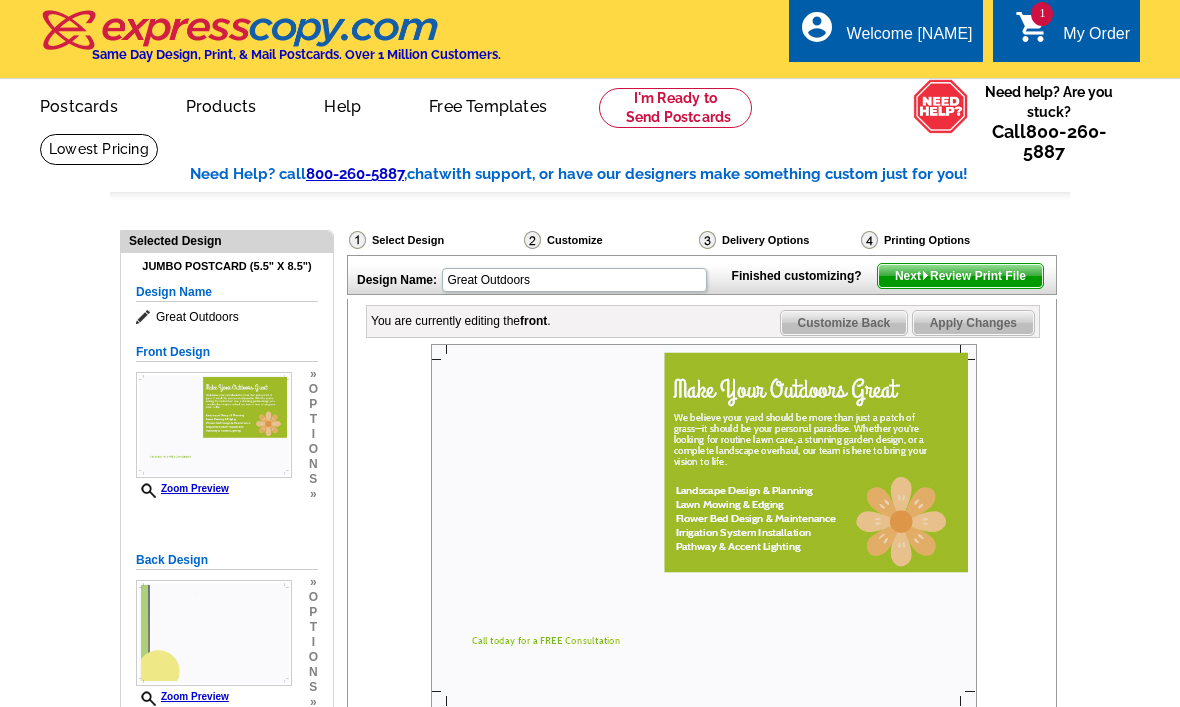 click on "1
shopping_cart
My Order" at bounding box center [1072, 34] 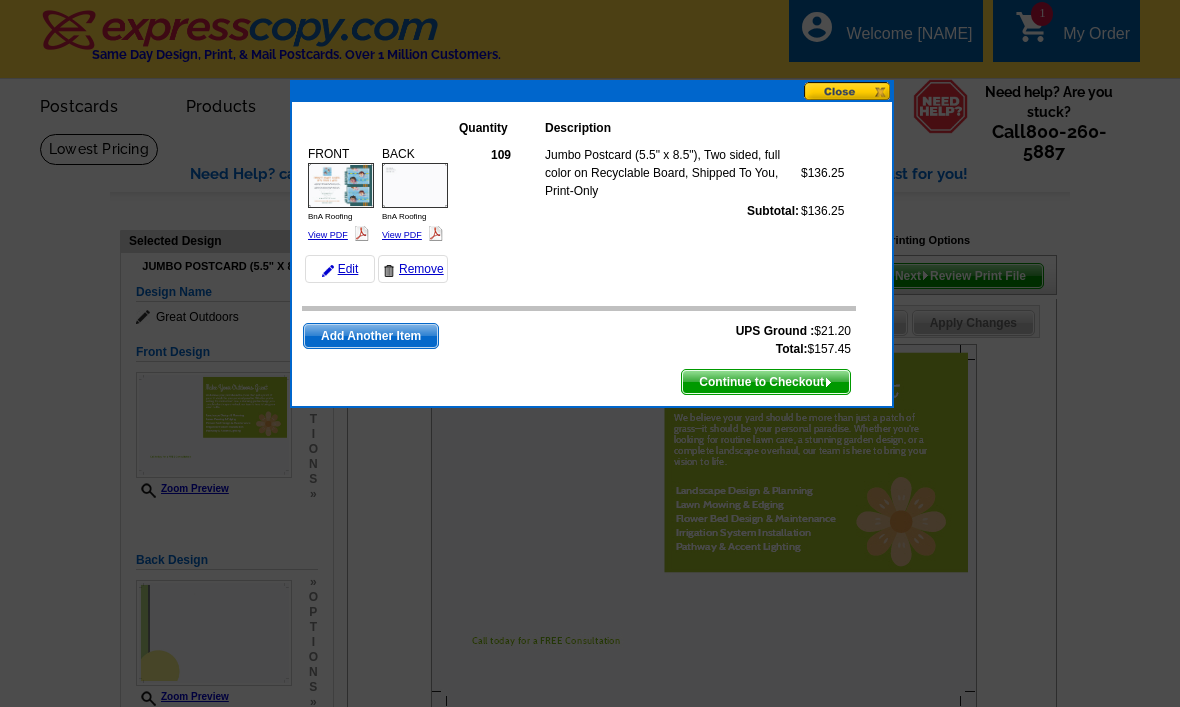 click at bounding box center [590, 353] 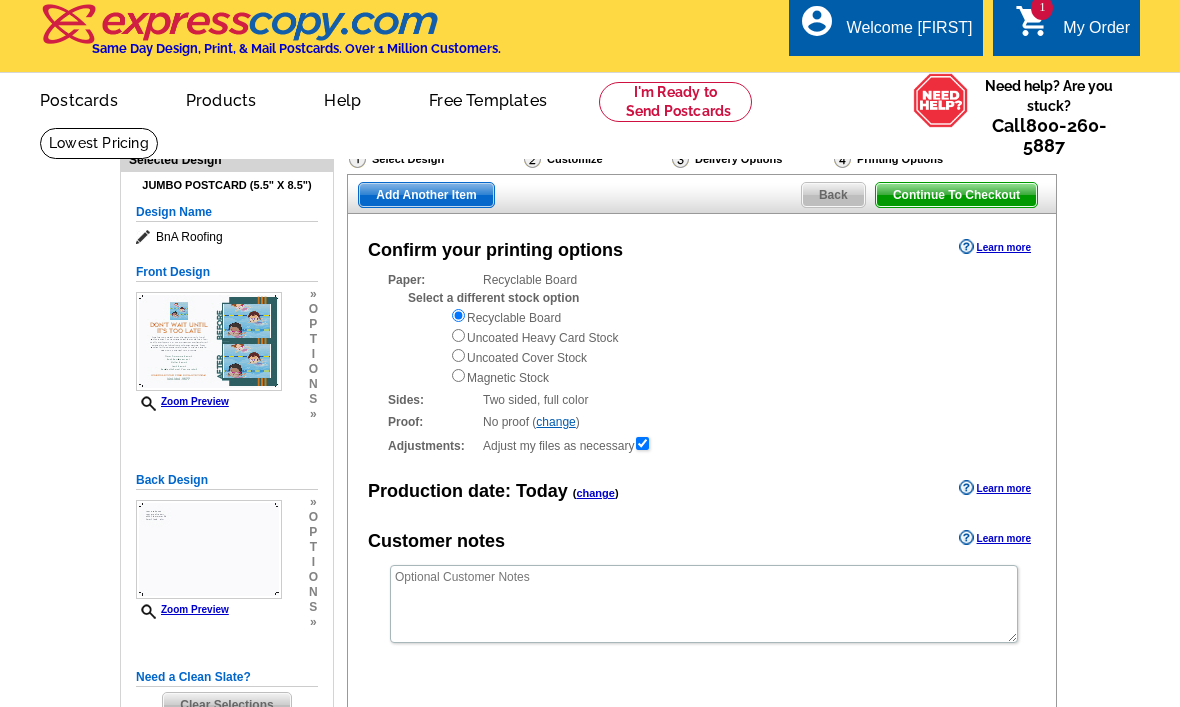 scroll, scrollTop: 0, scrollLeft: 0, axis: both 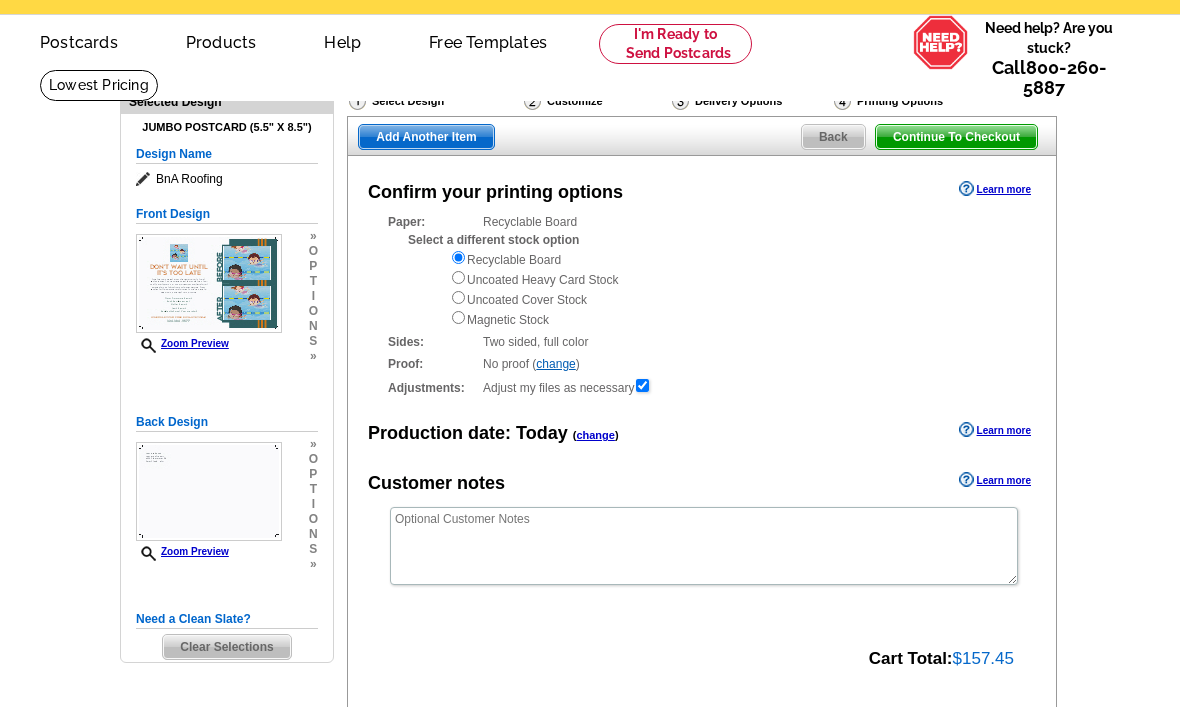 click on "Clear Selections" at bounding box center [226, 648] 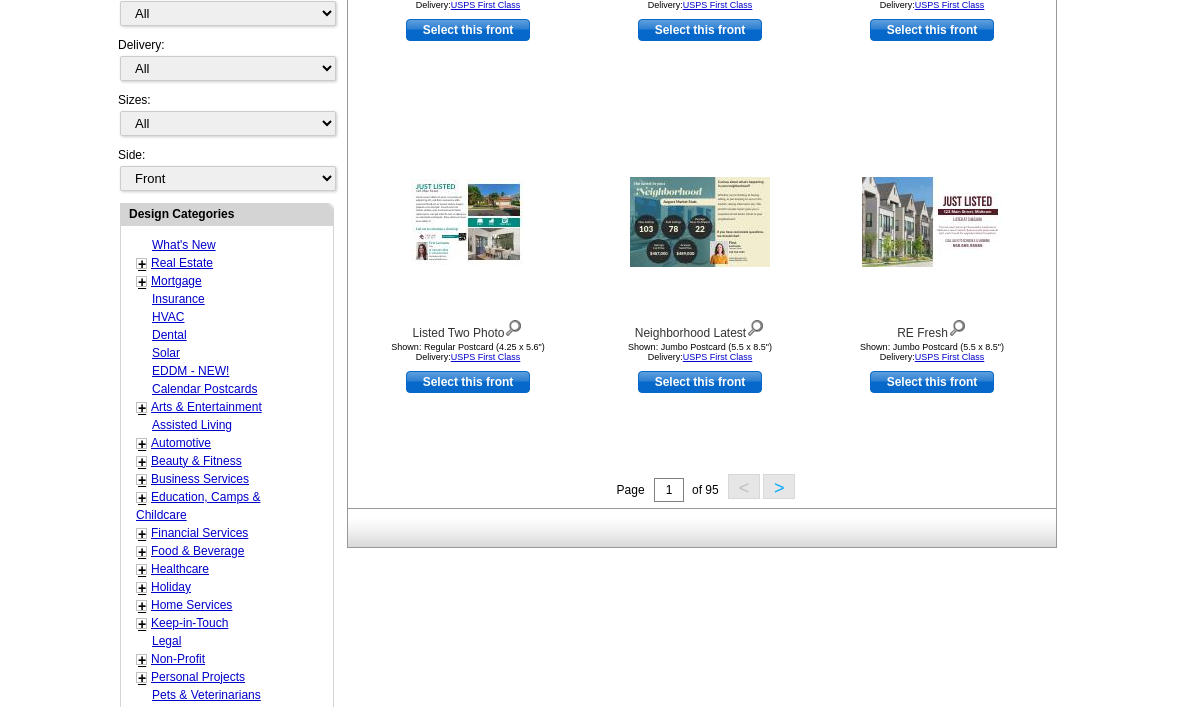scroll, scrollTop: 614, scrollLeft: 0, axis: vertical 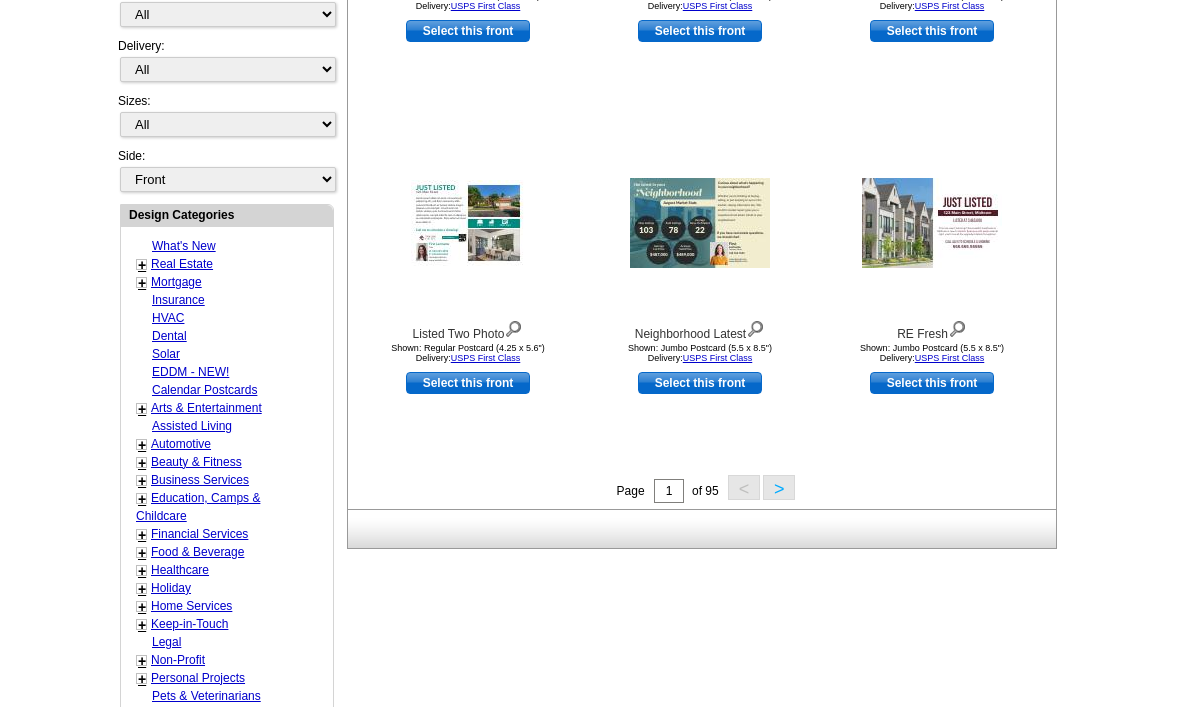 click on "Home Services" at bounding box center [191, 606] 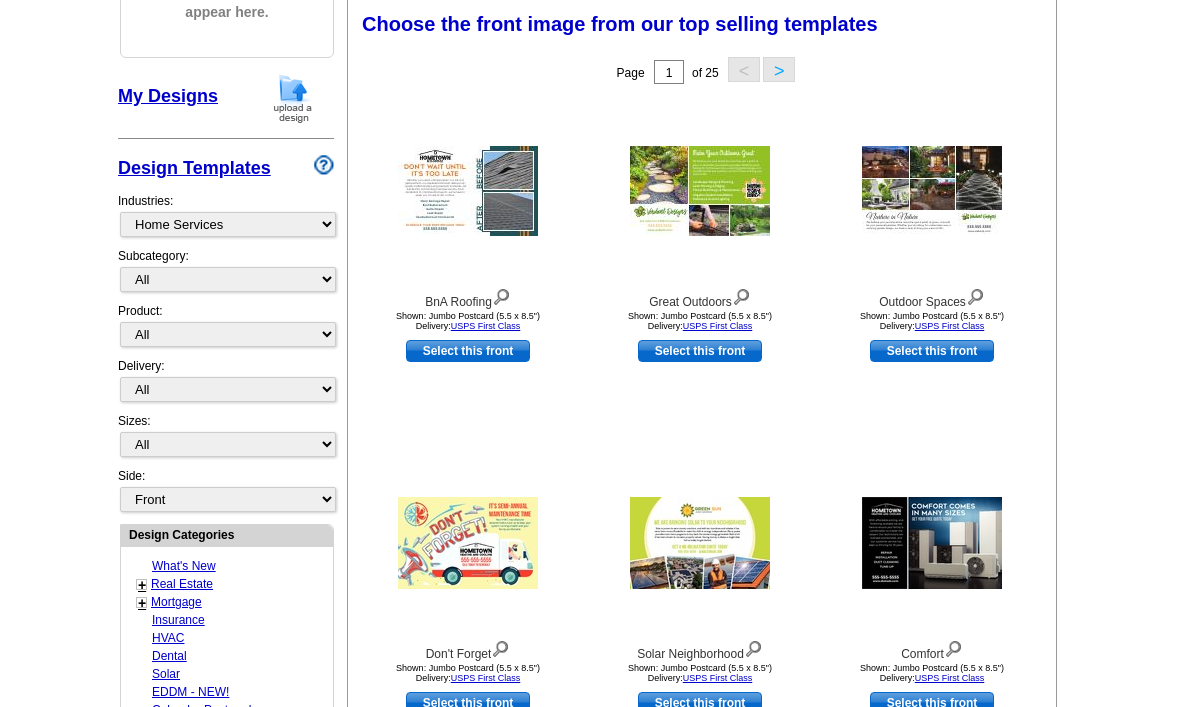 scroll, scrollTop: 293, scrollLeft: 0, axis: vertical 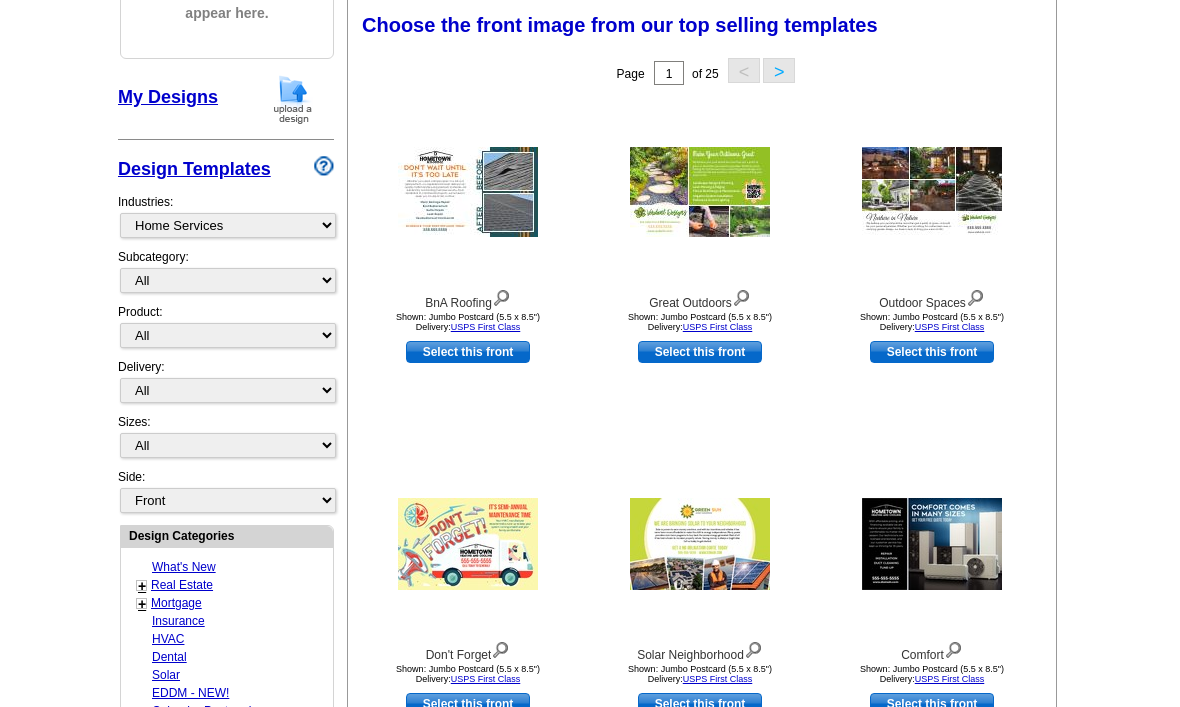 click on "Select this front" at bounding box center [700, 352] 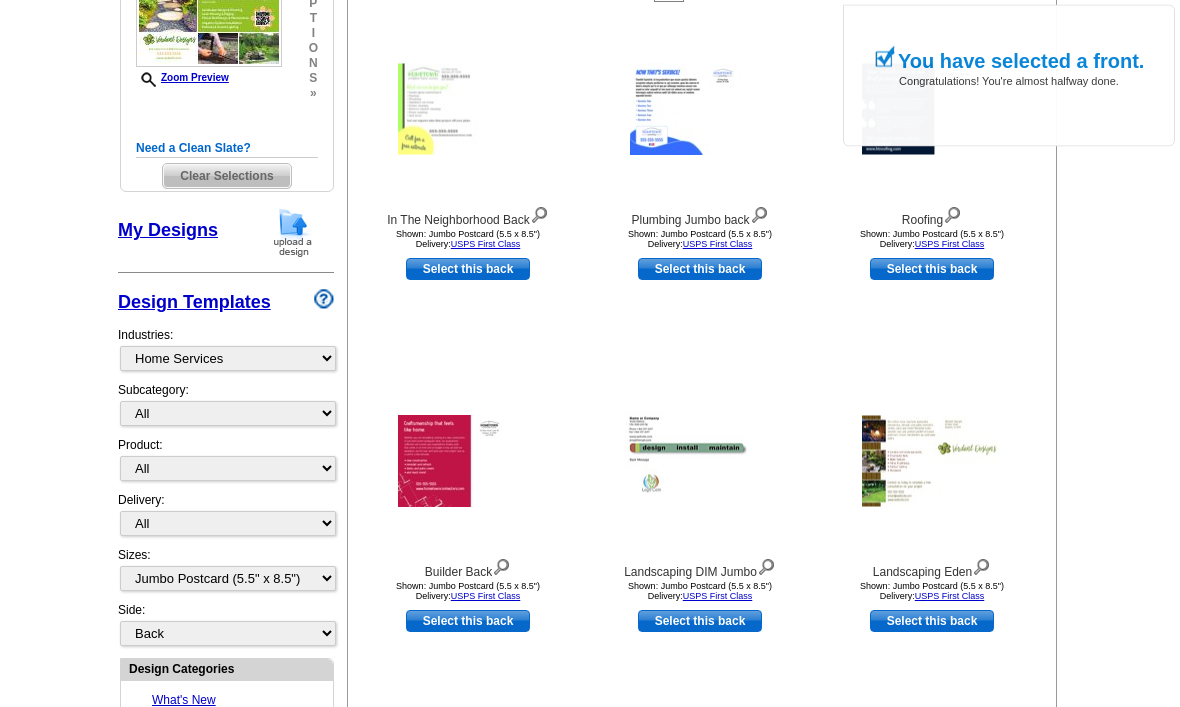 scroll, scrollTop: 386, scrollLeft: 0, axis: vertical 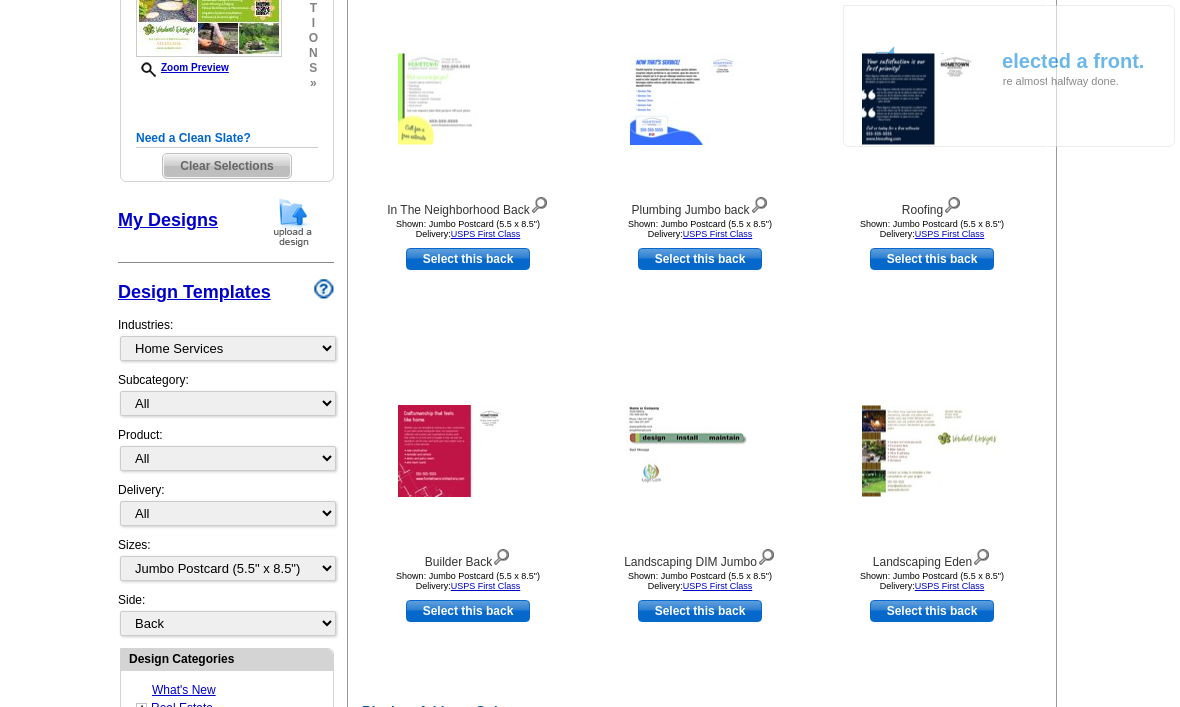 click on "Select this back" at bounding box center [932, 611] 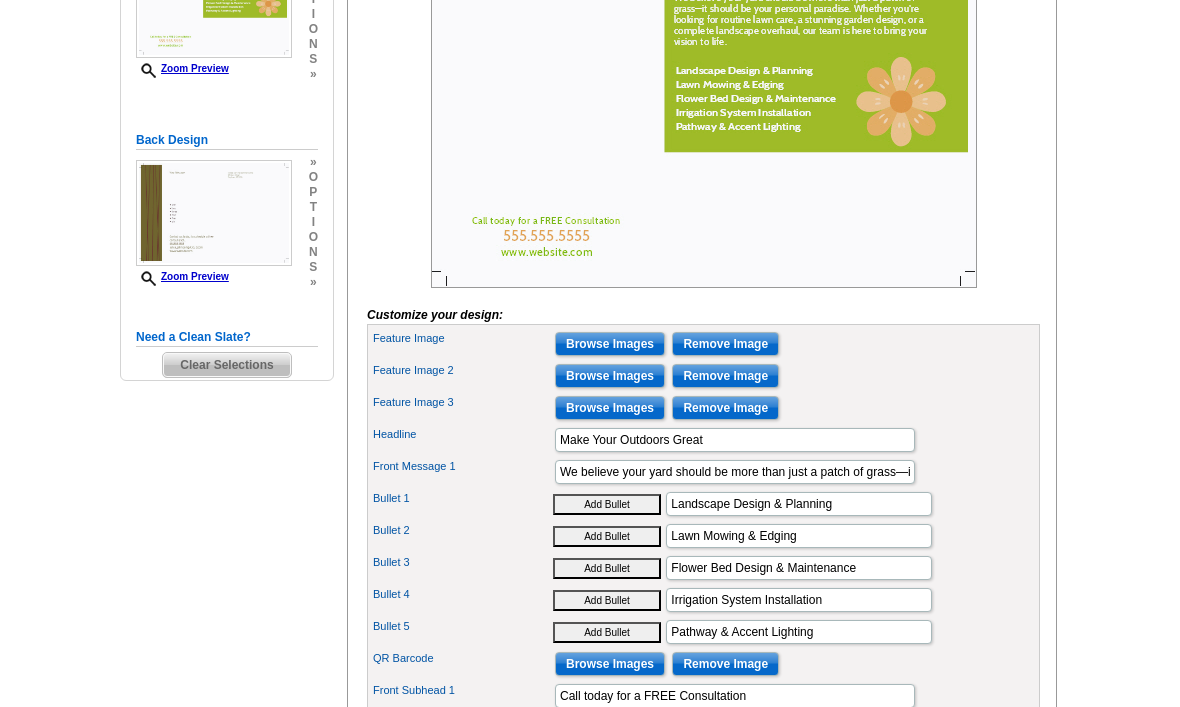 scroll, scrollTop: 422, scrollLeft: 0, axis: vertical 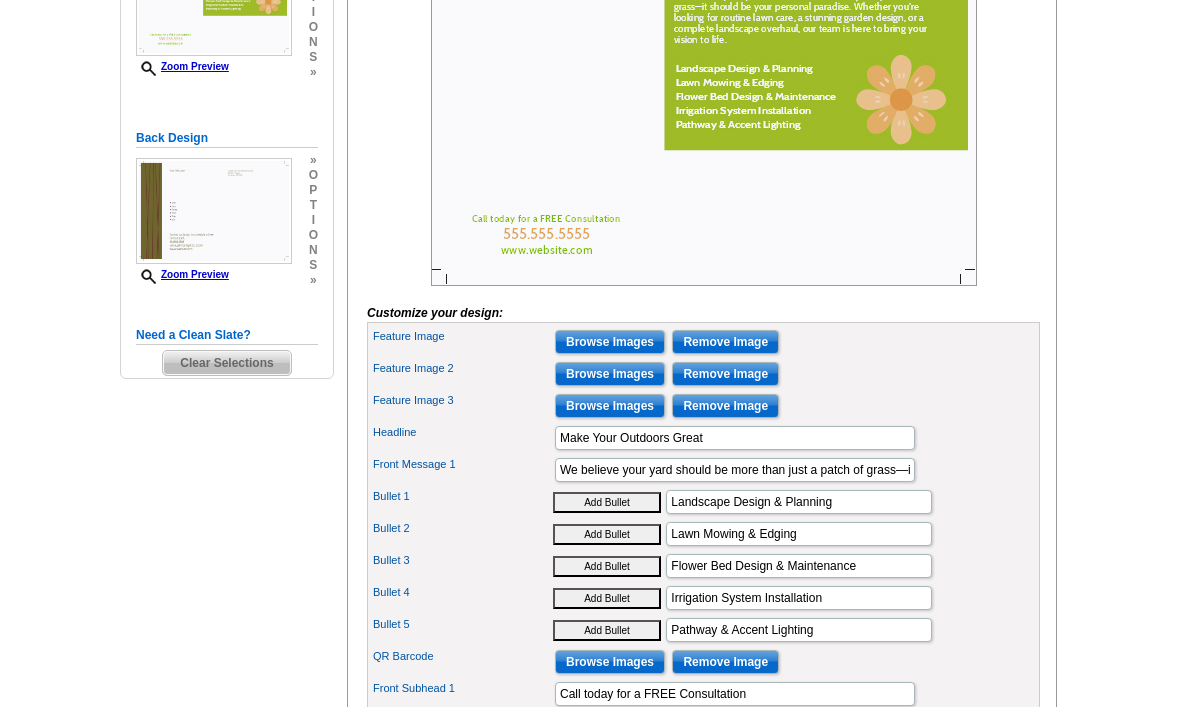 click on "Customize your design:
Feature Image
Browse Images
Remove Image
Feature Image 2
Browse Images
Remove Image
Feature Image 3
Headline ST" at bounding box center [703, 371] 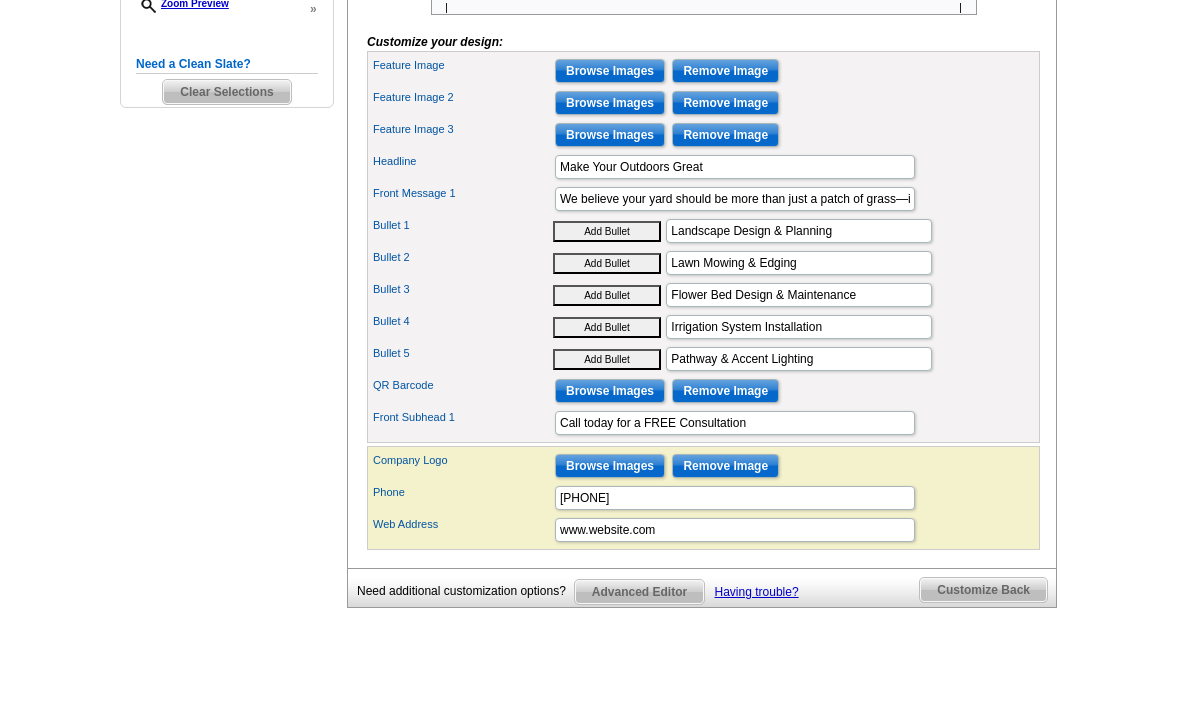 scroll, scrollTop: 701, scrollLeft: 0, axis: vertical 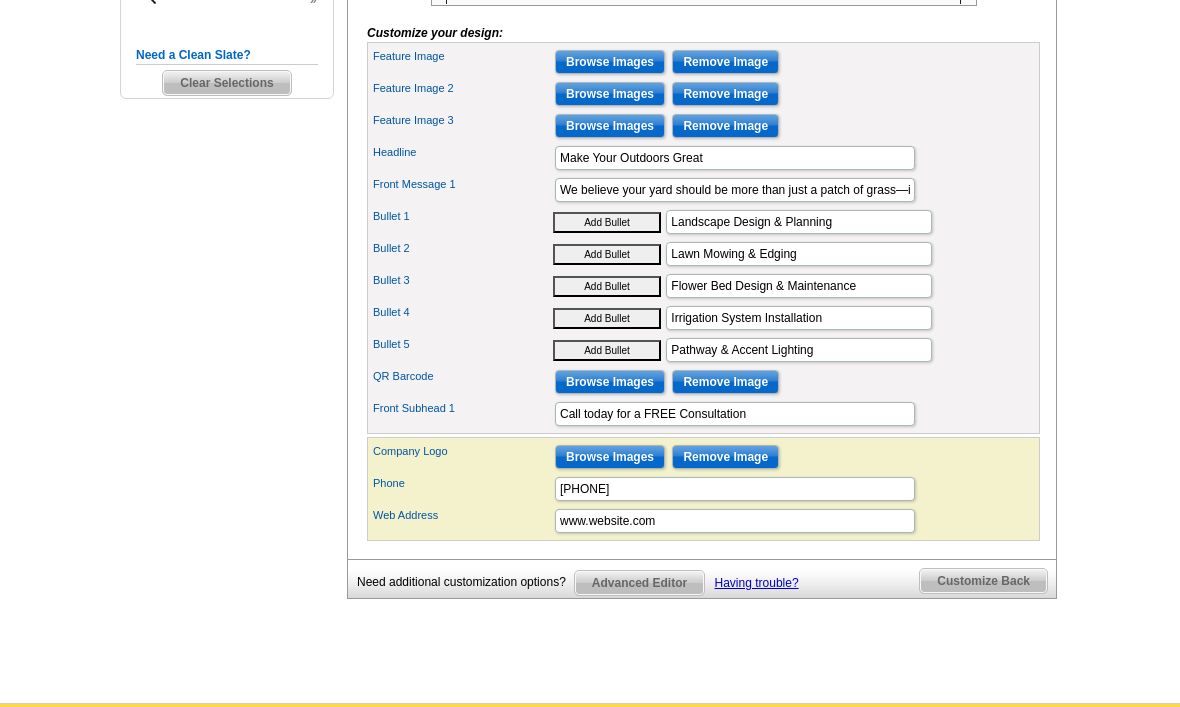 click on "Browse Images" at bounding box center [610, 63] 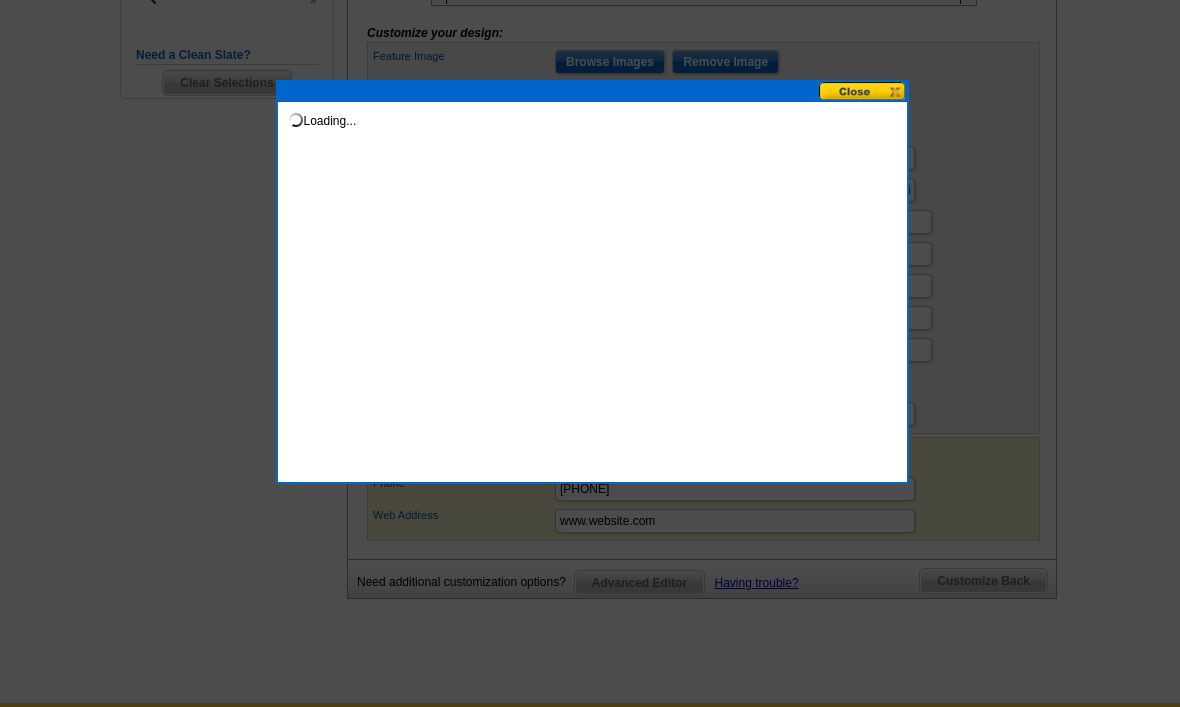 scroll, scrollTop: 702, scrollLeft: 0, axis: vertical 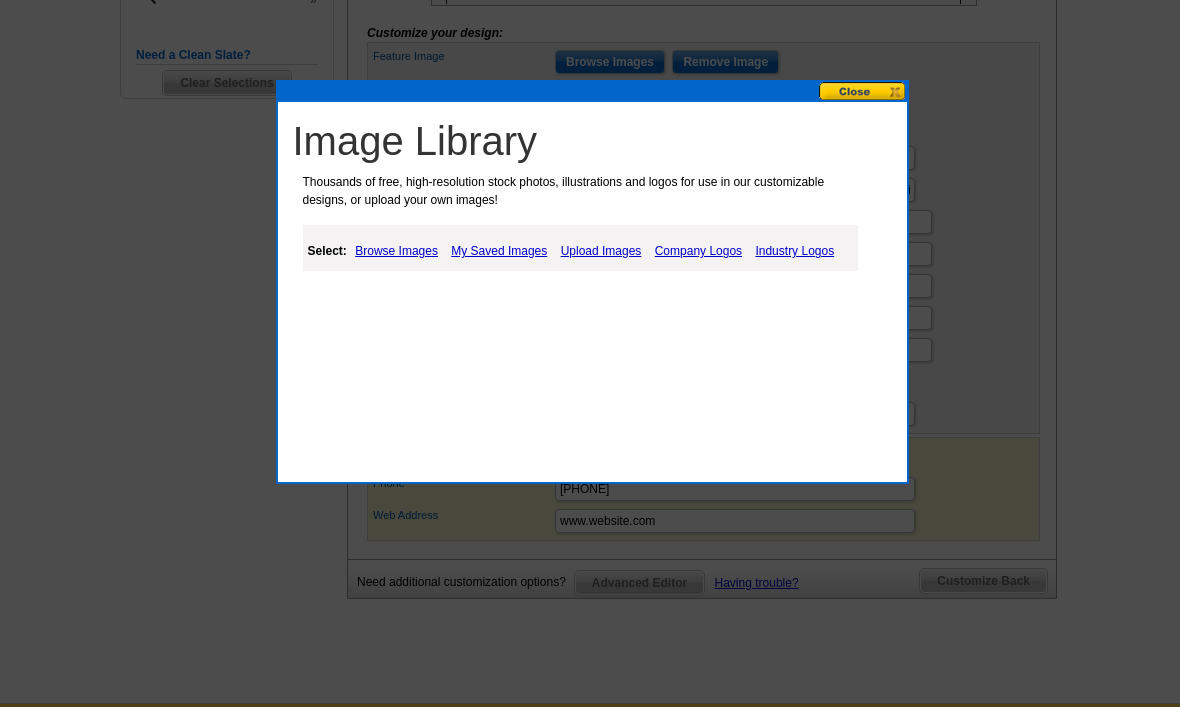 click on "Browse Images" at bounding box center [396, 251] 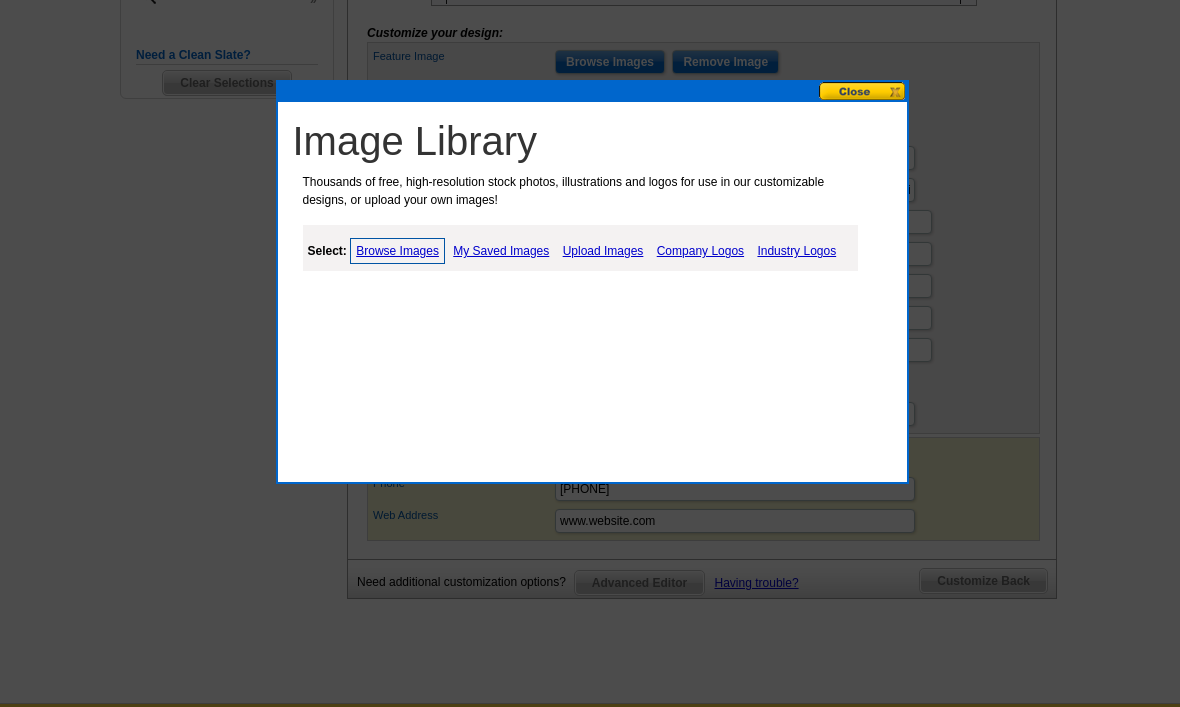 click on "My Saved Images" at bounding box center (501, 251) 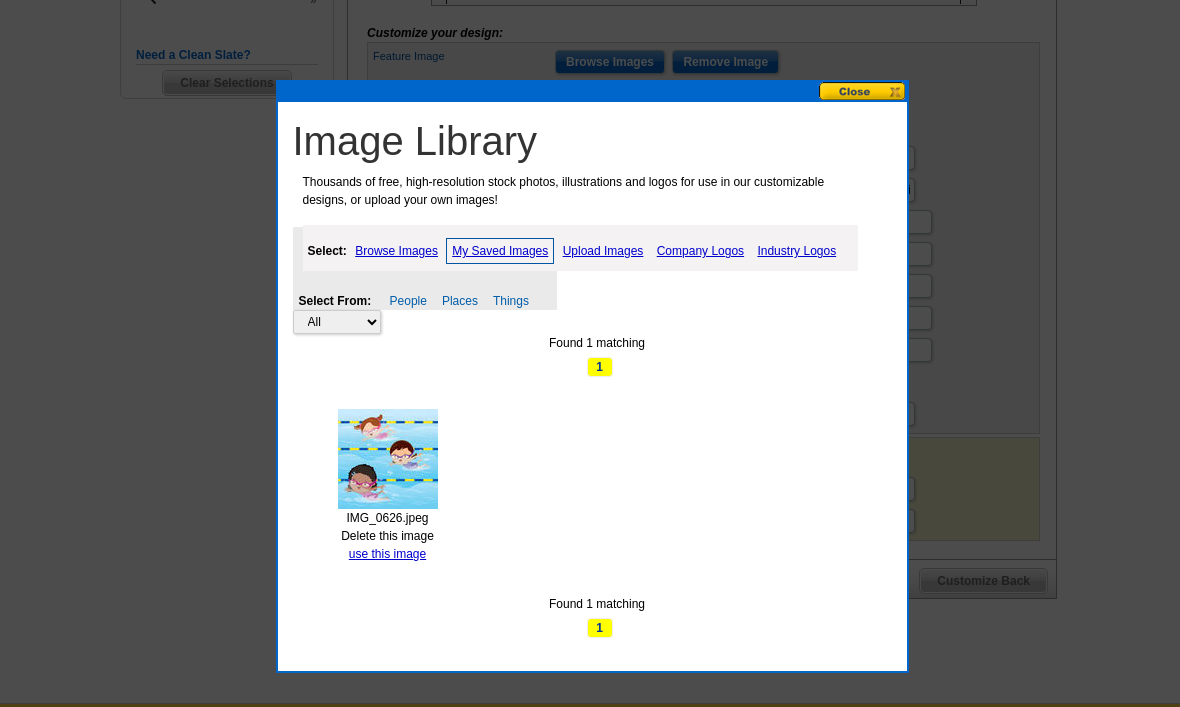 click on "Delete this image" at bounding box center [387, 536] 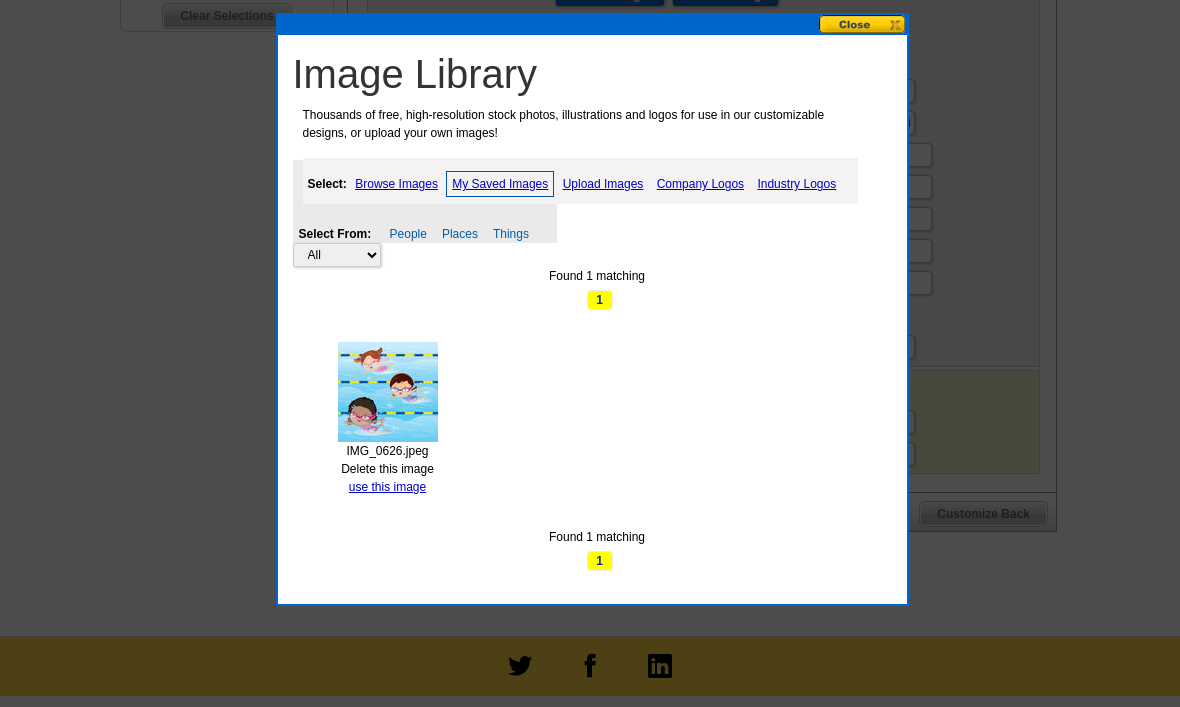 click on "use this image" at bounding box center [387, 487] 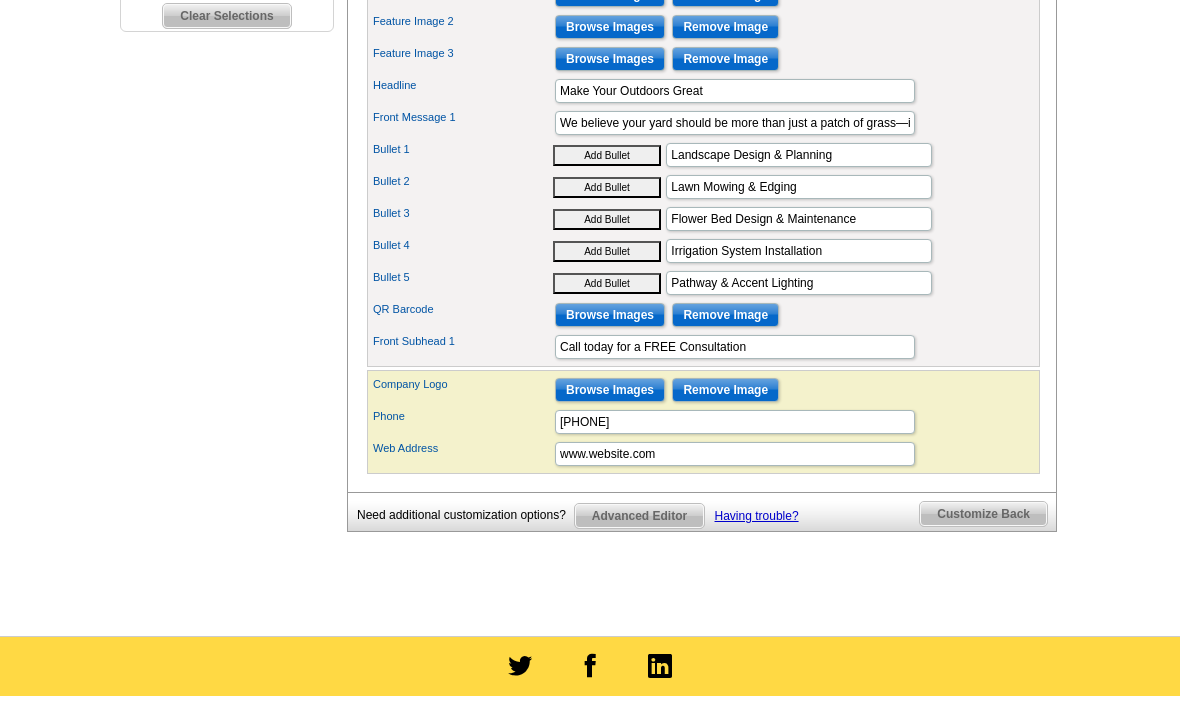 scroll, scrollTop: 0, scrollLeft: 0, axis: both 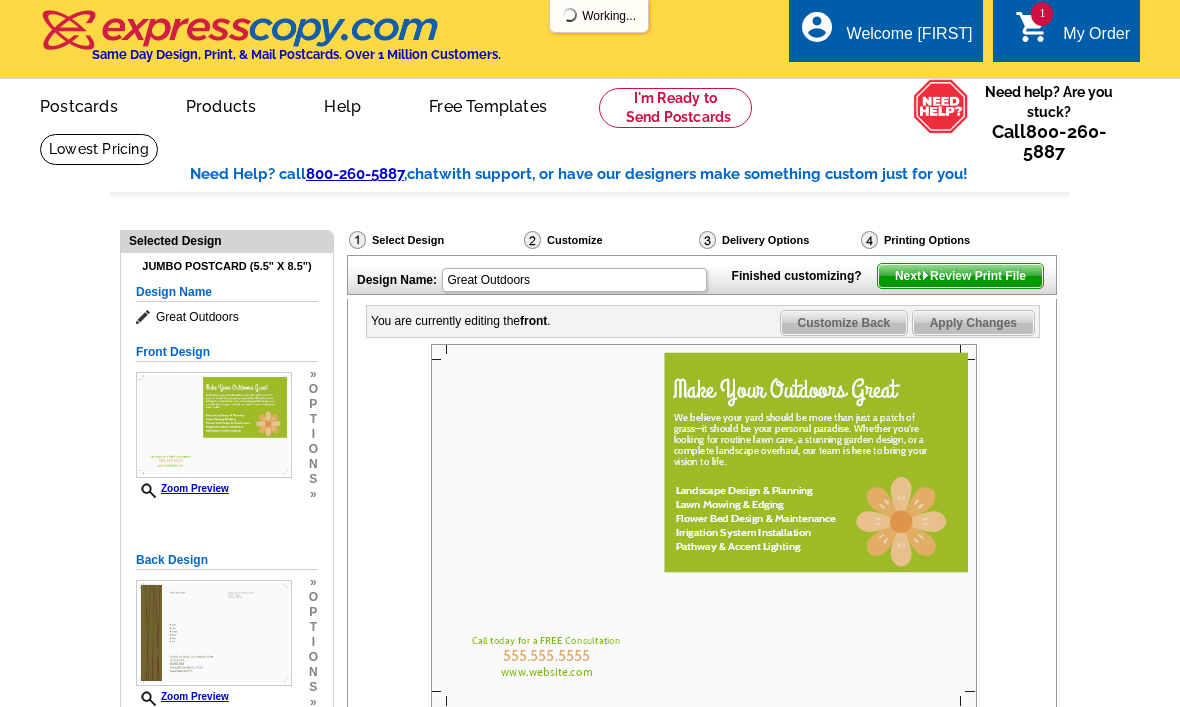 click at bounding box center (703, 526) 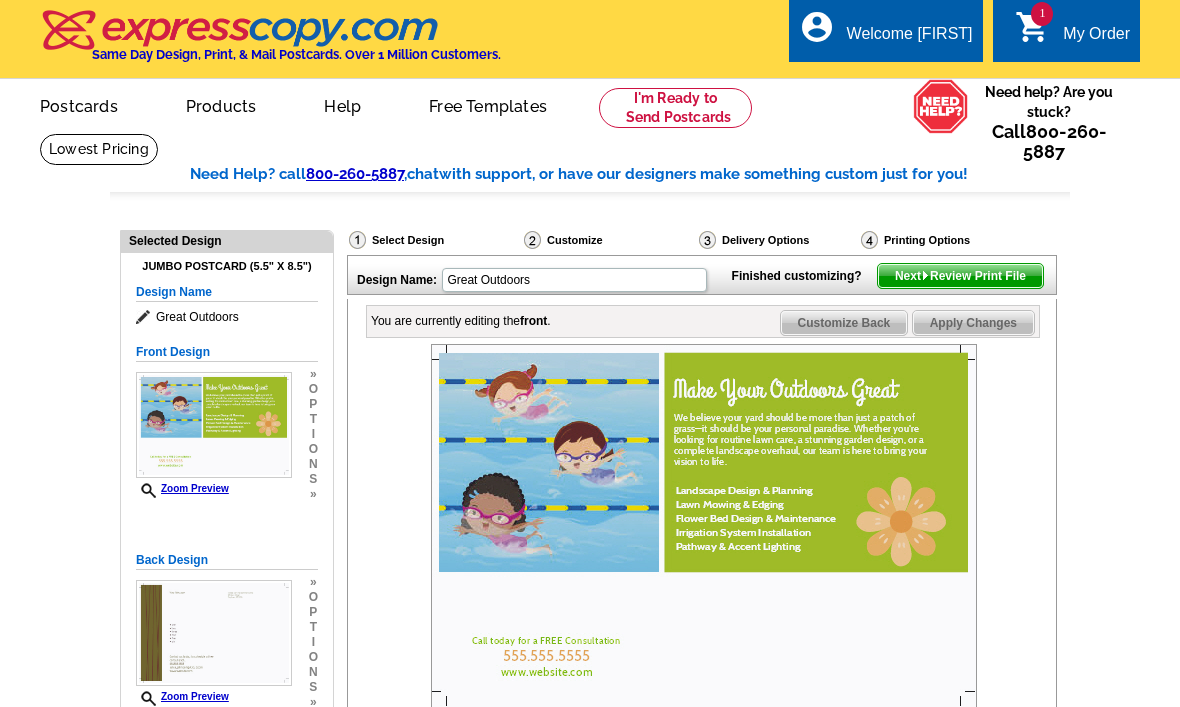 scroll, scrollTop: 2, scrollLeft: 0, axis: vertical 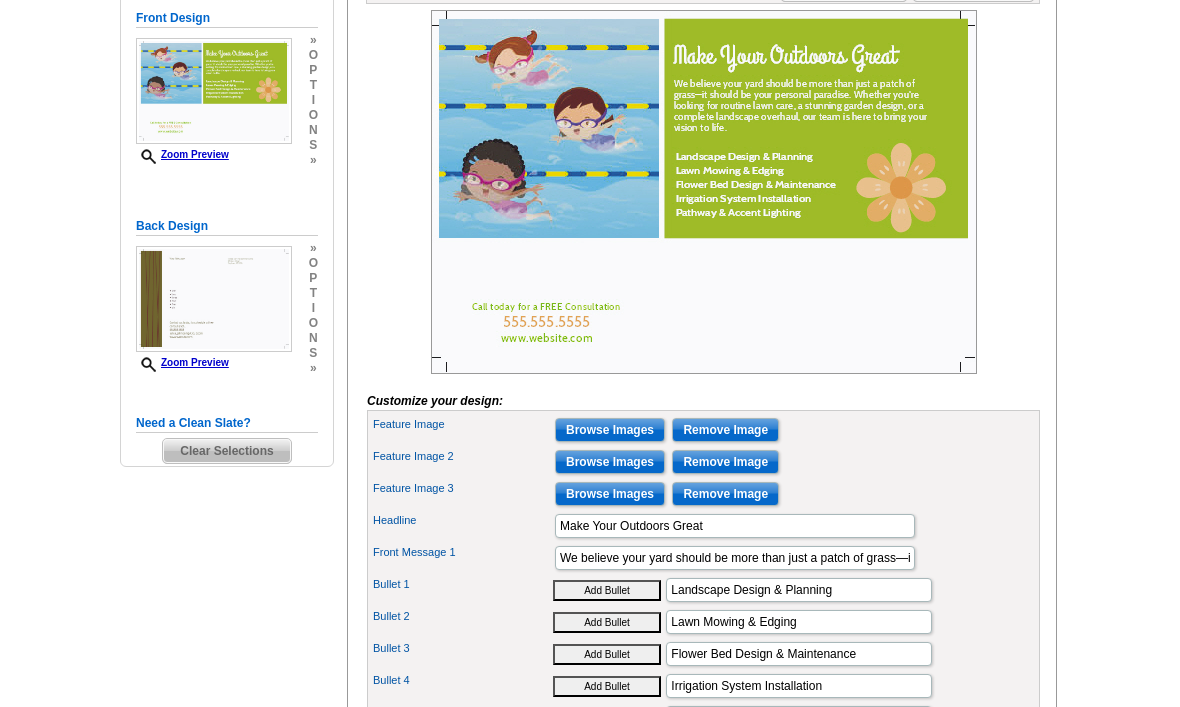 click on "Browse Images" at bounding box center [610, 463] 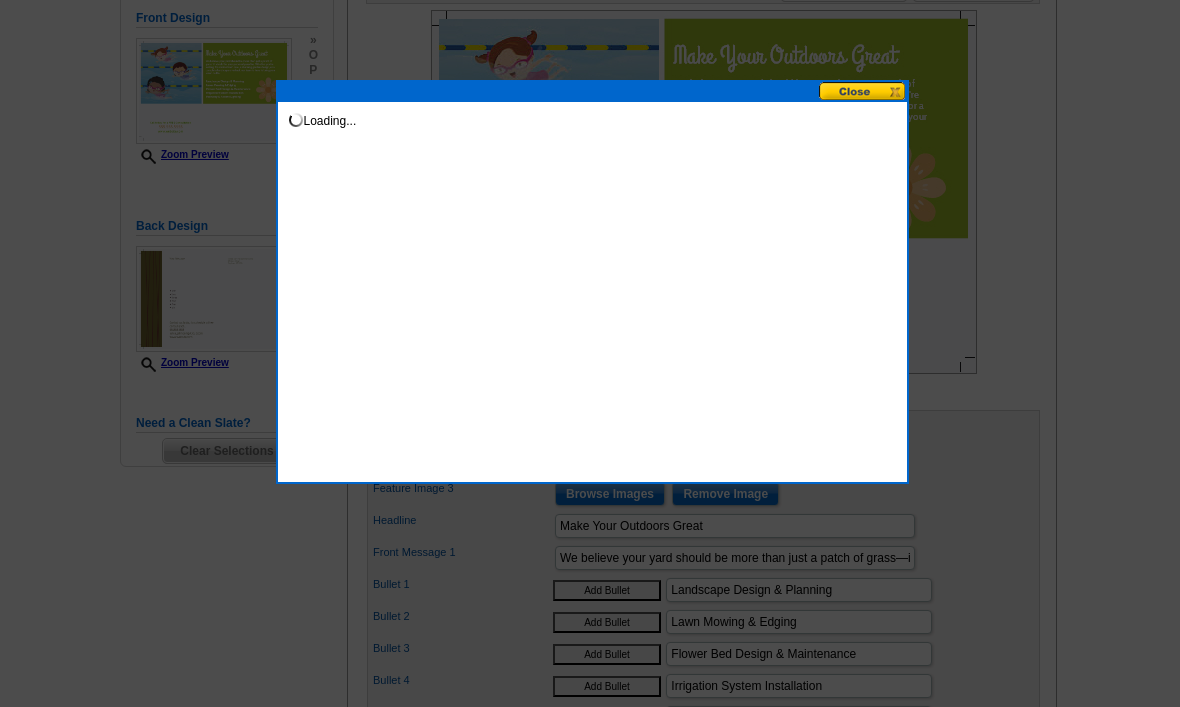 scroll, scrollTop: 334, scrollLeft: 0, axis: vertical 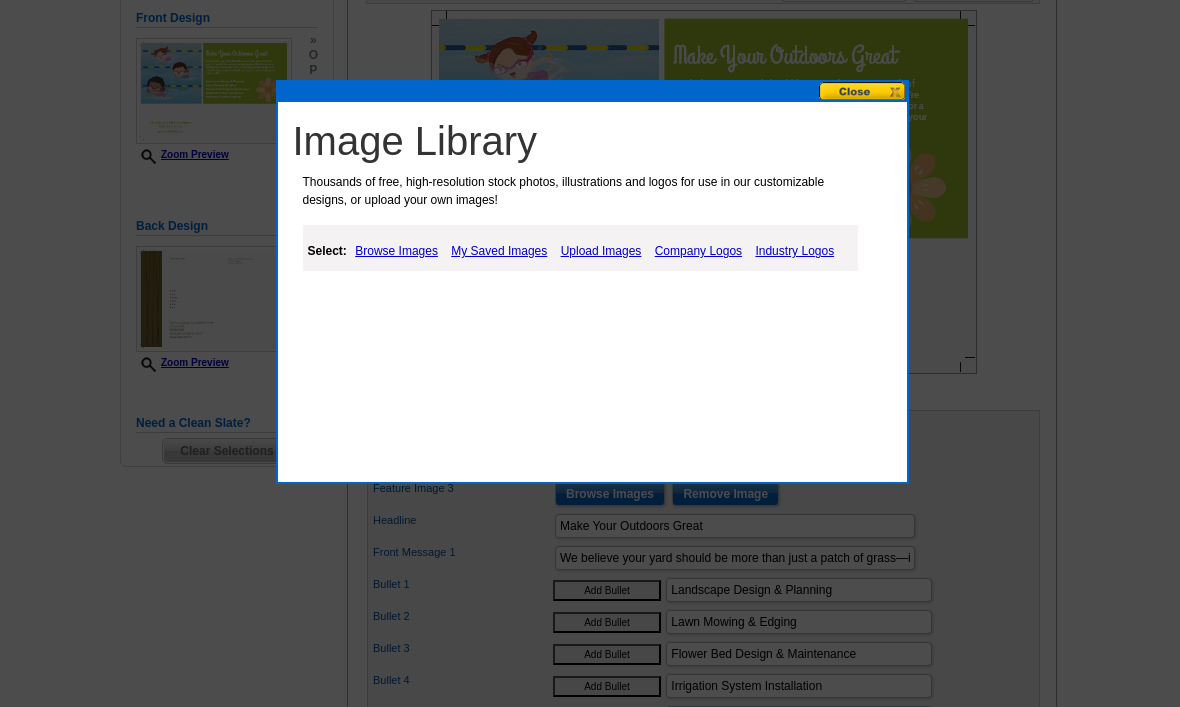 click on "Upload Images" at bounding box center (601, 251) 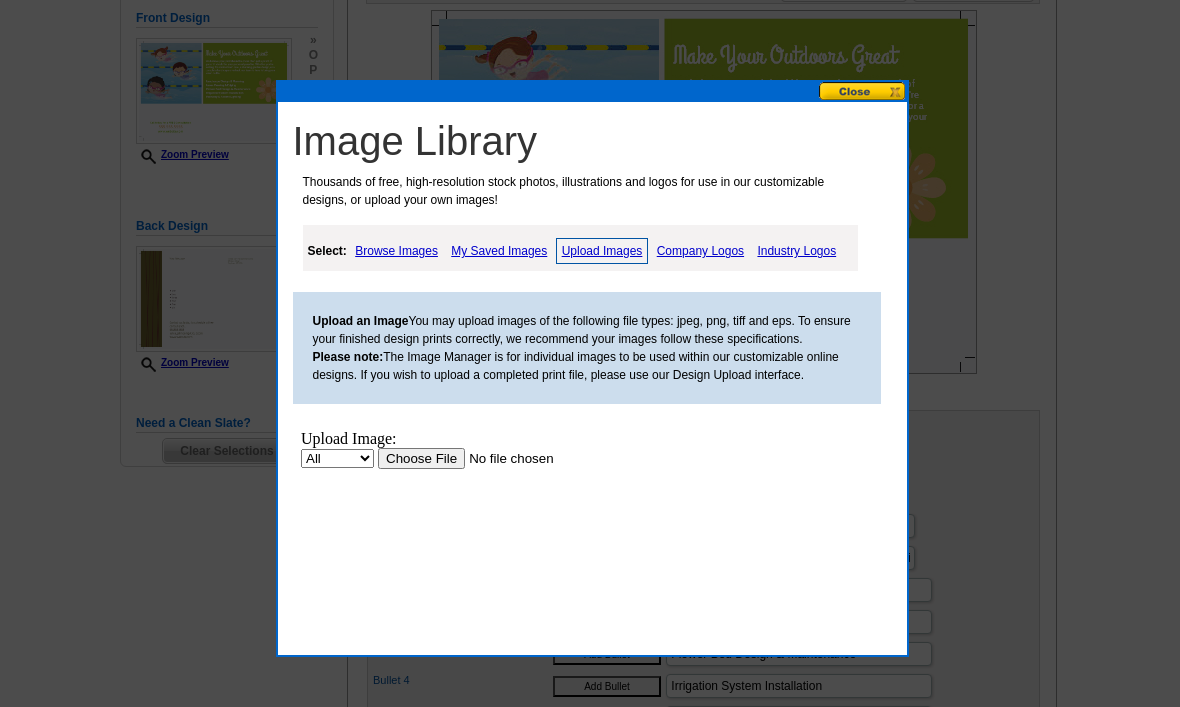 scroll, scrollTop: 0, scrollLeft: 0, axis: both 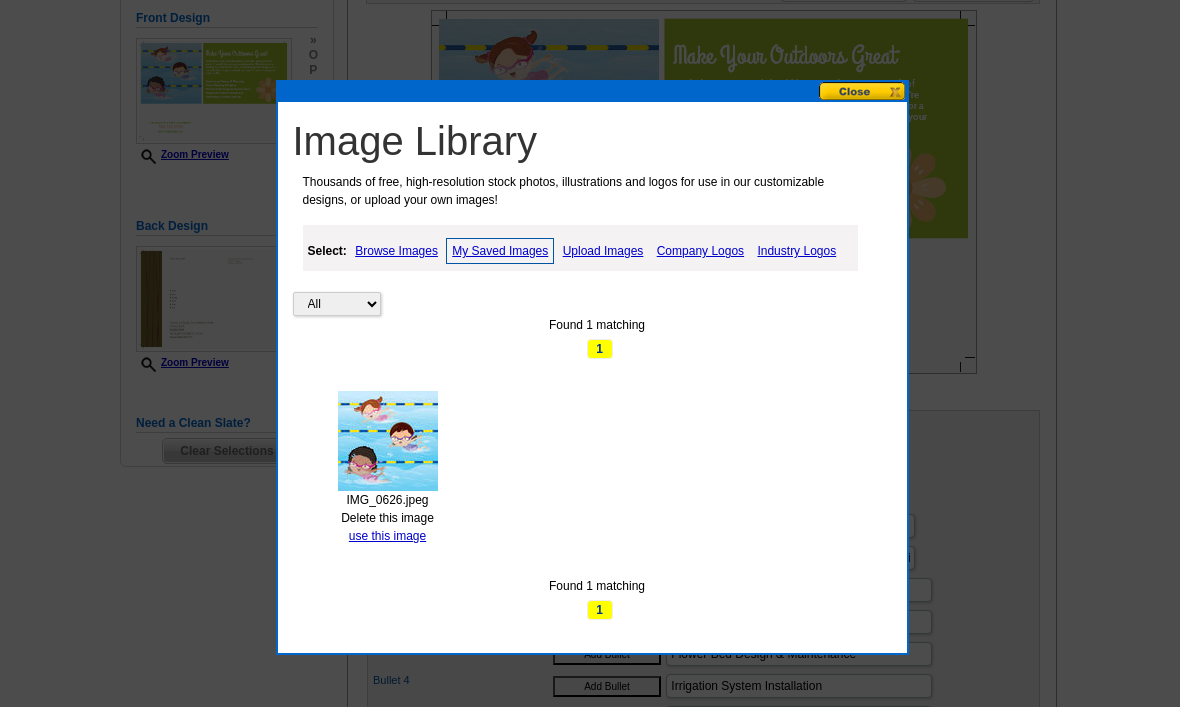 click on "Image Library
Thousands of free, high-resolution stock photos,
illustrations and logos for use in our customizable designs, or upload your own images!
Select:
Browse Images
My Saved Images
Upload Images
Company Logos
Industry Logos
All Property Found 1 matching 1 IMG_0626.jpeg  Delete this image  use this image Found 1 matching 1" at bounding box center [597, 377] 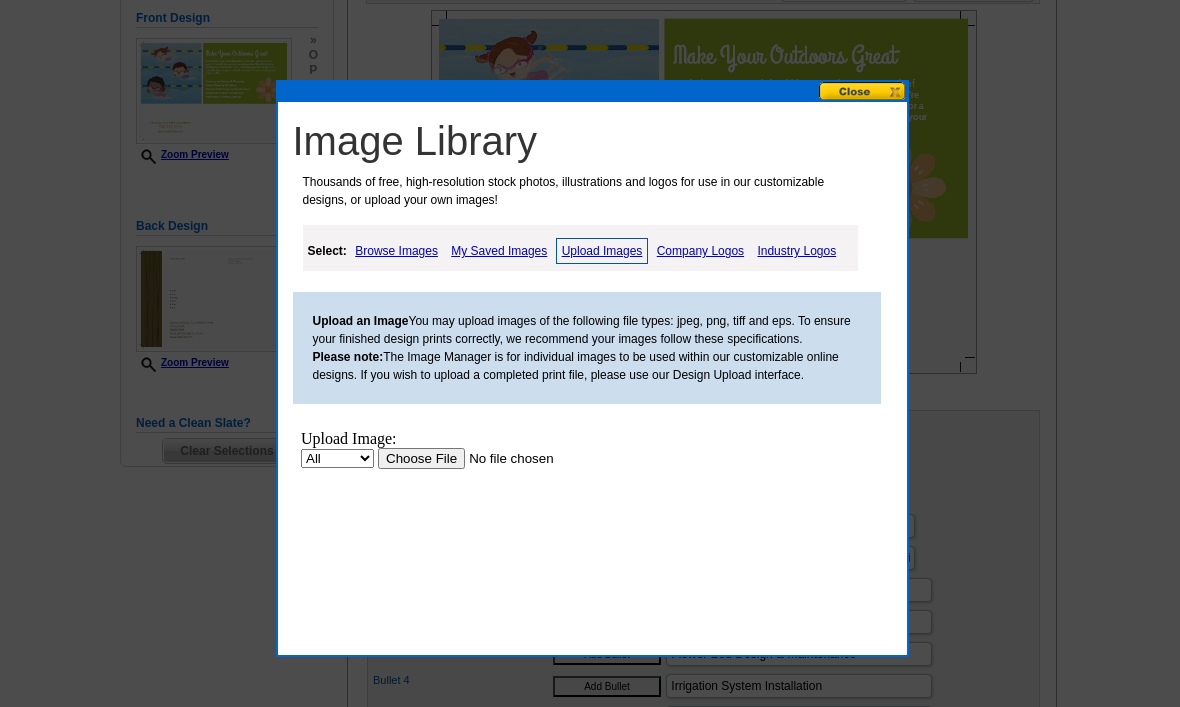 scroll, scrollTop: 0, scrollLeft: 0, axis: both 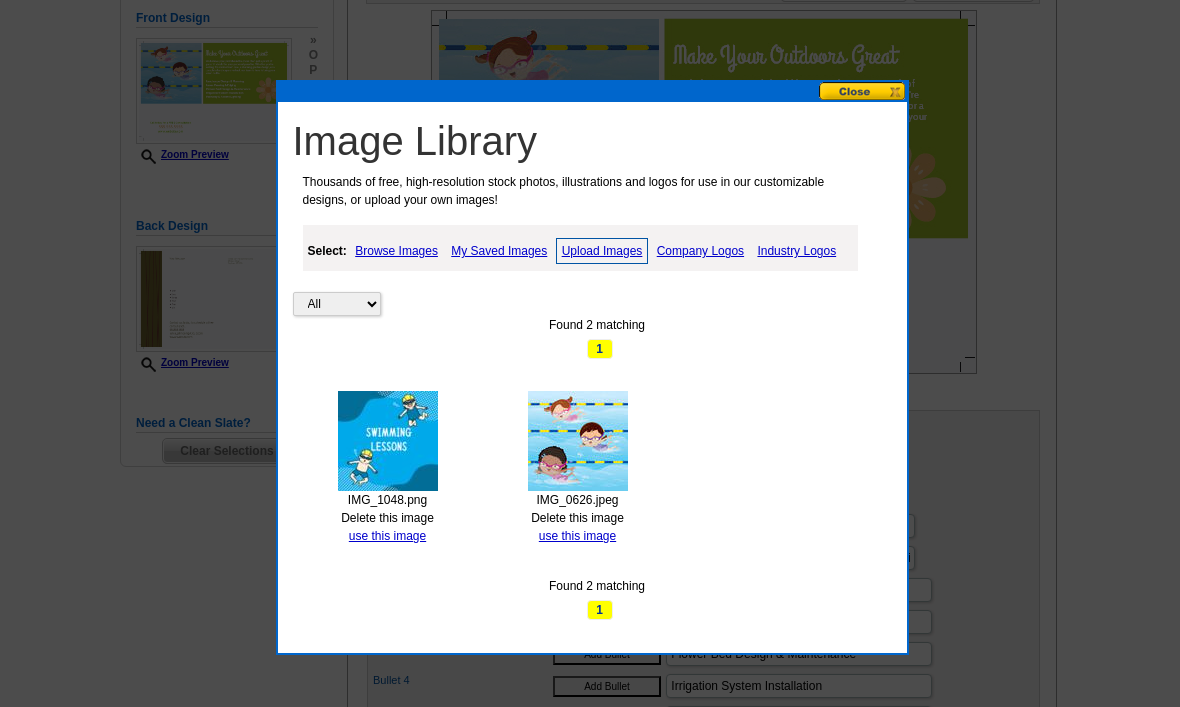 click on "use this image" at bounding box center (387, 536) 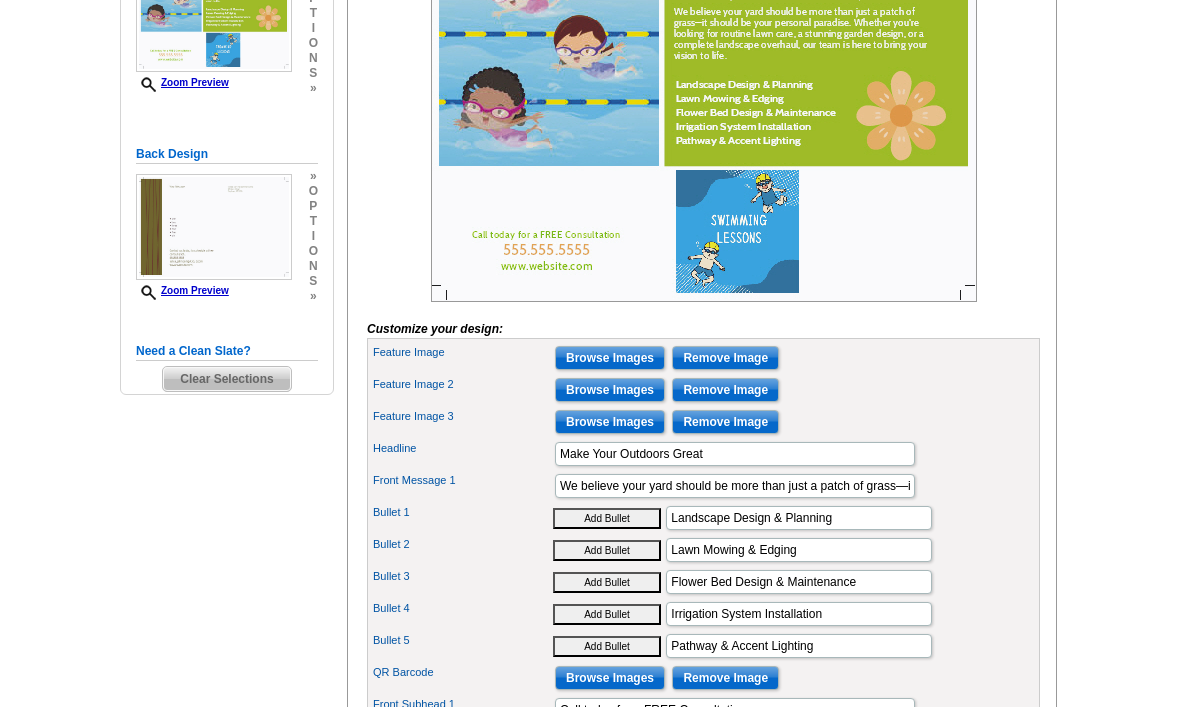 scroll, scrollTop: 409, scrollLeft: 0, axis: vertical 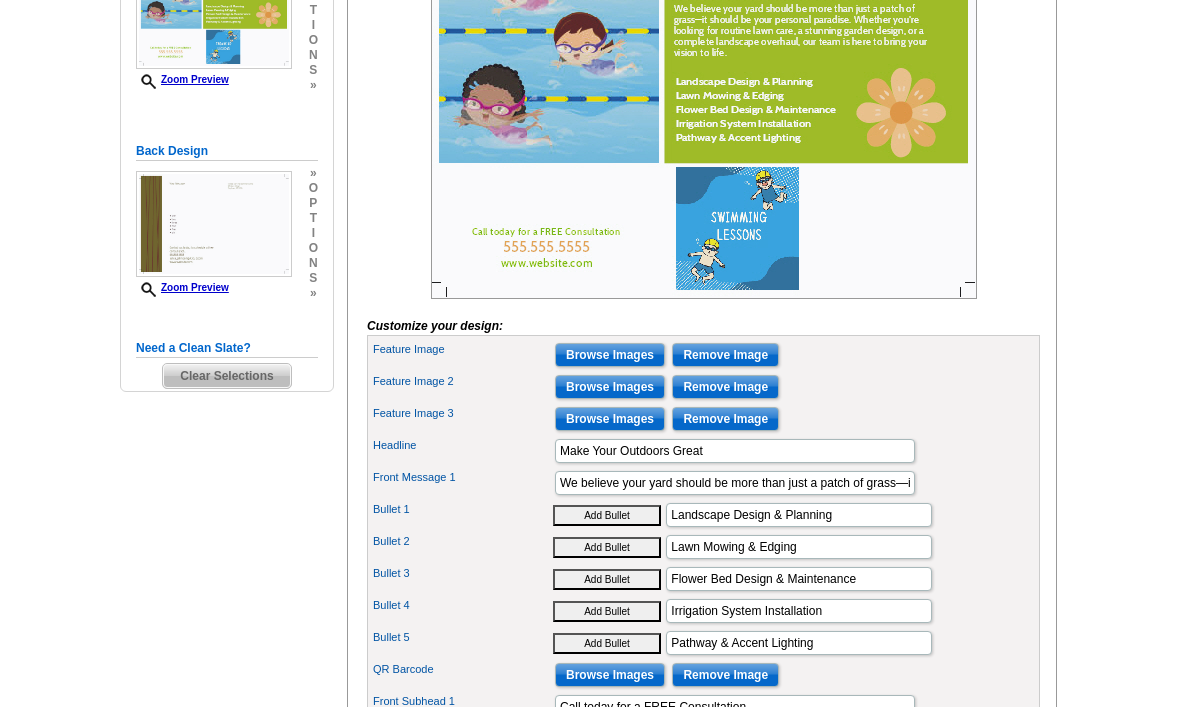 click on "Browse Images" at bounding box center [610, 419] 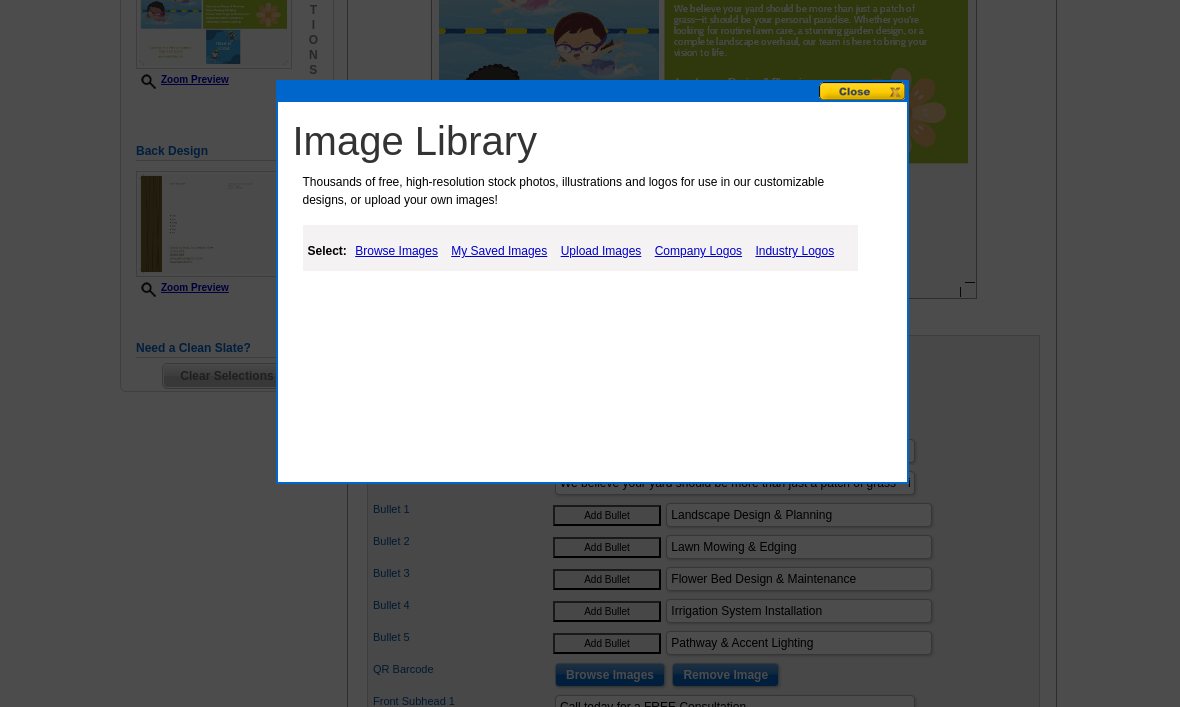 click on "My Saved Images" at bounding box center (499, 251) 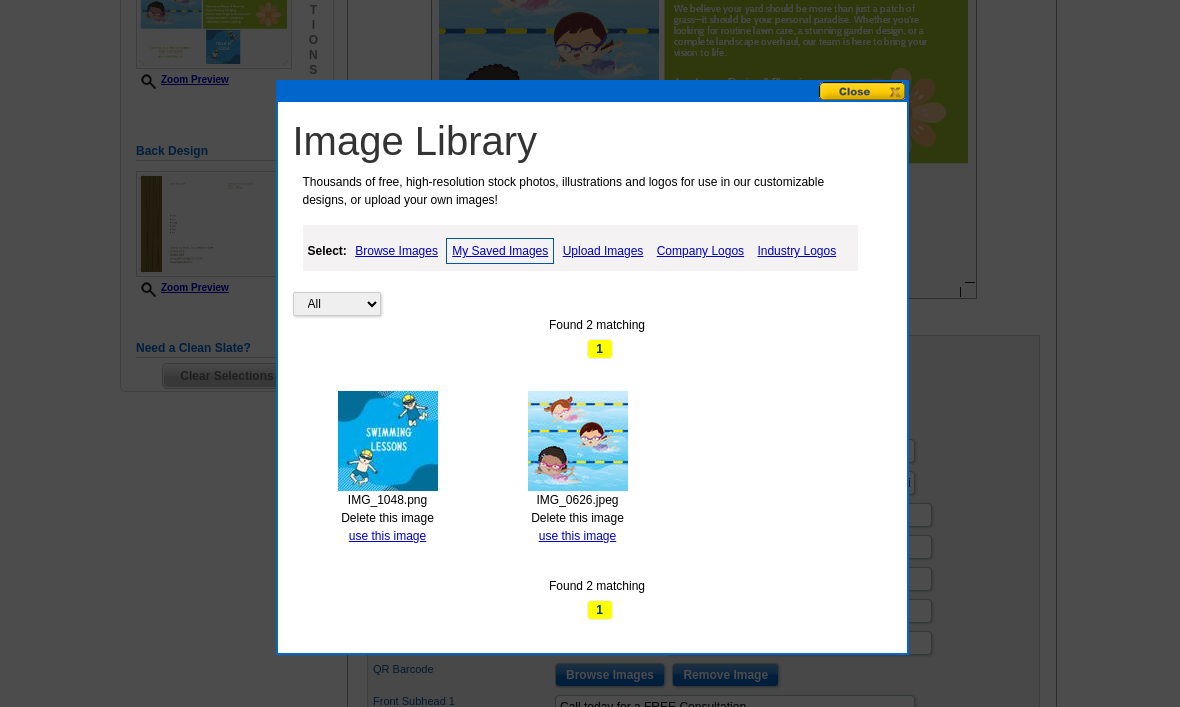 click on "use this image" at bounding box center [387, 536] 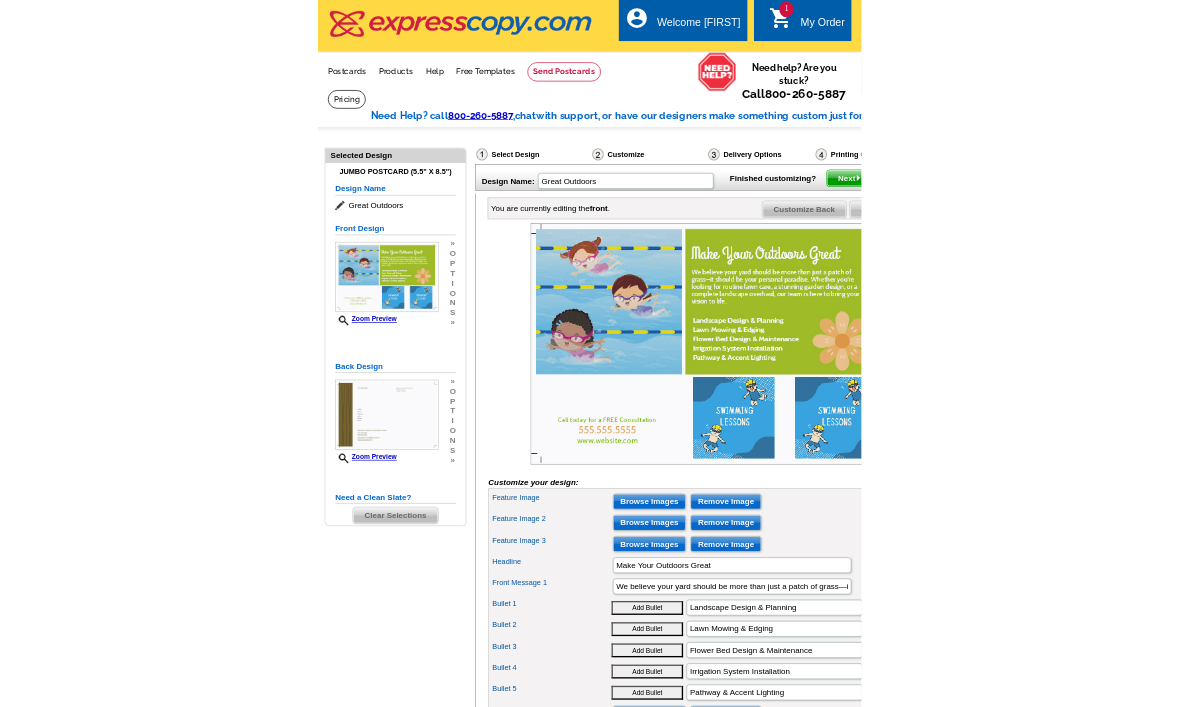 scroll, scrollTop: 283, scrollLeft: 0, axis: vertical 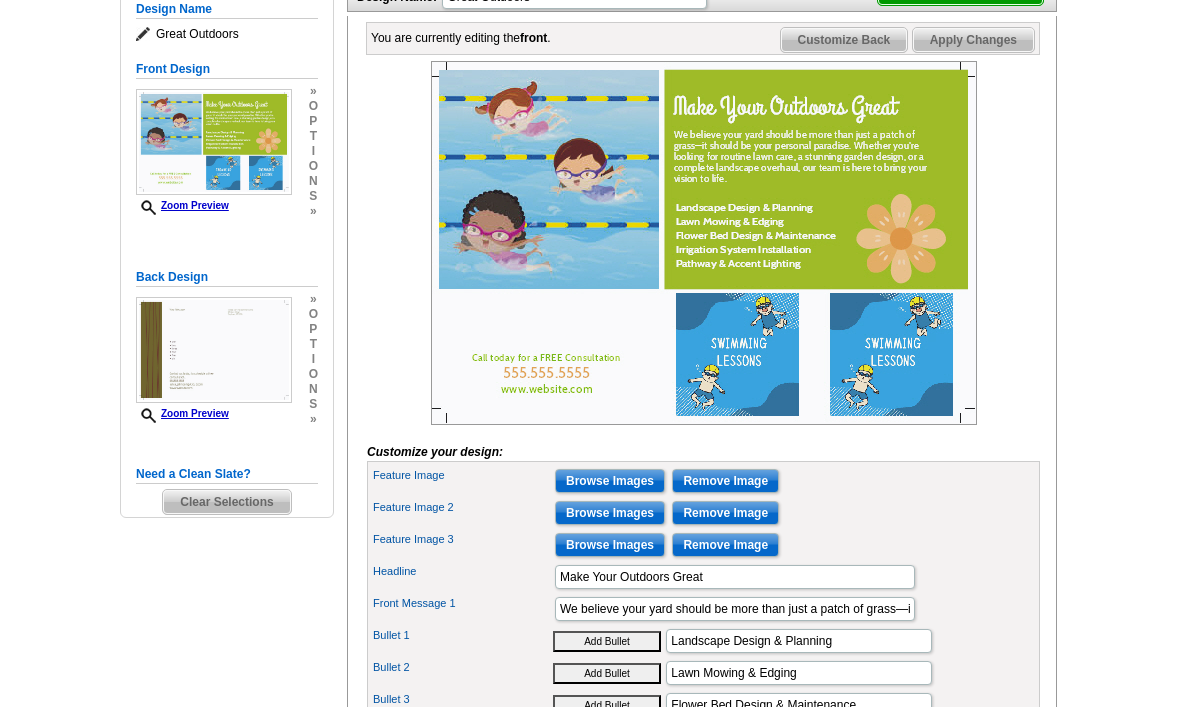 click on "Browse Images" at bounding box center (610, 545) 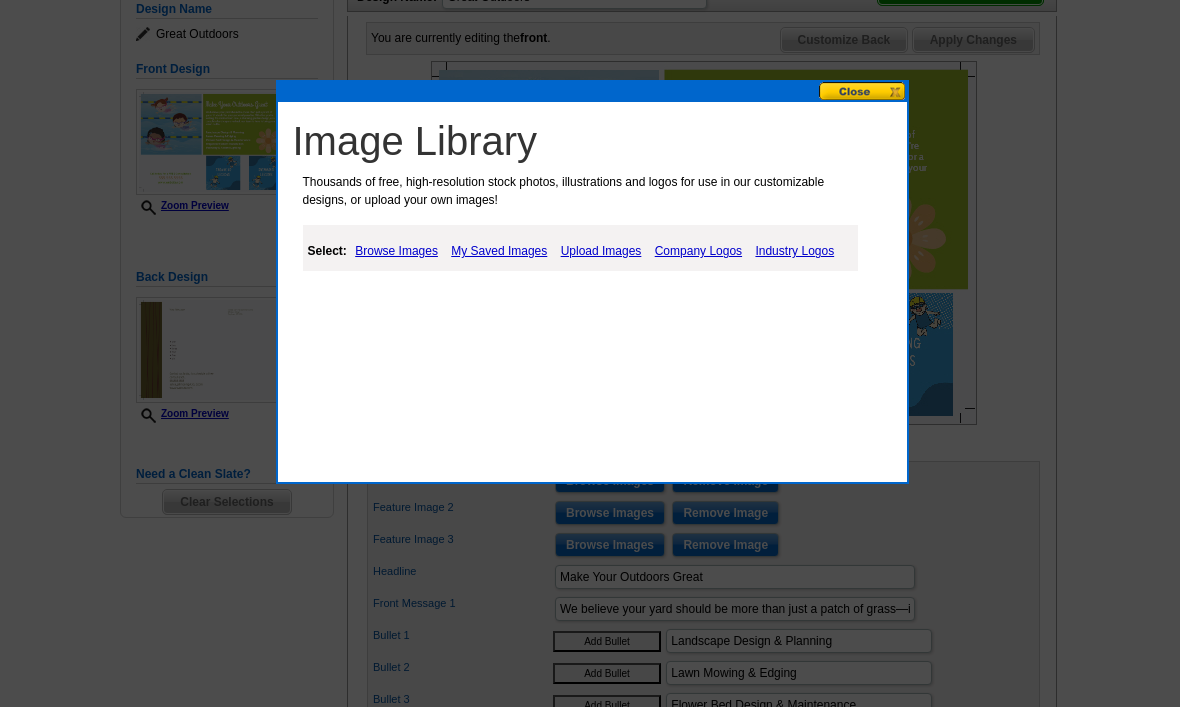 click on "Upload Images" at bounding box center (601, 251) 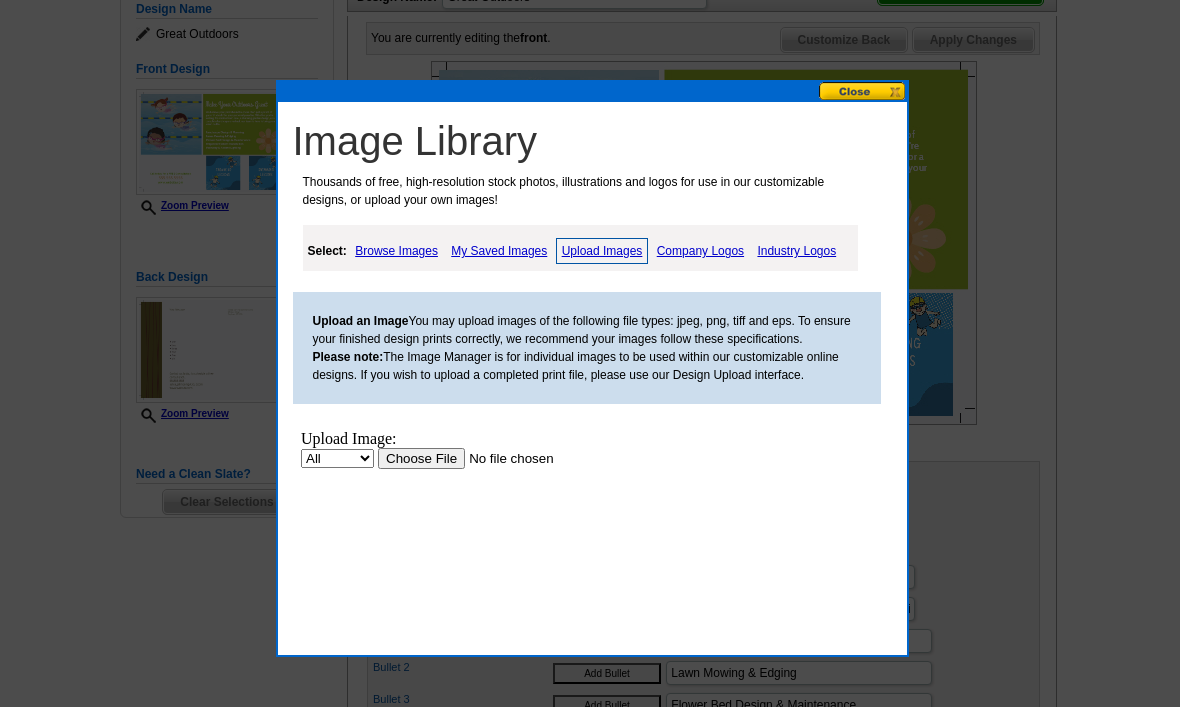 scroll, scrollTop: 0, scrollLeft: 0, axis: both 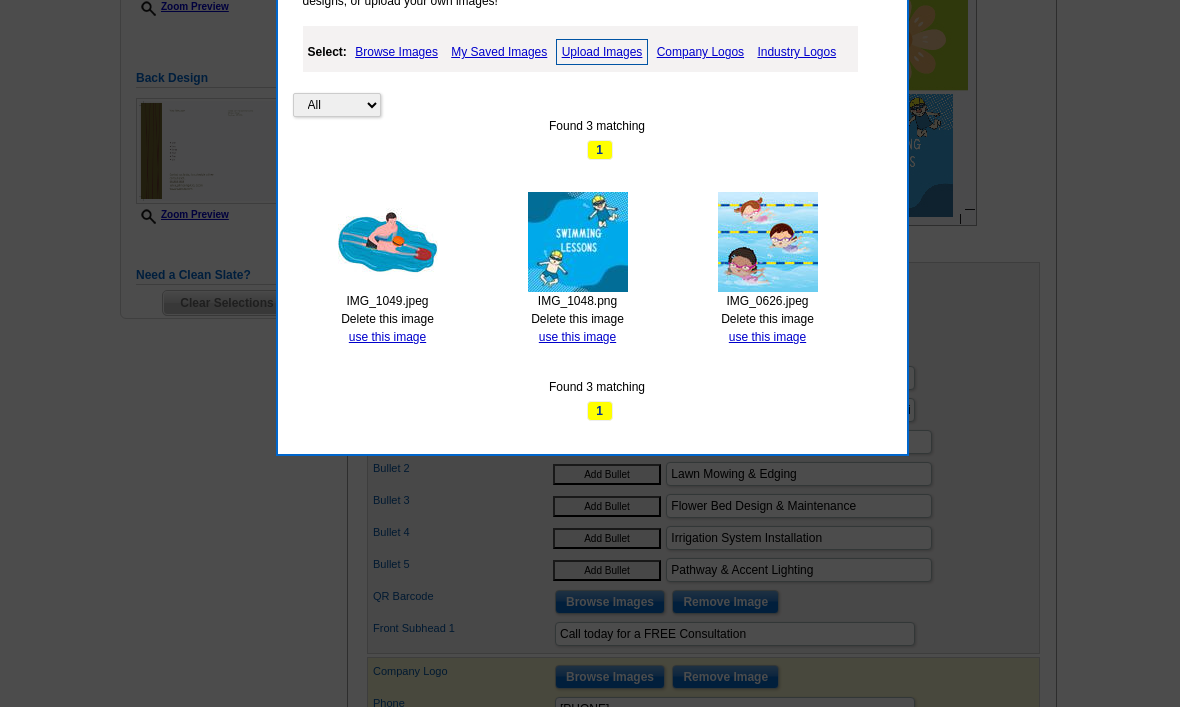 click on "All Property Found 3 matching 1 IMG_1049.jpeg  Delete this image  use this image IMG_1048.png  Delete this image  use this image IMG_0626.jpeg  Delete this image  use this image Found 3 matching 1" at bounding box center [597, 223] 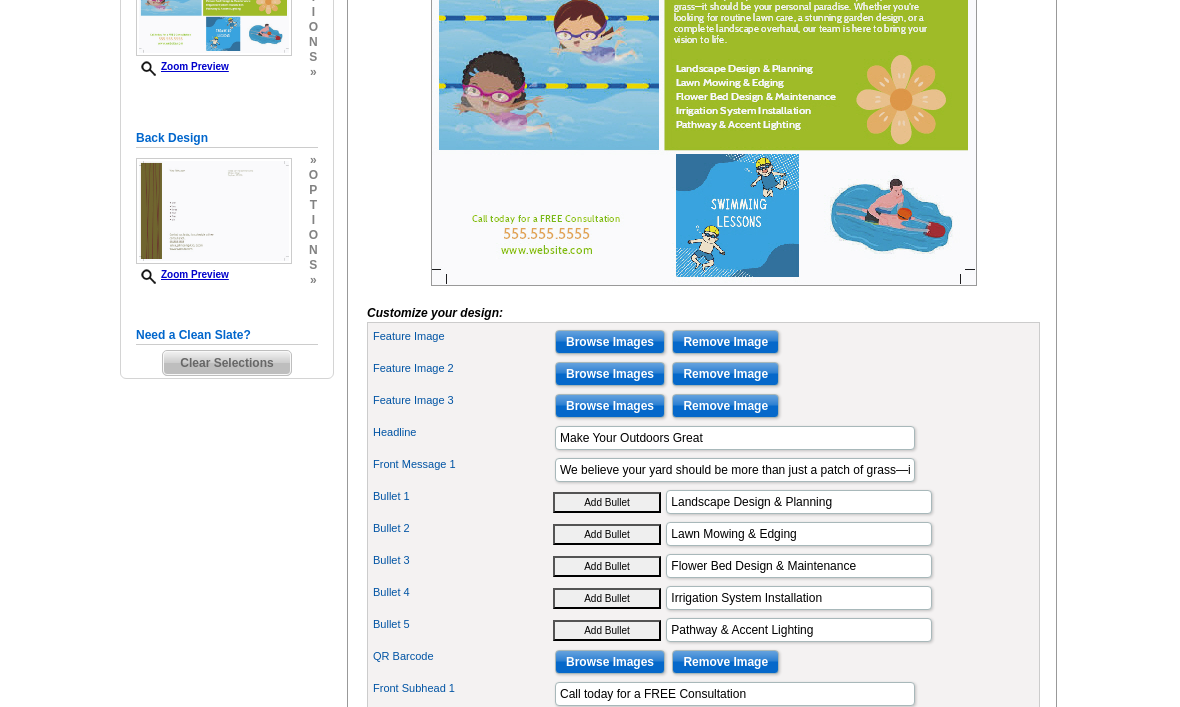 scroll, scrollTop: 435, scrollLeft: 0, axis: vertical 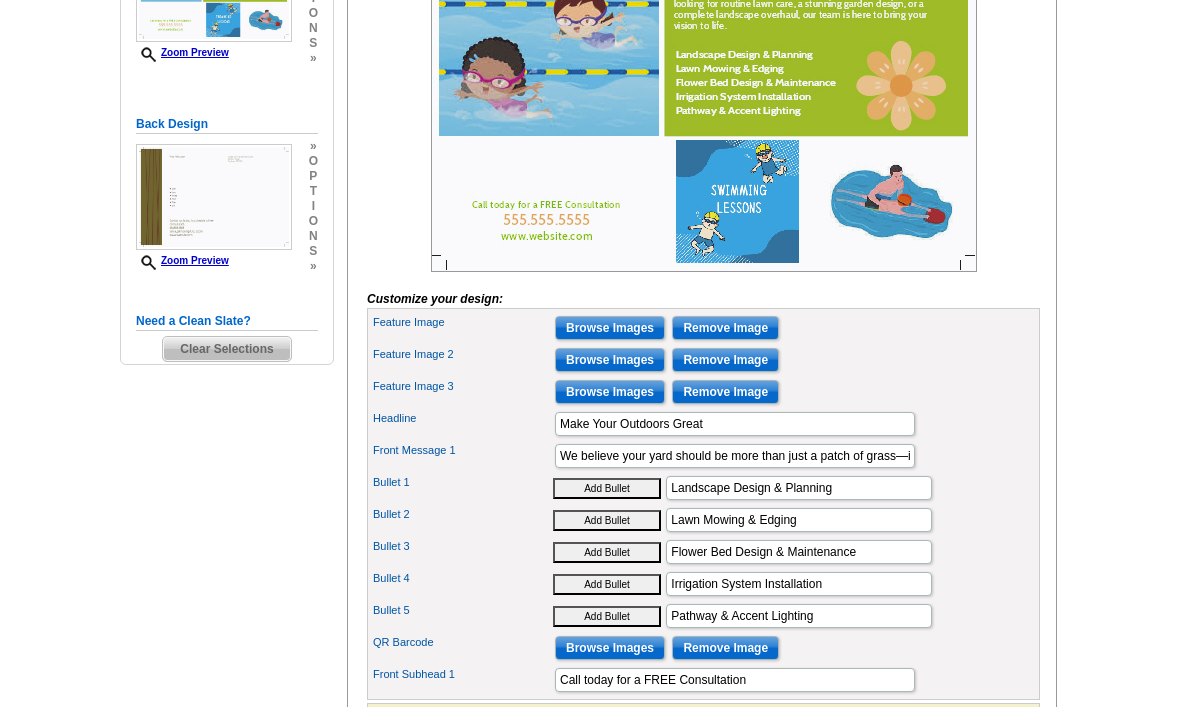 click on "Browse Images" at bounding box center [610, 649] 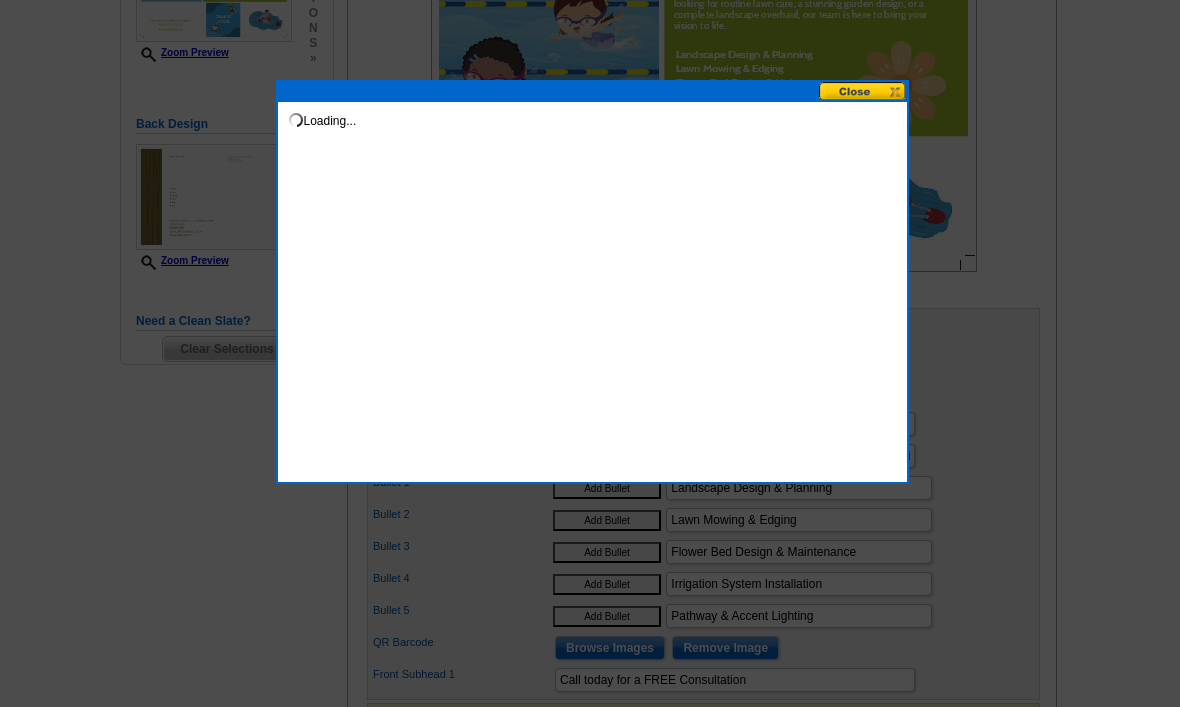 scroll, scrollTop: 436, scrollLeft: 0, axis: vertical 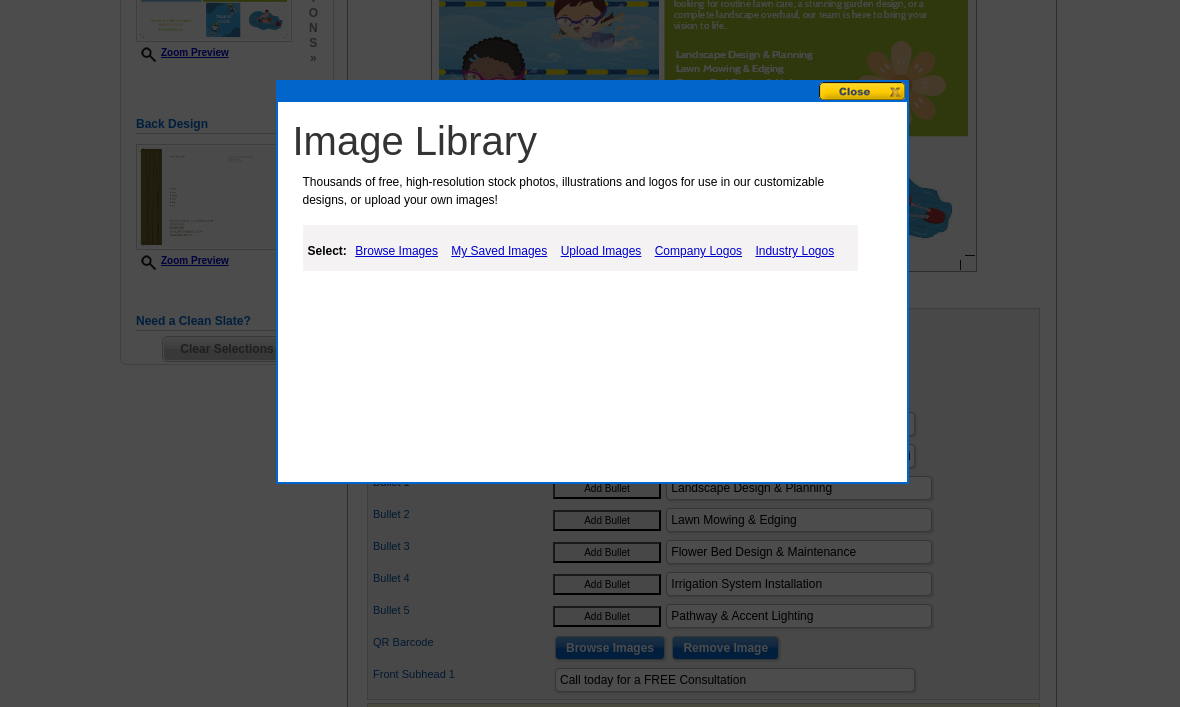 click on "Browse Images" at bounding box center [396, 251] 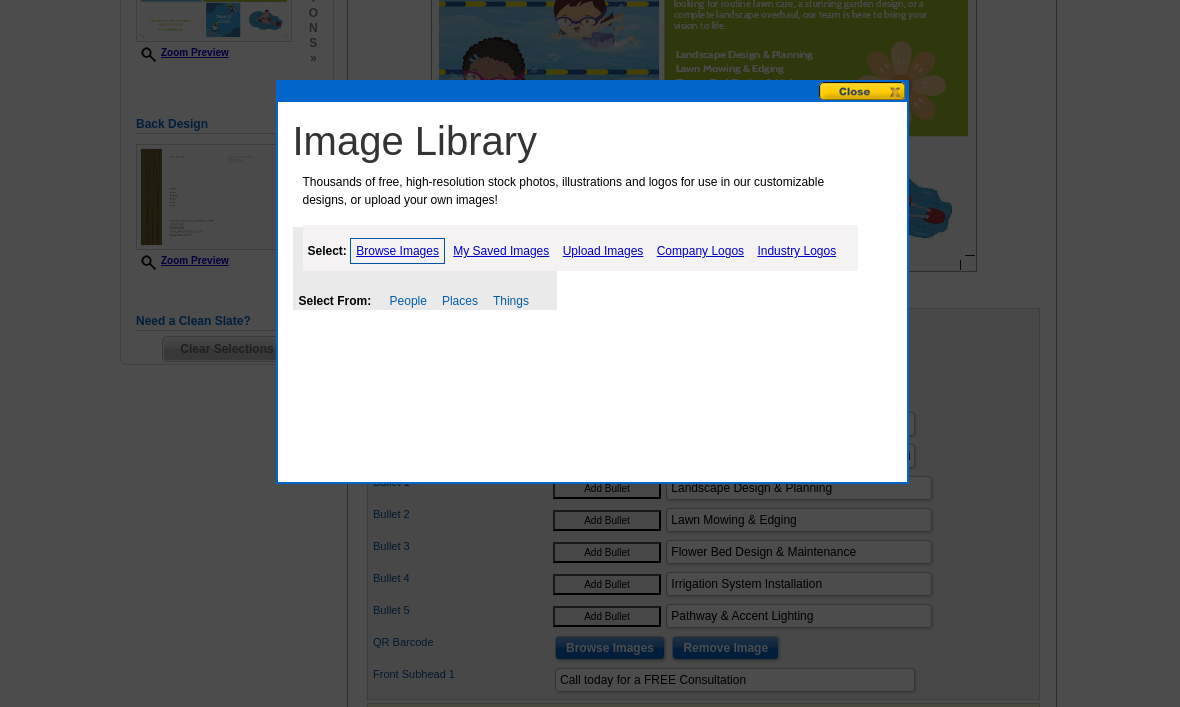 click on "Select:
Browse Images
My Saved Images
Upload Images
Company Logos
Industry Logos" at bounding box center [580, 248] 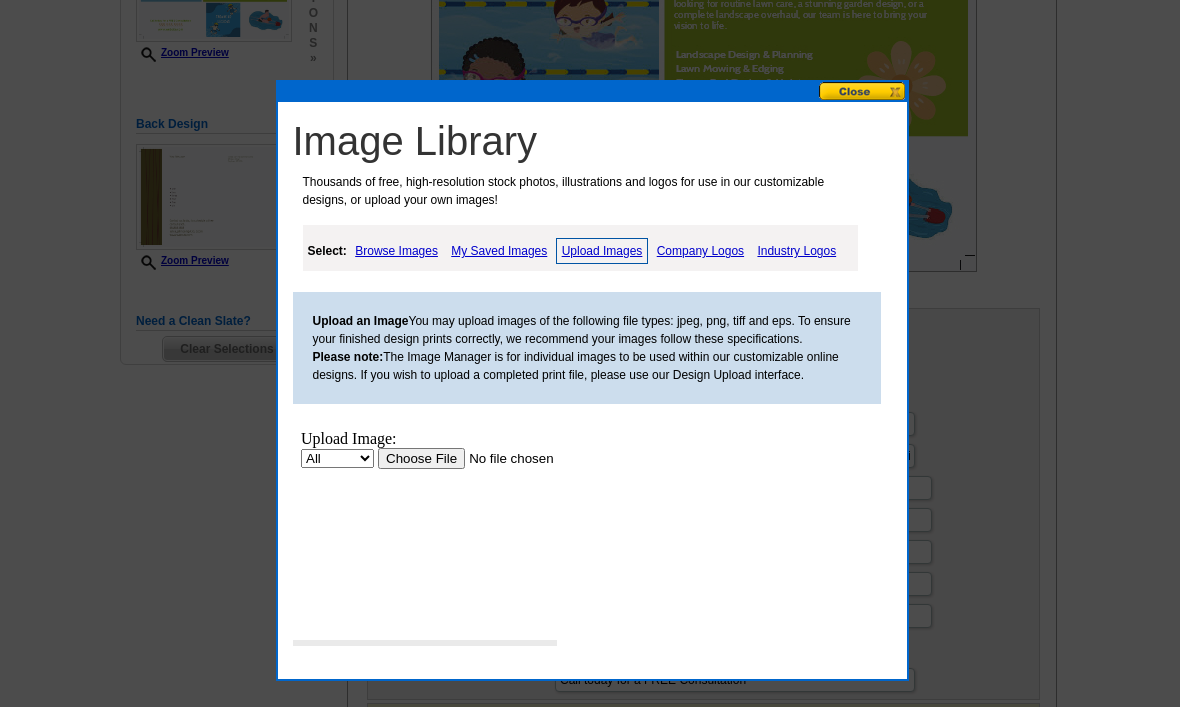scroll, scrollTop: 0, scrollLeft: 0, axis: both 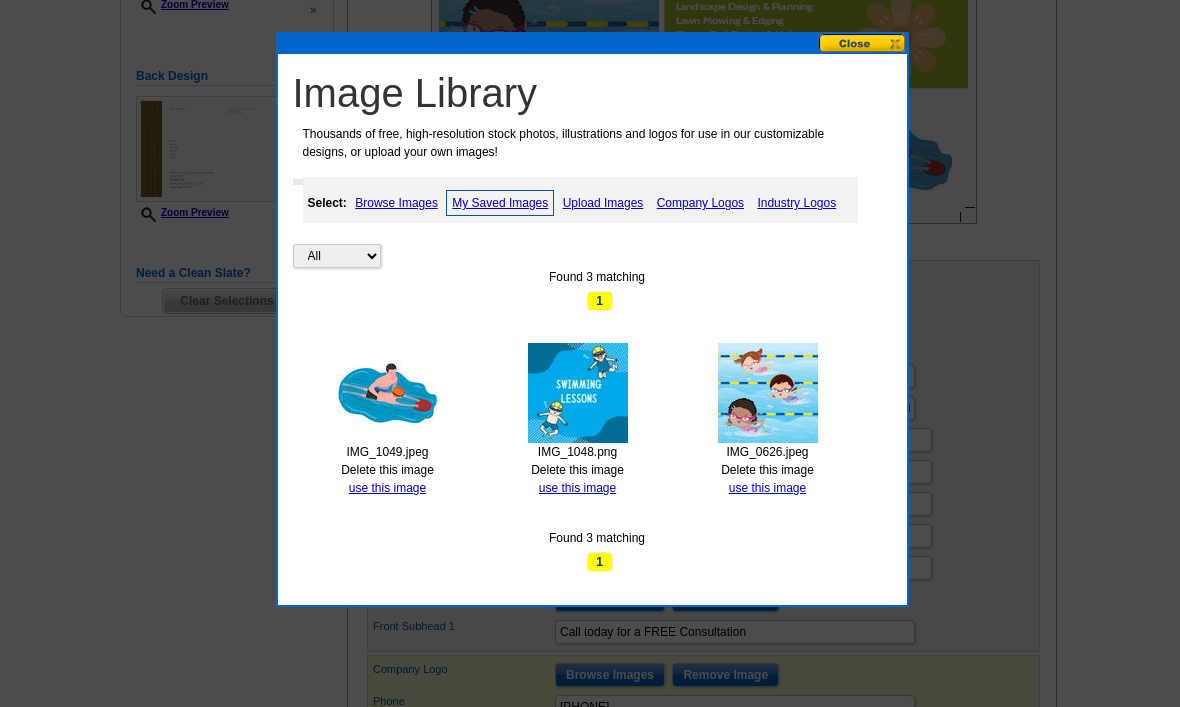 click on "use this image" at bounding box center [387, 488] 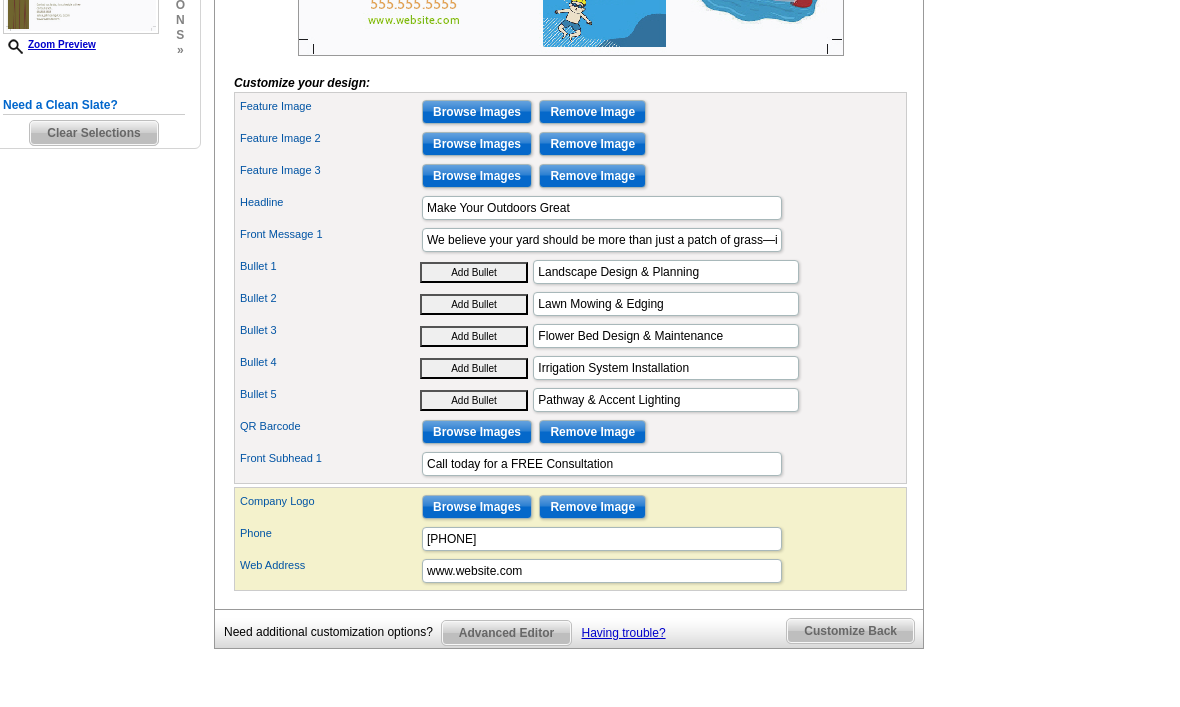 scroll, scrollTop: 718, scrollLeft: 0, axis: vertical 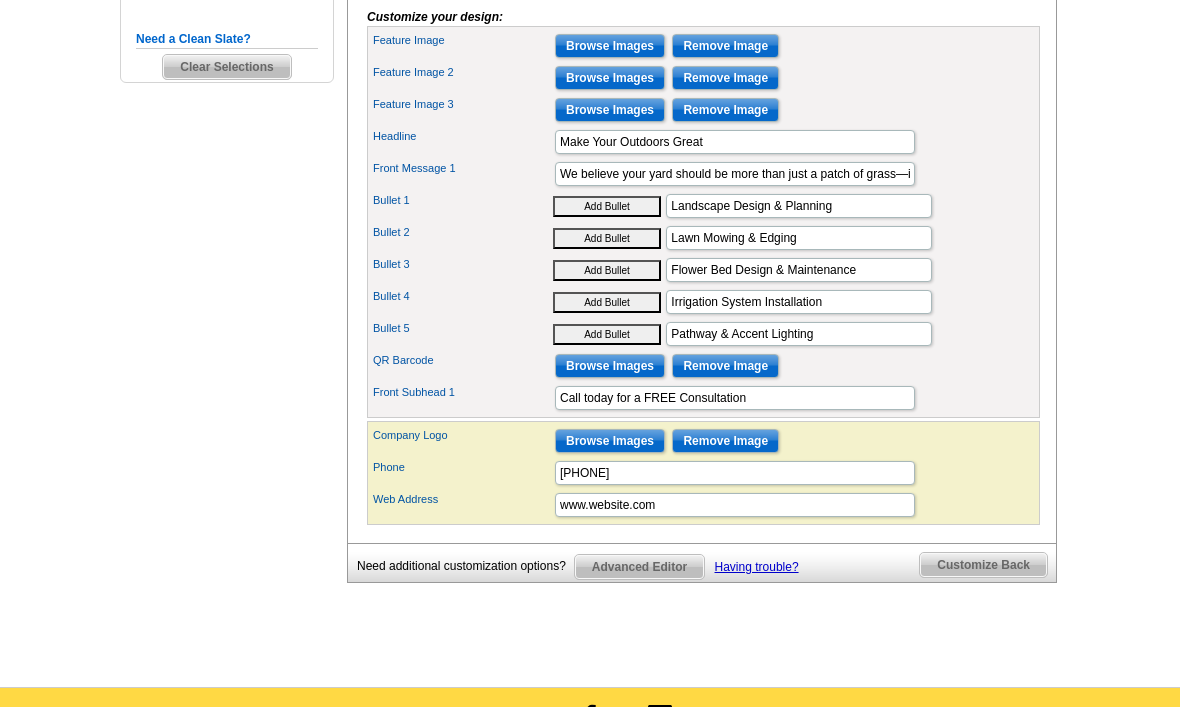 click on "Browse Images" at bounding box center (610, 441) 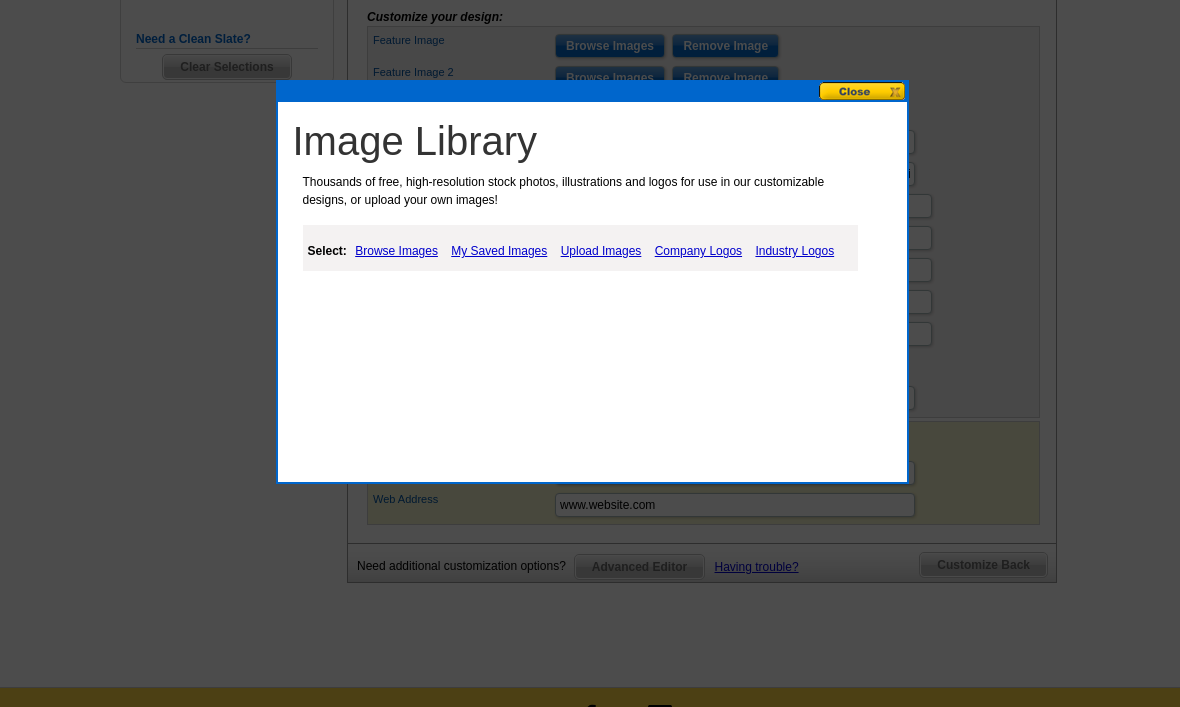click on "Upload Images" at bounding box center [601, 251] 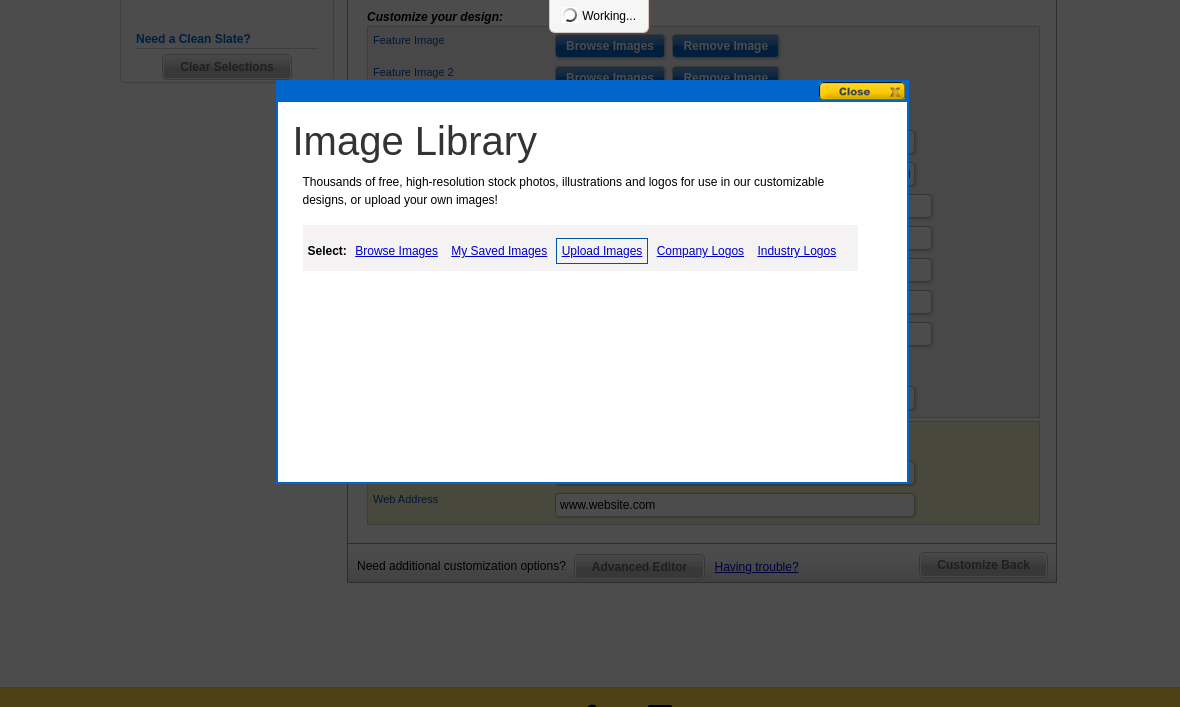 click on "My Saved Images" at bounding box center [499, 251] 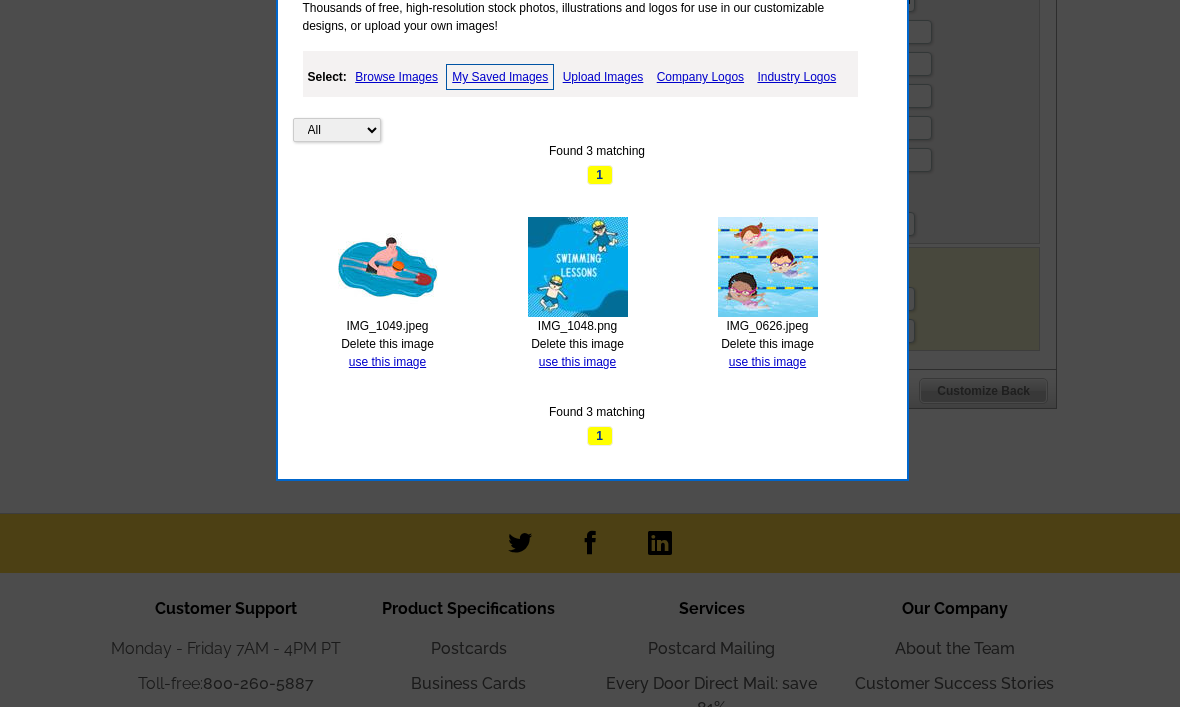 scroll, scrollTop: 871, scrollLeft: 0, axis: vertical 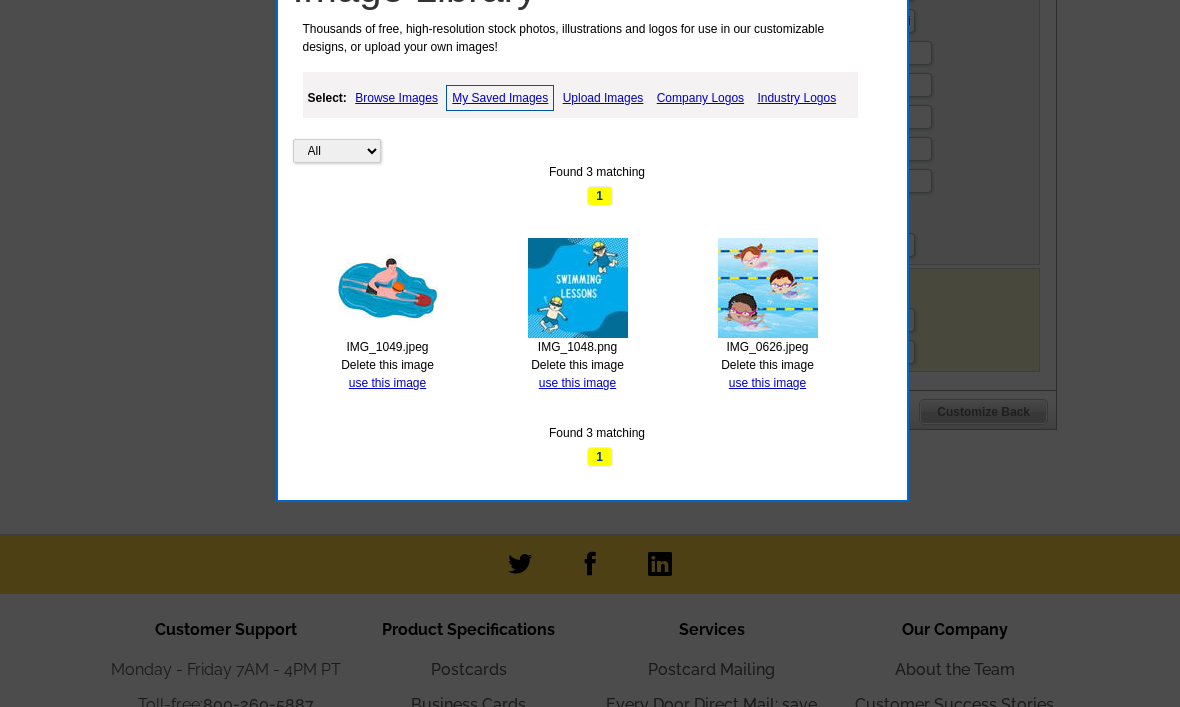 click on "Image Library
Thousands of free, high-resolution stock photos,
illustrations and logos for use in our customizable designs, or upload your own images!
Select:
Browse Images
My Saved Images
Upload Images
Company Logos
Industry Logos
All Property Found 3 matching 1 IMG_1049.jpeg  Delete this image  use this image IMG_1048.png  Delete this image  use this image IMG_0626.jpeg  Delete this image  use this image Found 3 matching 1" at bounding box center [597, 224] 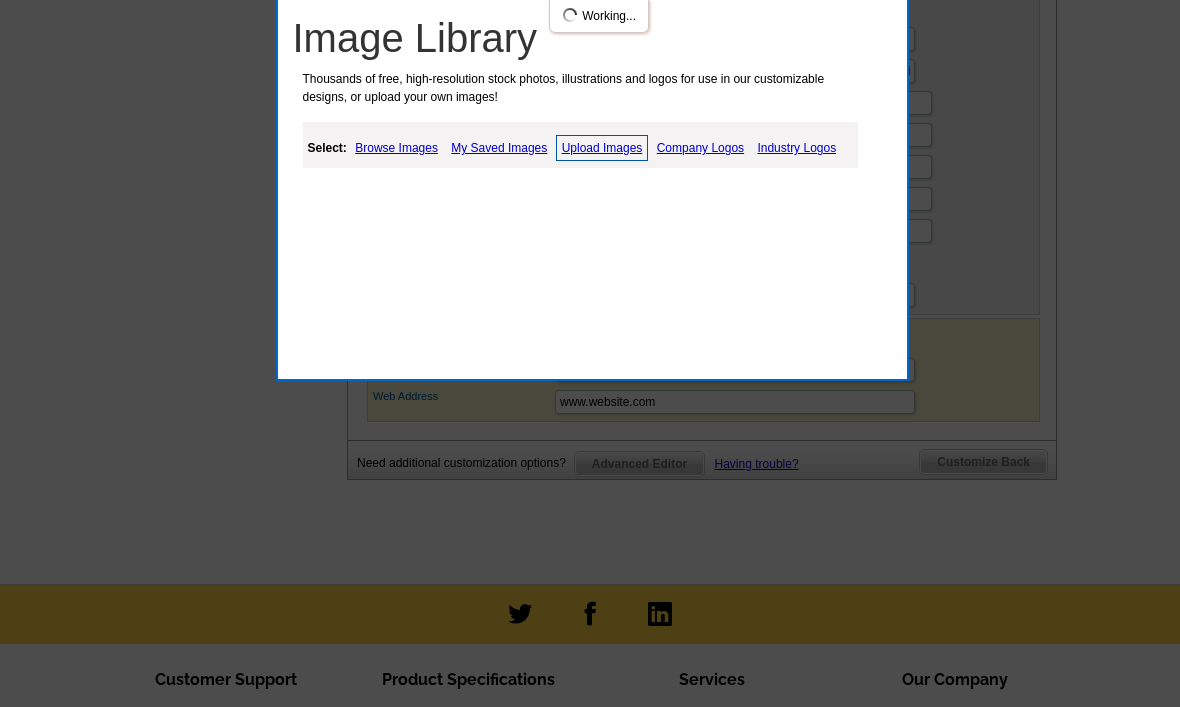 scroll, scrollTop: 815, scrollLeft: 0, axis: vertical 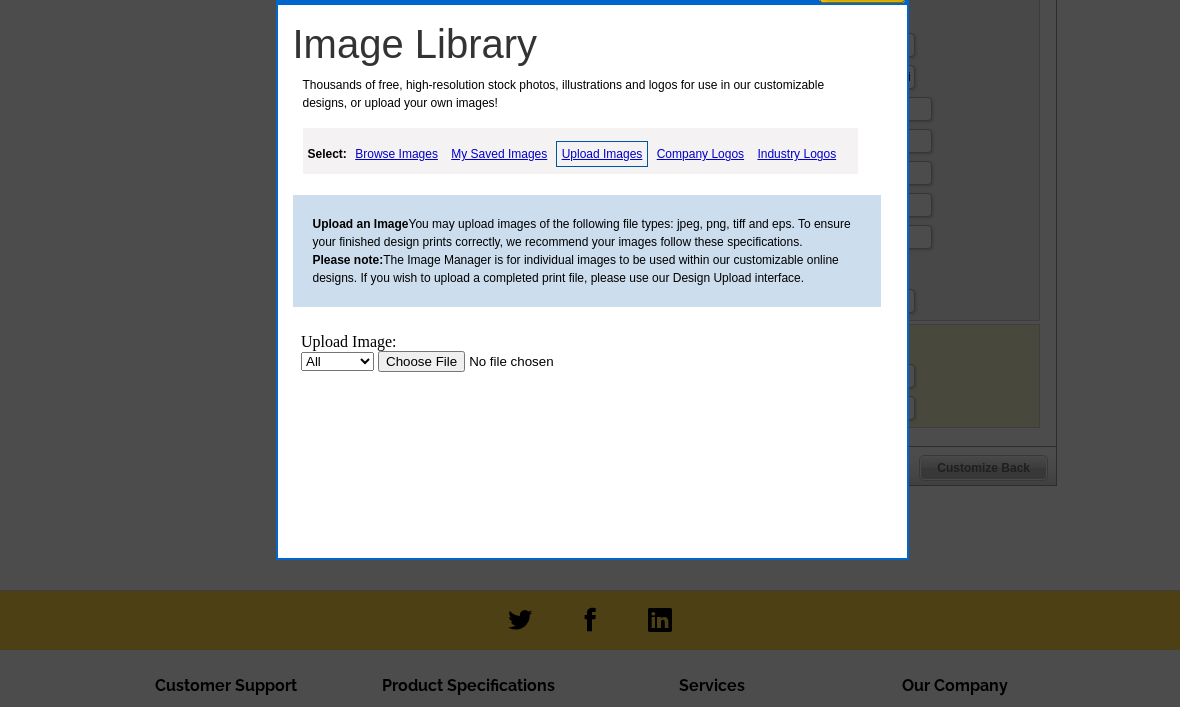 click at bounding box center (503, 361) 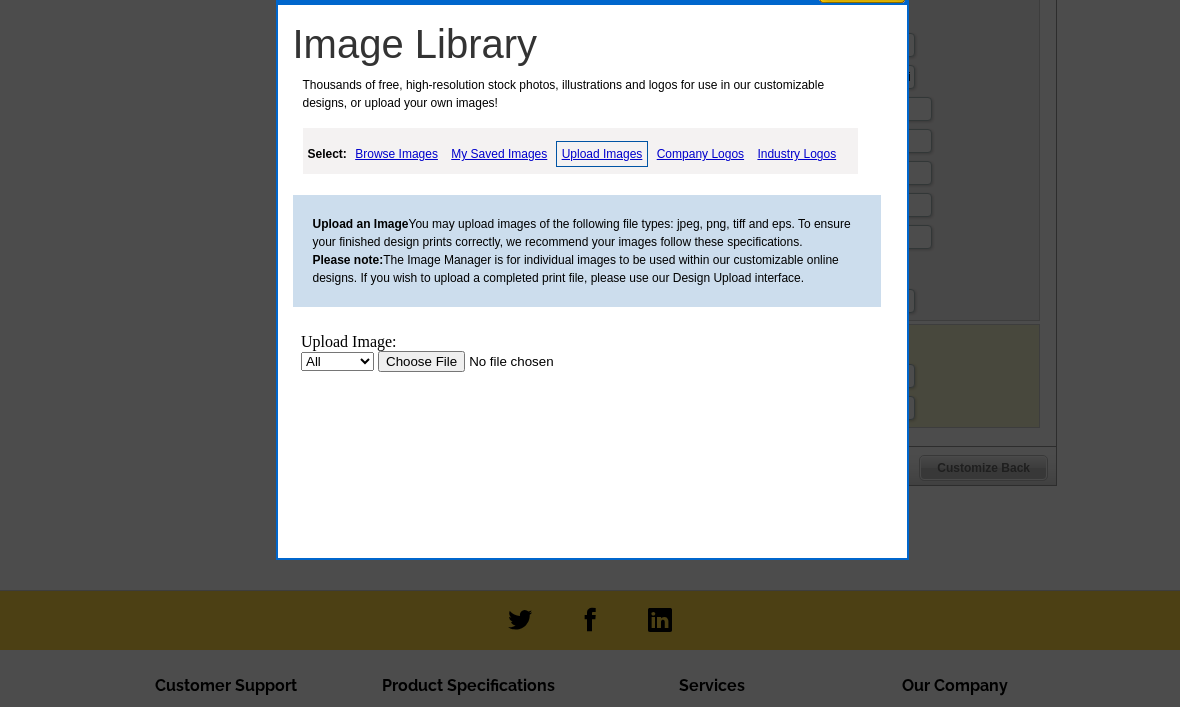 scroll, scrollTop: 812, scrollLeft: 0, axis: vertical 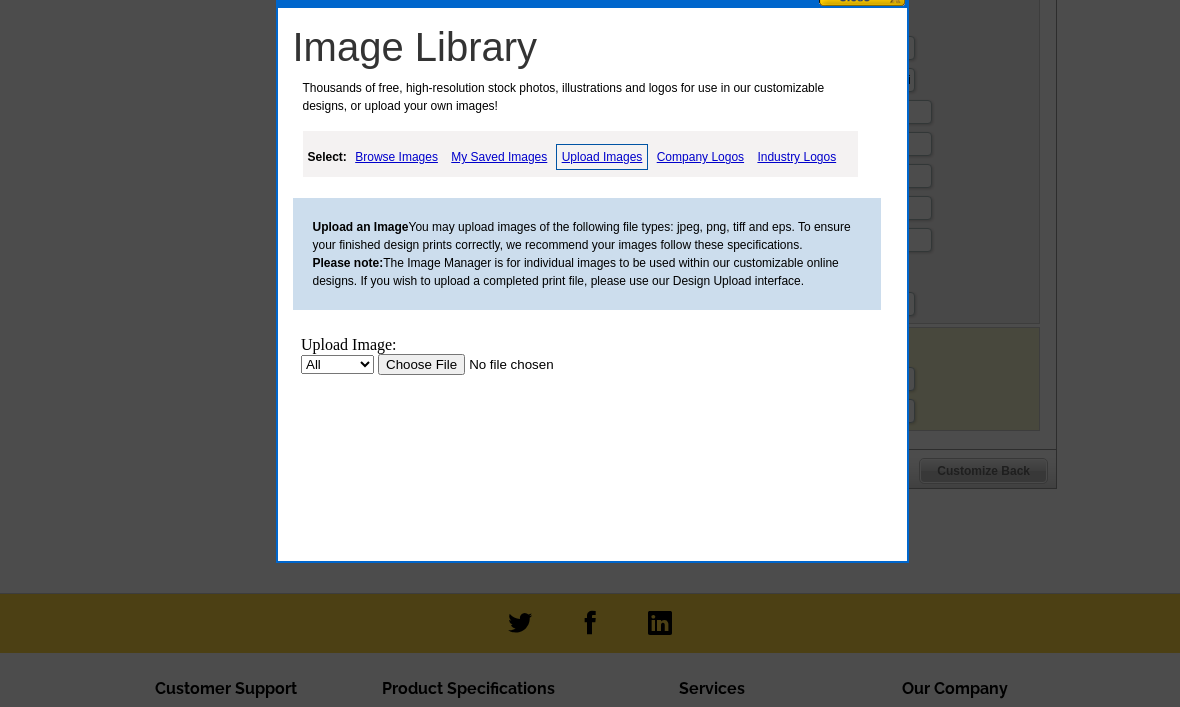 click at bounding box center [503, 364] 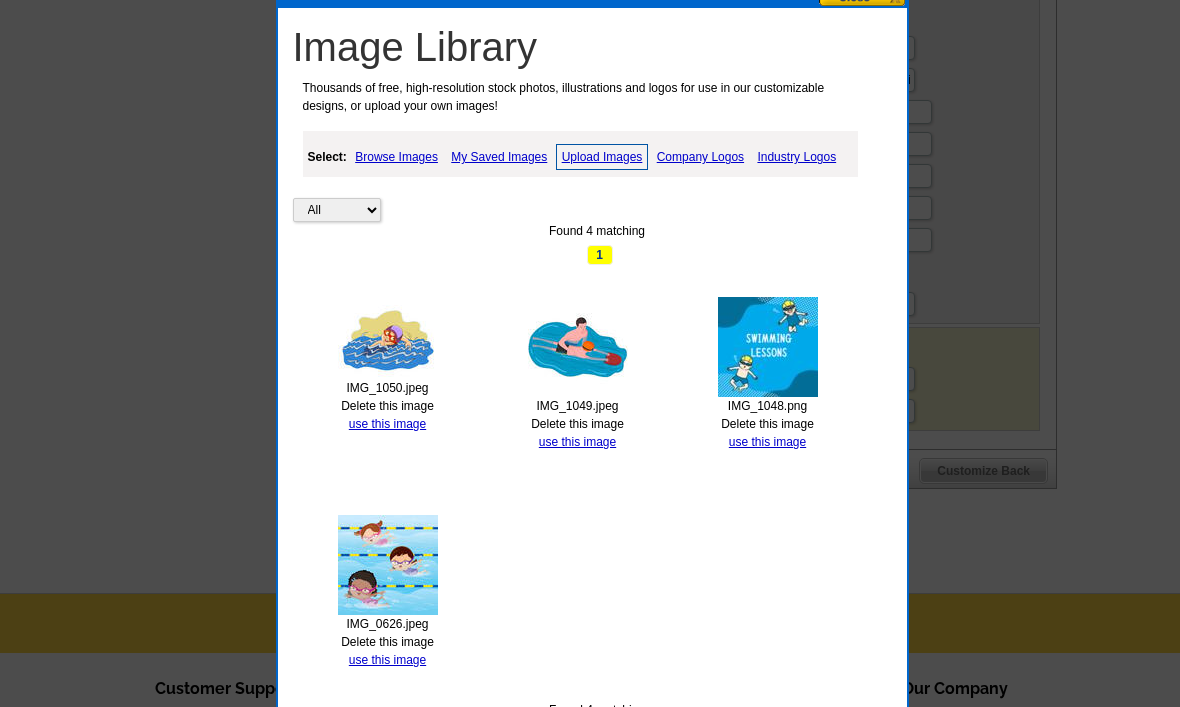 click on "use this image" at bounding box center (387, 424) 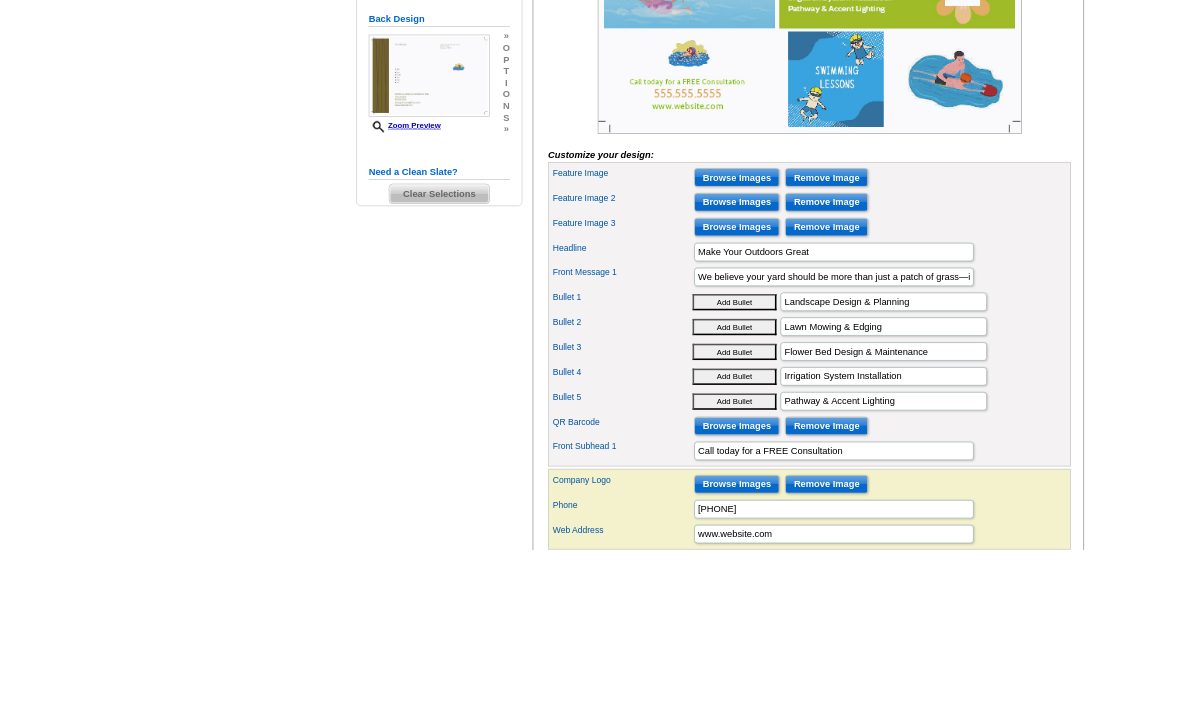 scroll, scrollTop: 697, scrollLeft: 0, axis: vertical 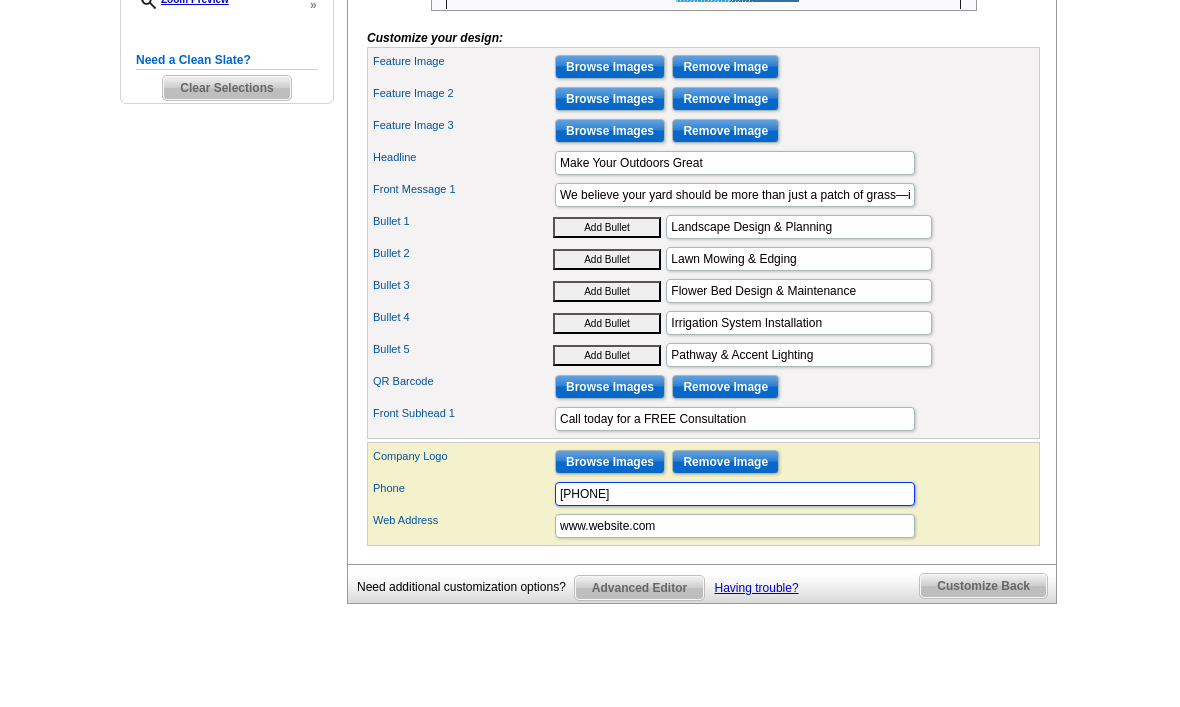 click on "555.555.5555" at bounding box center [735, 494] 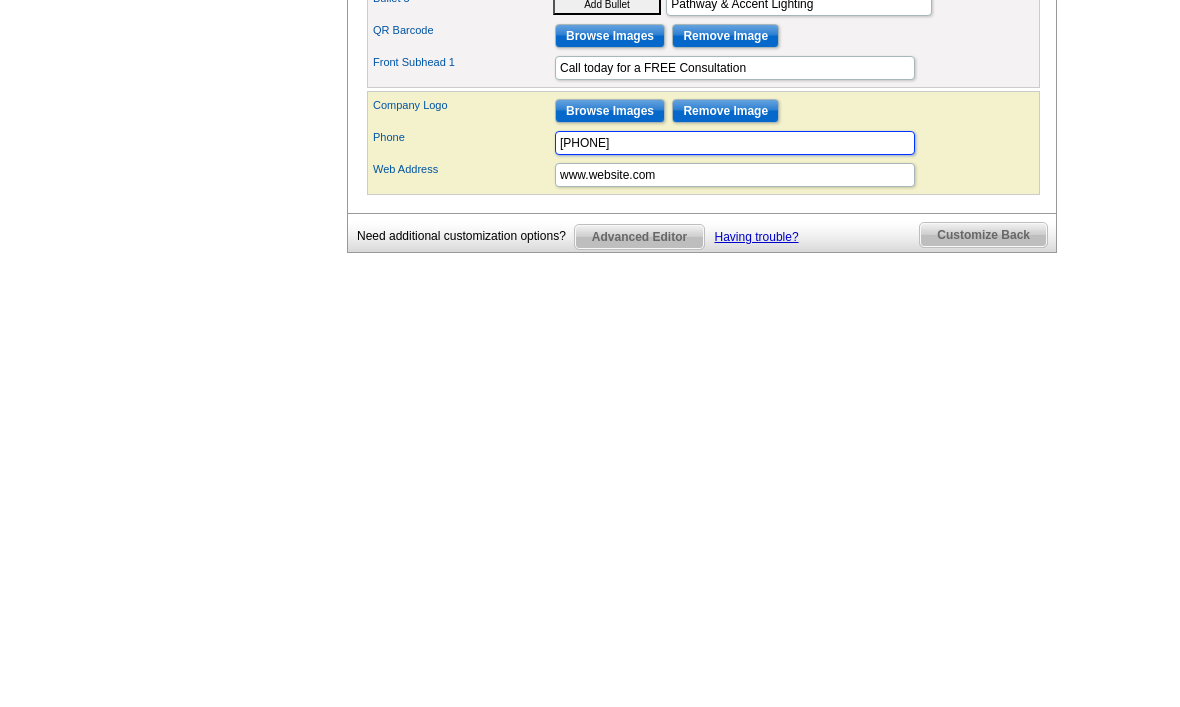 click on "555.555.5555" at bounding box center [735, 494] 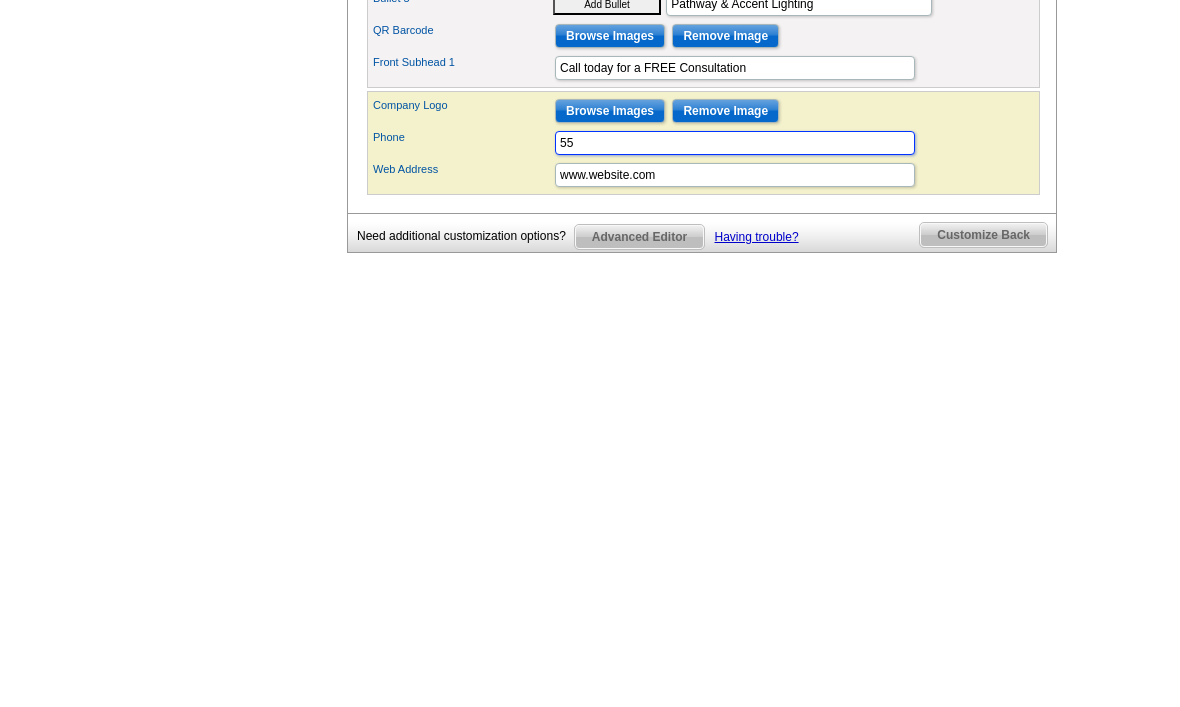 type on "5" 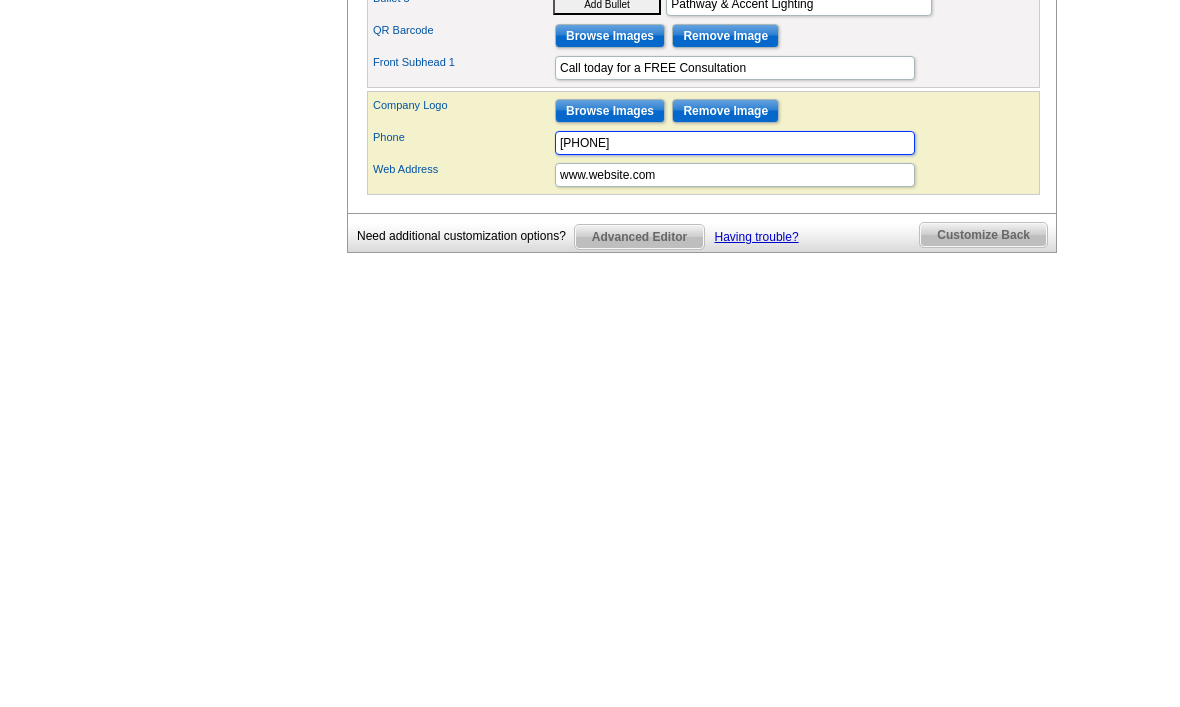 type on "320.380.9577" 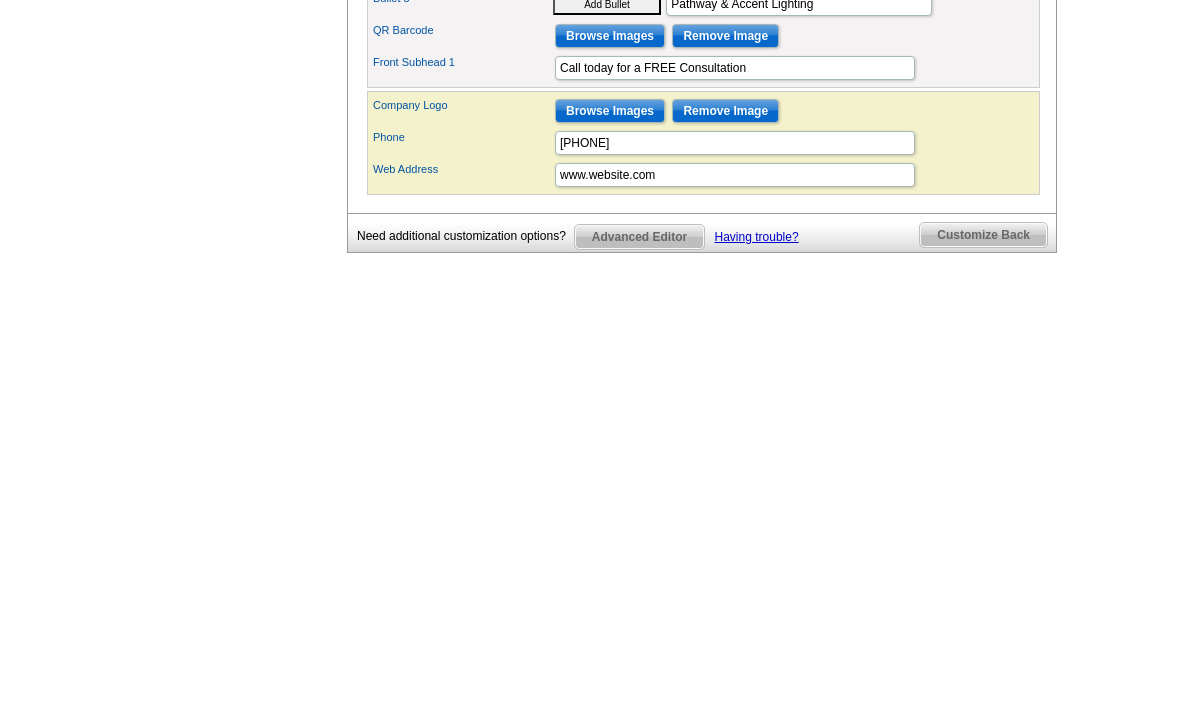click on "Company Logo
Browse Images
Remove Image" at bounding box center (703, 462) 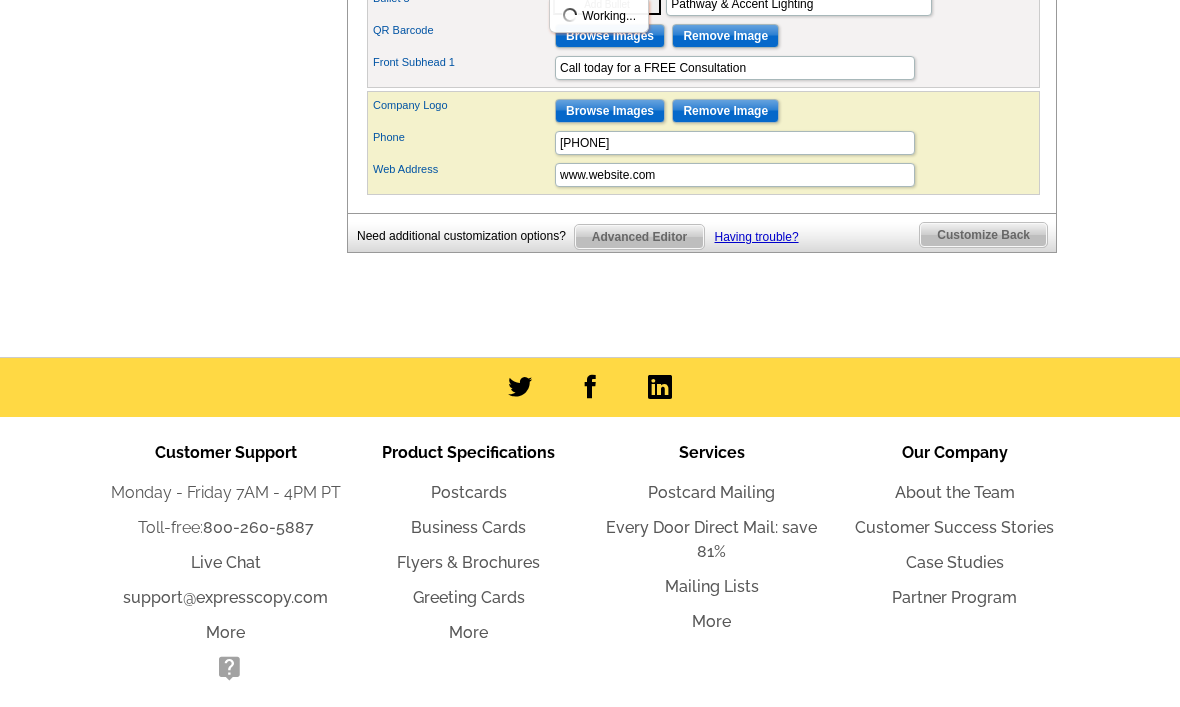 scroll, scrollTop: 0, scrollLeft: 0, axis: both 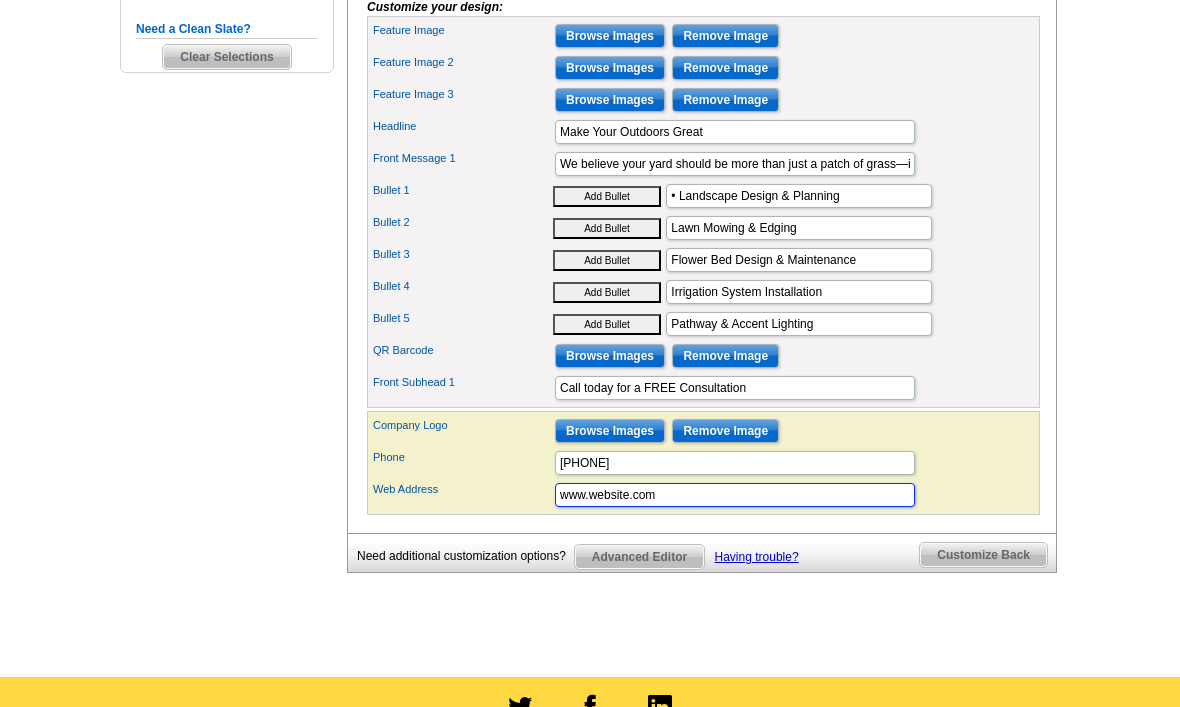 click on "www.website.com" at bounding box center [735, 495] 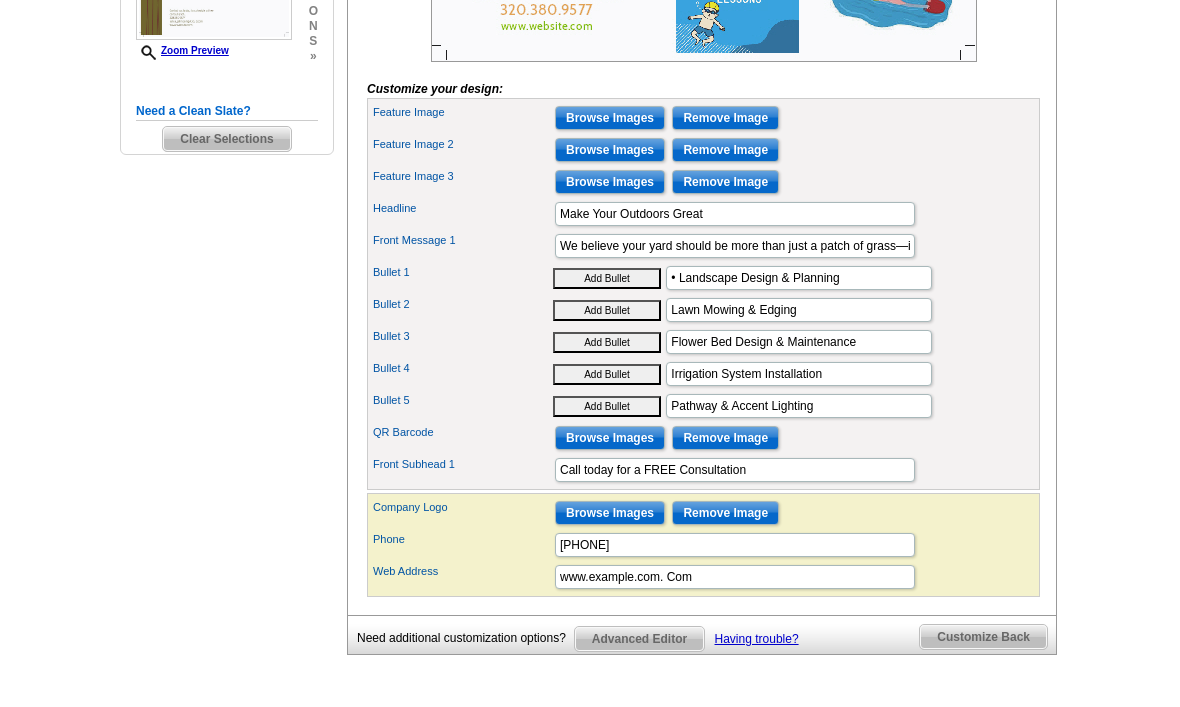scroll, scrollTop: 651, scrollLeft: 0, axis: vertical 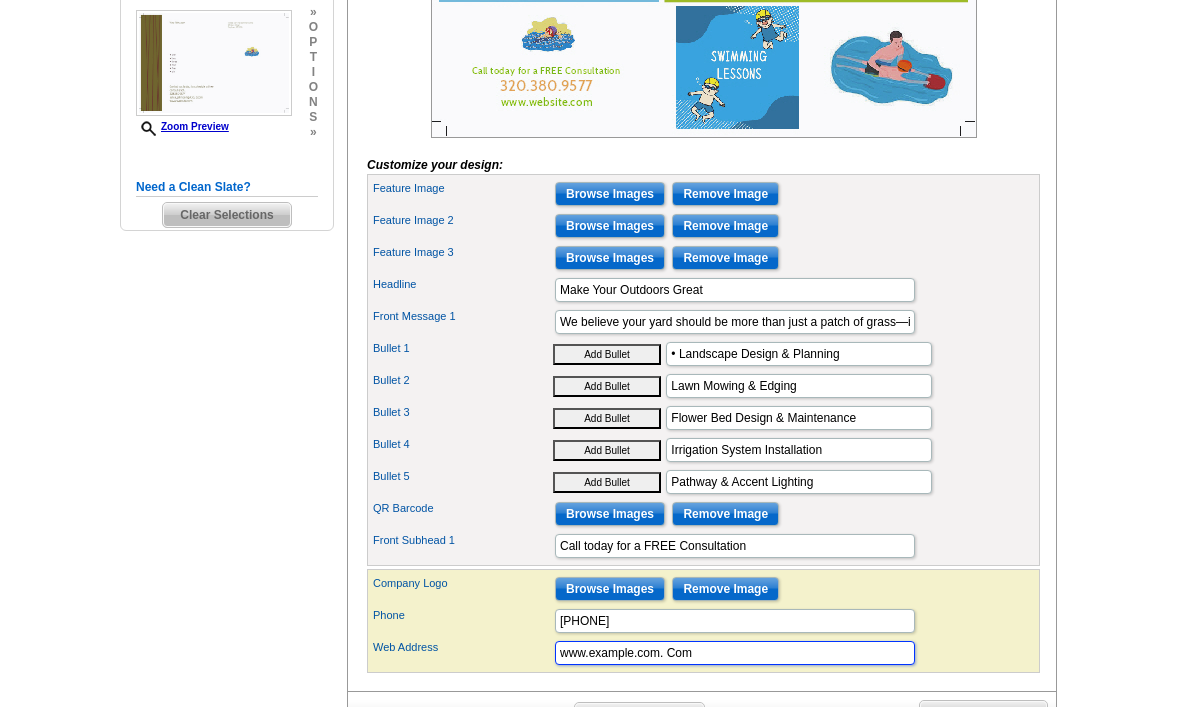 click on "www.lance Summer camp. Com" at bounding box center (735, 654) 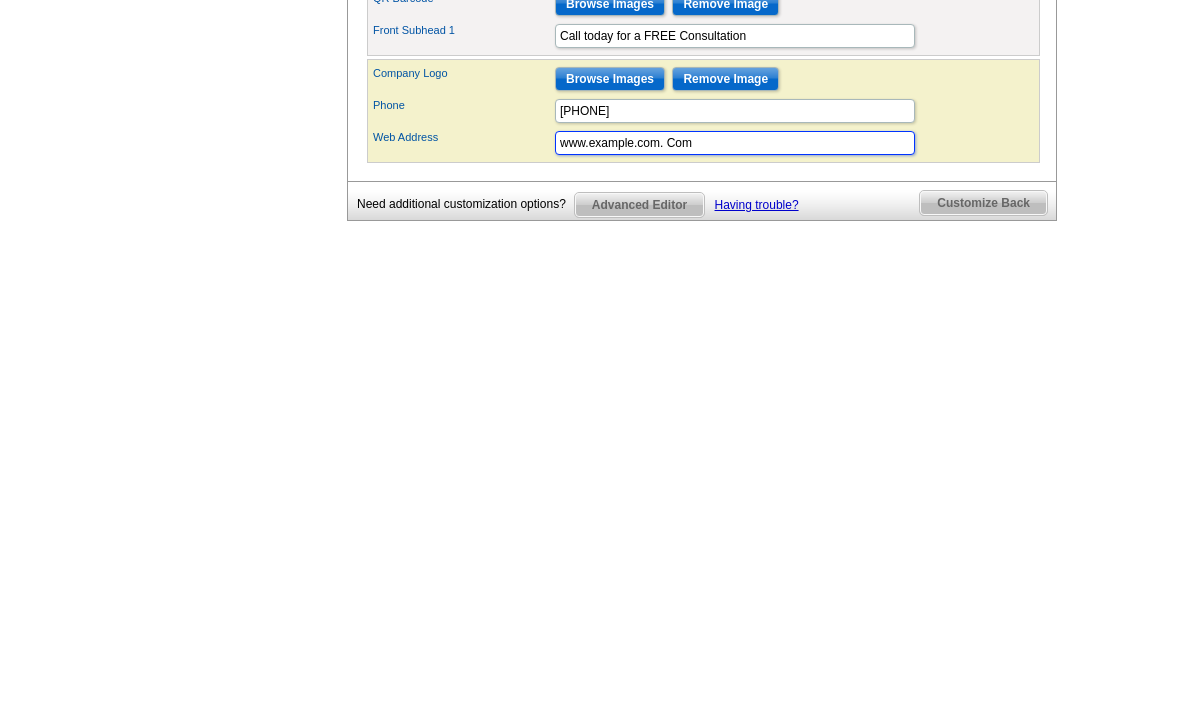 click on "www.lance Summer camp. Com" at bounding box center [735, 565] 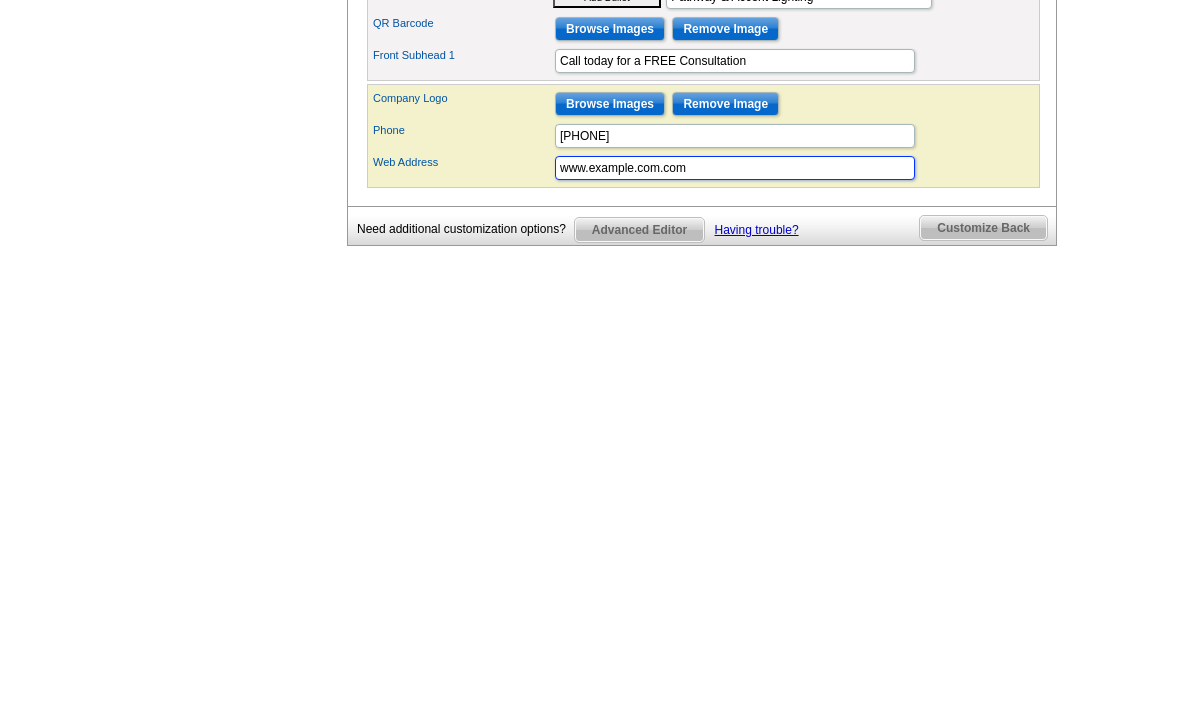 type on "www.lance Summer camp.com" 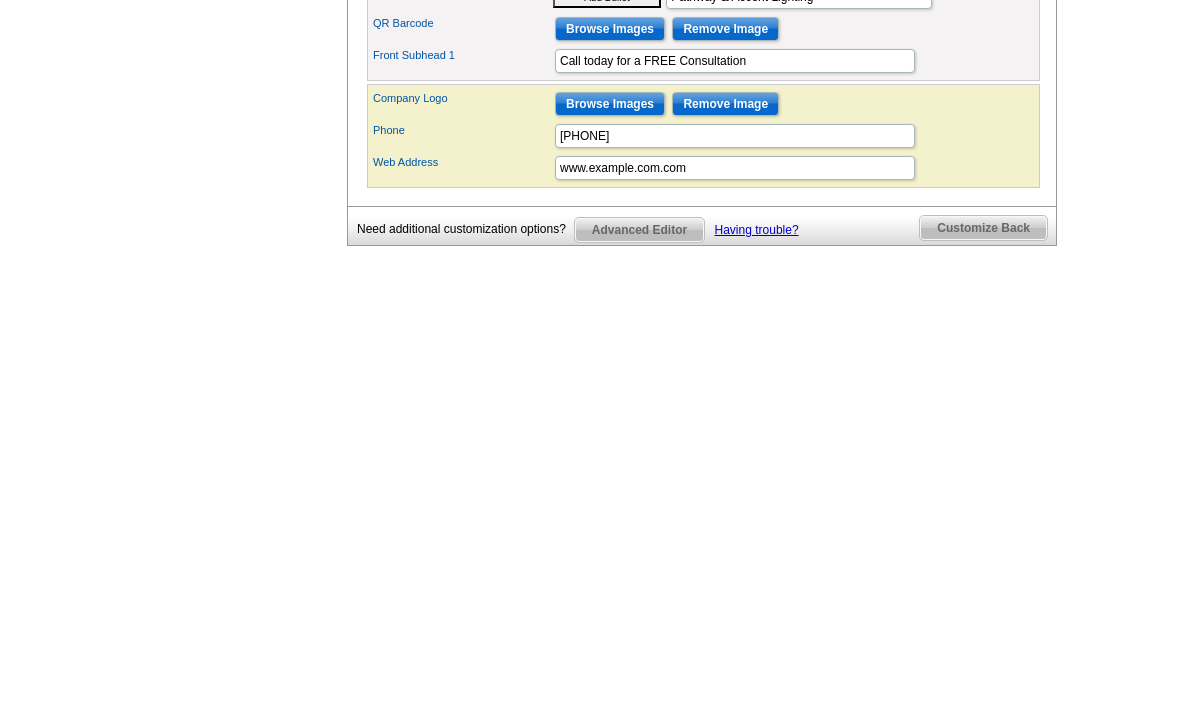 click on "Need Help? call  800-260-5887 ,  chat  with support, or have our designers make something custom just for you!
Got it, no need for the selection guide next time.
Show Results
Selected Design
Jumbo Postcard (5.5" x 8.5")
Design Name
Great Outdoors
Front Design
Zoom Preview
»
o
p
t
i
o
n
s
»
» o" at bounding box center [590, 117] 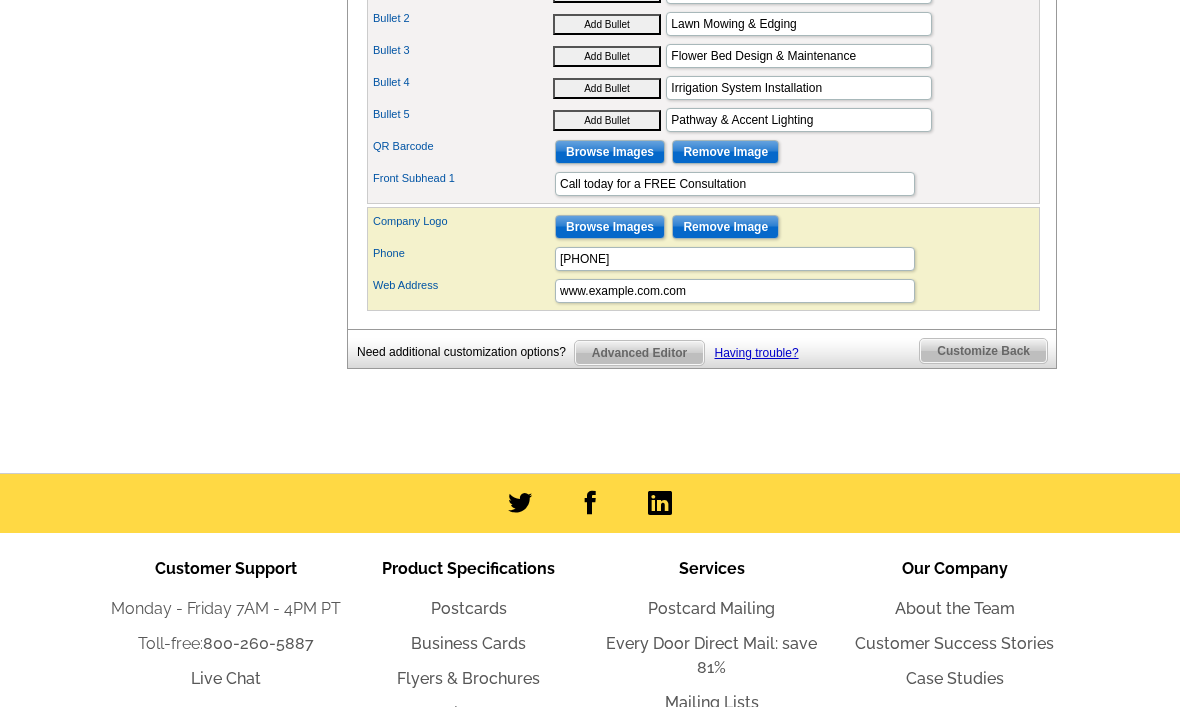 scroll, scrollTop: 933, scrollLeft: 0, axis: vertical 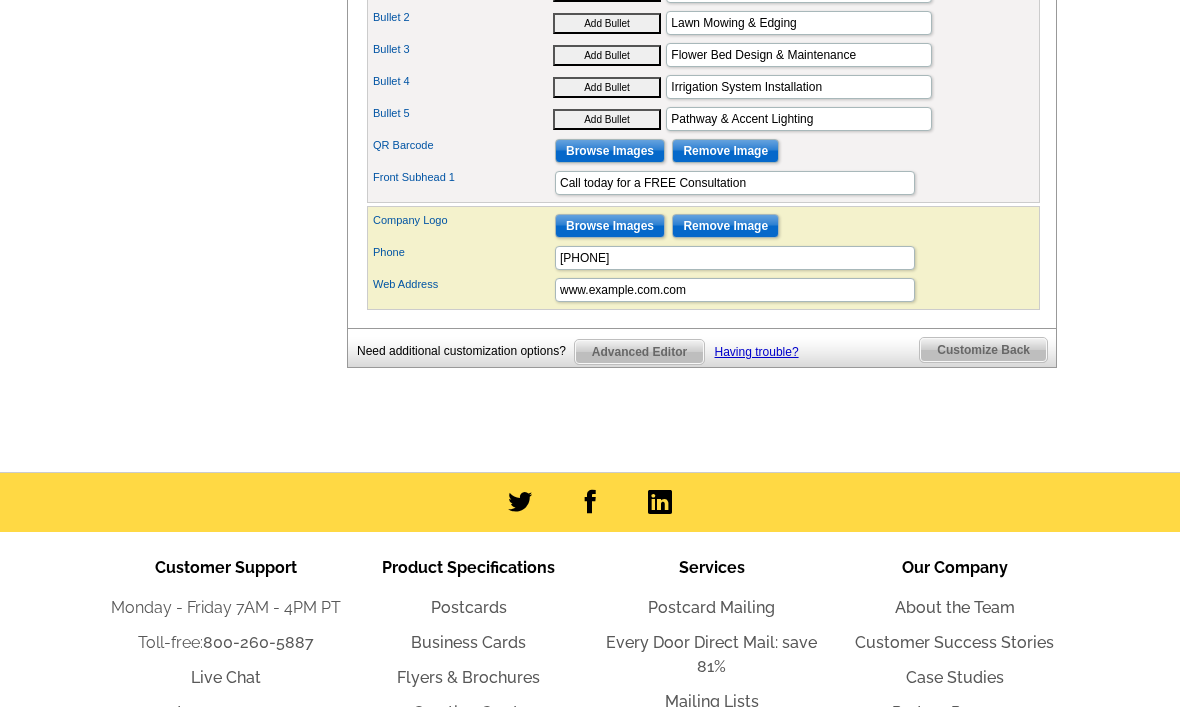 click on "Customize Back" at bounding box center [983, 350] 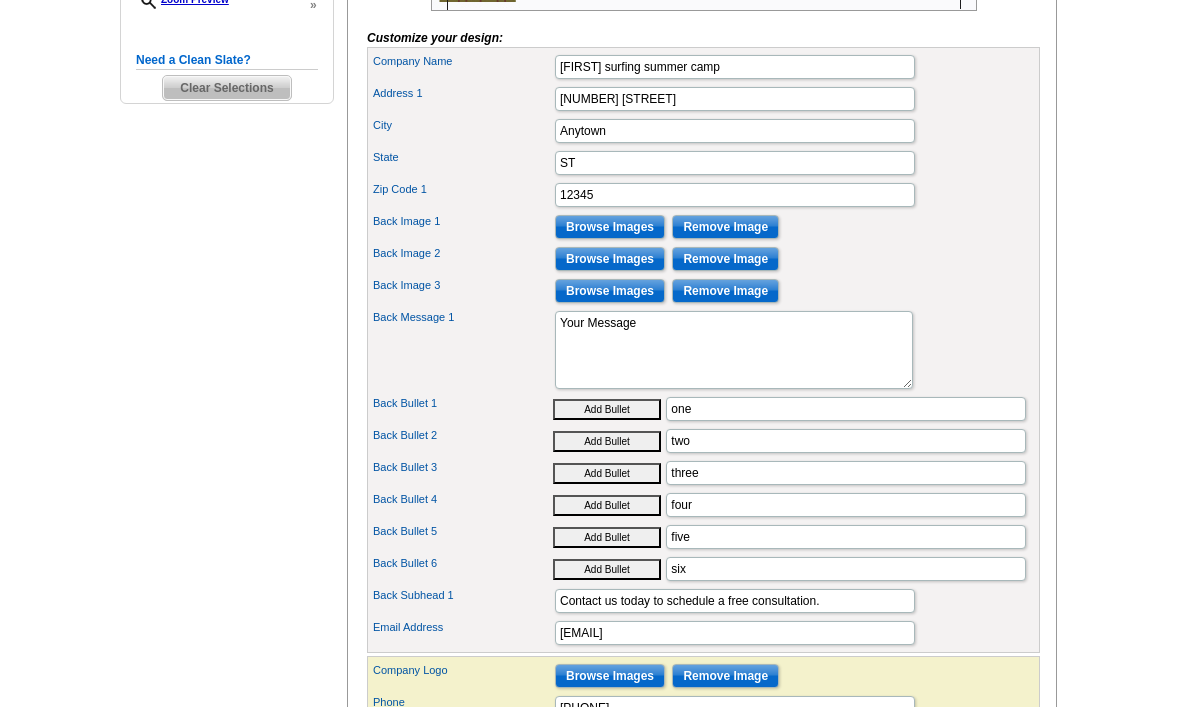 scroll, scrollTop: 652, scrollLeft: 0, axis: vertical 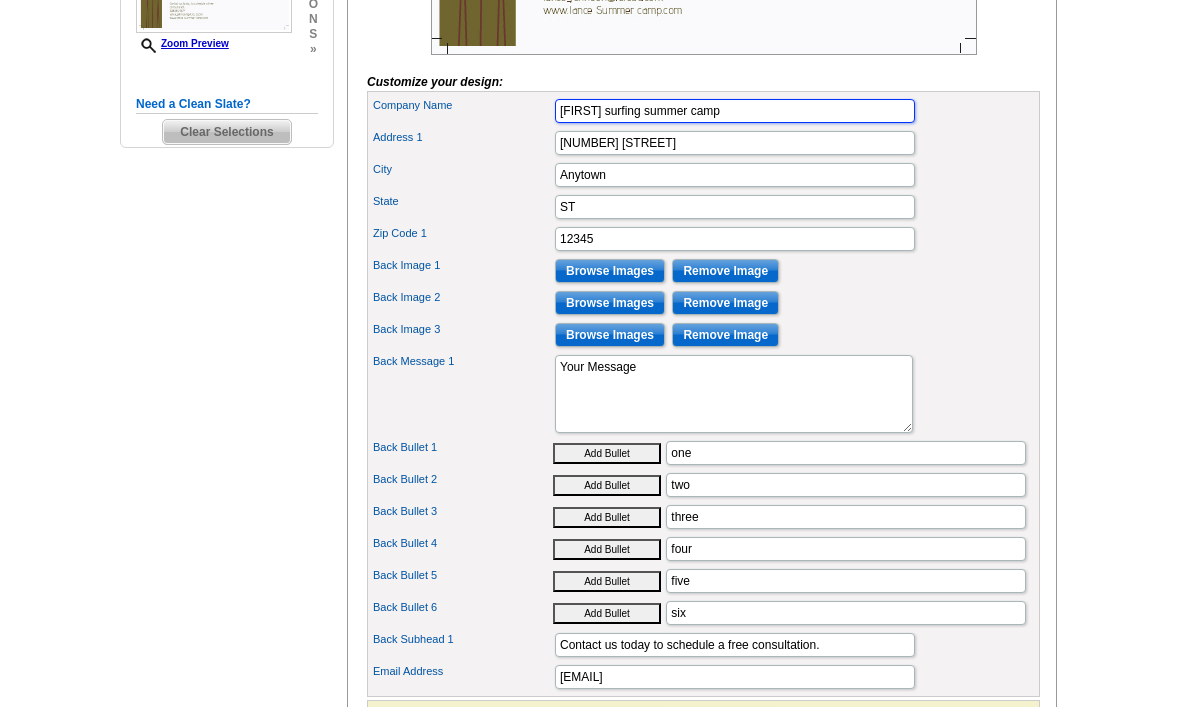 click on "[FIRST] surfing summer camp" at bounding box center (735, 112) 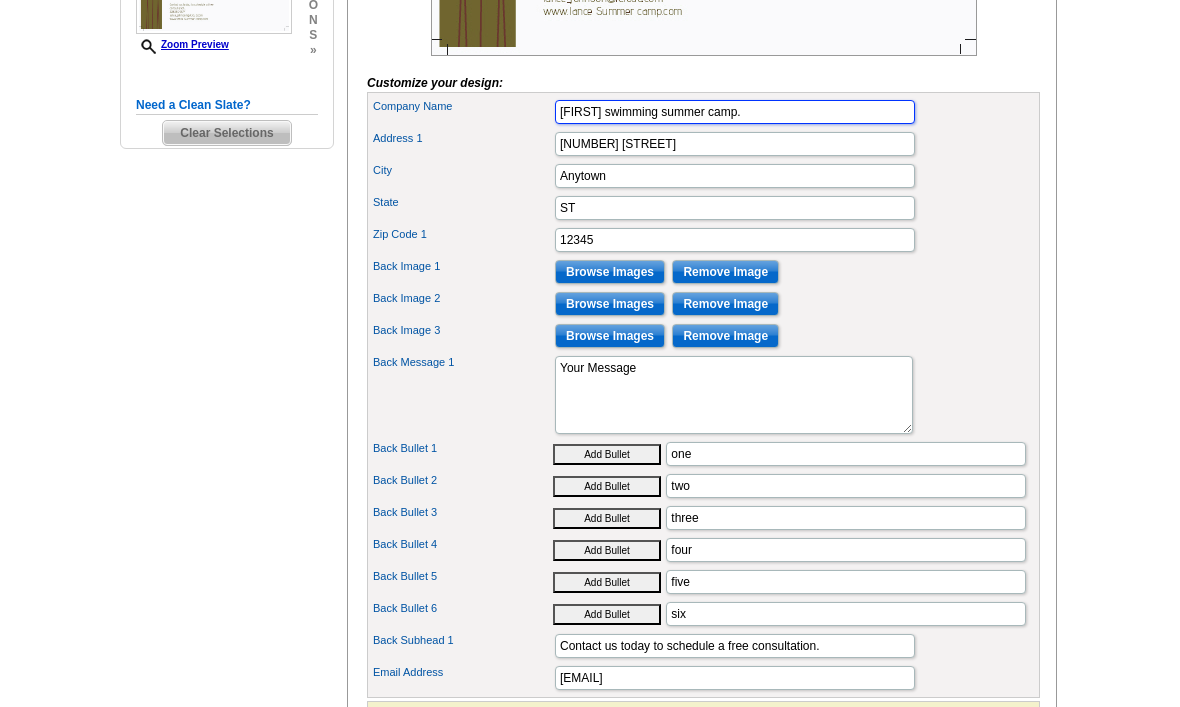 type on "Lance swimming summer camp." 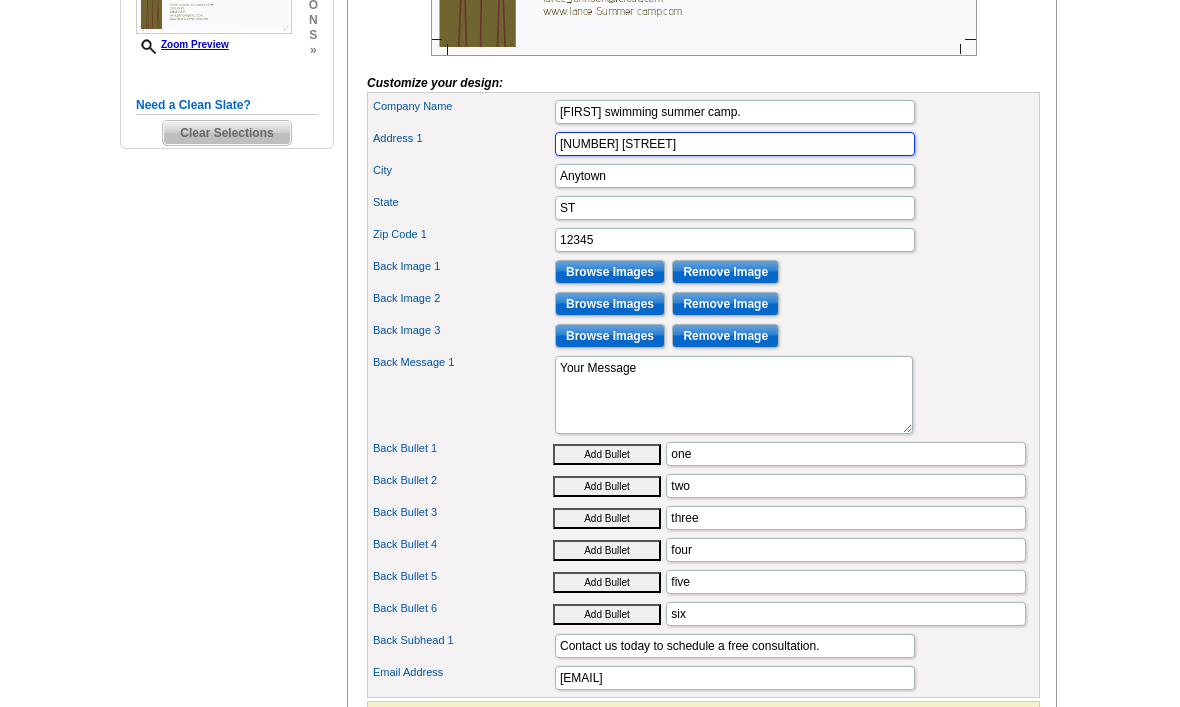 click on "123 Main Street" at bounding box center (735, 144) 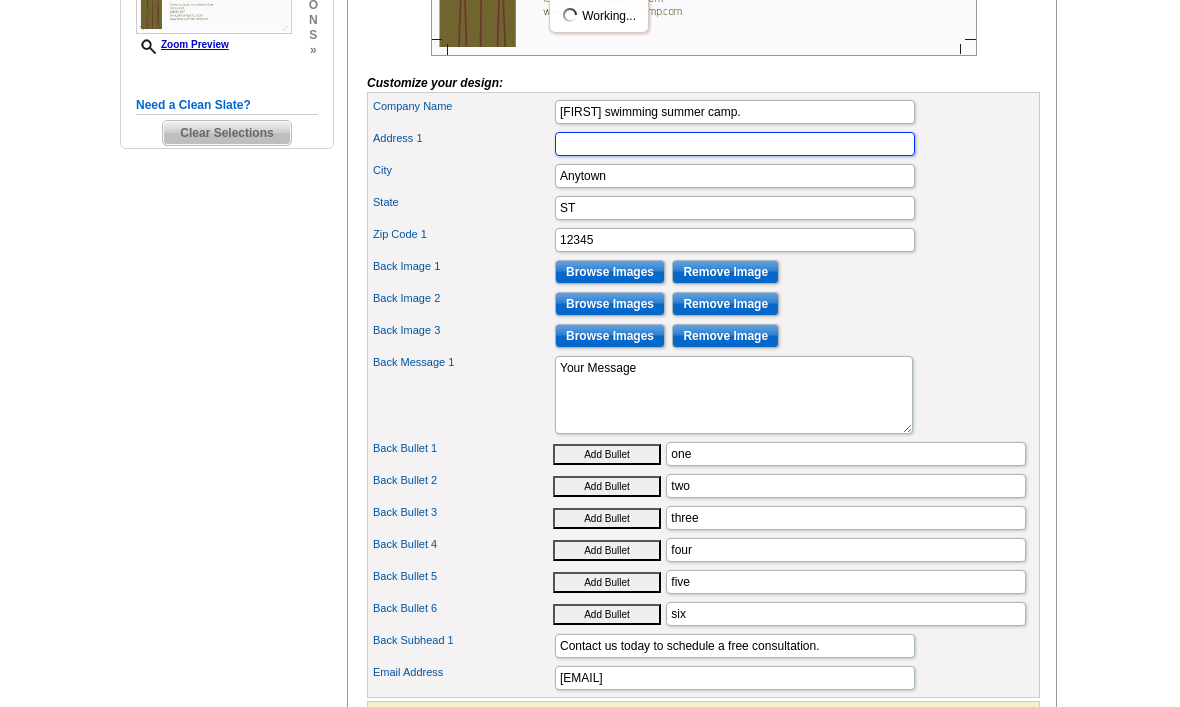 type on "4020 Clearwater Rd" 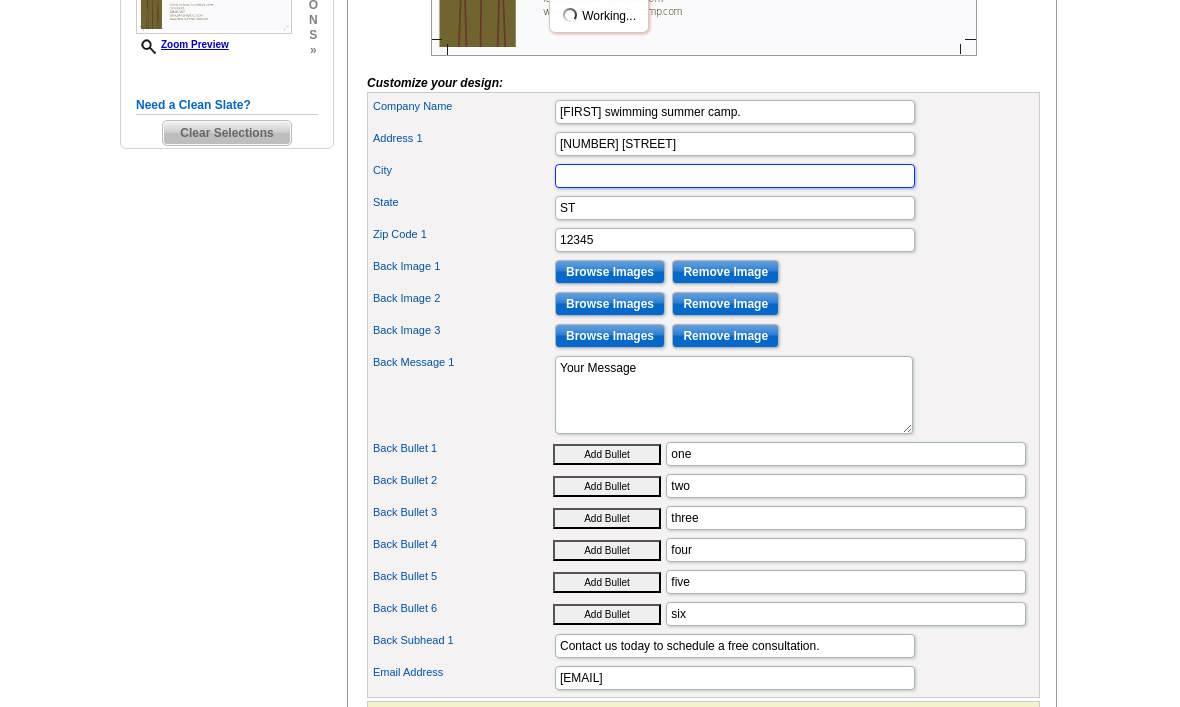 type on "Saint Cloud" 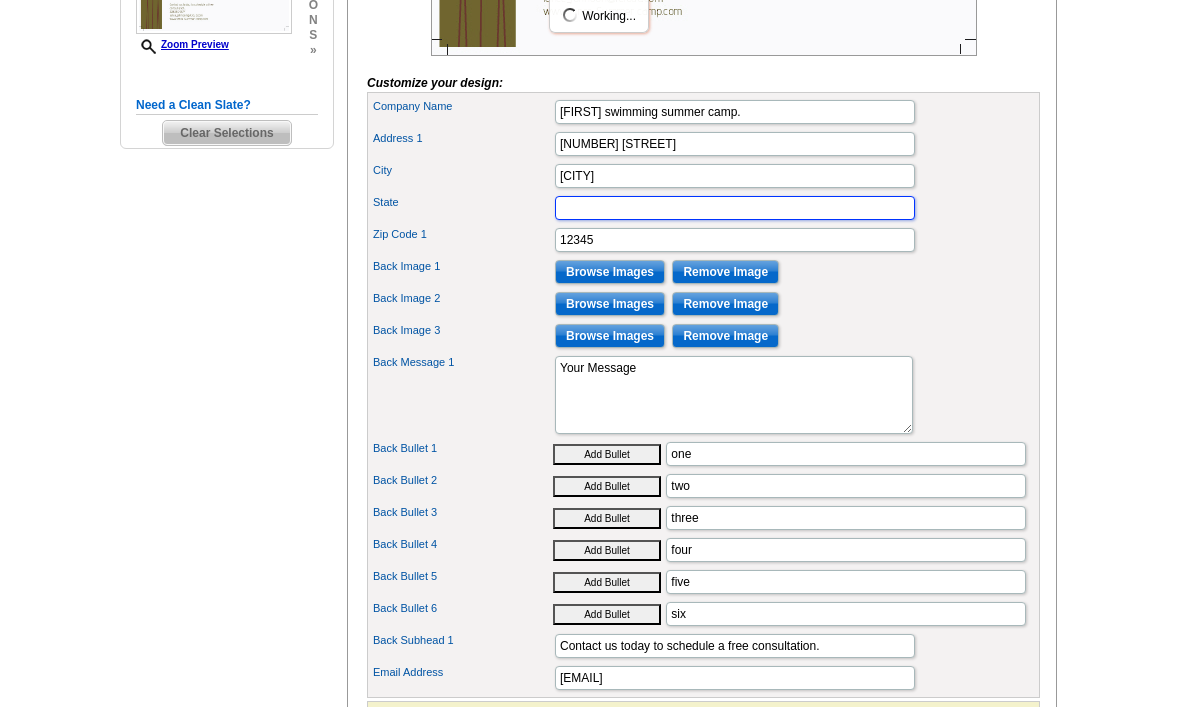 type on "MN" 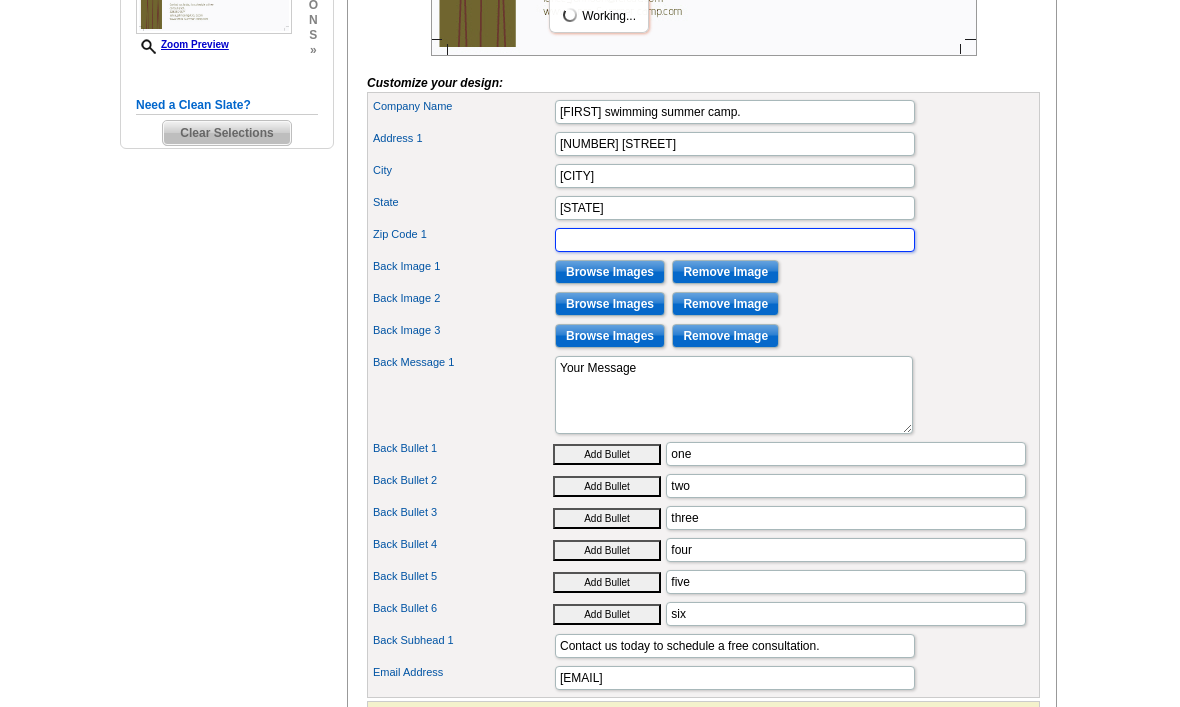 type on "56301" 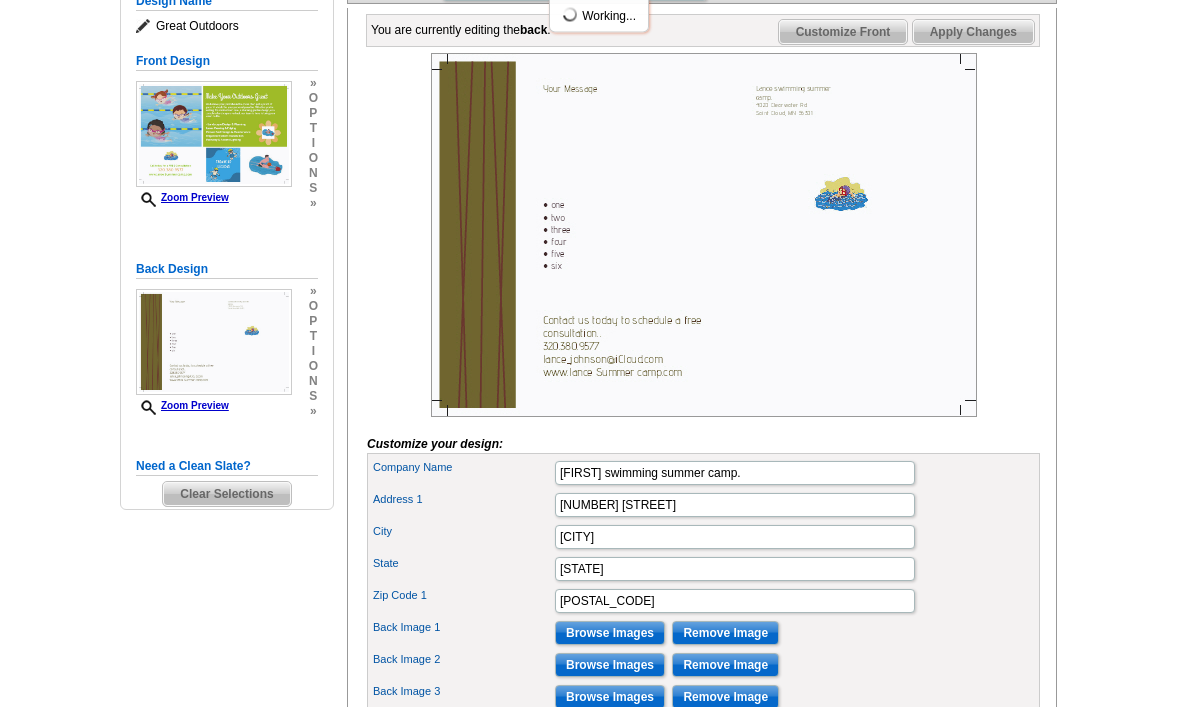 scroll, scrollTop: 291, scrollLeft: 0, axis: vertical 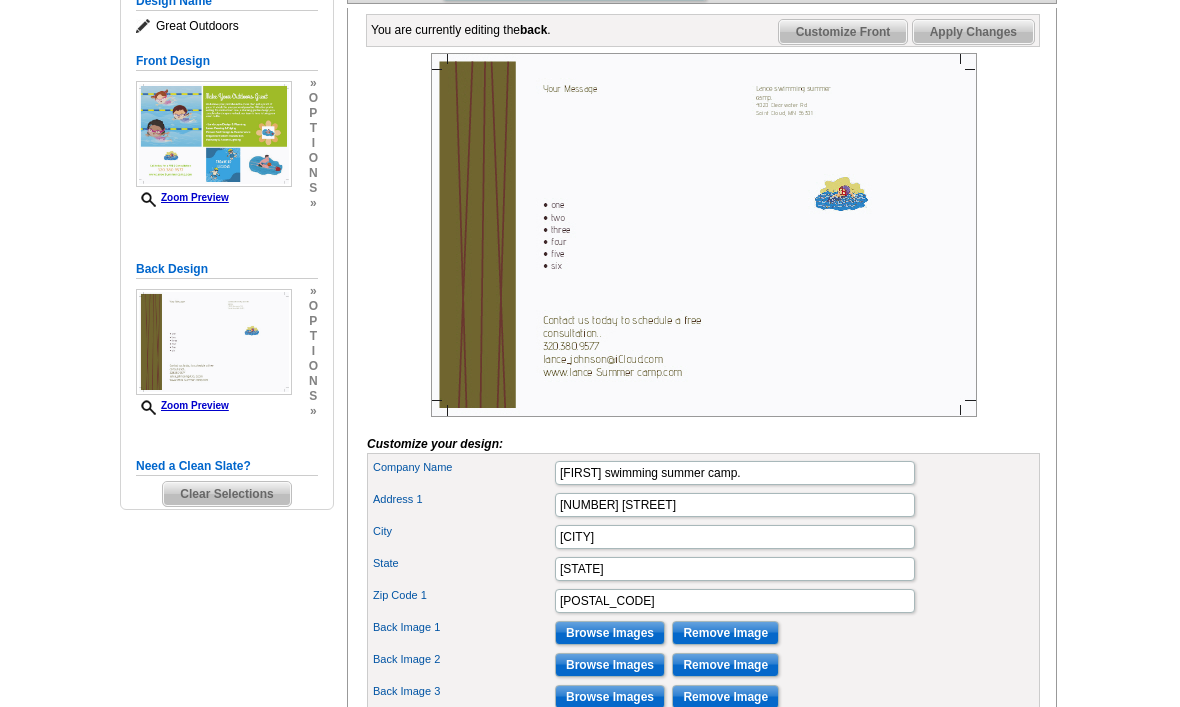 click on "Design Name:
Great Outdoors
Finished customizing?
Next   Review Print File
You are currently editing the  back .
Customize Front
Customize Back
Apply Changes
Customize your design:
Feature Image
Browse Images Remove Image Browse Images" at bounding box center (701, 594) 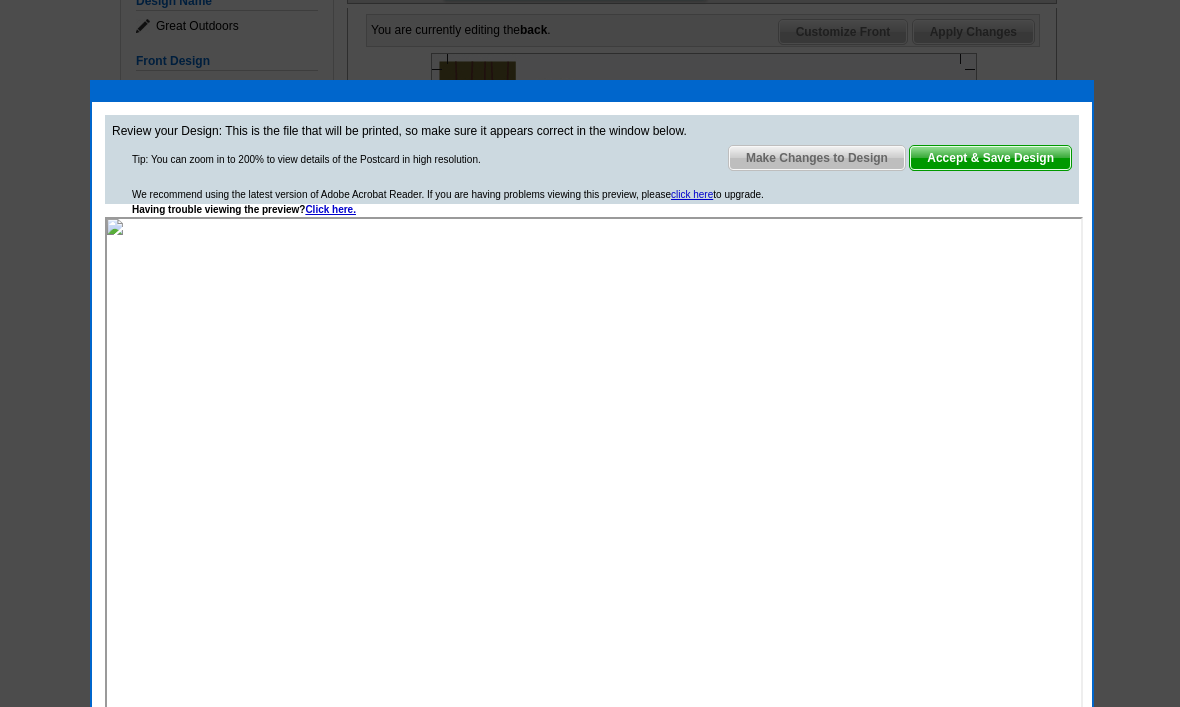 scroll, scrollTop: 0, scrollLeft: 0, axis: both 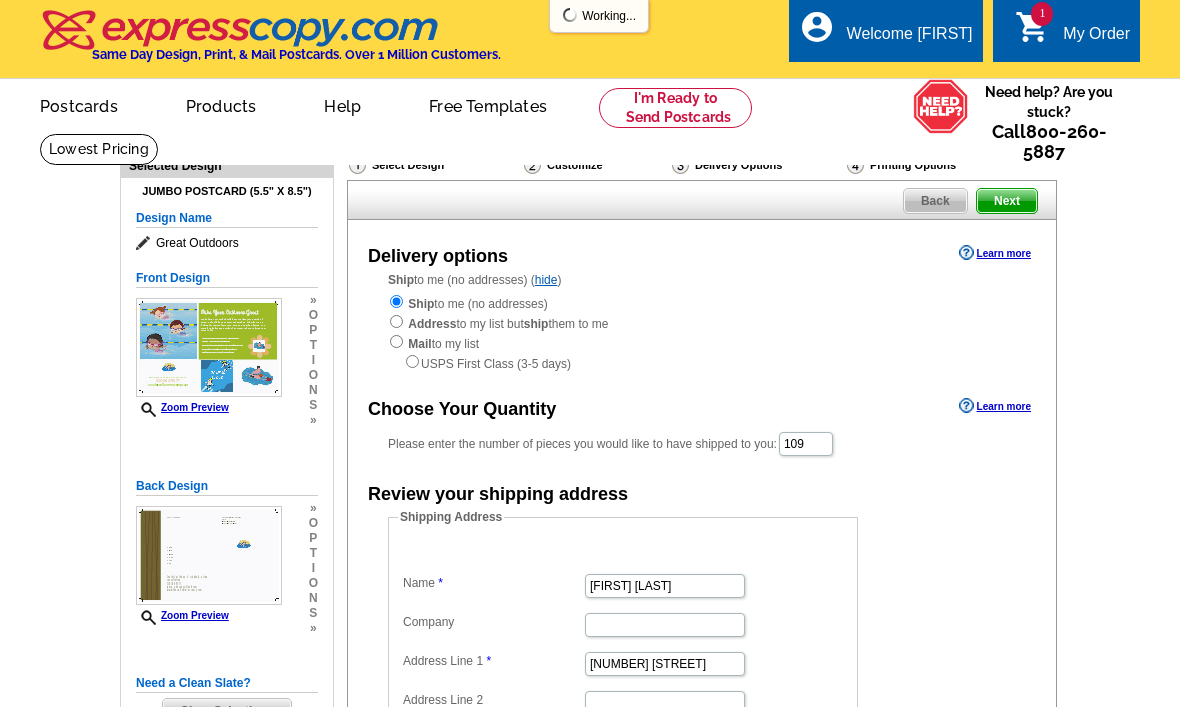 click on "Ship  to me (no addresses)                            ( hide )
Ship  to me (no addresses)
Address  to my list but  ship  them to me
Mail  to my list
USPS First Class                                                    (3-5 days)" at bounding box center [702, 322] 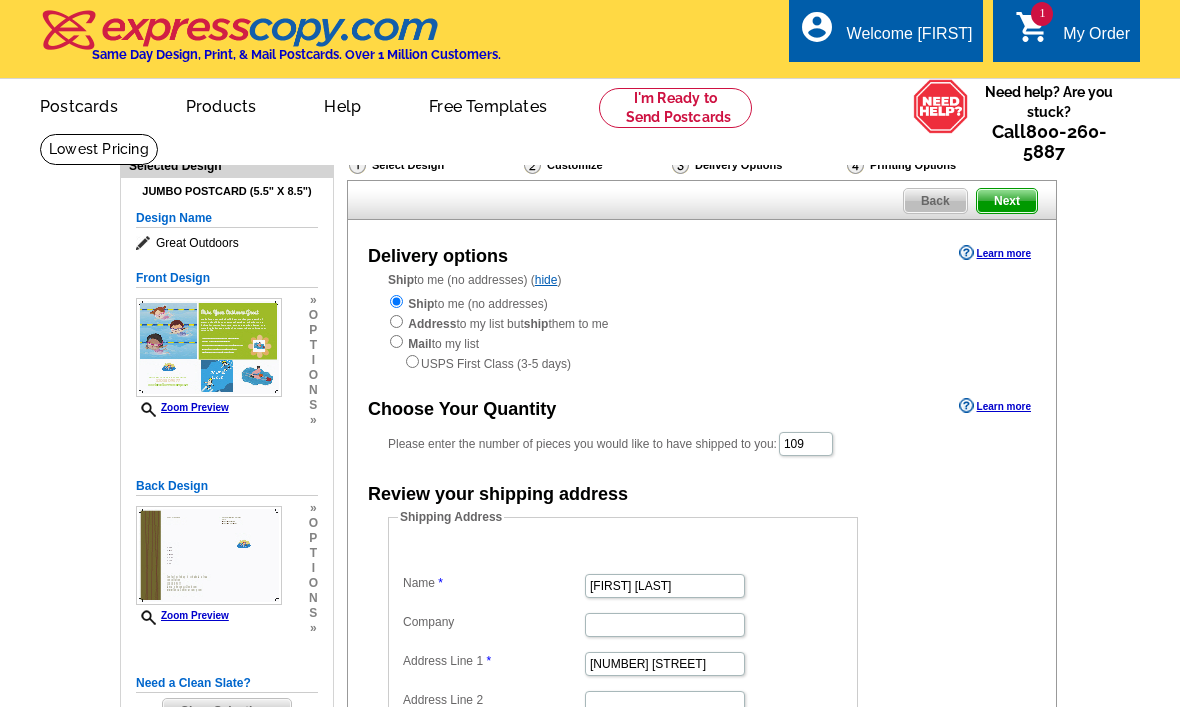 click at bounding box center [396, 321] 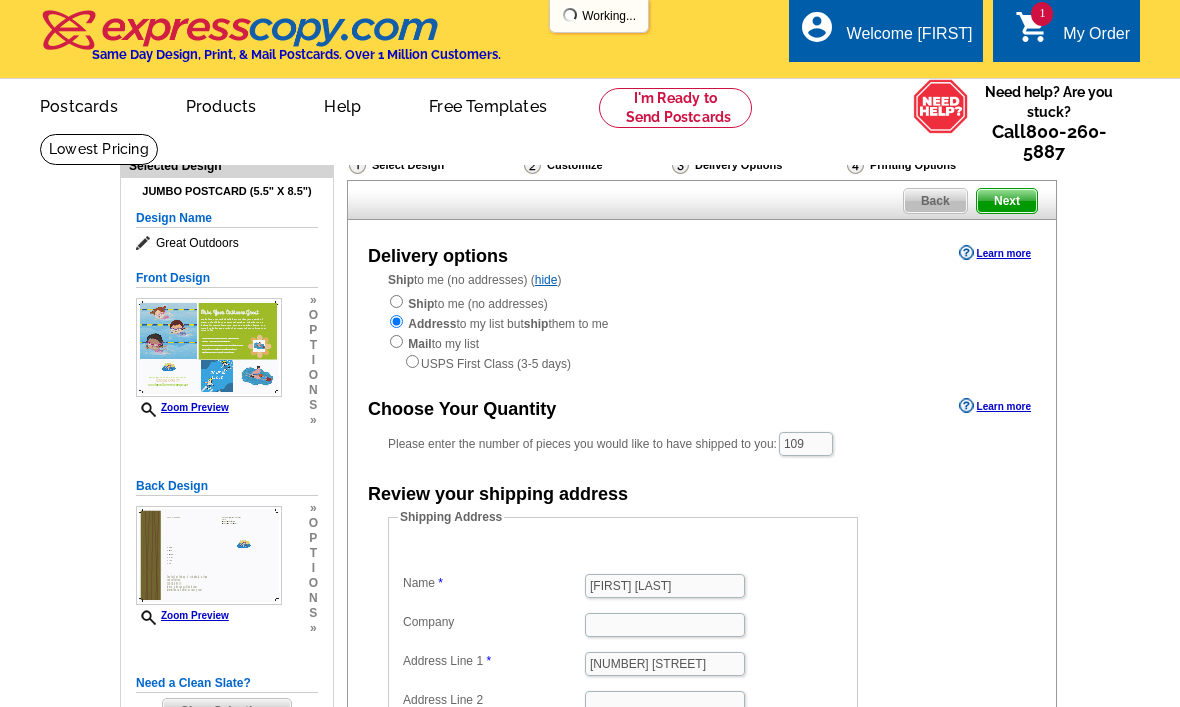 click on "Ship  to me (no addresses)                            ( hide )
Ship  to me (no addresses)
Address  to my list but  ship  them to me
Mail  to my list
USPS First Class                                                    (3-5 days)" at bounding box center [702, 322] 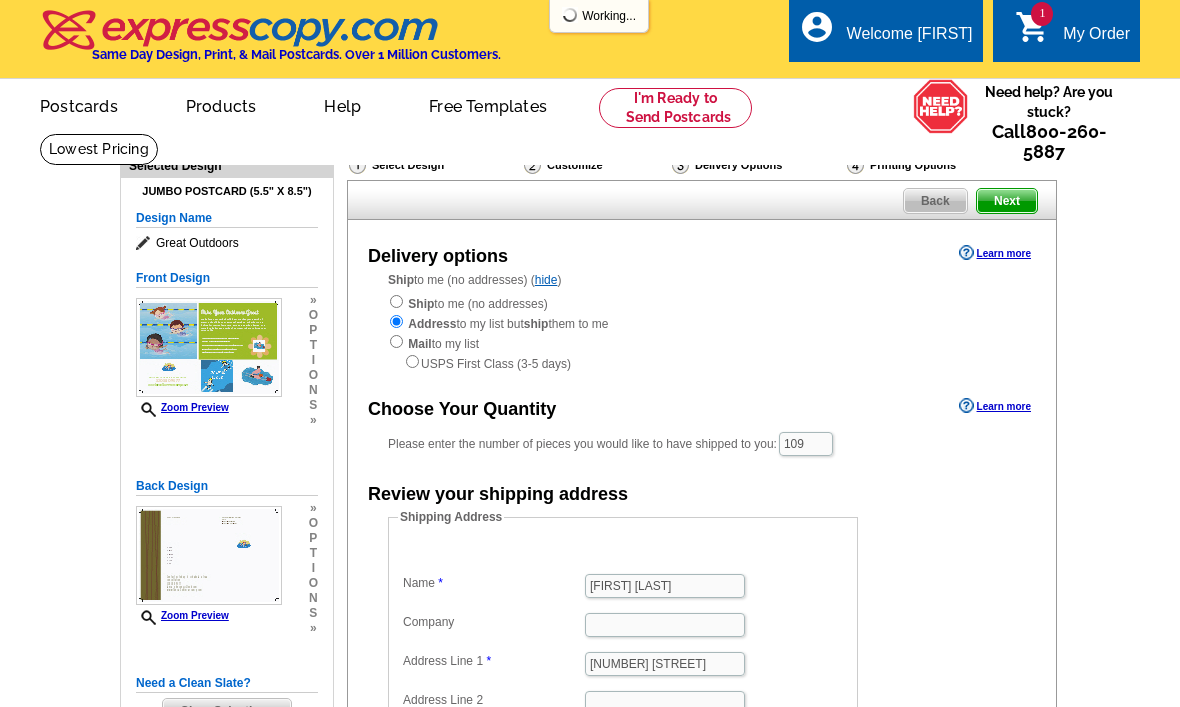 click at bounding box center [396, 301] 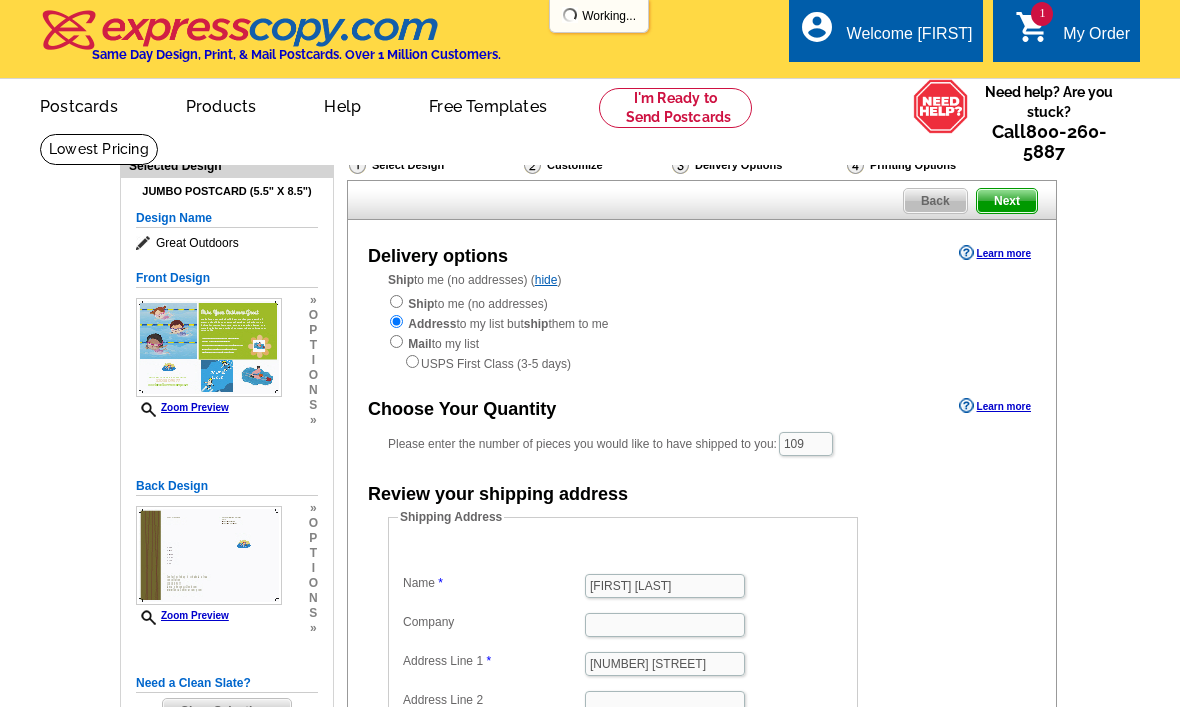 radio on "true" 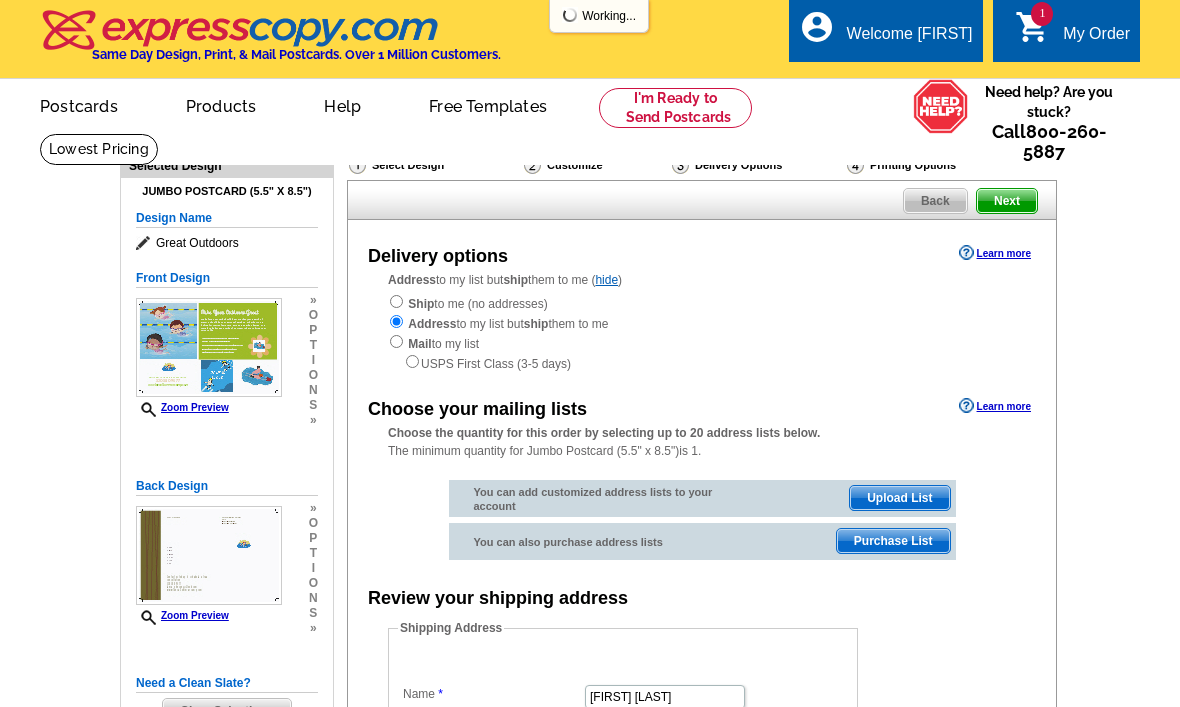 click at bounding box center (396, 321) 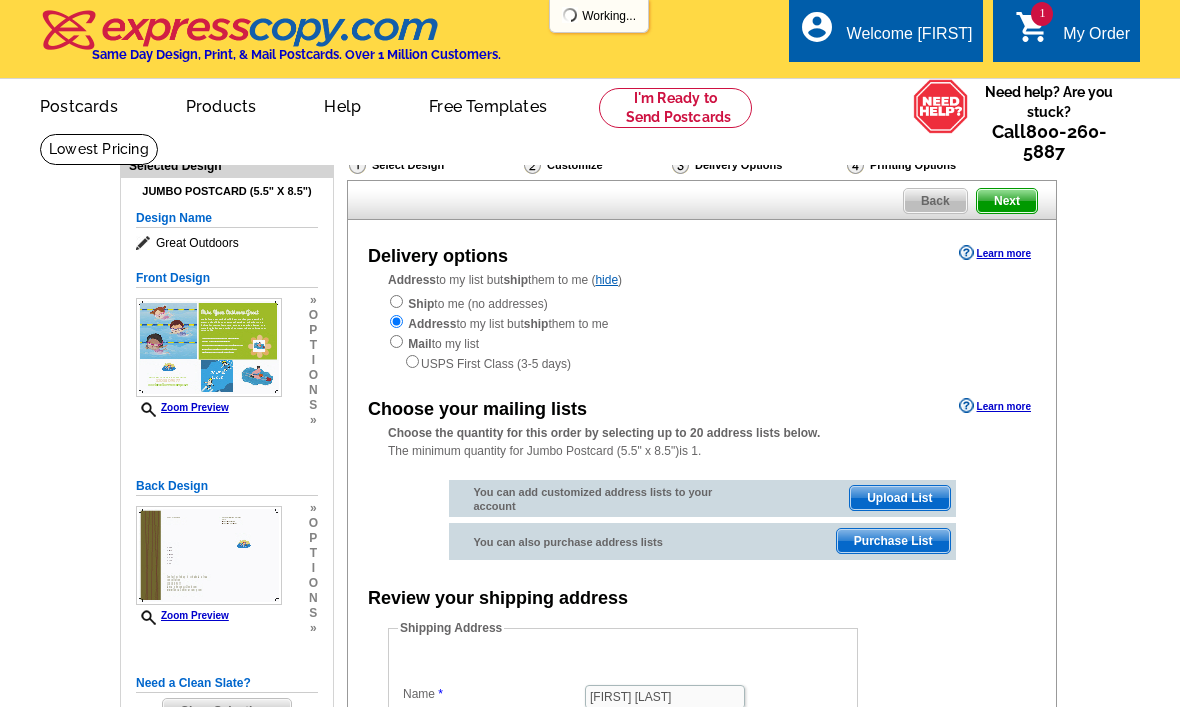 click at bounding box center [396, 301] 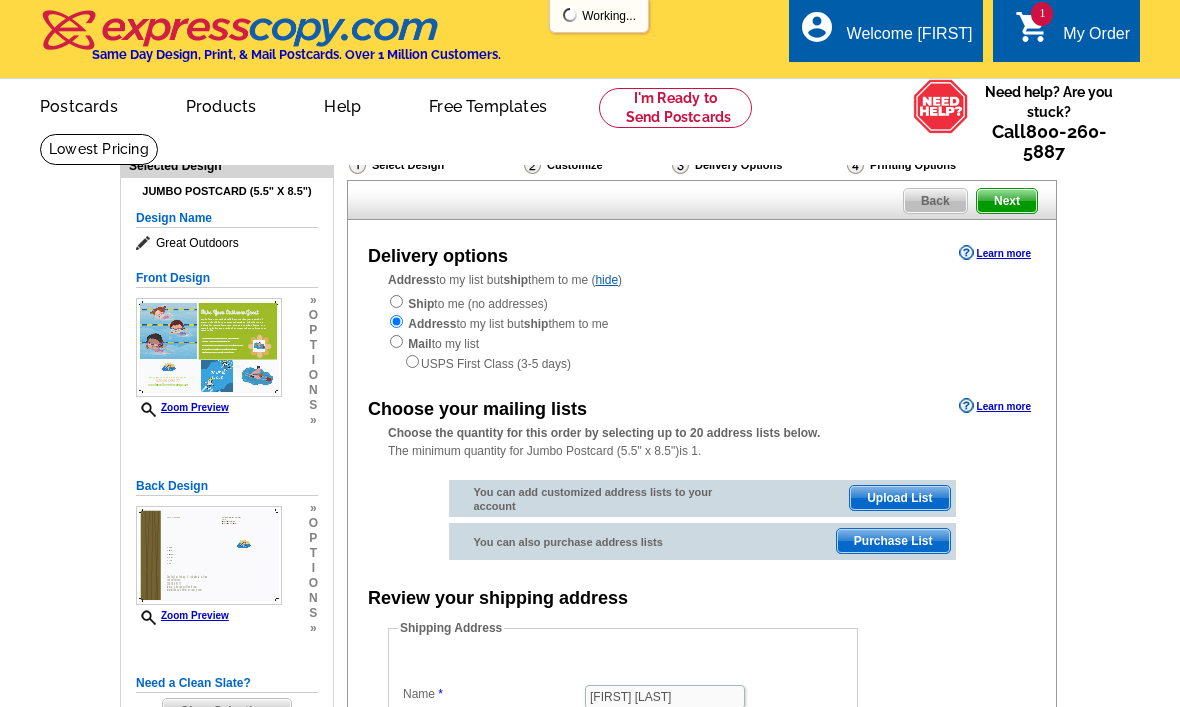 radio on "true" 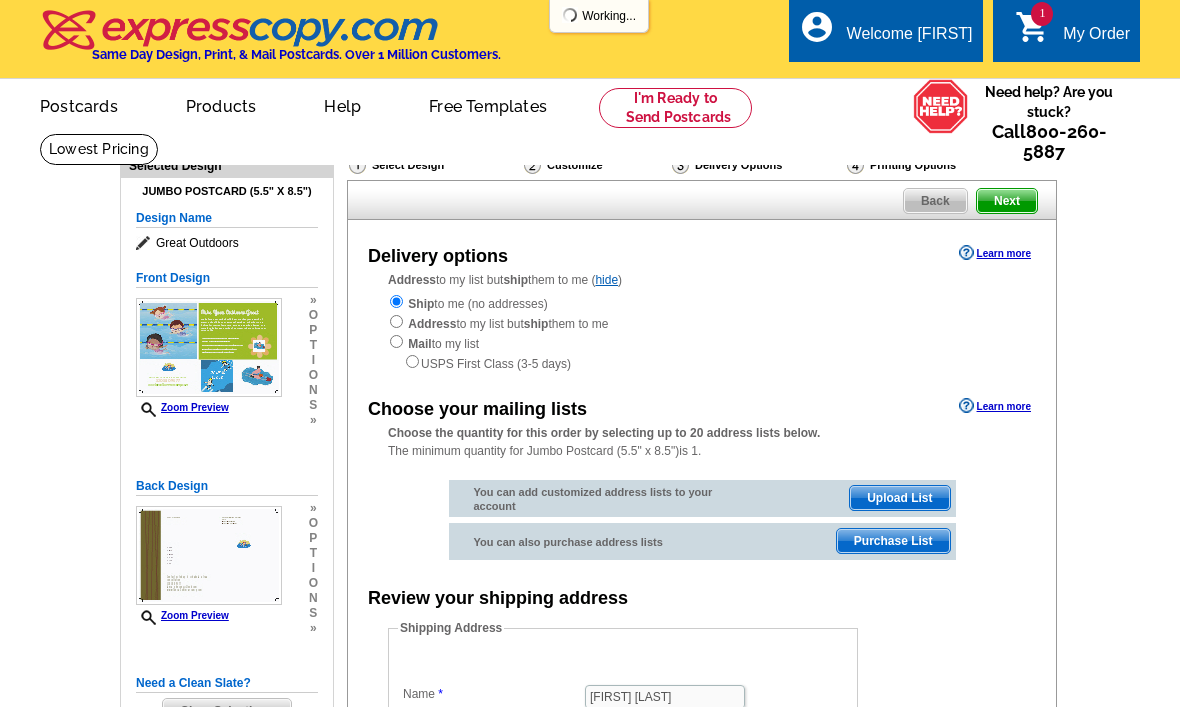 click at bounding box center (396, 301) 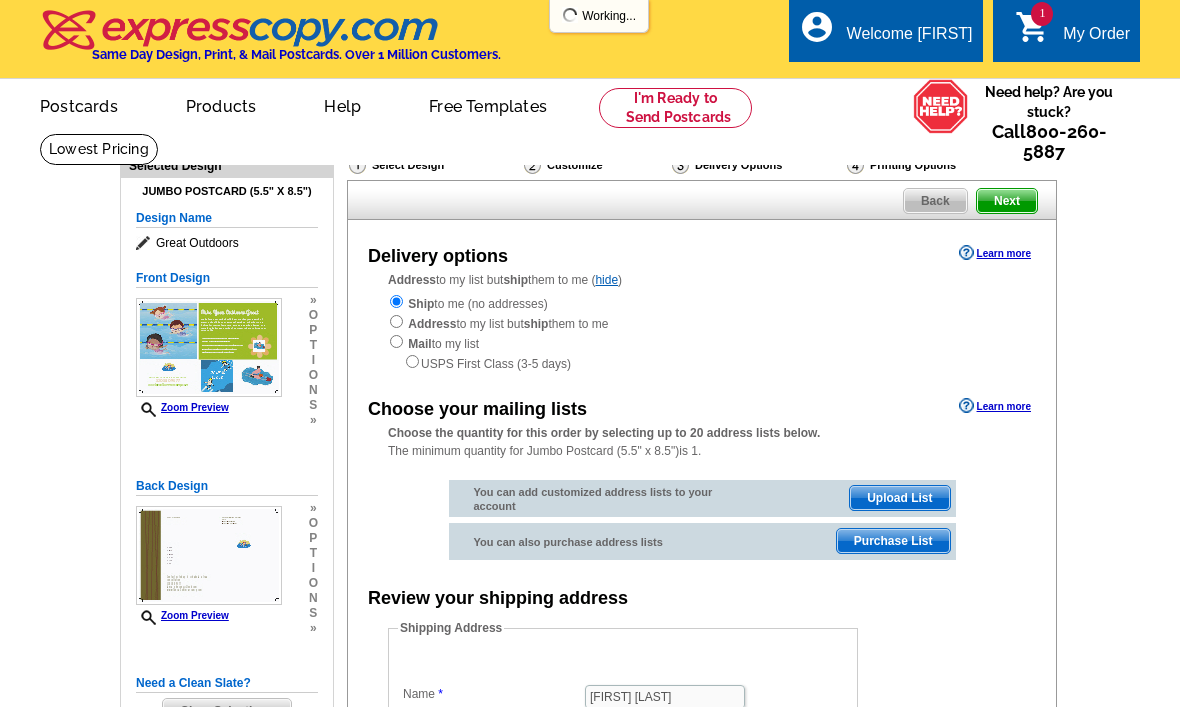 click at bounding box center (396, 321) 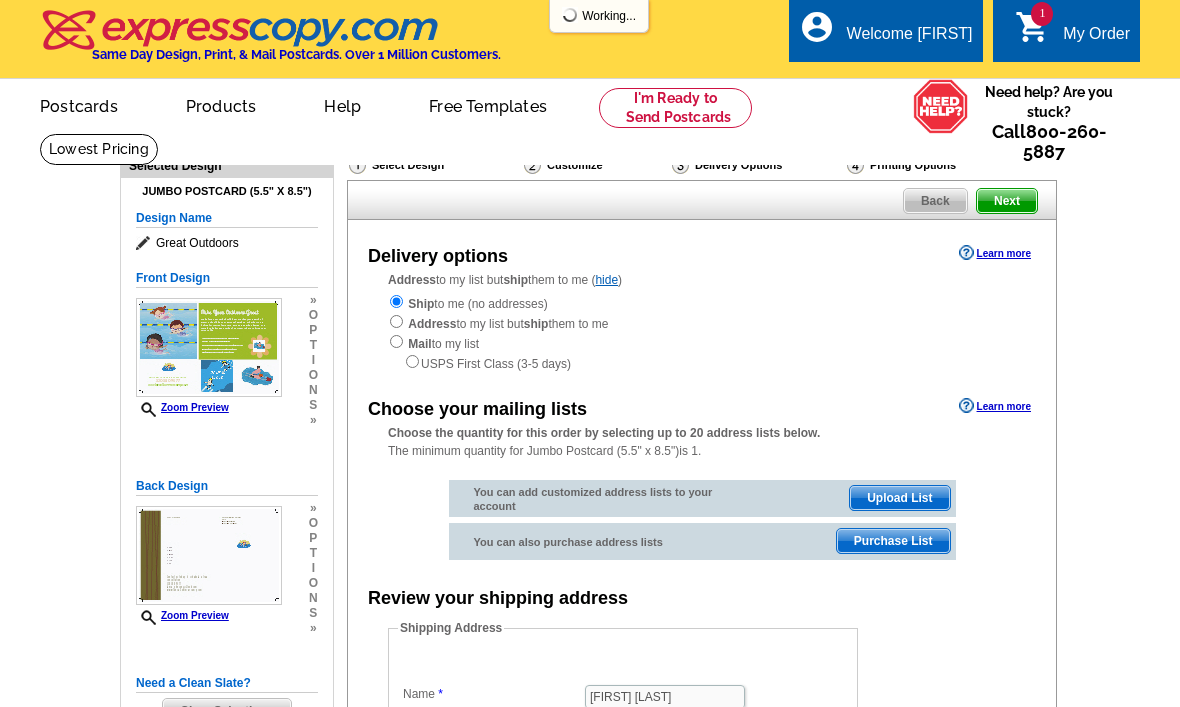 radio on "true" 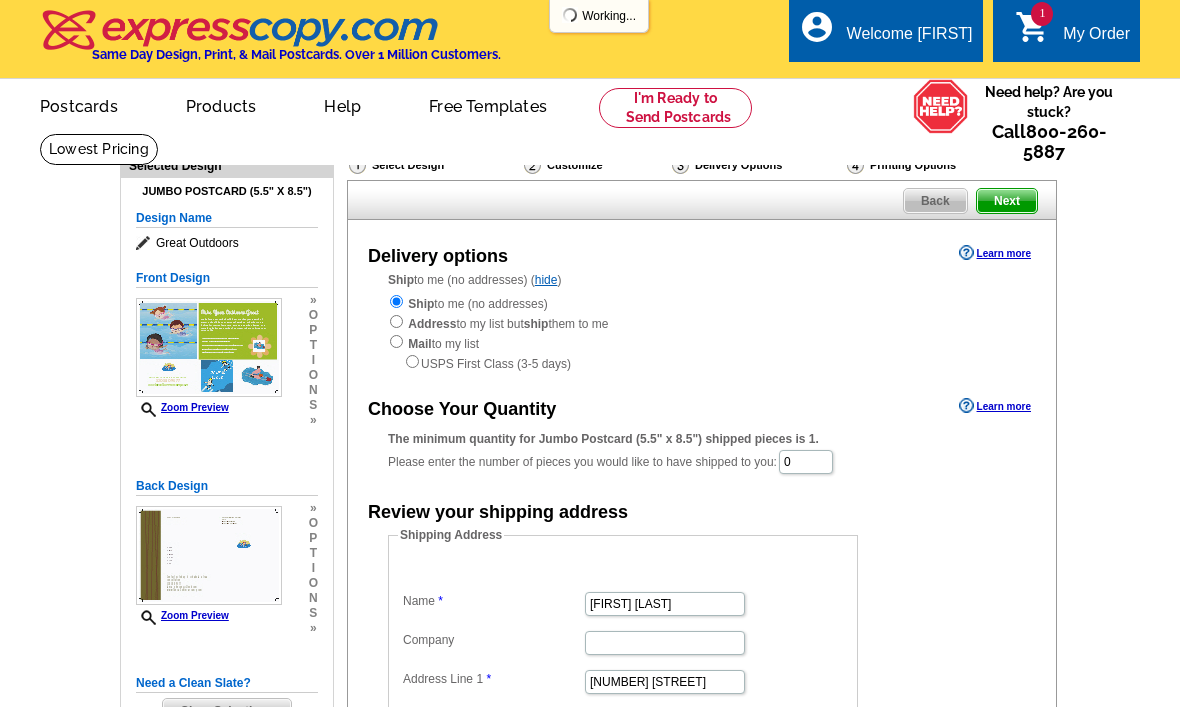 click on "Next" at bounding box center (1007, 201) 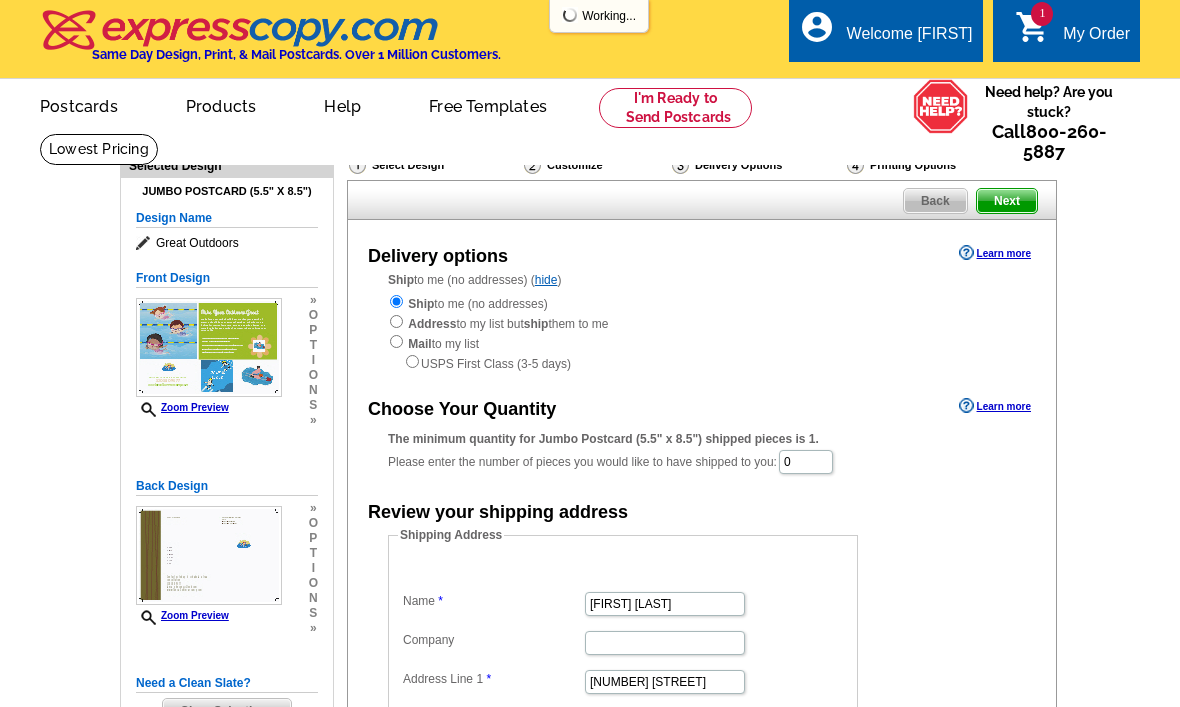 click on "The minimum quantity for Jumbo Postcard (5.5" x 8.5") shipped pieces is 1." at bounding box center (702, 439) 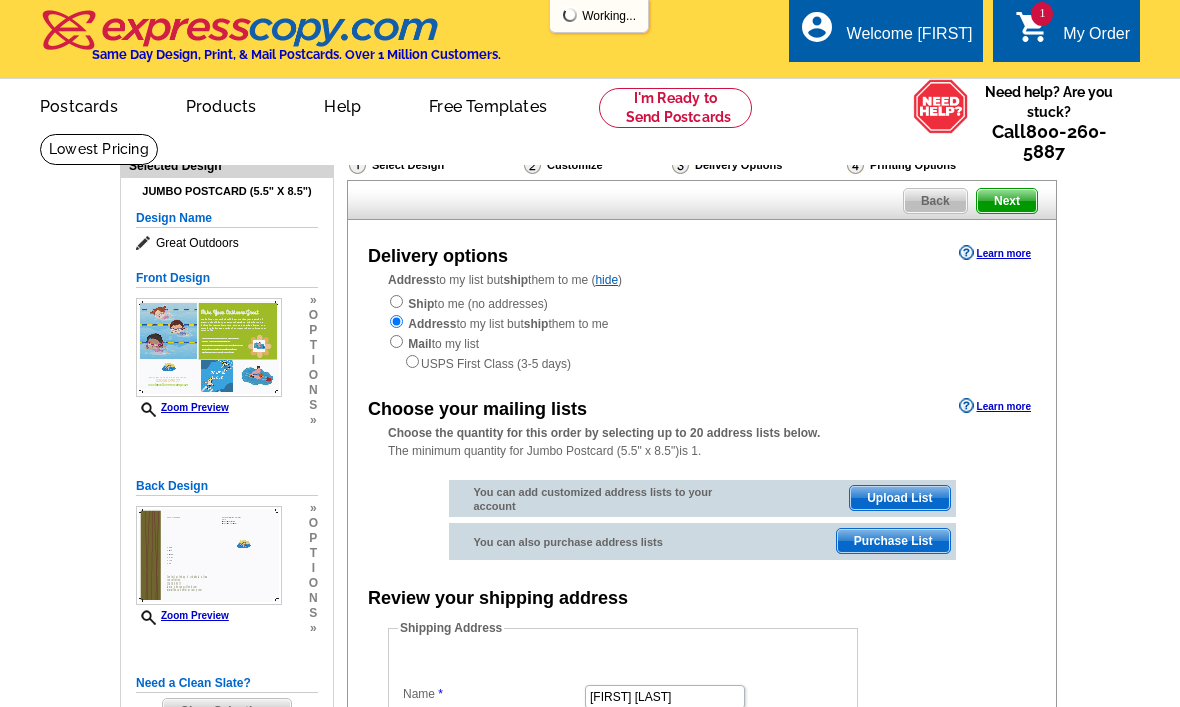 click on "Choose the quantity for this order by selecting up to 20 address lists below.
The minimum quantity for Jumbo Postcard (5.5" x 8.5")is 1." at bounding box center [702, 442] 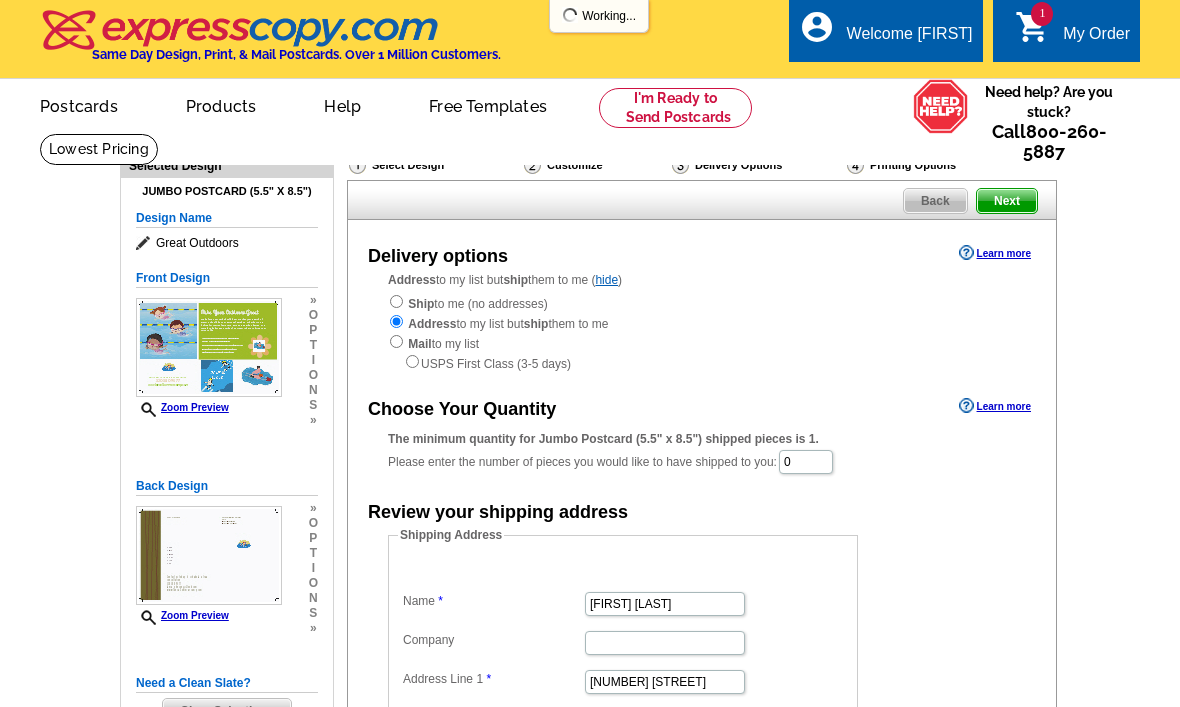 click at bounding box center [396, 301] 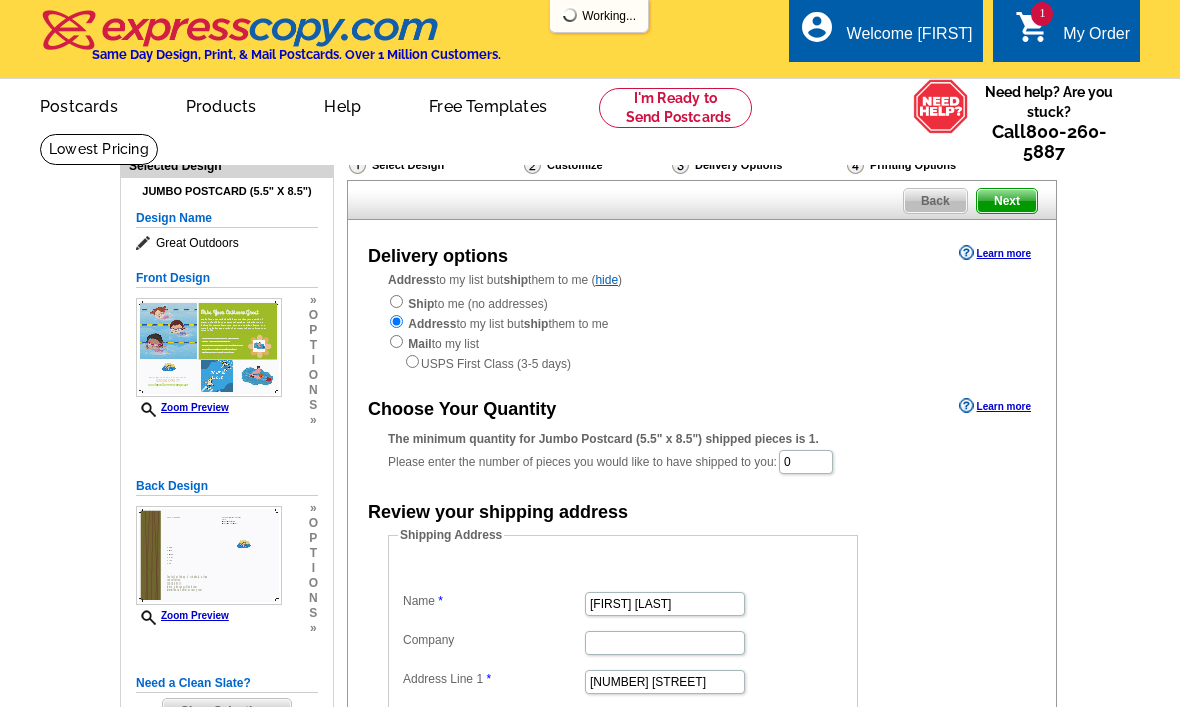 radio on "true" 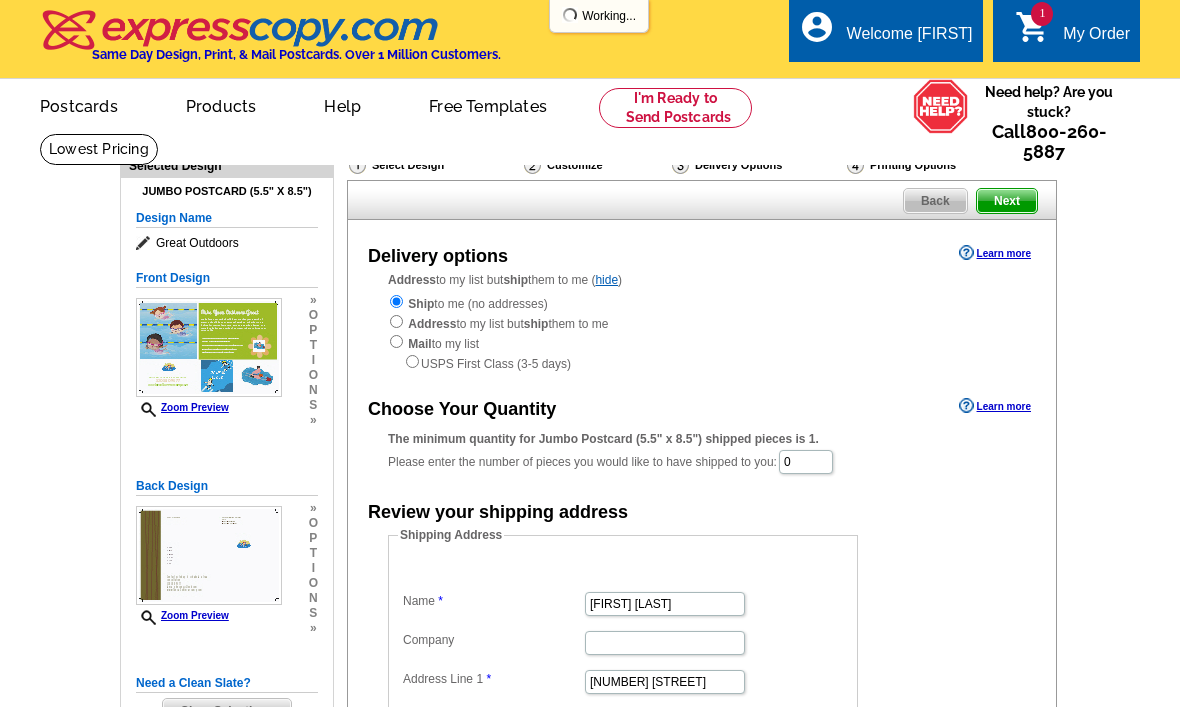 click at bounding box center (396, 301) 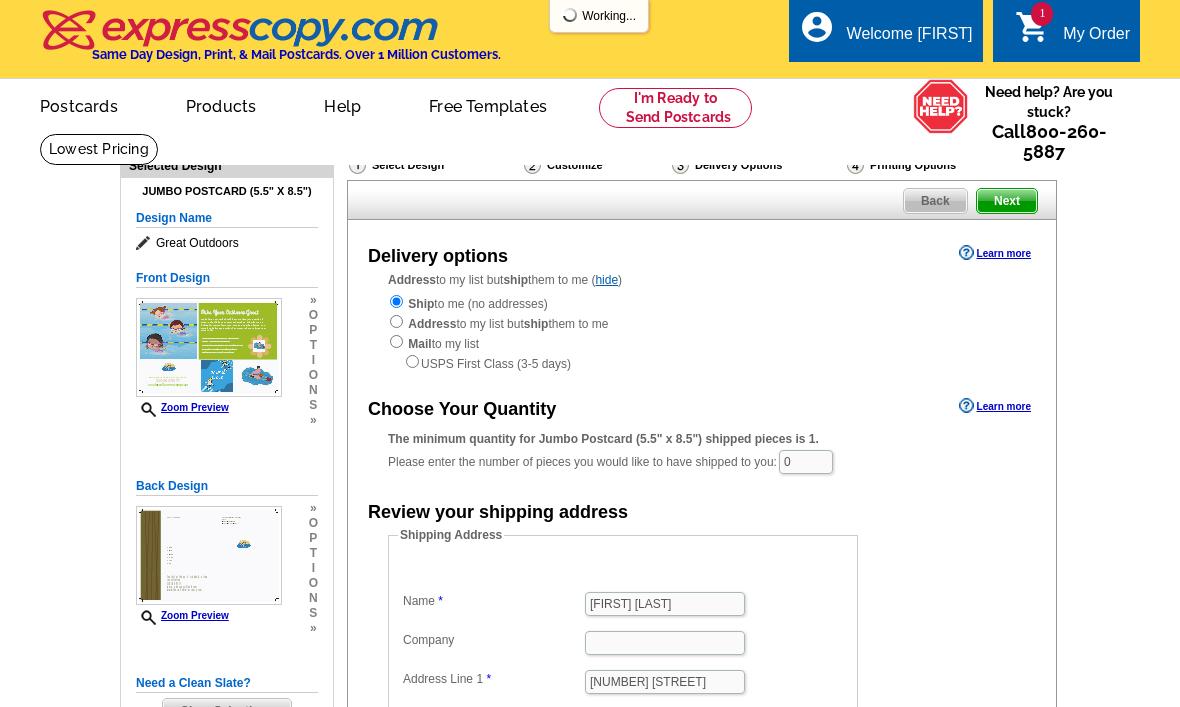 click at bounding box center [396, 301] 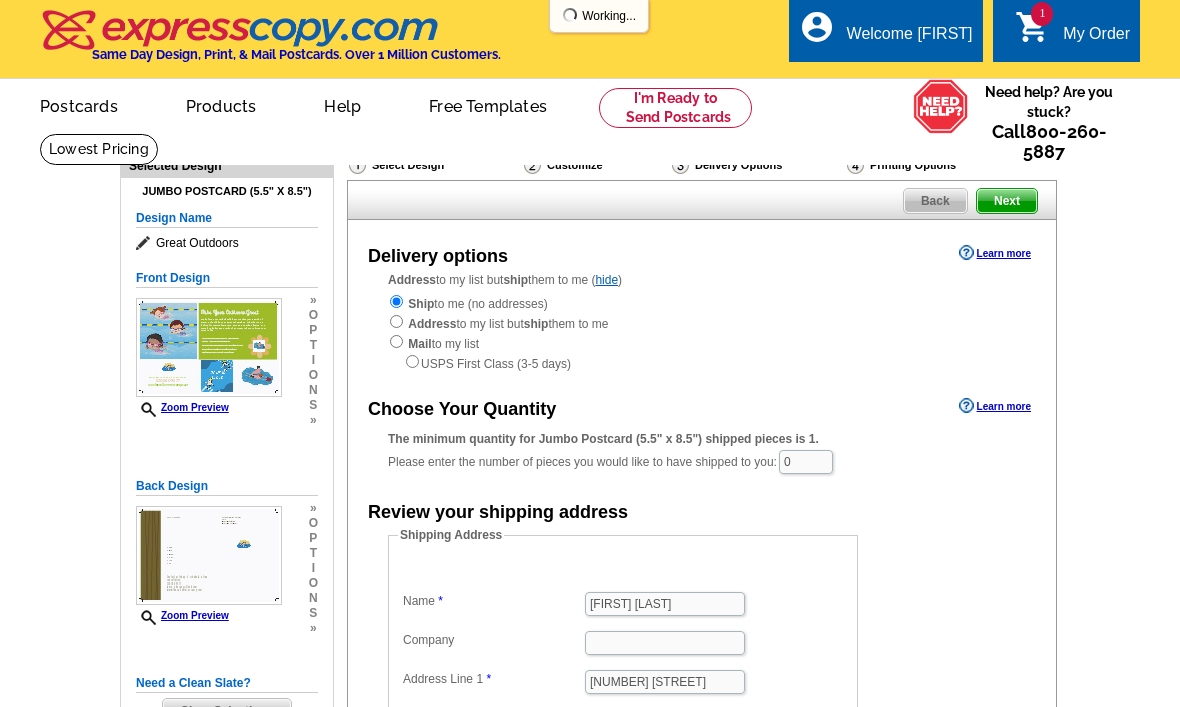 click on "Ship  to me (no addresses)
Address  to my list but  ship  them to me
Mail  to my list
USPS First Class                                                    (3-5 days)" at bounding box center [702, 333] 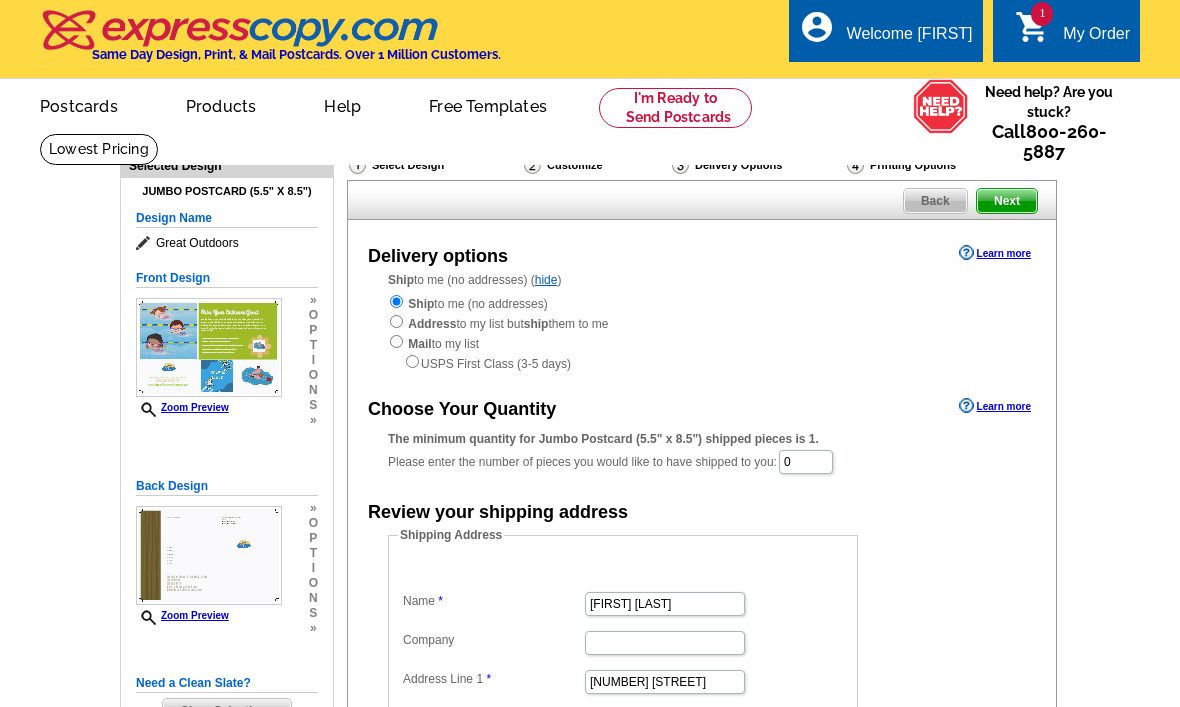 scroll, scrollTop: 0, scrollLeft: 0, axis: both 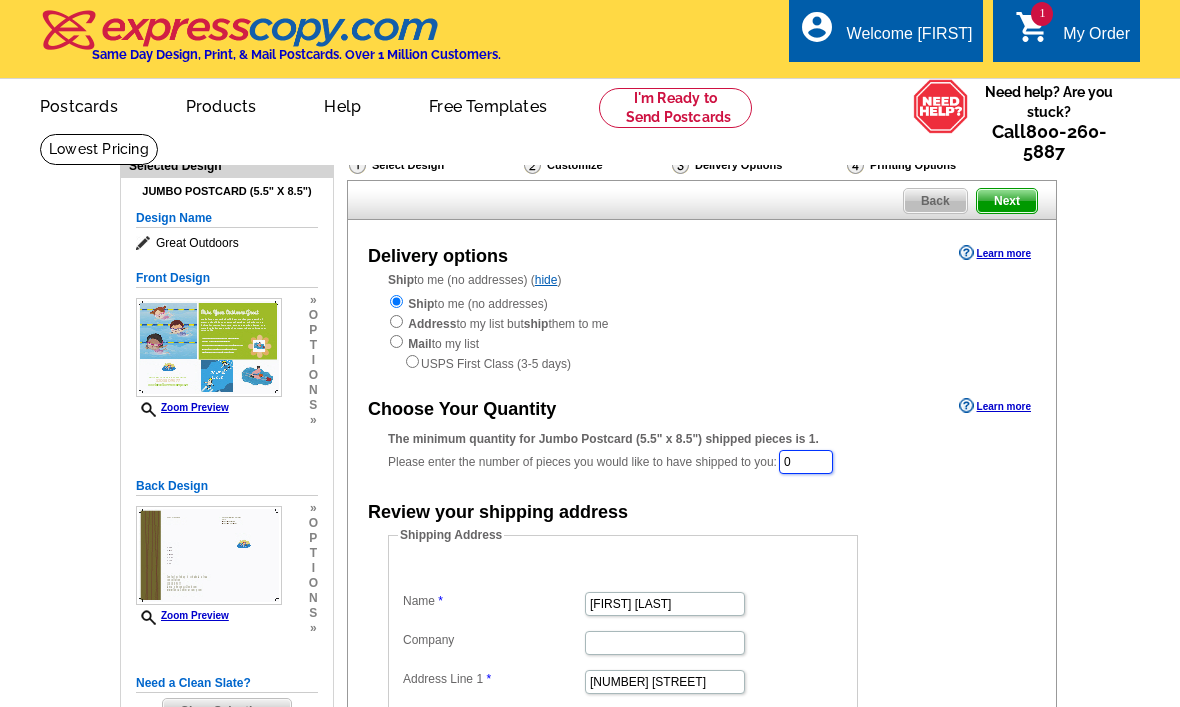 click on "0" at bounding box center [806, 462] 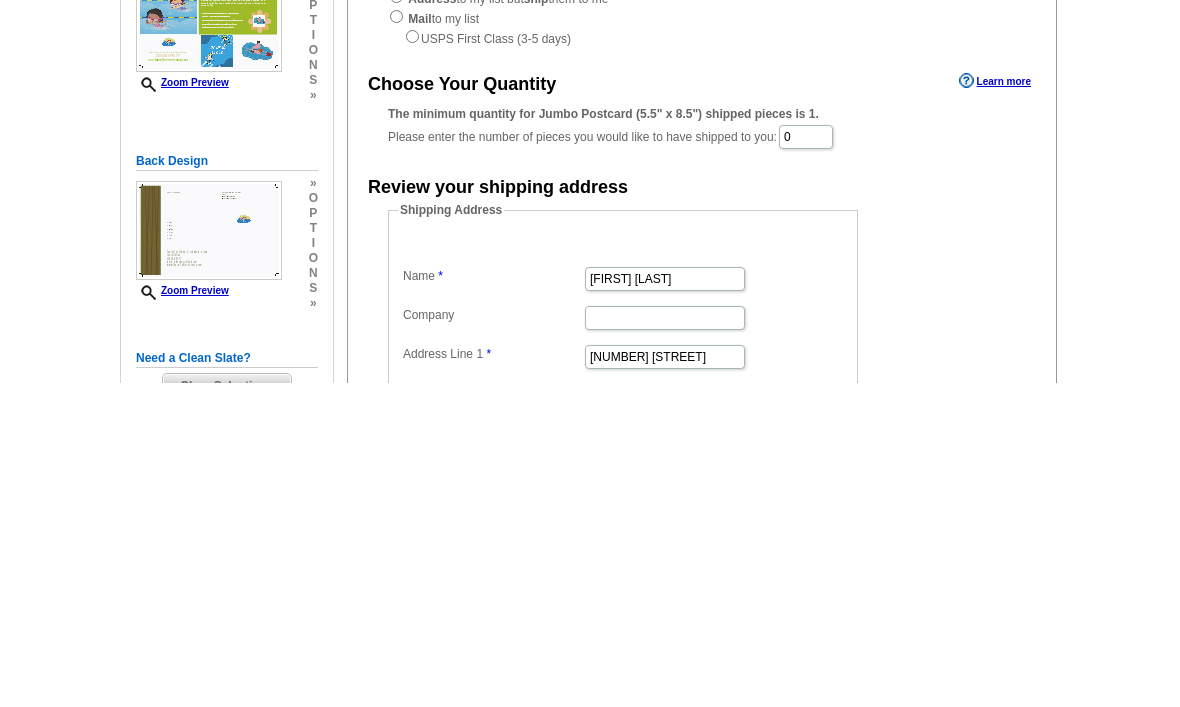 scroll, scrollTop: 325, scrollLeft: 0, axis: vertical 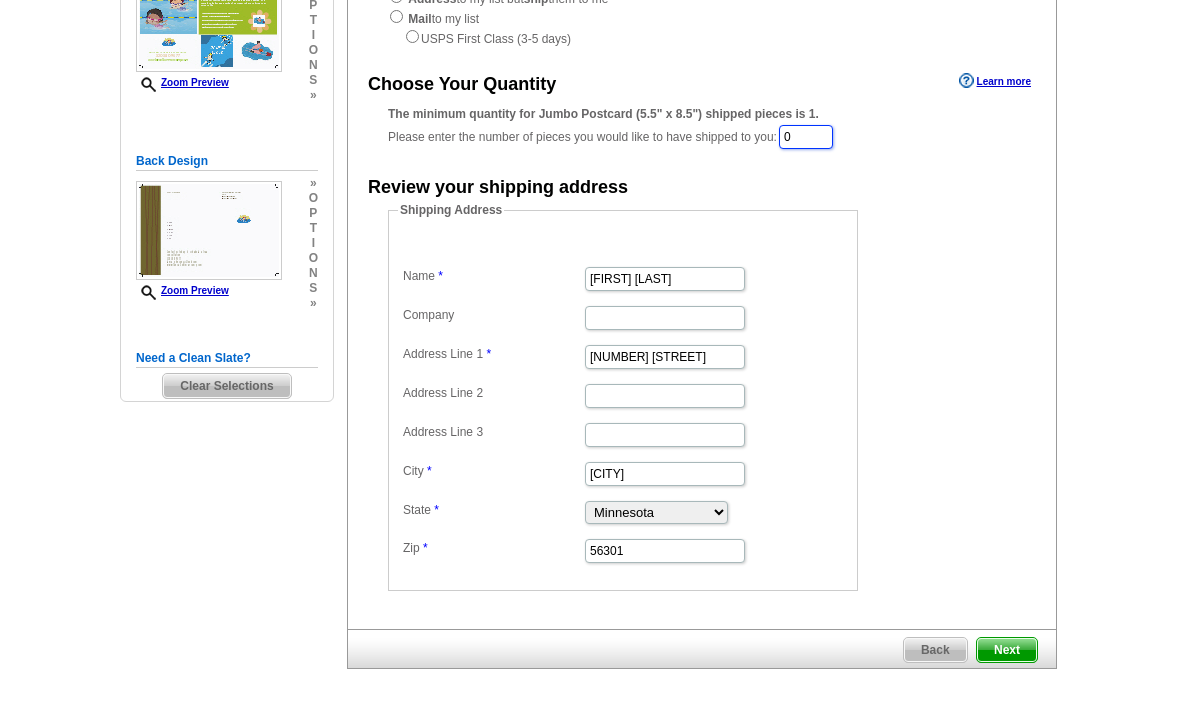 click on "0" at bounding box center (806, 137) 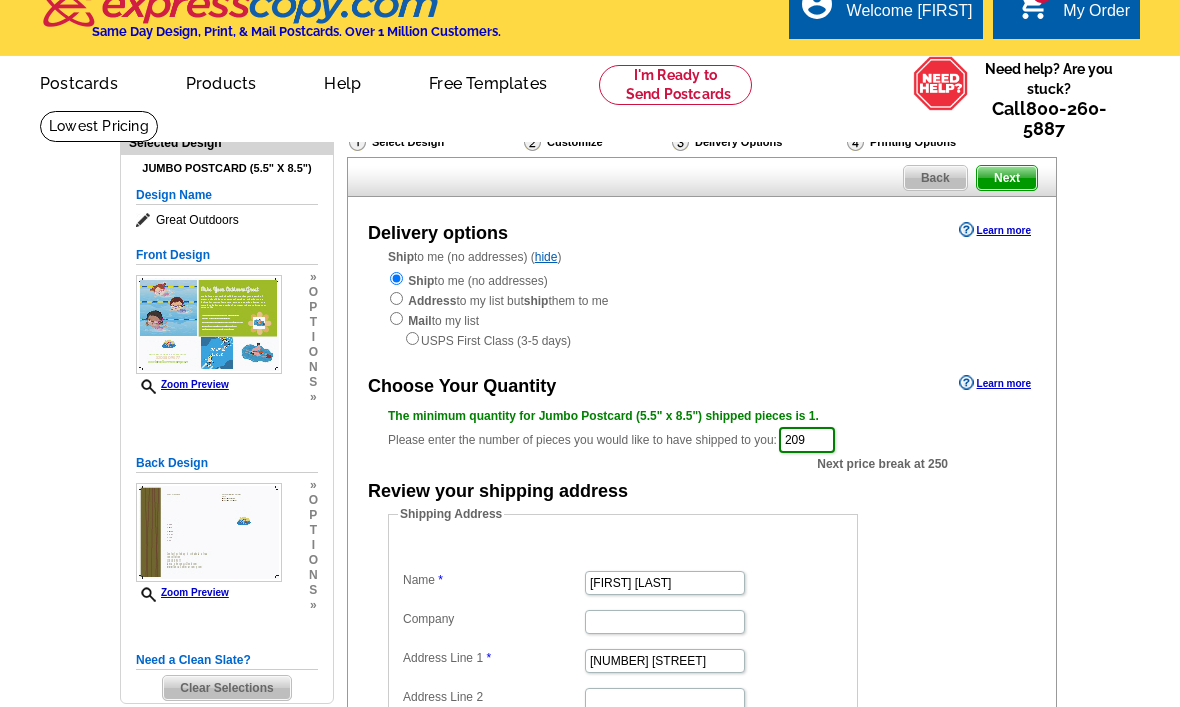 scroll, scrollTop: 0, scrollLeft: 0, axis: both 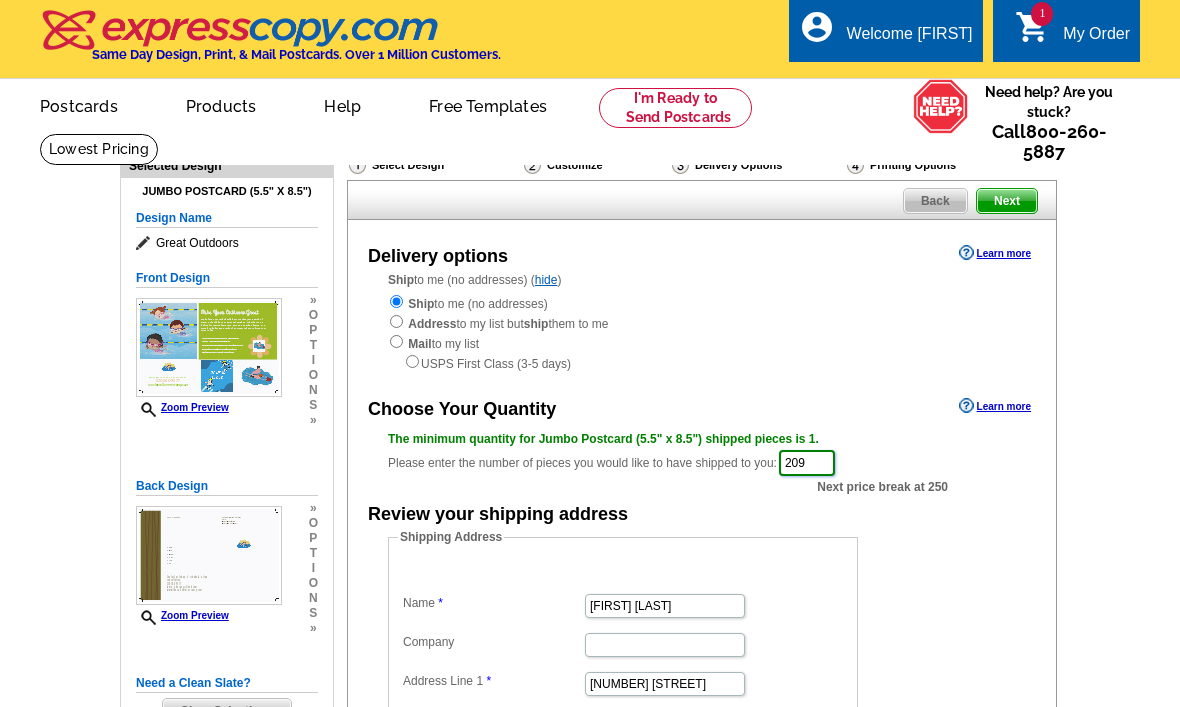 type on "209" 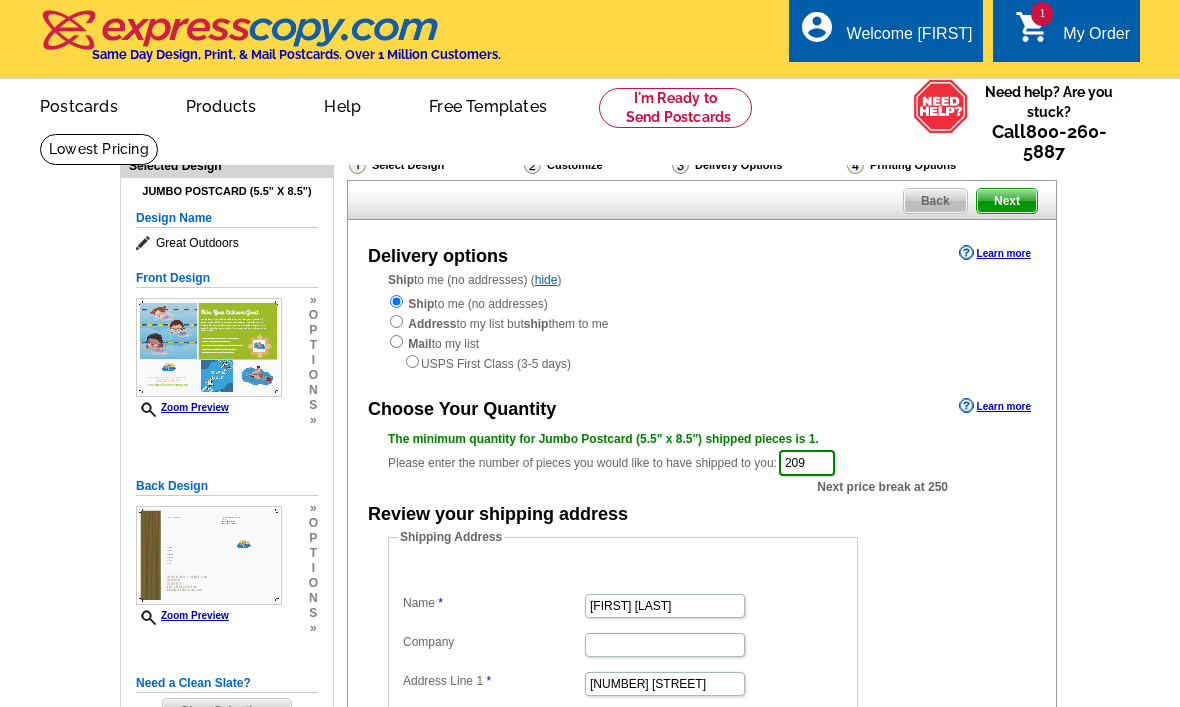 click on "Next" at bounding box center (1007, 201) 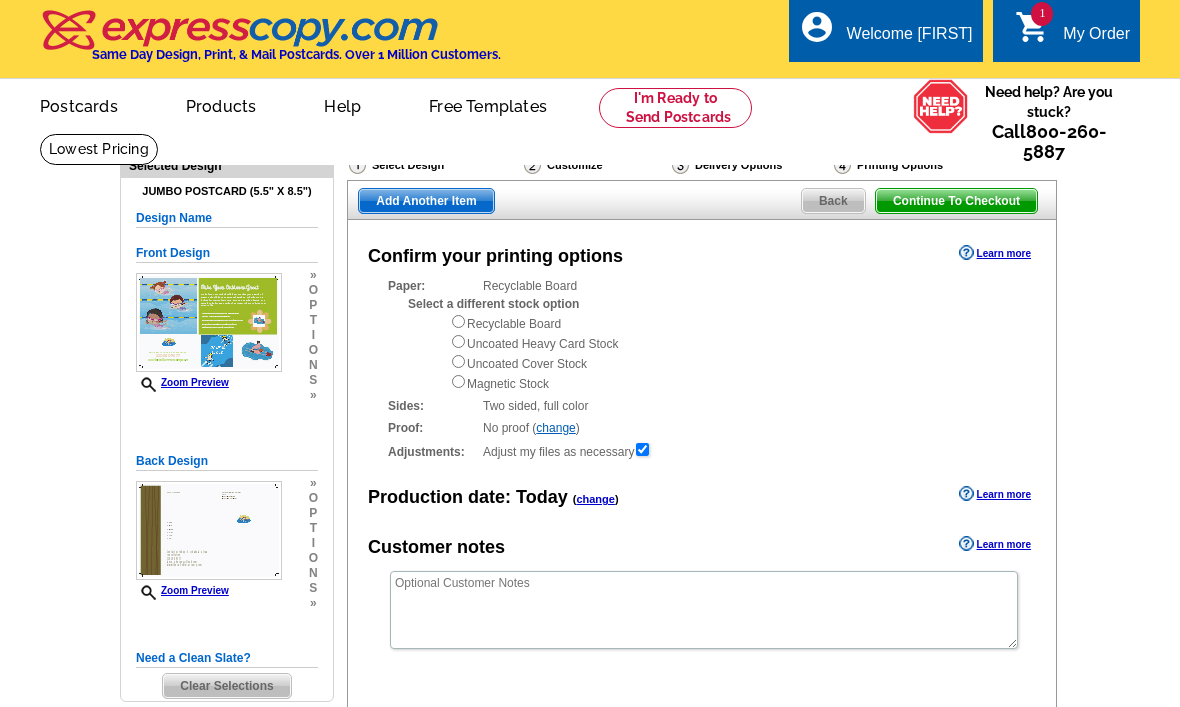 scroll, scrollTop: 0, scrollLeft: 0, axis: both 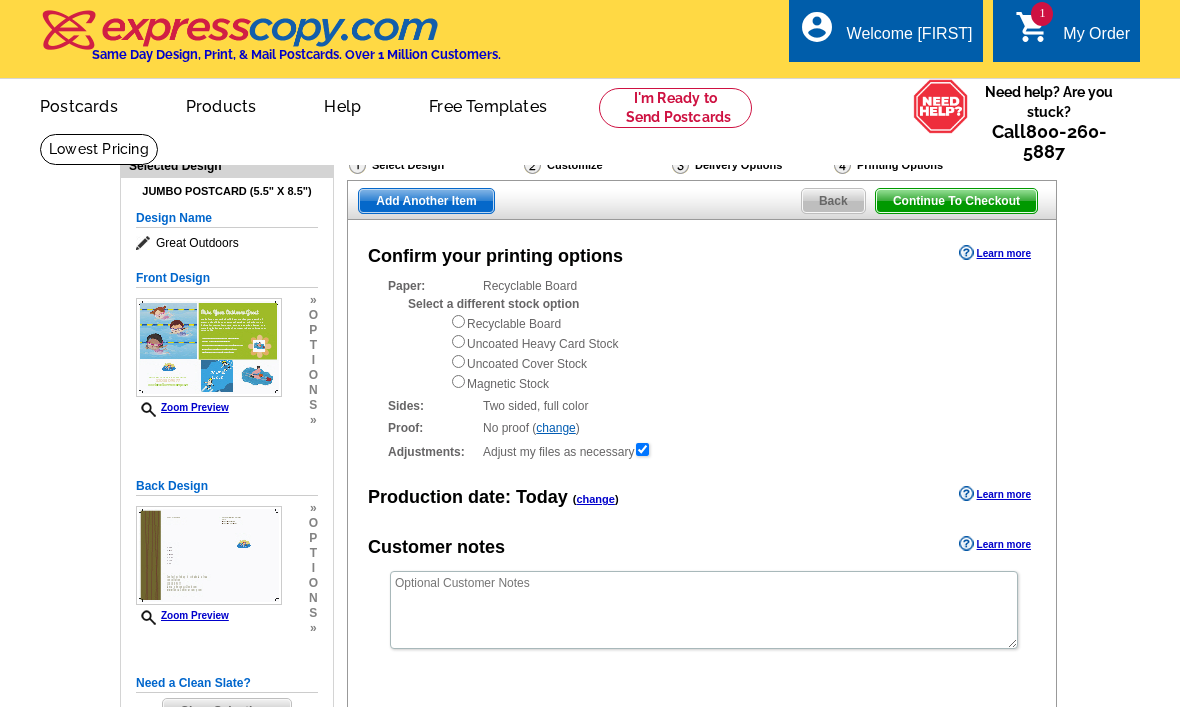 click on "Select a different stock option" at bounding box center [493, 304] 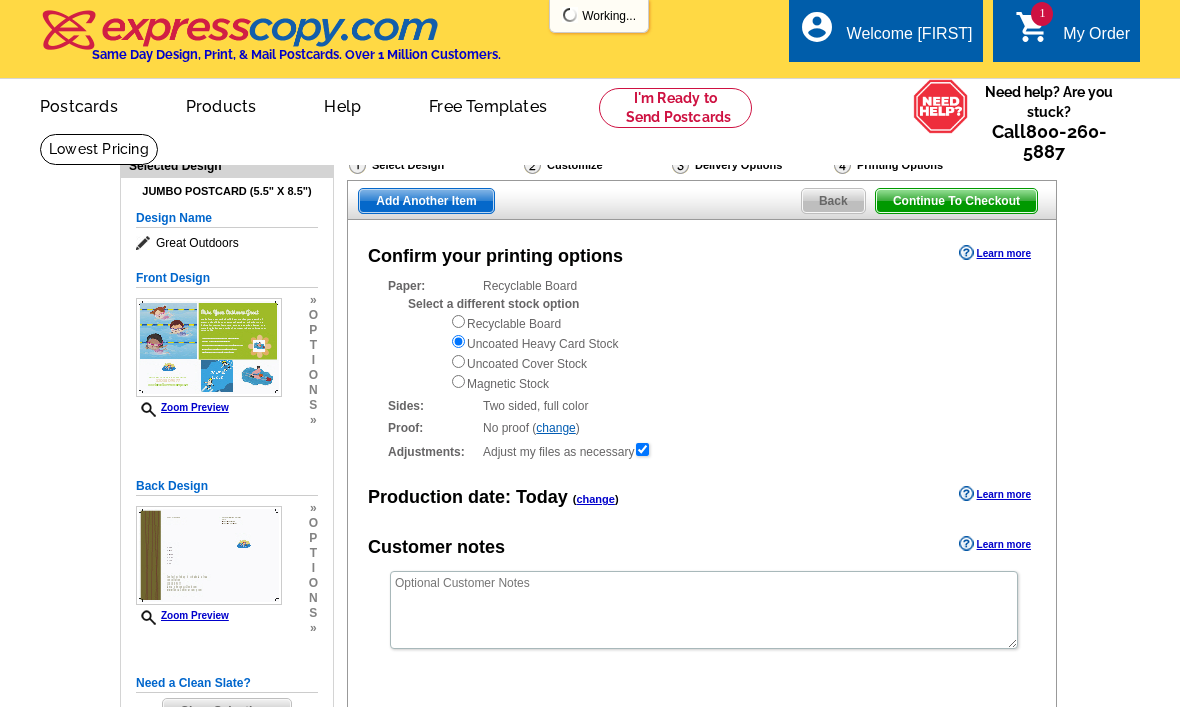 scroll, scrollTop: 0, scrollLeft: 0, axis: both 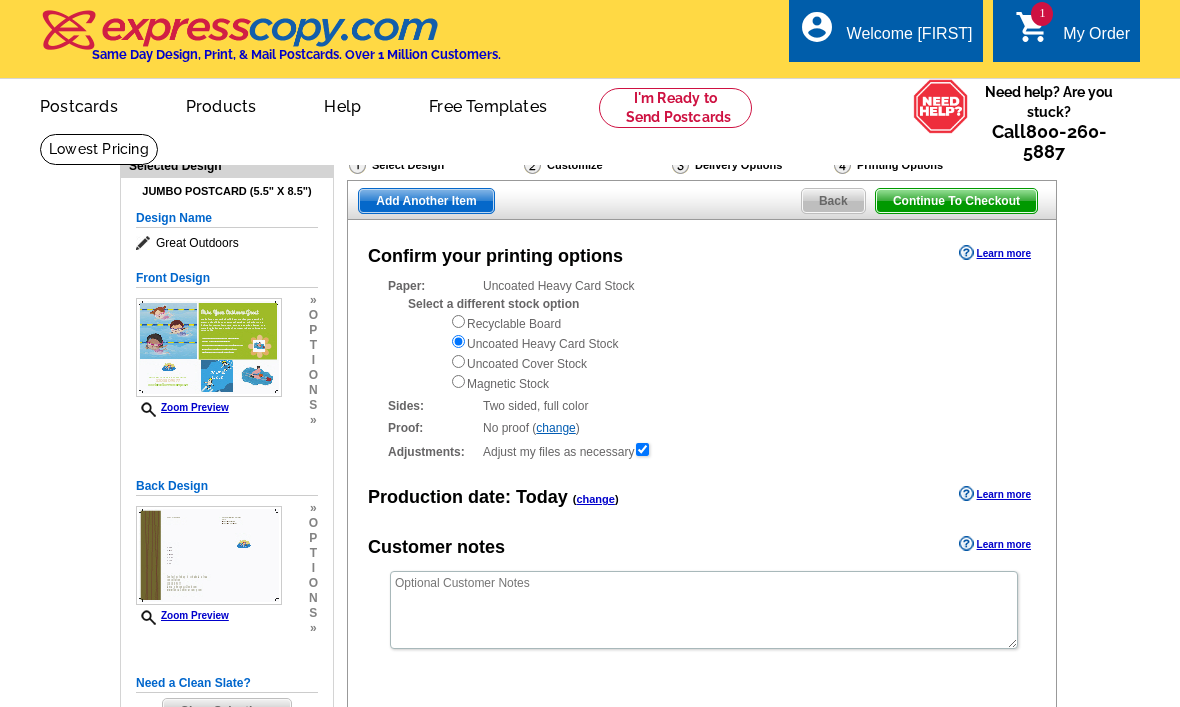 click on "Select Design" at bounding box center [434, 167] 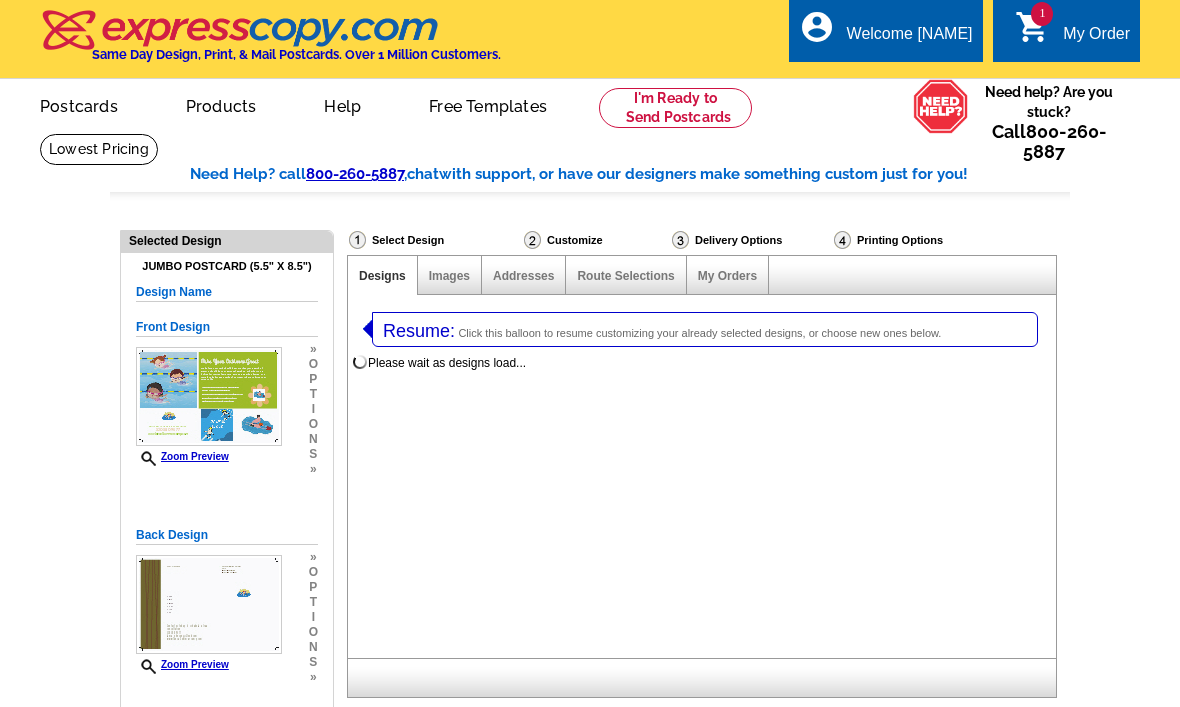 select on "1" 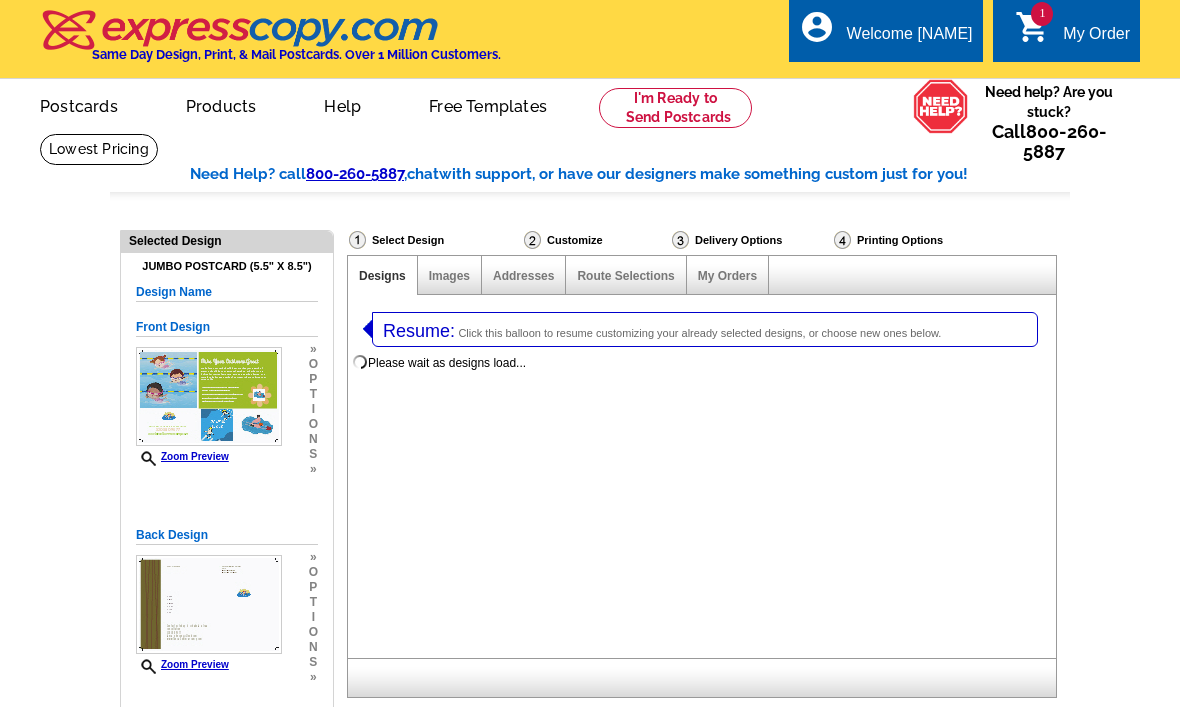 select on "2" 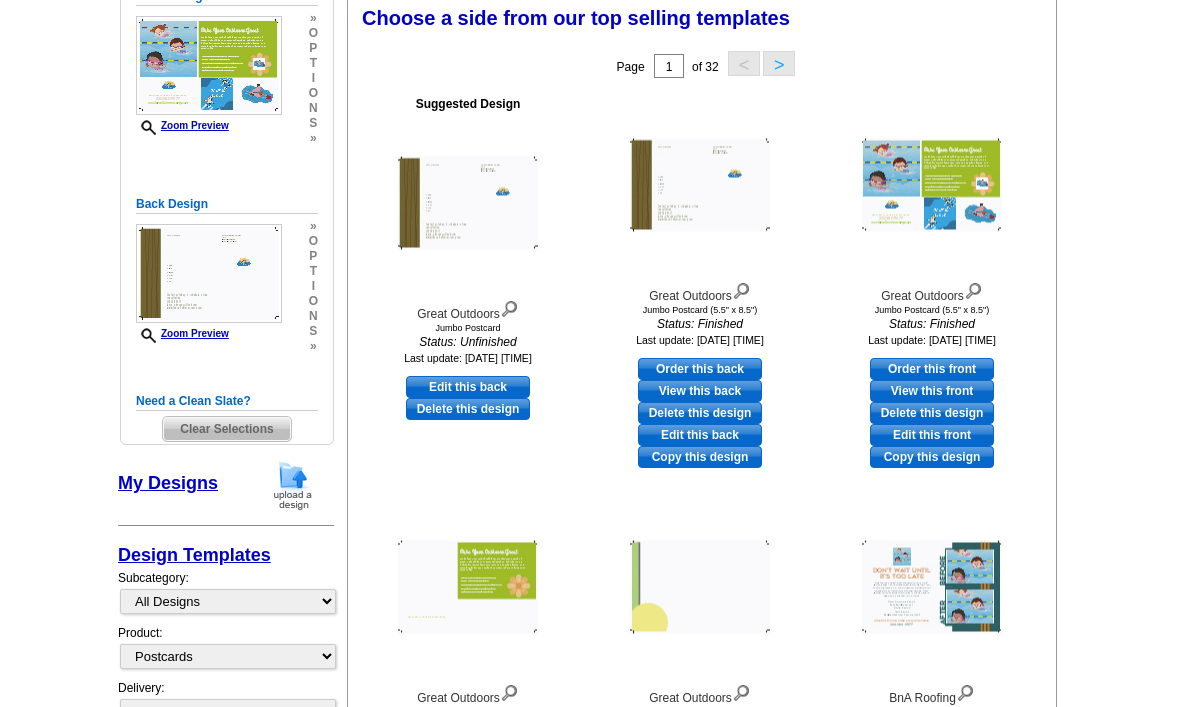scroll, scrollTop: 359, scrollLeft: 0, axis: vertical 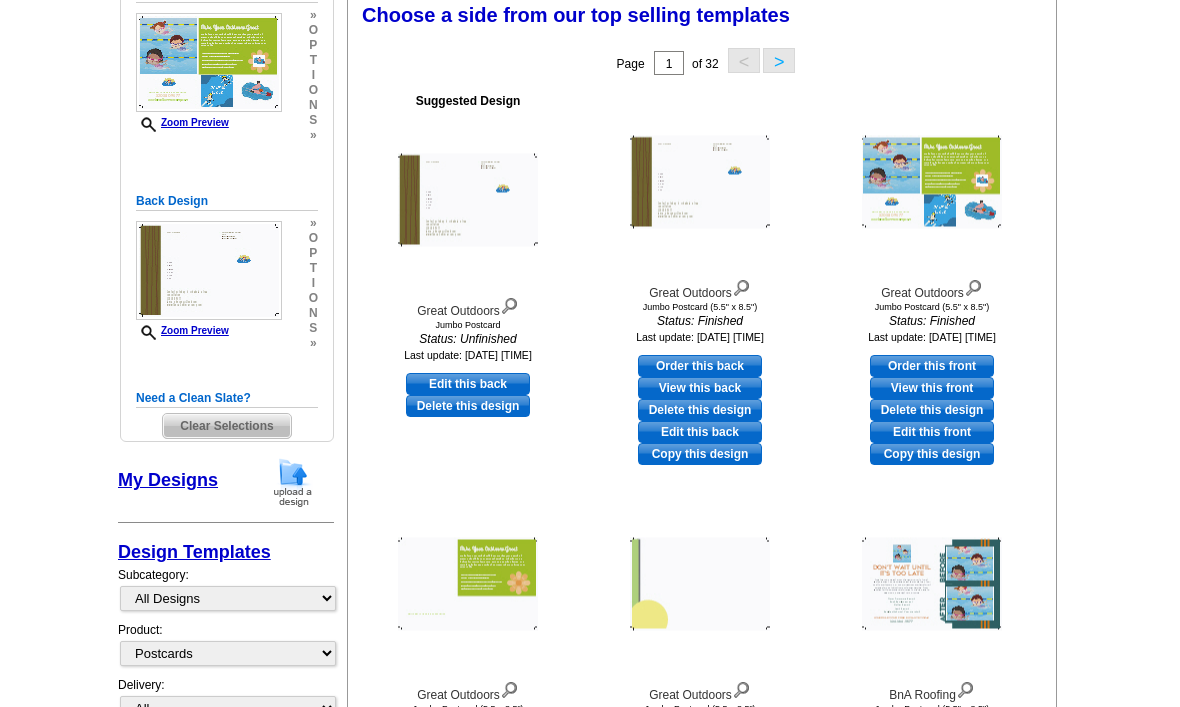 click on "Delete this design" at bounding box center [468, 406] 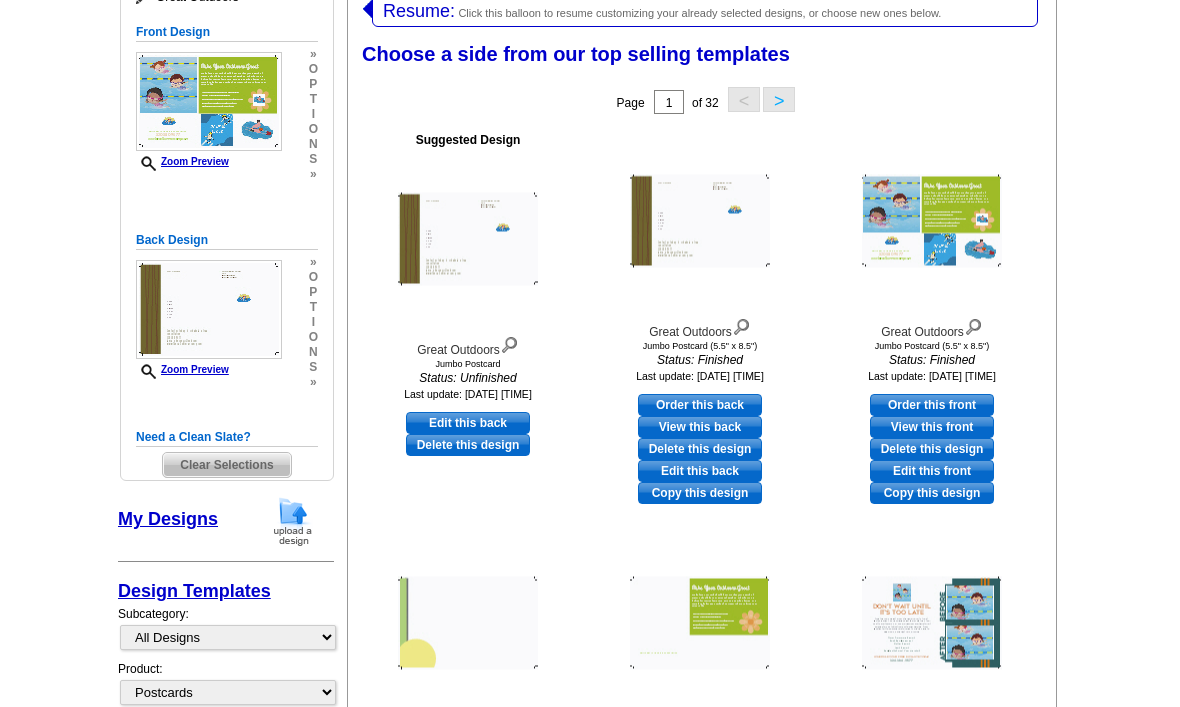 scroll, scrollTop: 329, scrollLeft: 0, axis: vertical 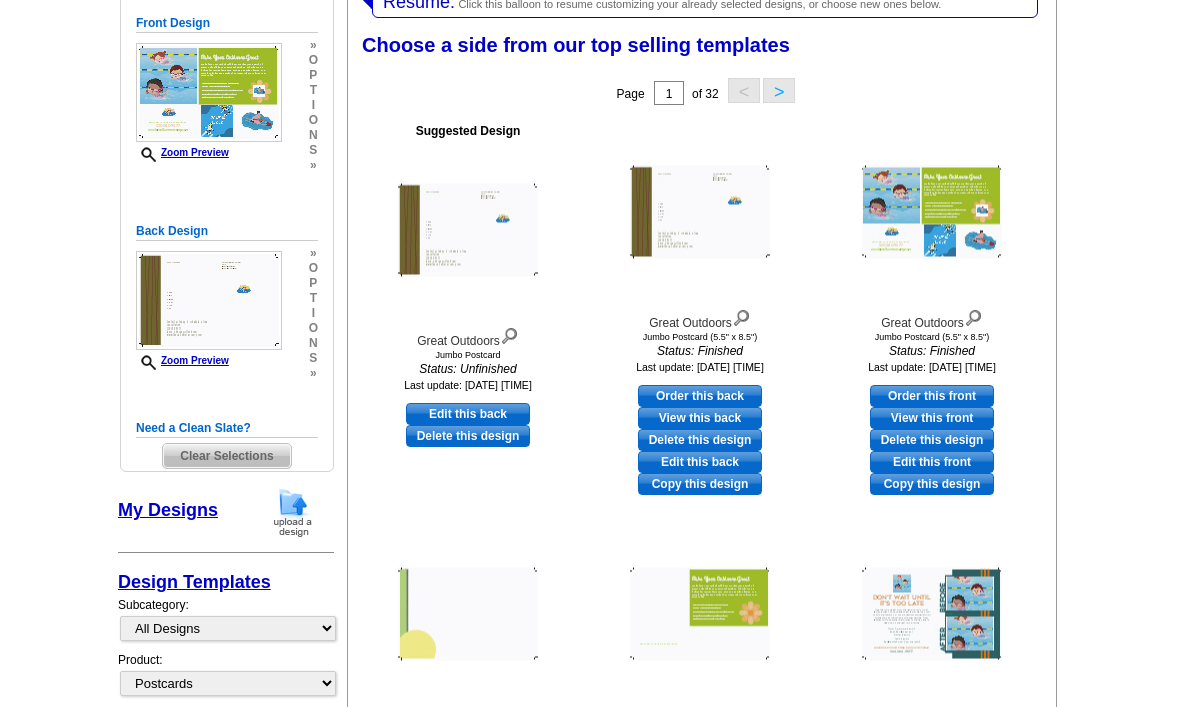 click on "Clear Selections" at bounding box center [226, 456] 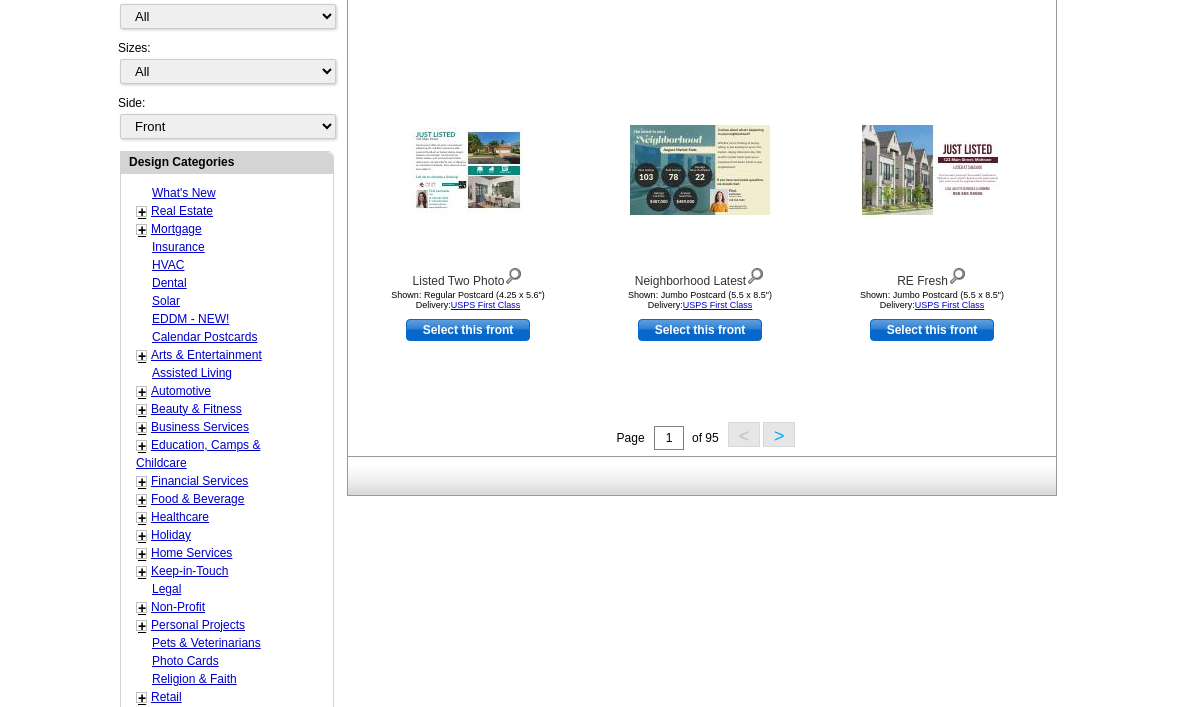 scroll, scrollTop: 667, scrollLeft: 0, axis: vertical 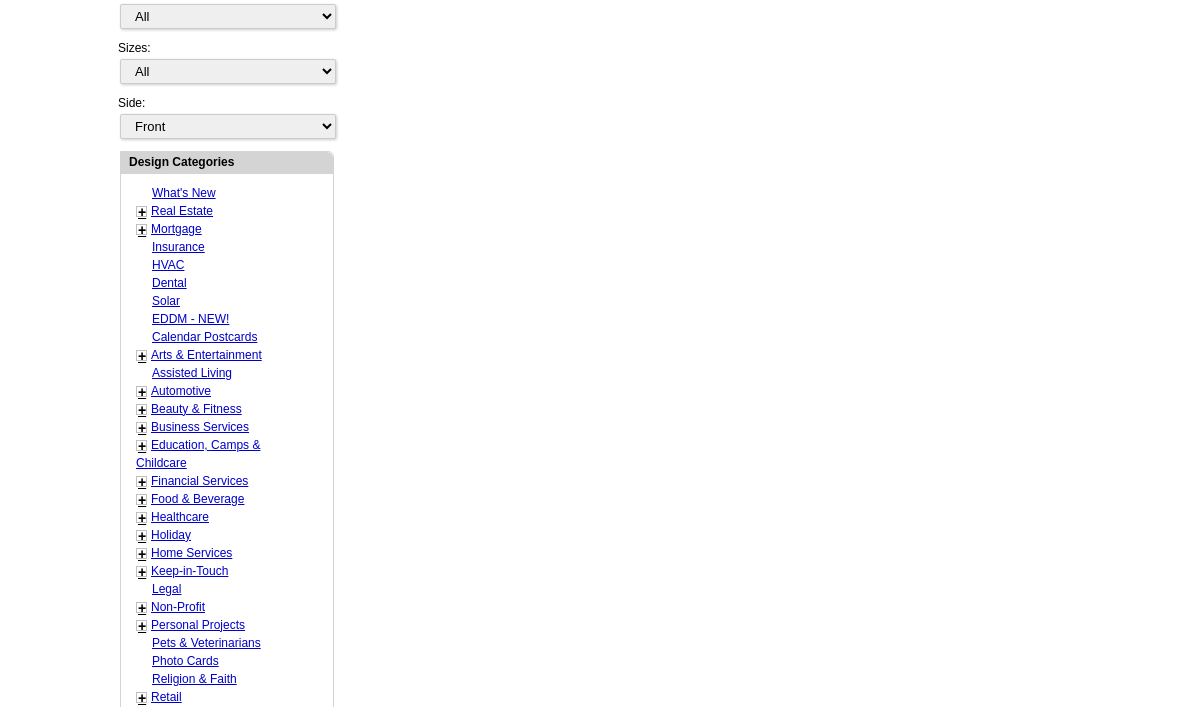 click on "Business Services" at bounding box center (200, 427) 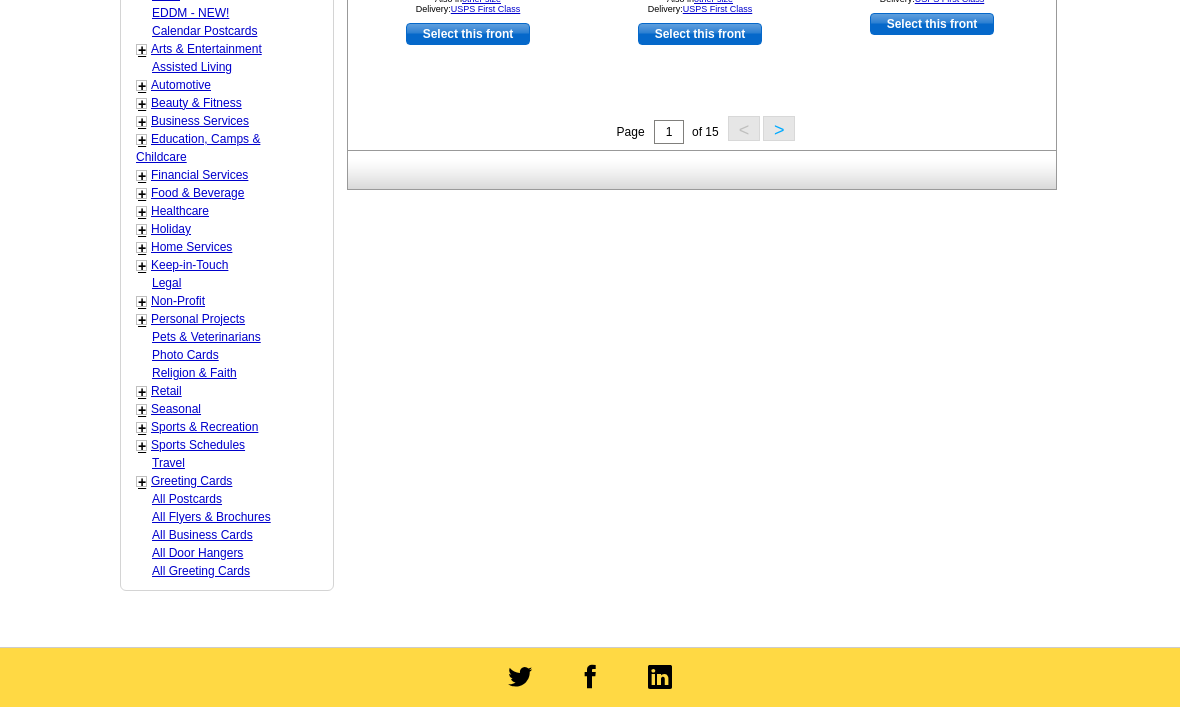 scroll, scrollTop: 973, scrollLeft: 0, axis: vertical 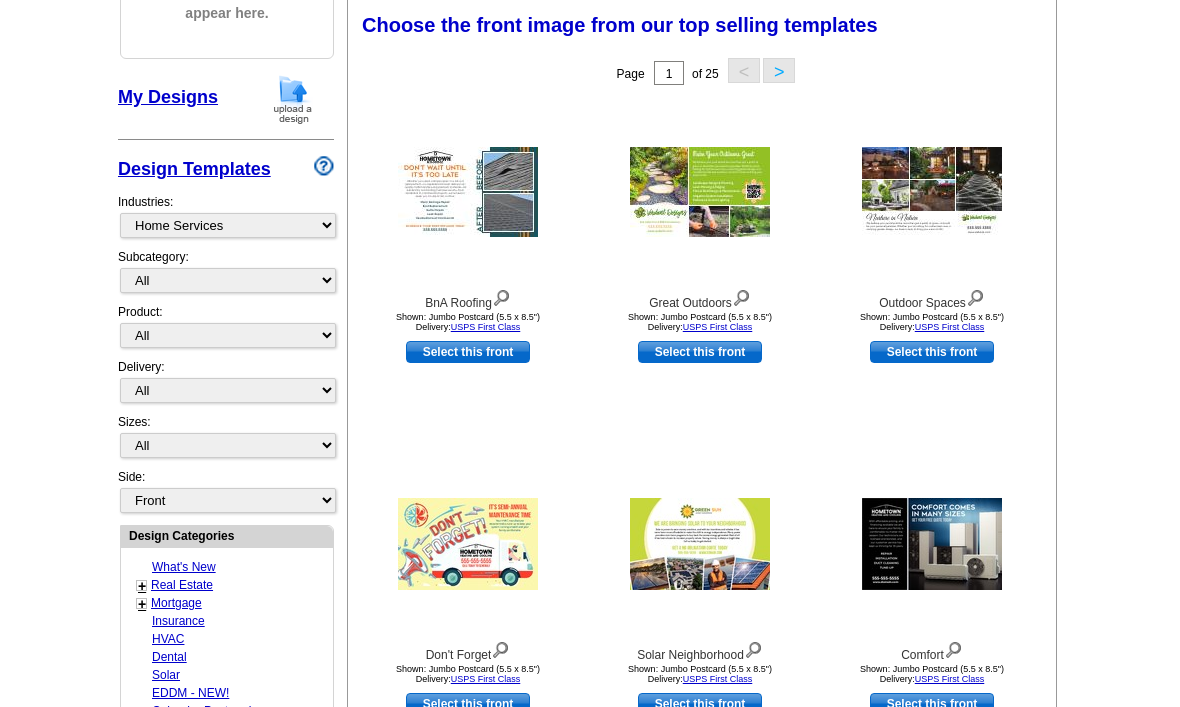 click on "Select this front" at bounding box center (932, 352) 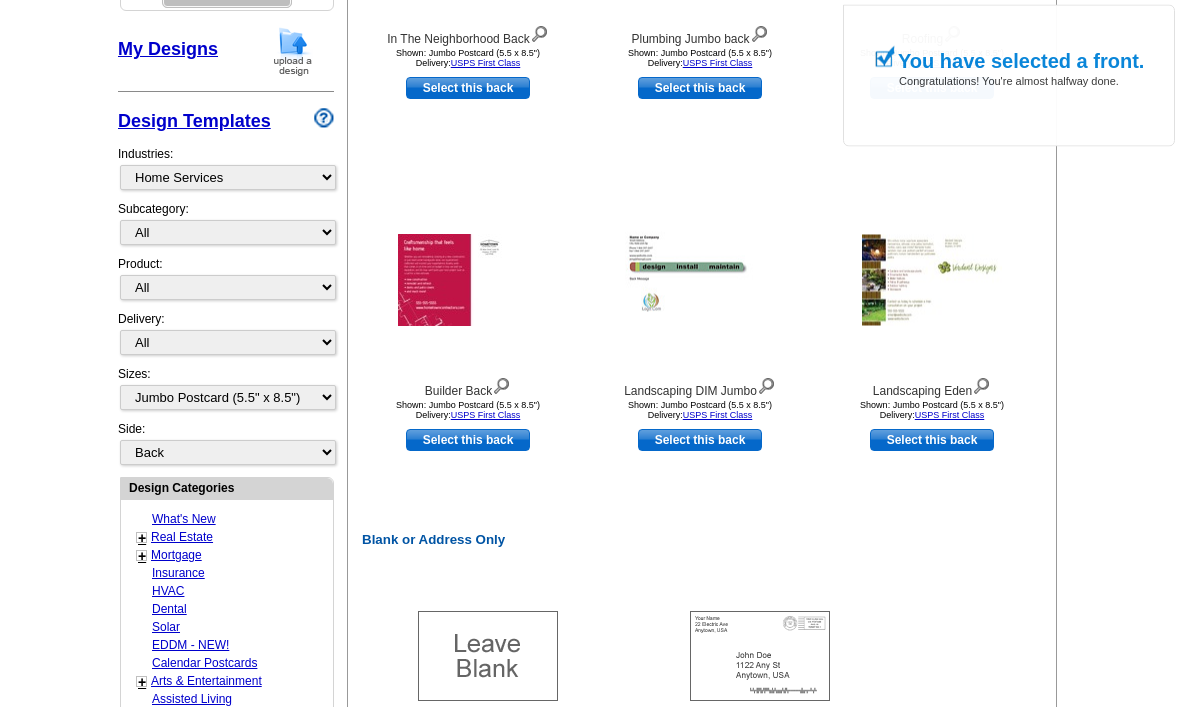 scroll, scrollTop: 562, scrollLeft: 0, axis: vertical 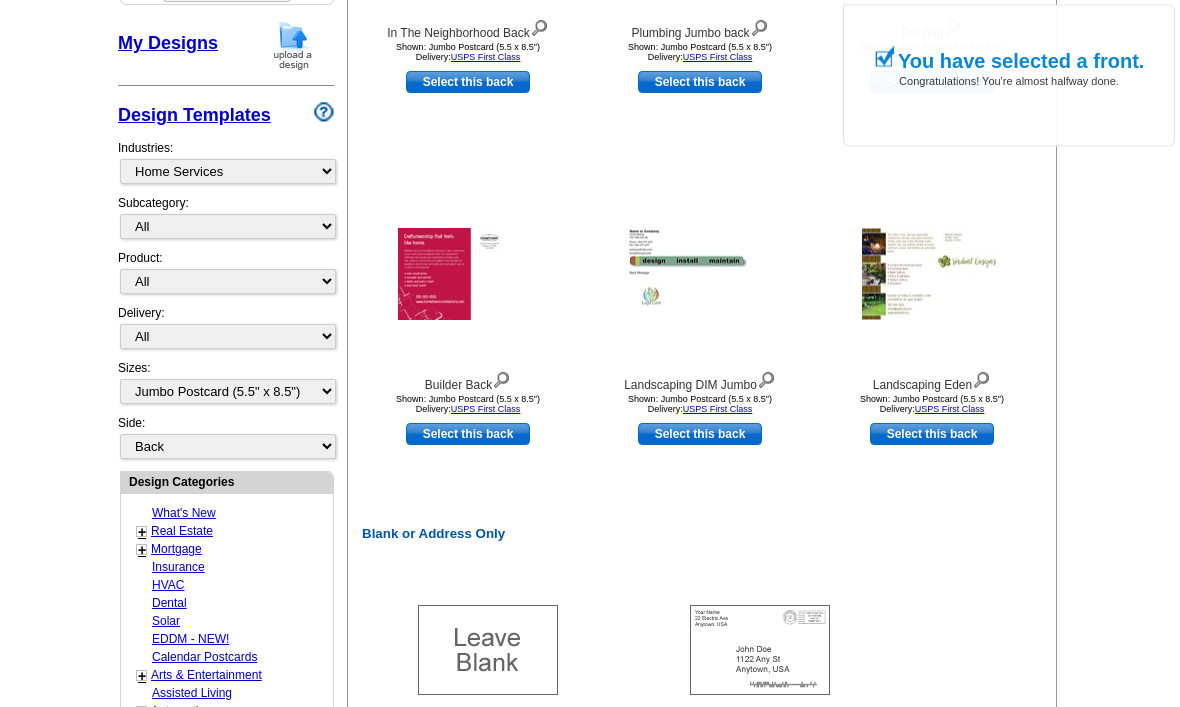 click on "Select this back" at bounding box center [932, 435] 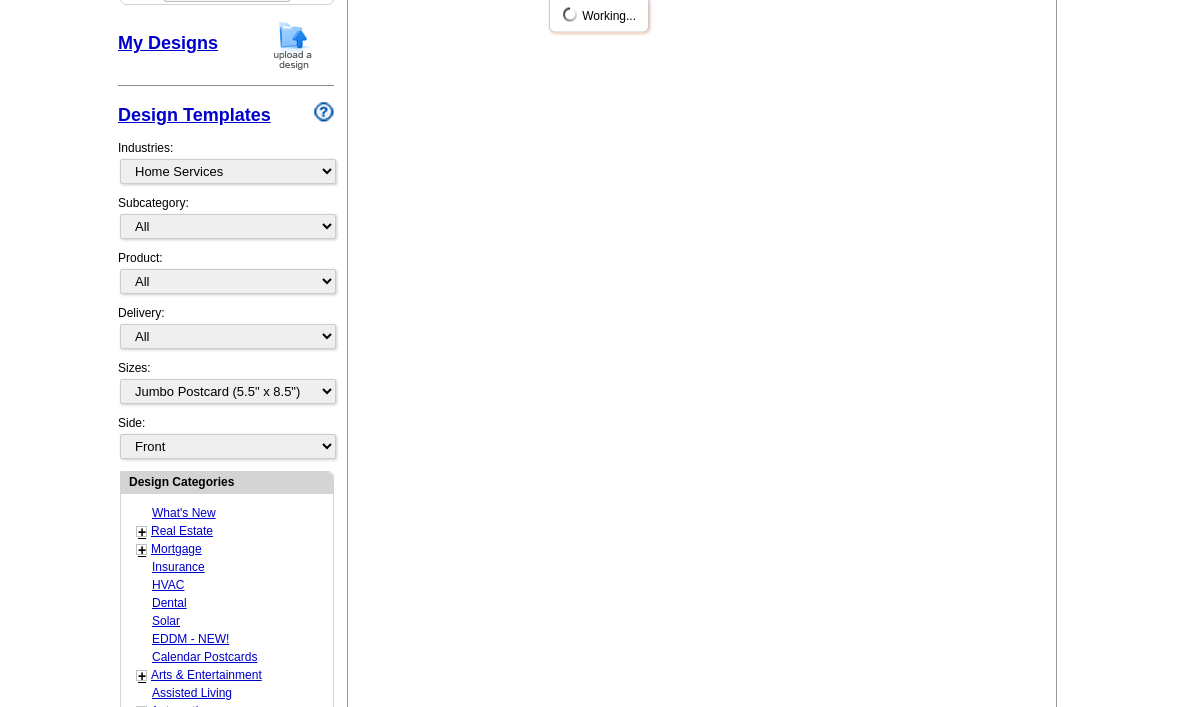 scroll, scrollTop: 563, scrollLeft: 0, axis: vertical 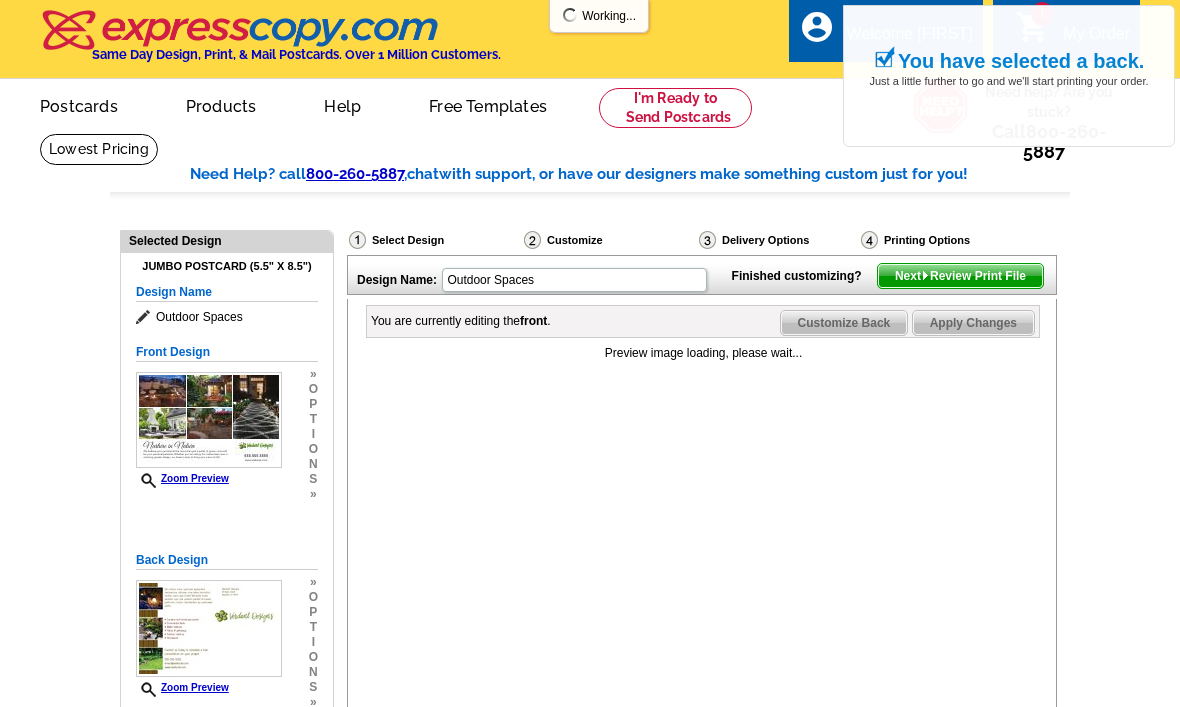 click on "Preview image loading, please wait..." at bounding box center (703, 526) 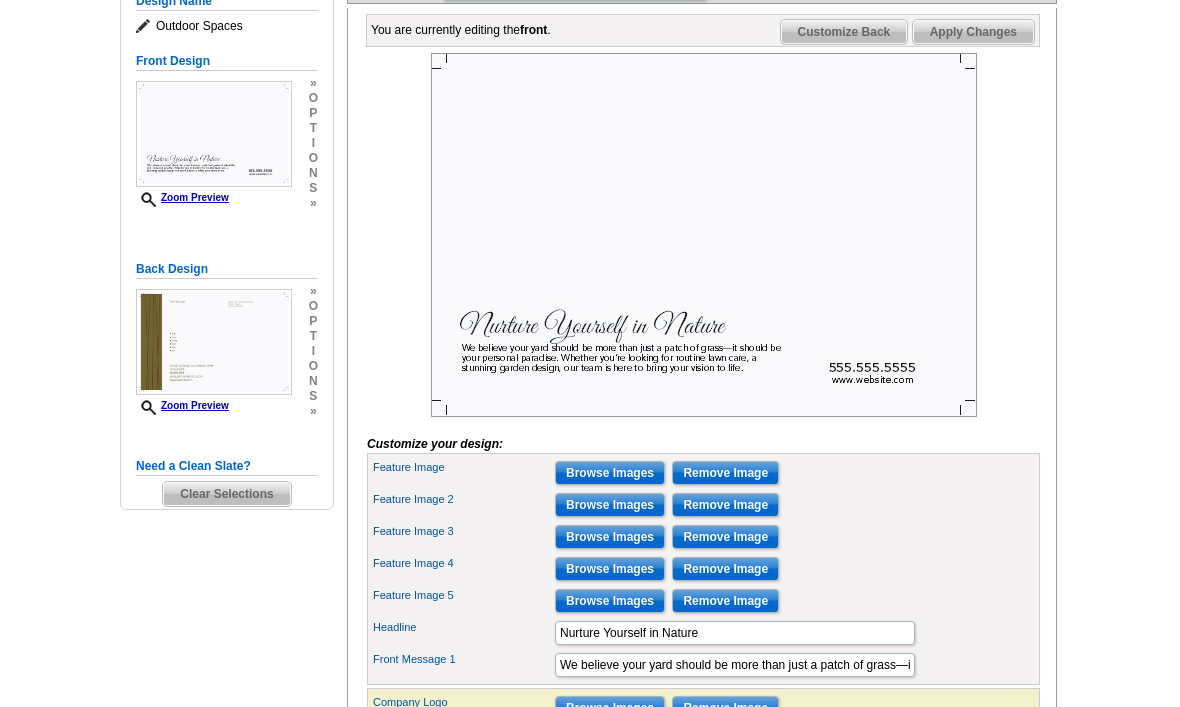 scroll, scrollTop: 287, scrollLeft: 0, axis: vertical 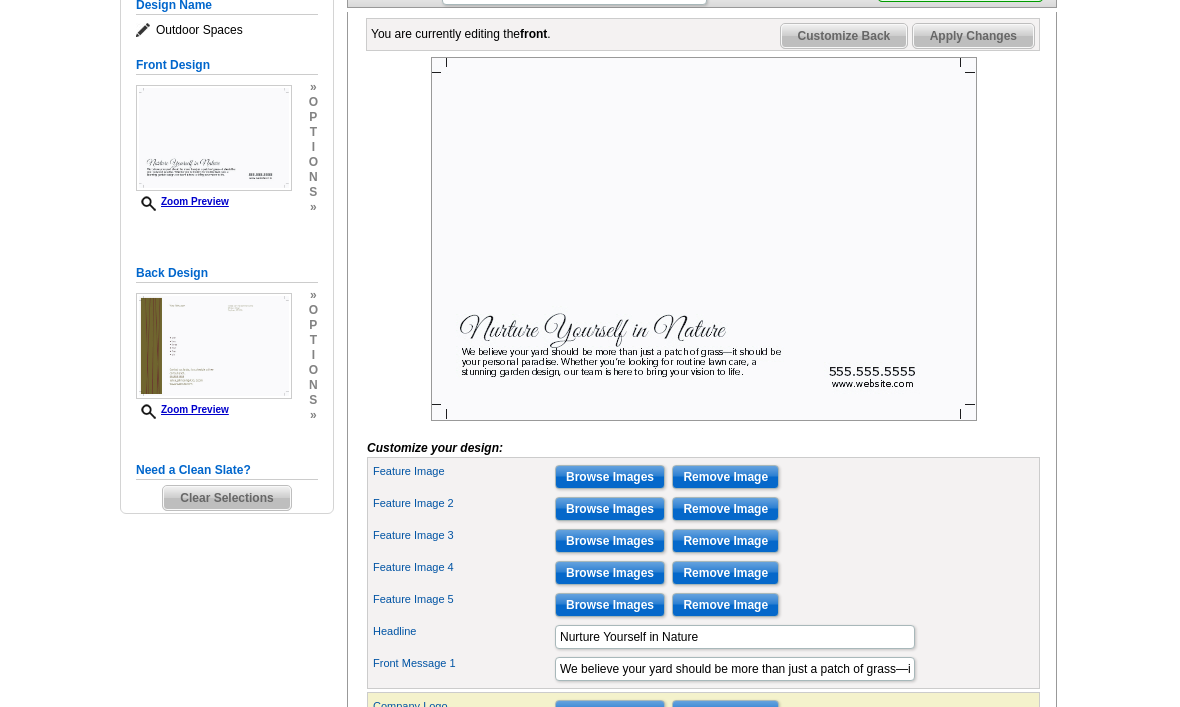 click on "Customize your design:
Feature Image
Browse Images
Remove Image
Feature Image 2
Browse Images
Remove Image
Feature Image 3
Headline ST" at bounding box center [703, 426] 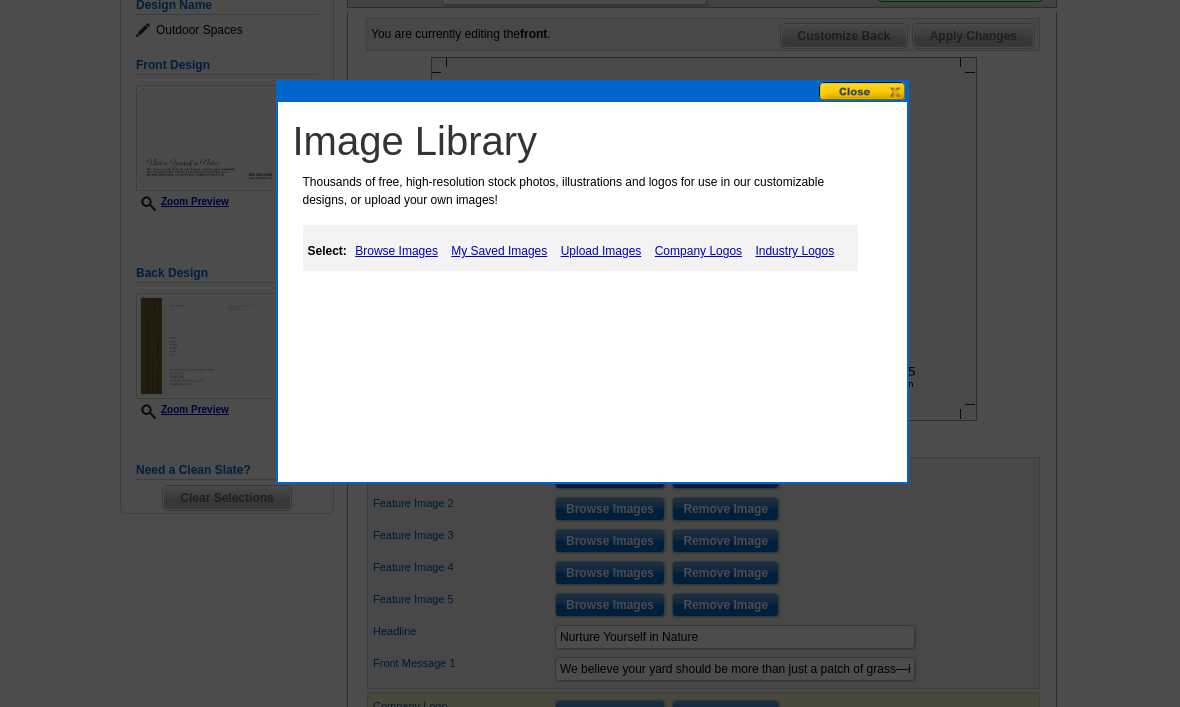 click on "Upload Images" at bounding box center (601, 251) 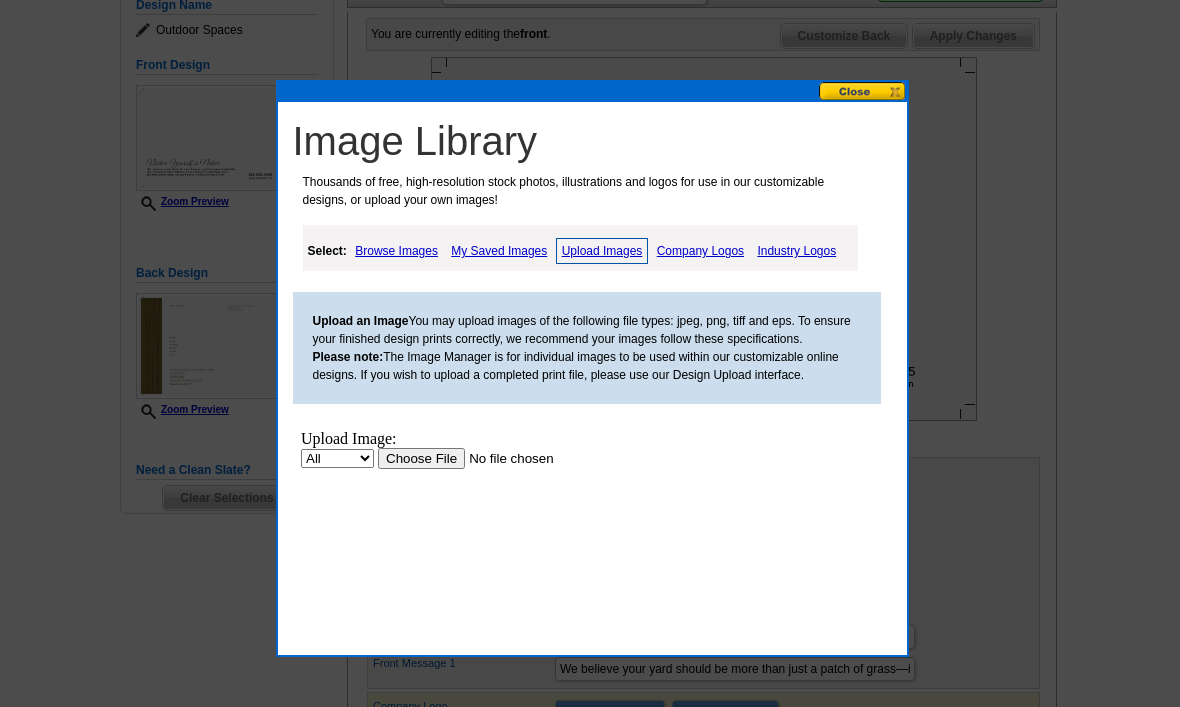 scroll, scrollTop: 0, scrollLeft: 0, axis: both 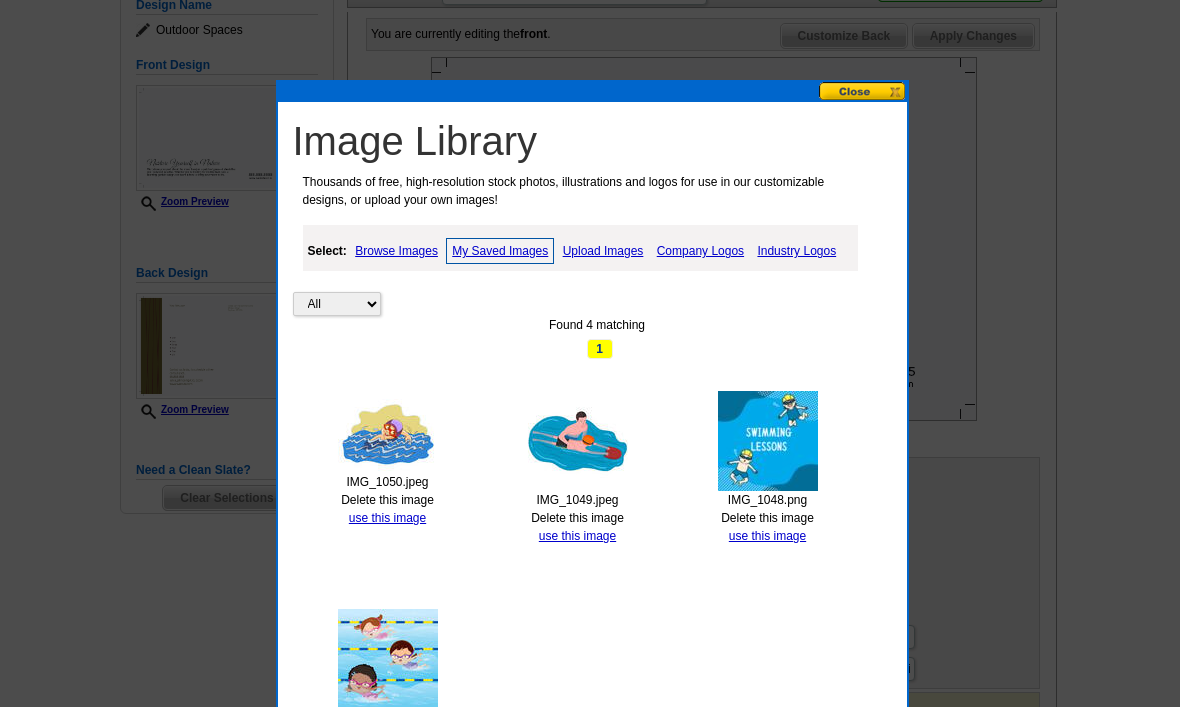 click on "use this image" at bounding box center (387, 754) 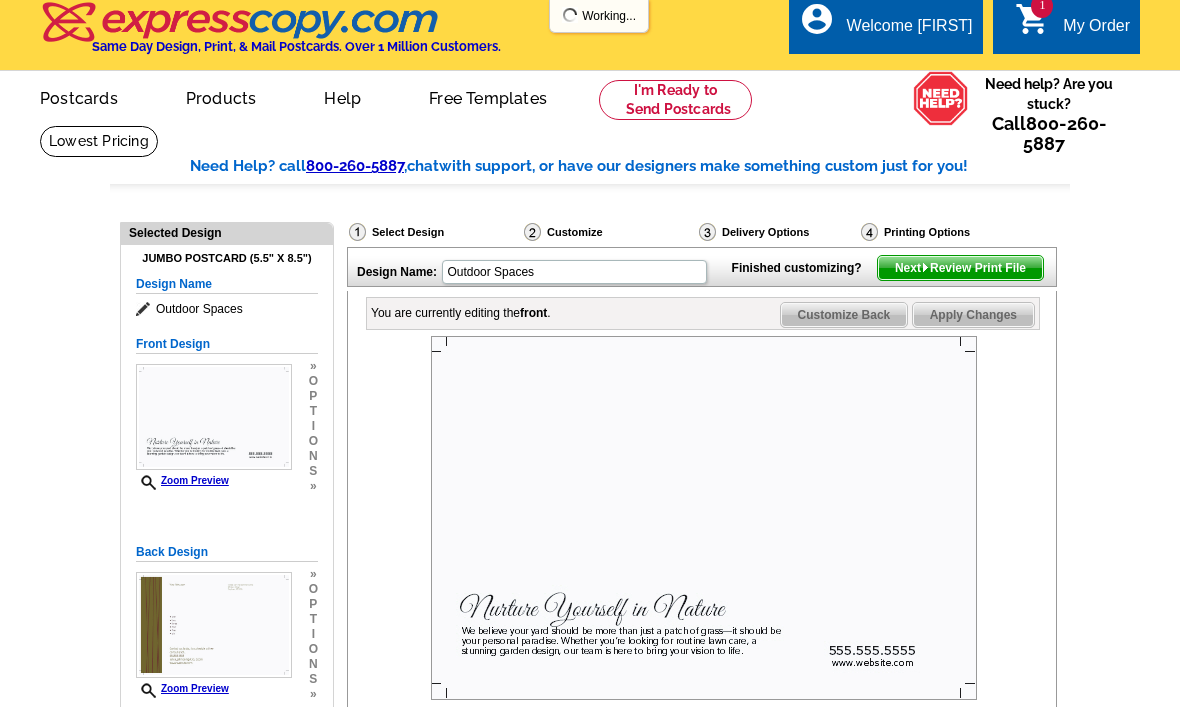click on "account_circle
Same Day Design, Print, & Mail Postcards. Over 1 Million Customers.
account_circle
Welcome [FIRST]
My Account Logout
1
shopping_cart
My Order" at bounding box center (590, 32) 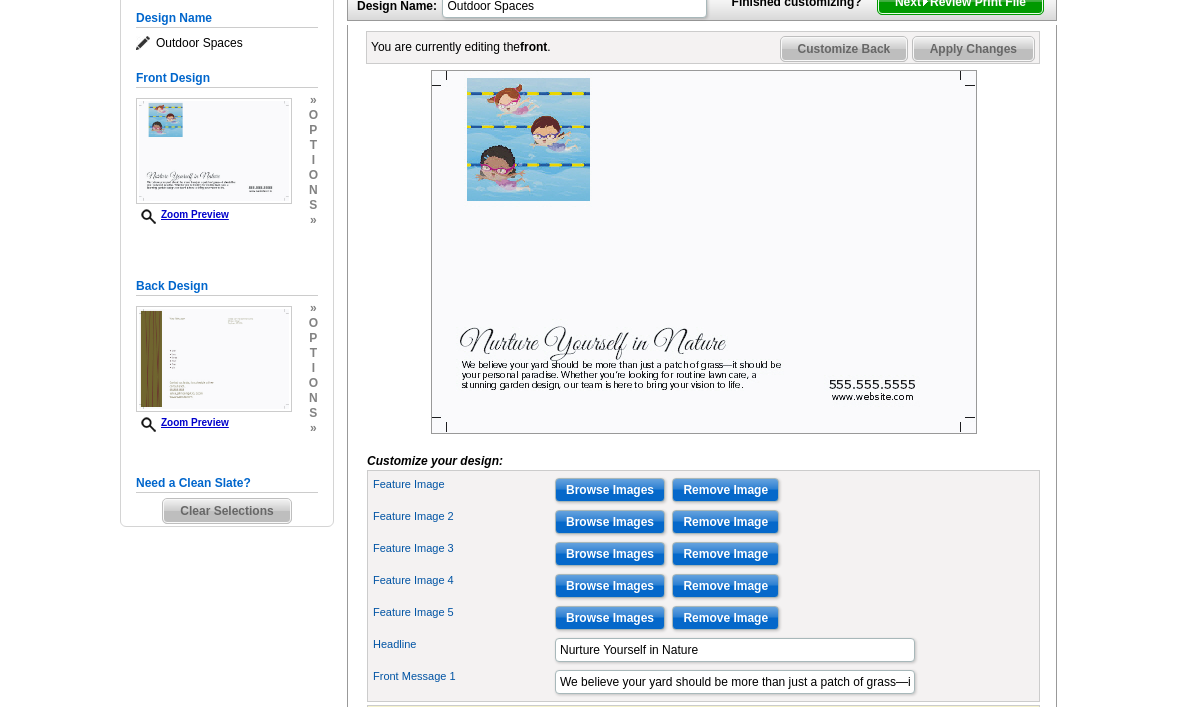 scroll, scrollTop: 274, scrollLeft: 0, axis: vertical 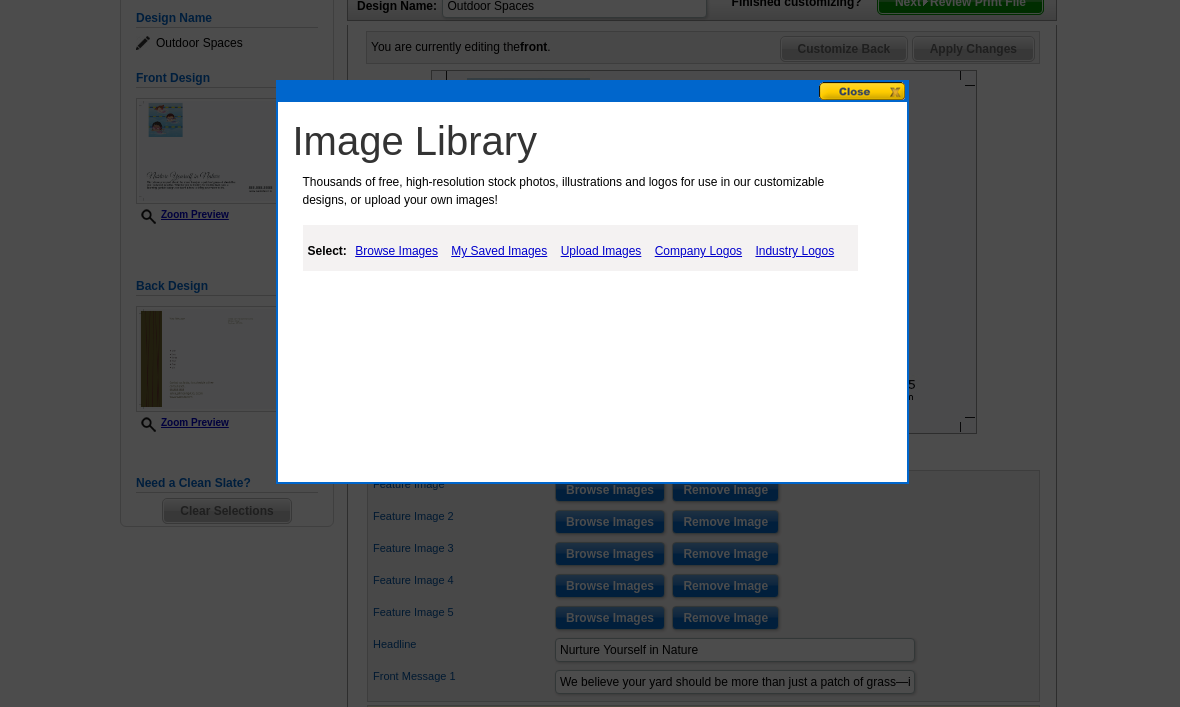 click on "My Saved Images" at bounding box center (499, 251) 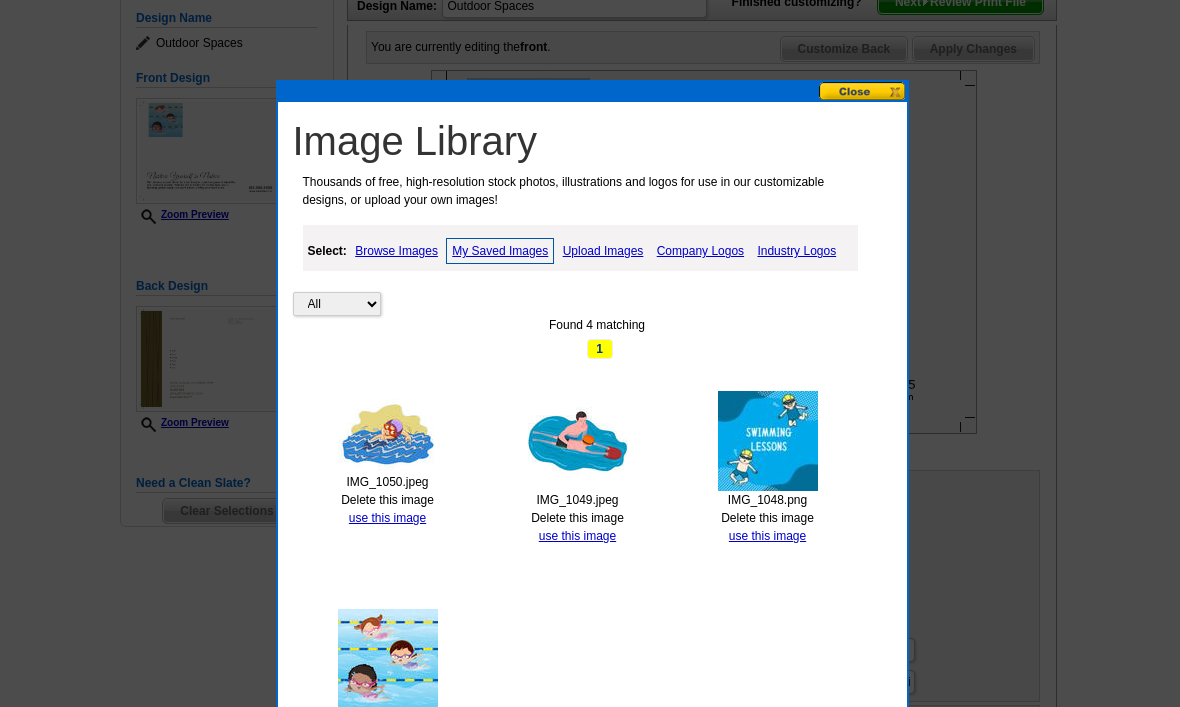 click on "use this image" at bounding box center (767, 536) 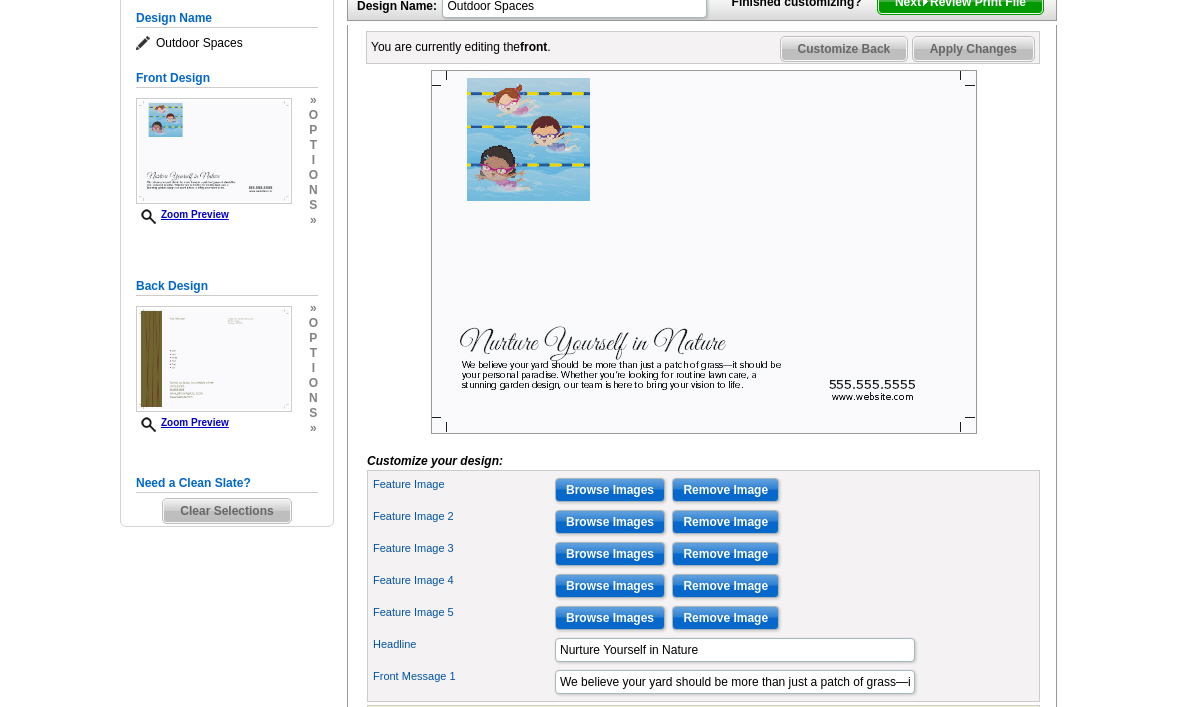 scroll, scrollTop: 0, scrollLeft: 0, axis: both 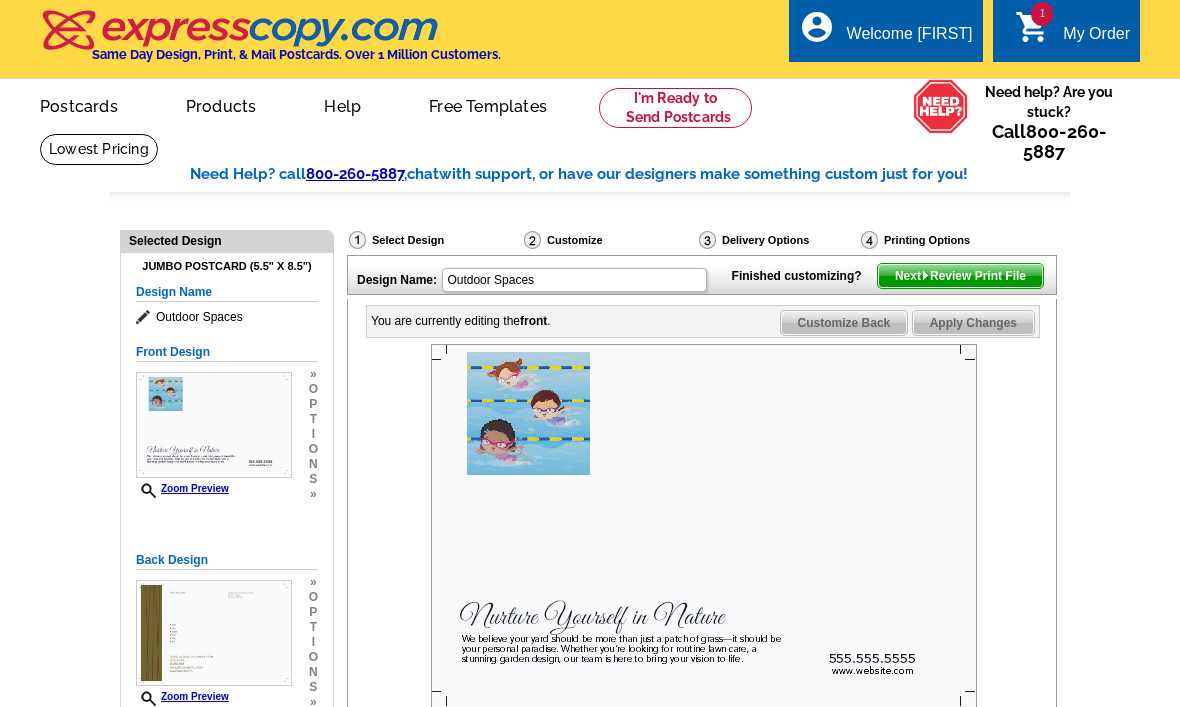 click at bounding box center [704, 526] 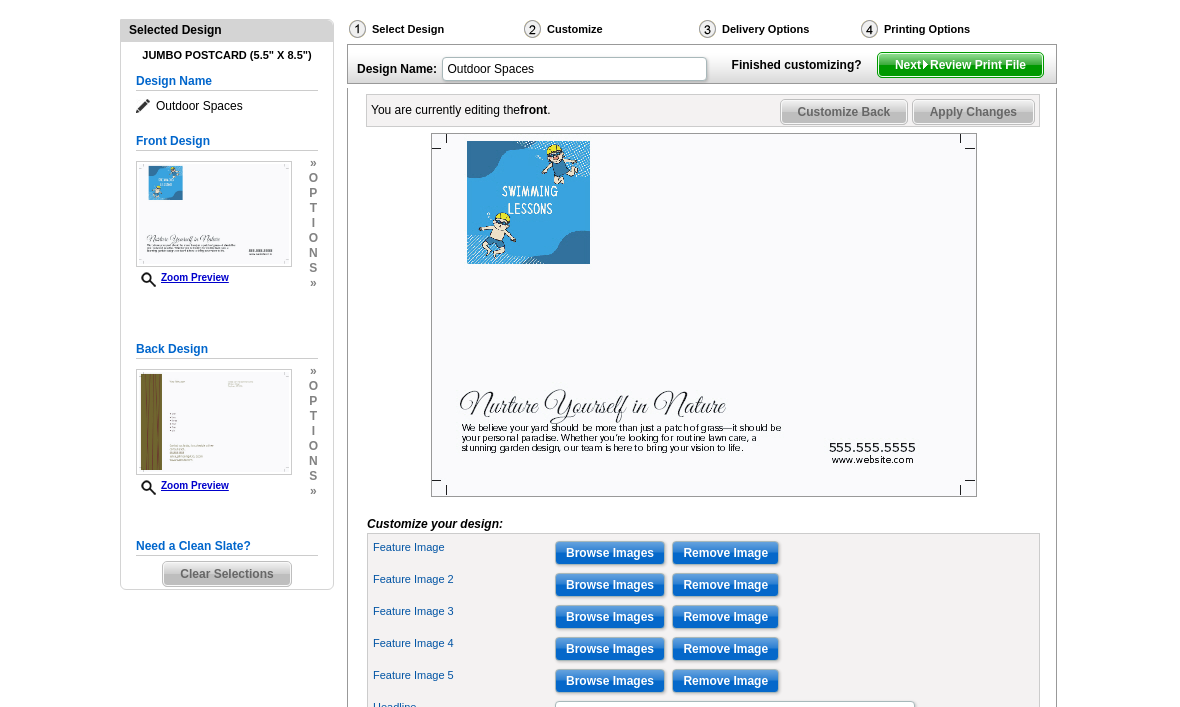 click on "Browse Images" at bounding box center (610, 554) 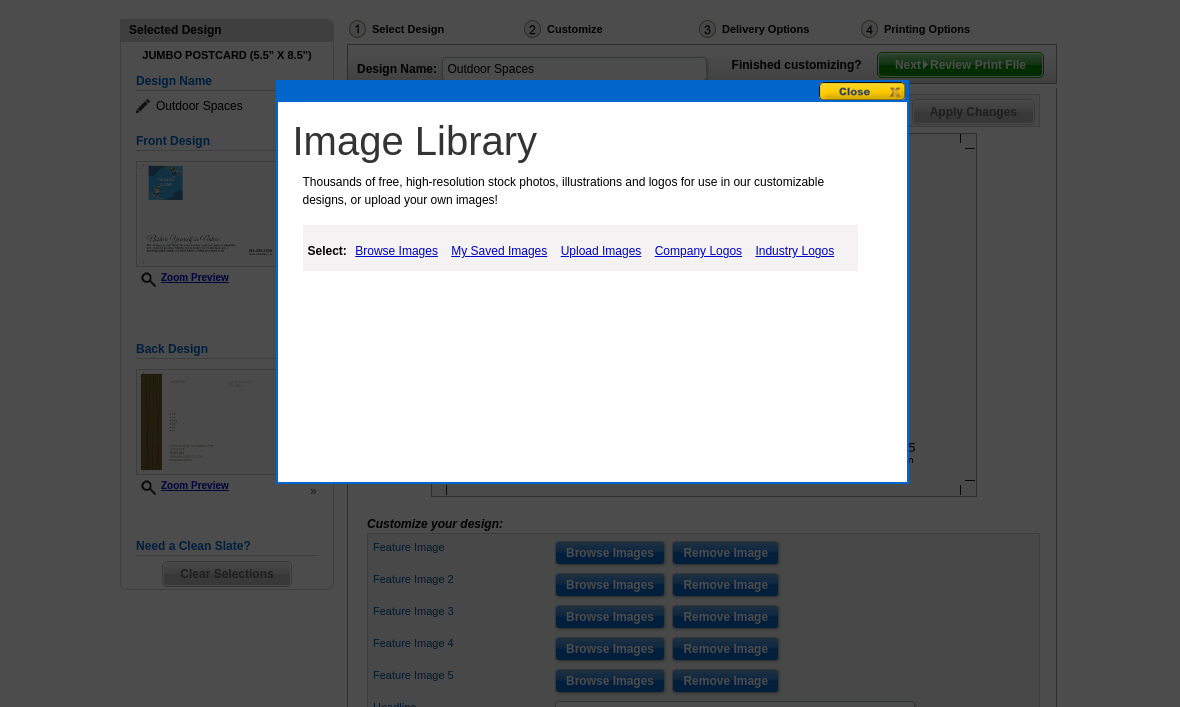 click on "Upload Images" at bounding box center (601, 251) 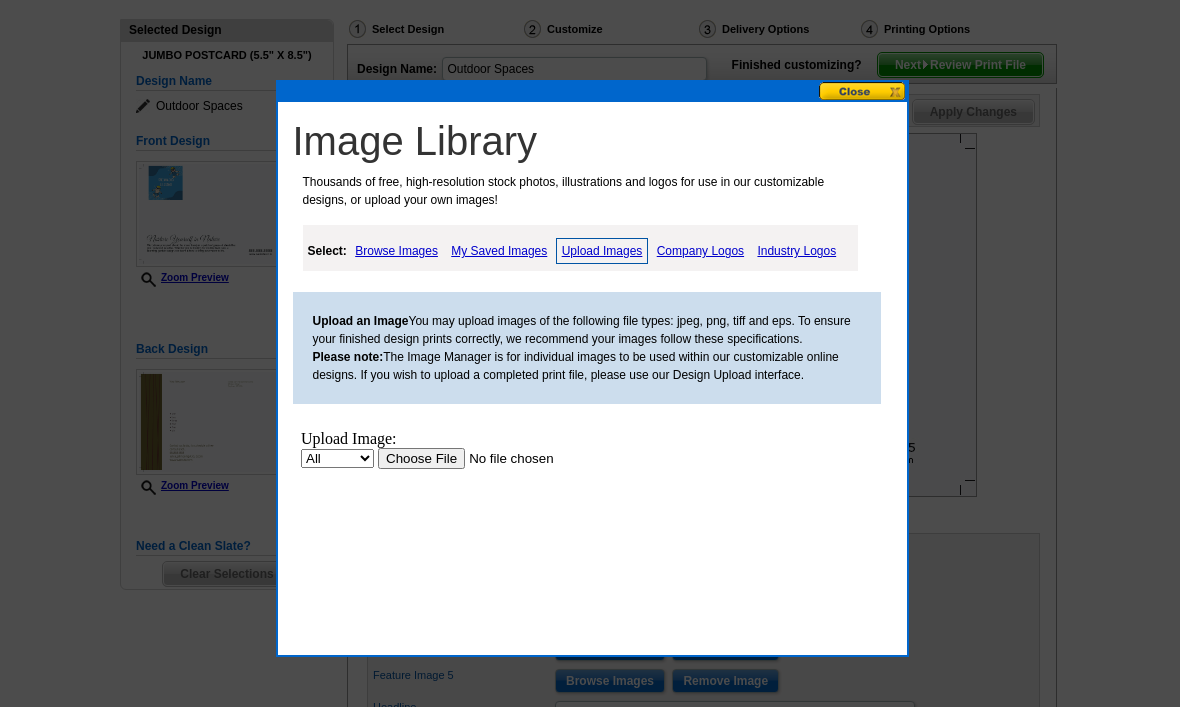 scroll, scrollTop: 0, scrollLeft: 0, axis: both 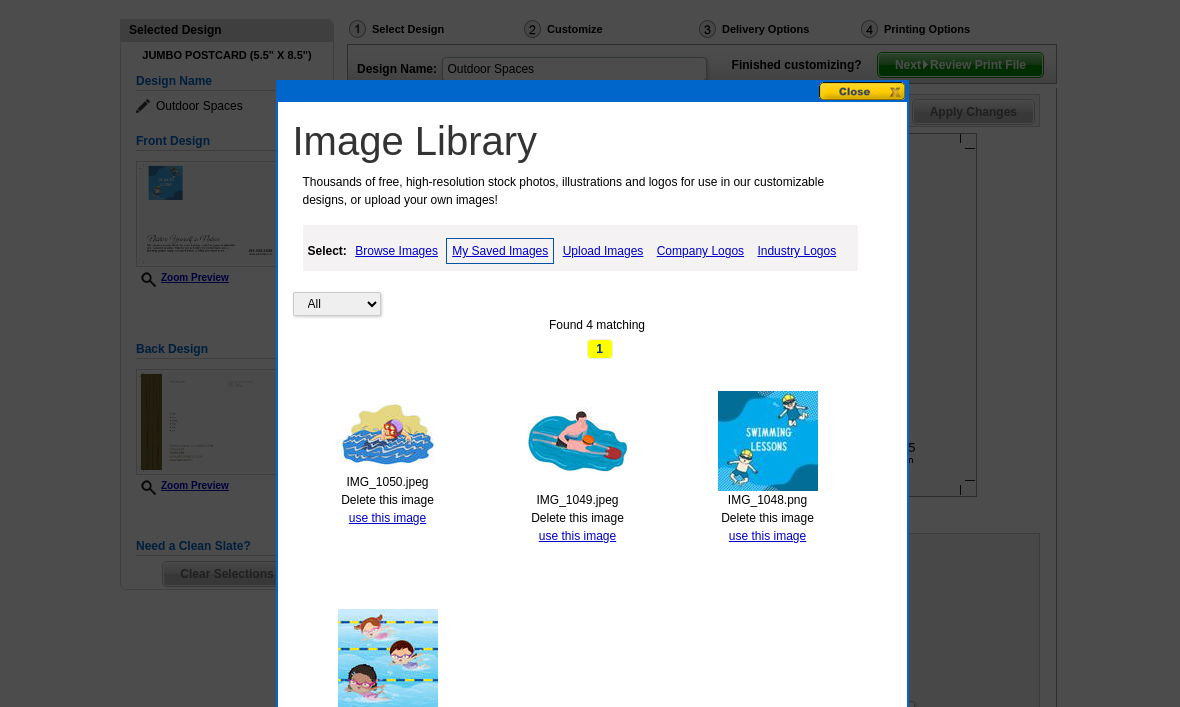 click on "All Property Found 4 matching 1 IMG_1050.jpeg  Delete this image  use this image IMG_1049.jpeg  Delete this image  use this image IMG_1048.png  Delete this image  use this image IMG_0626.jpeg  Delete this image  use this image Found 4 matching 1" at bounding box center (597, 531) 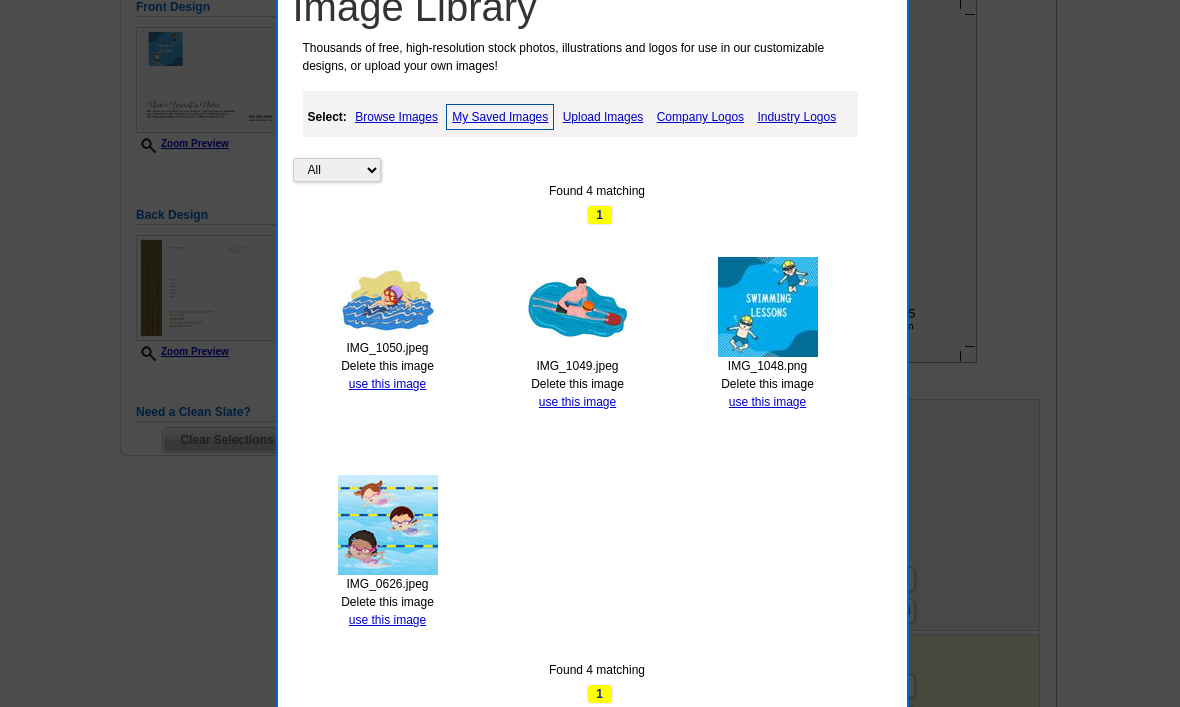 click on "use this image" at bounding box center (387, 620) 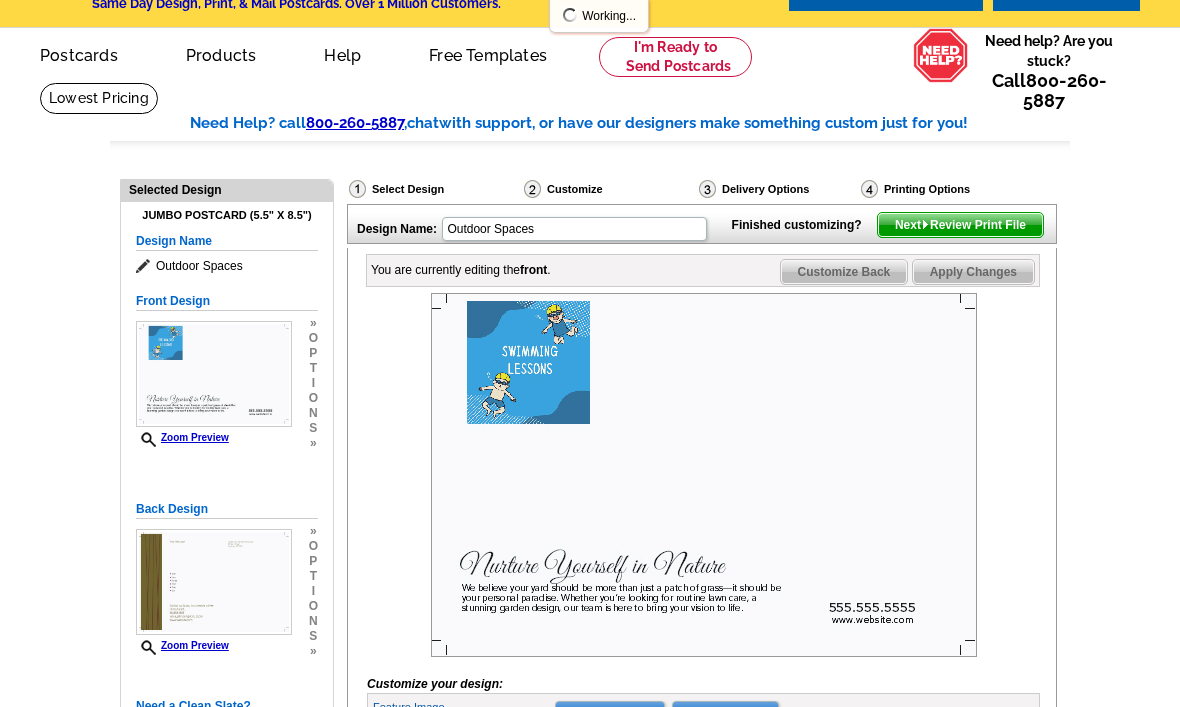 scroll, scrollTop: 67, scrollLeft: 0, axis: vertical 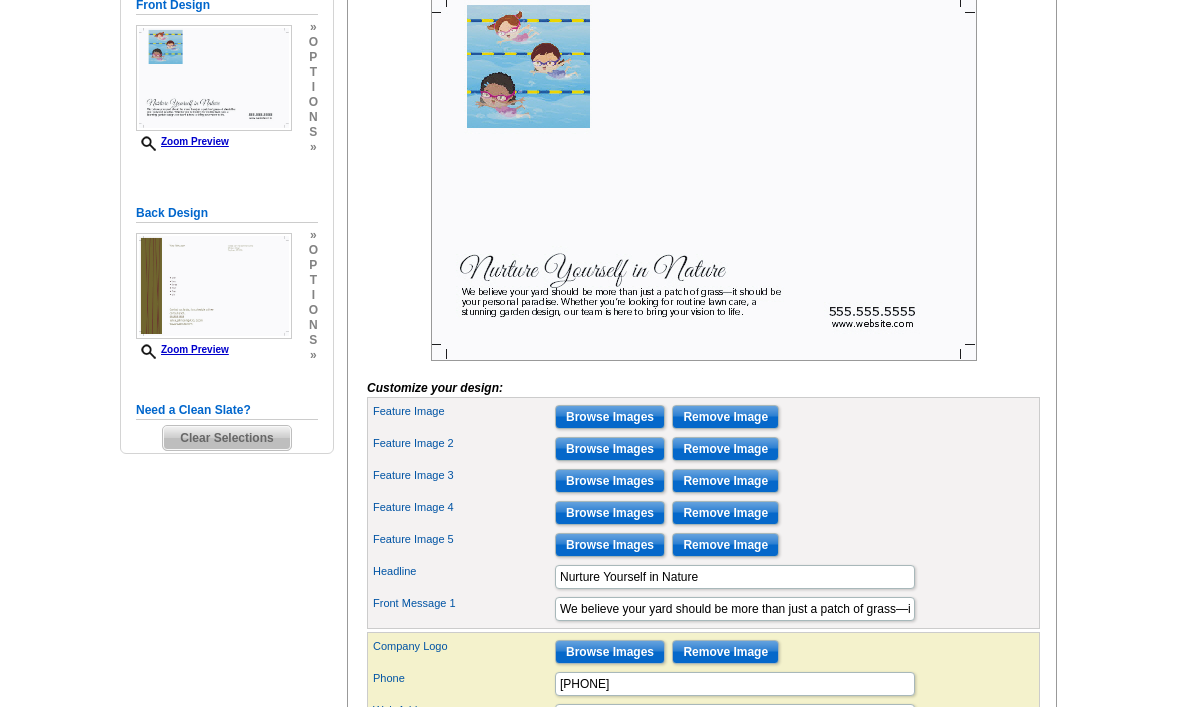 click on "Browse Images" at bounding box center [610, 450] 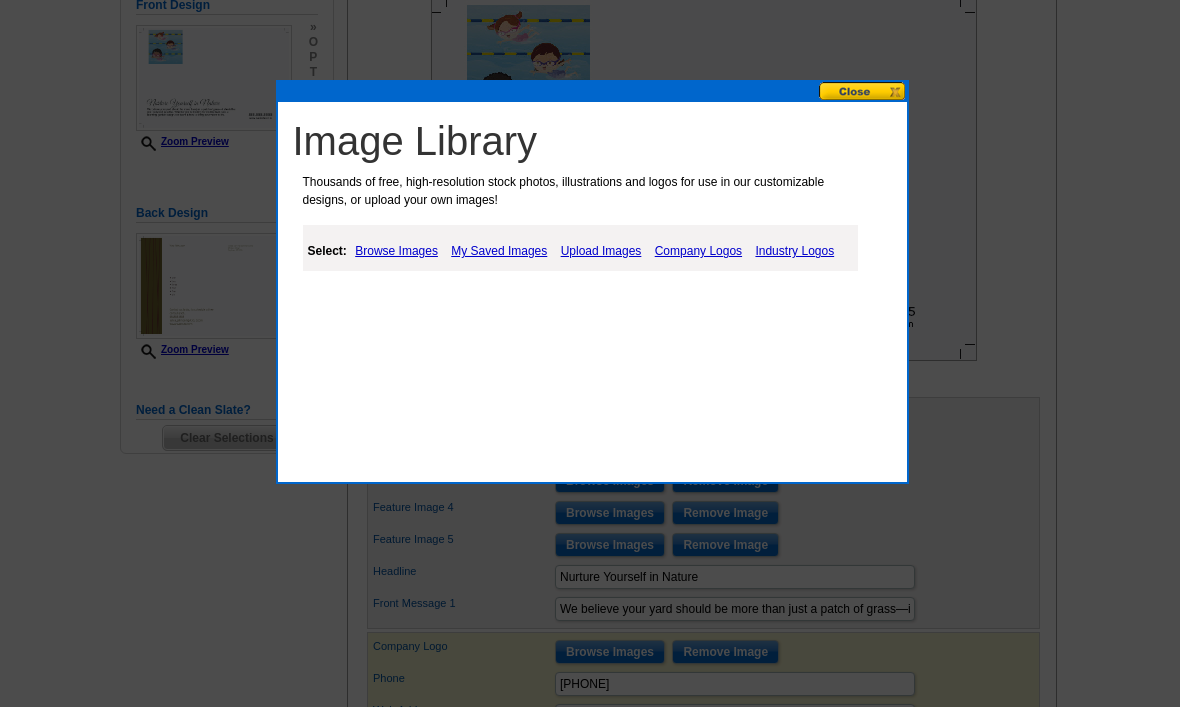 click on "My Saved Images" at bounding box center (499, 251) 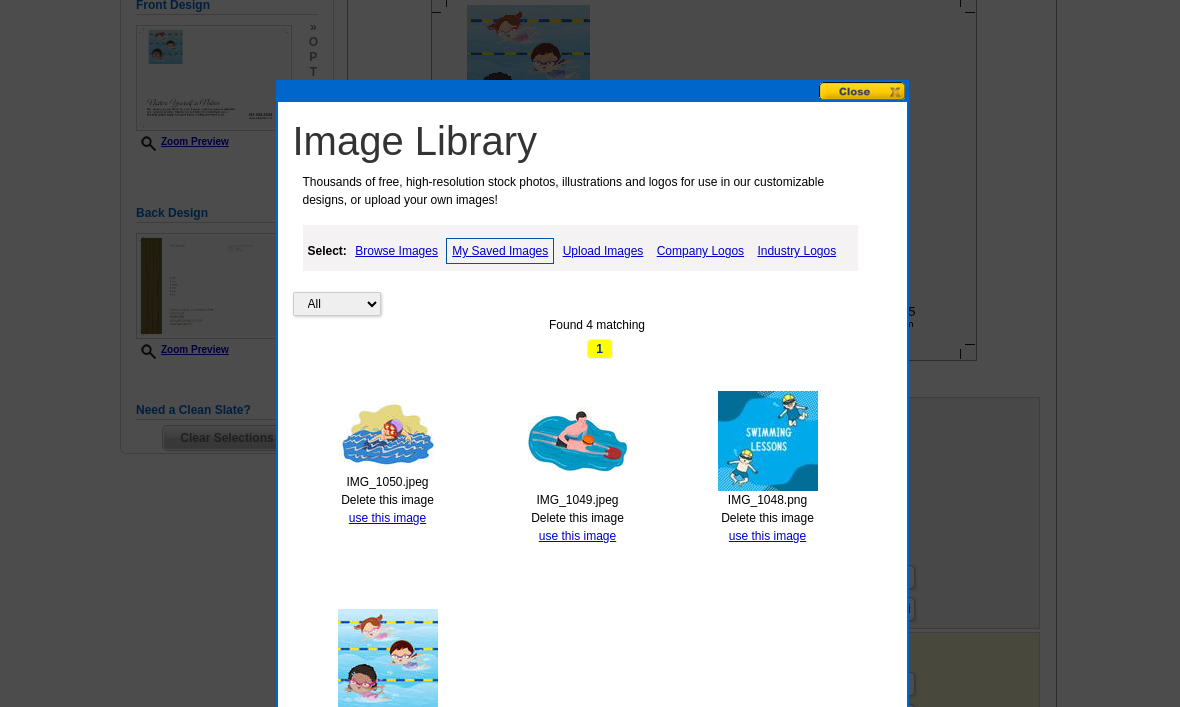 click on "use this image" at bounding box center (767, 536) 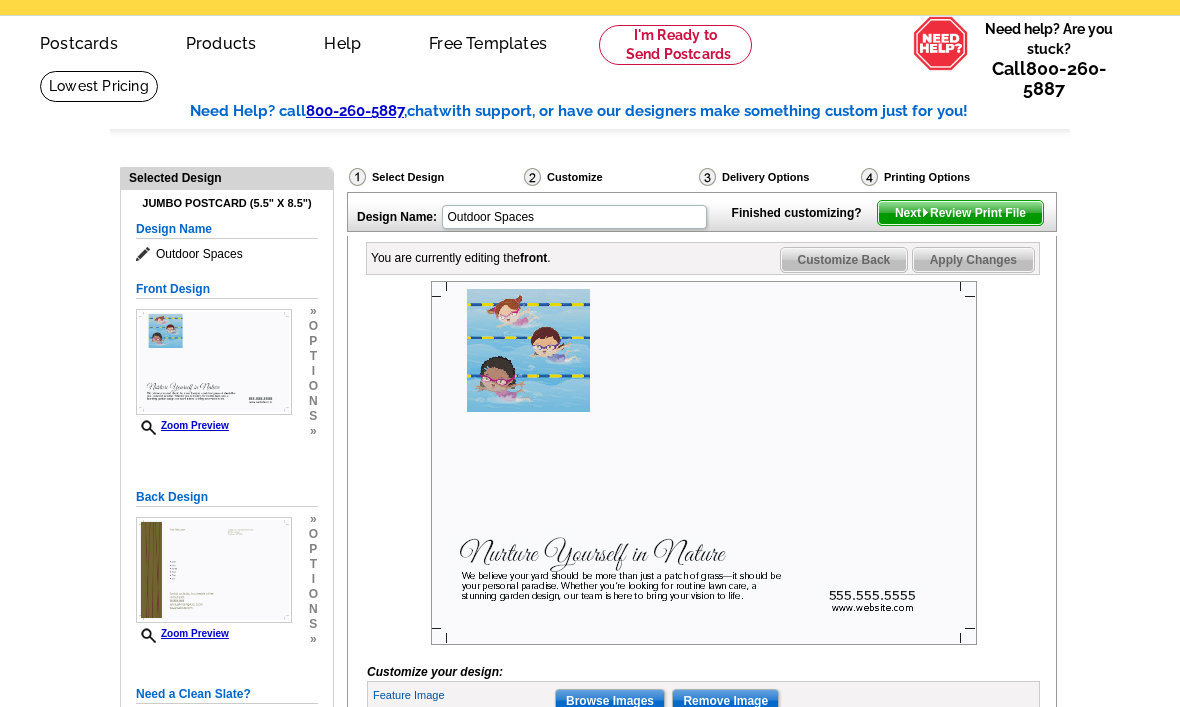 click at bounding box center [704, 463] 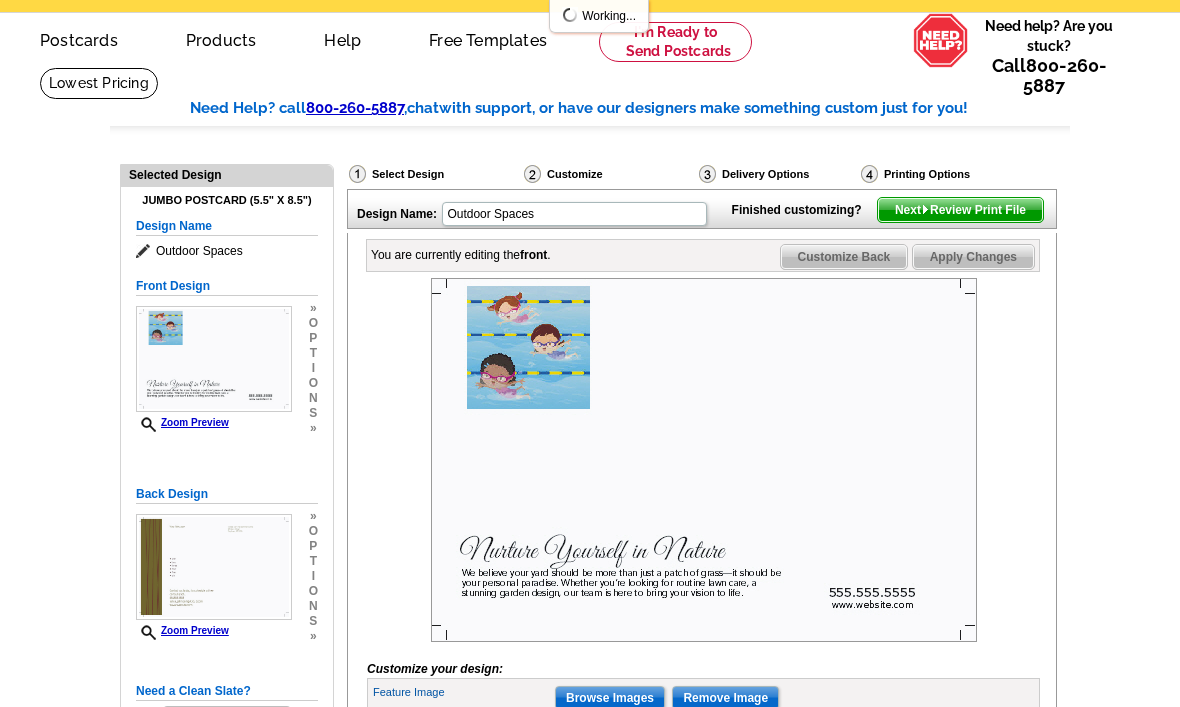 scroll, scrollTop: 67, scrollLeft: 0, axis: vertical 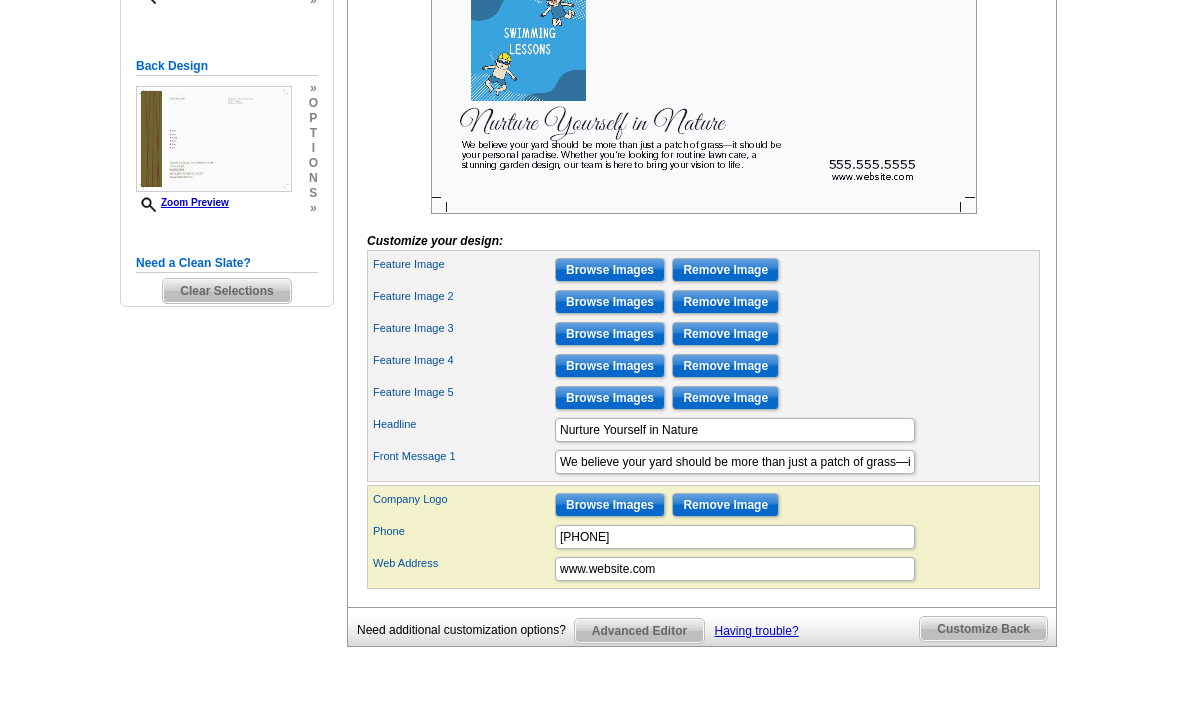 click on "Browse Images" at bounding box center [610, 335] 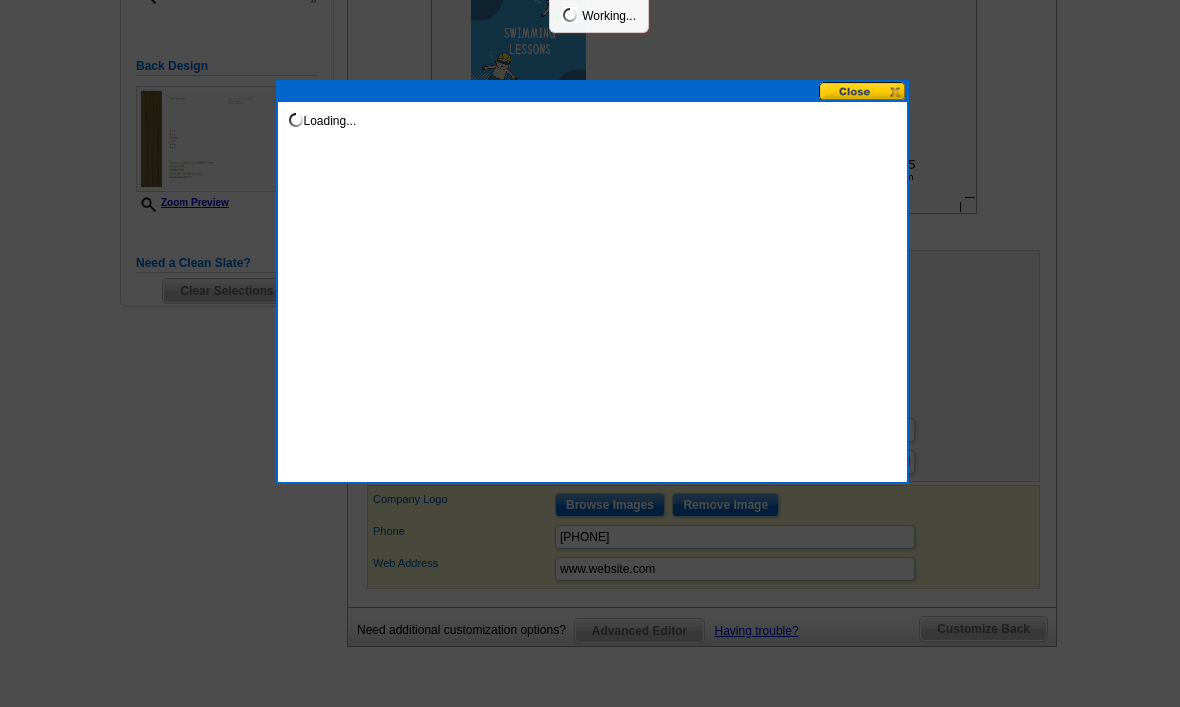 scroll, scrollTop: 497, scrollLeft: 0, axis: vertical 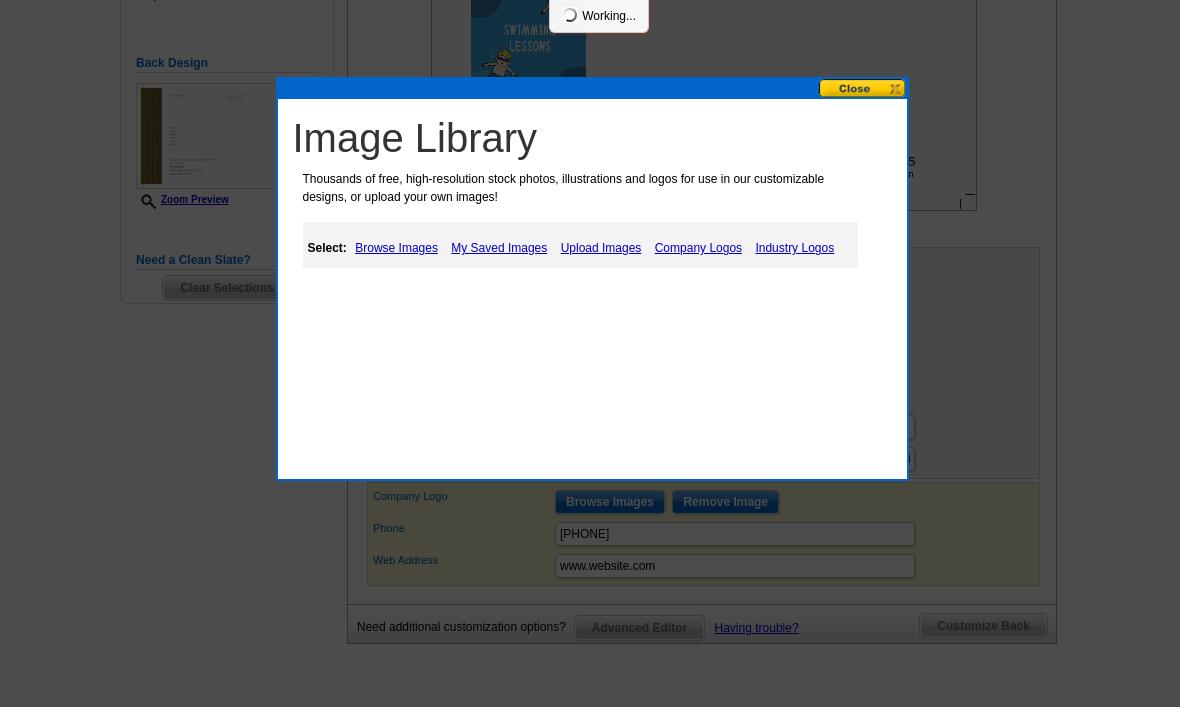 click at bounding box center (863, 88) 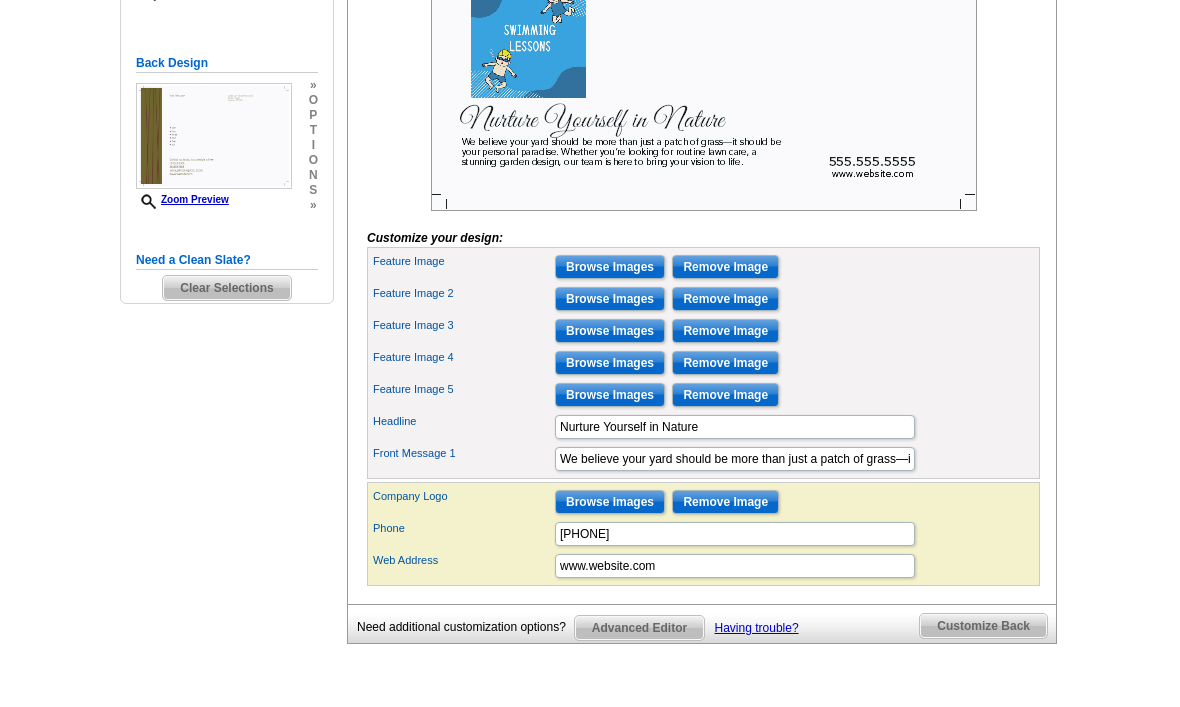 click on "Browse Images" at bounding box center (610, 331) 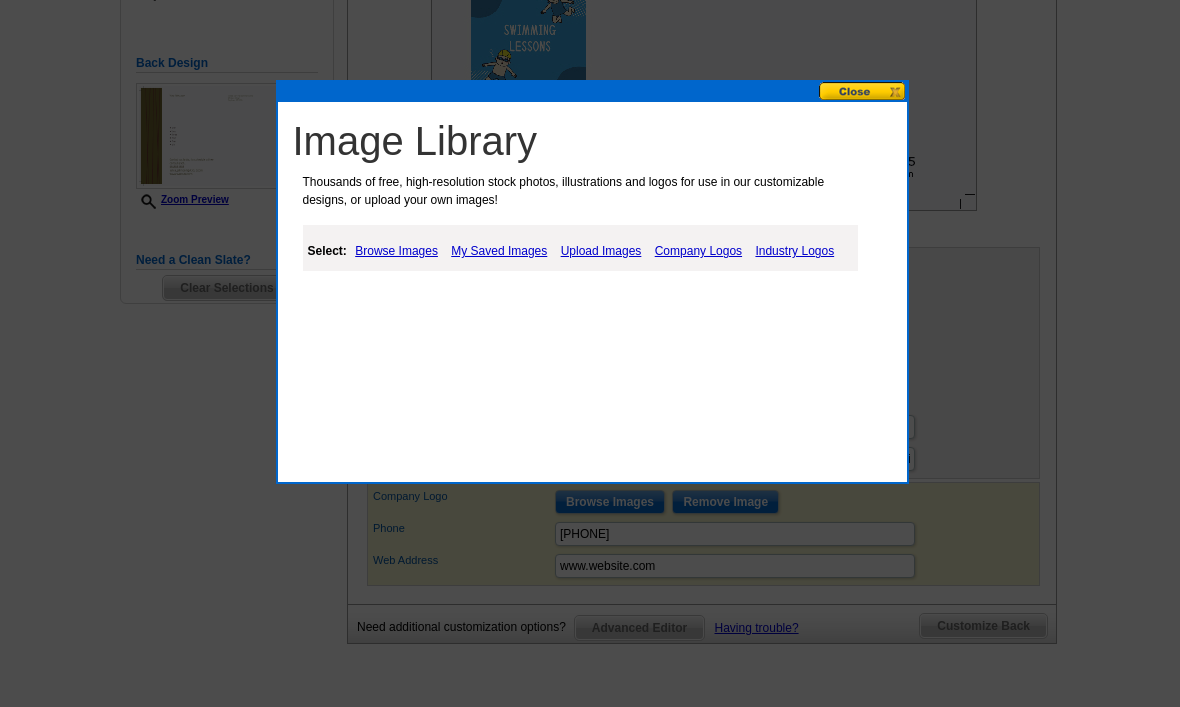 click on "Upload Images" at bounding box center (601, 251) 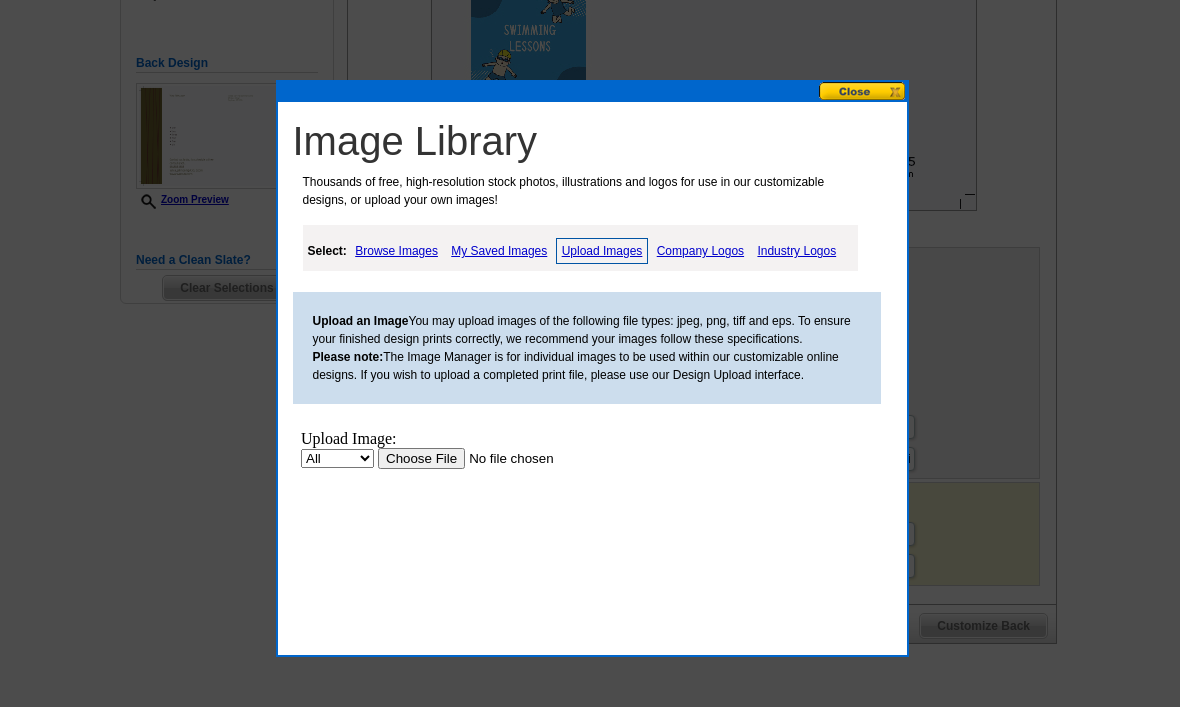 scroll, scrollTop: 0, scrollLeft: 0, axis: both 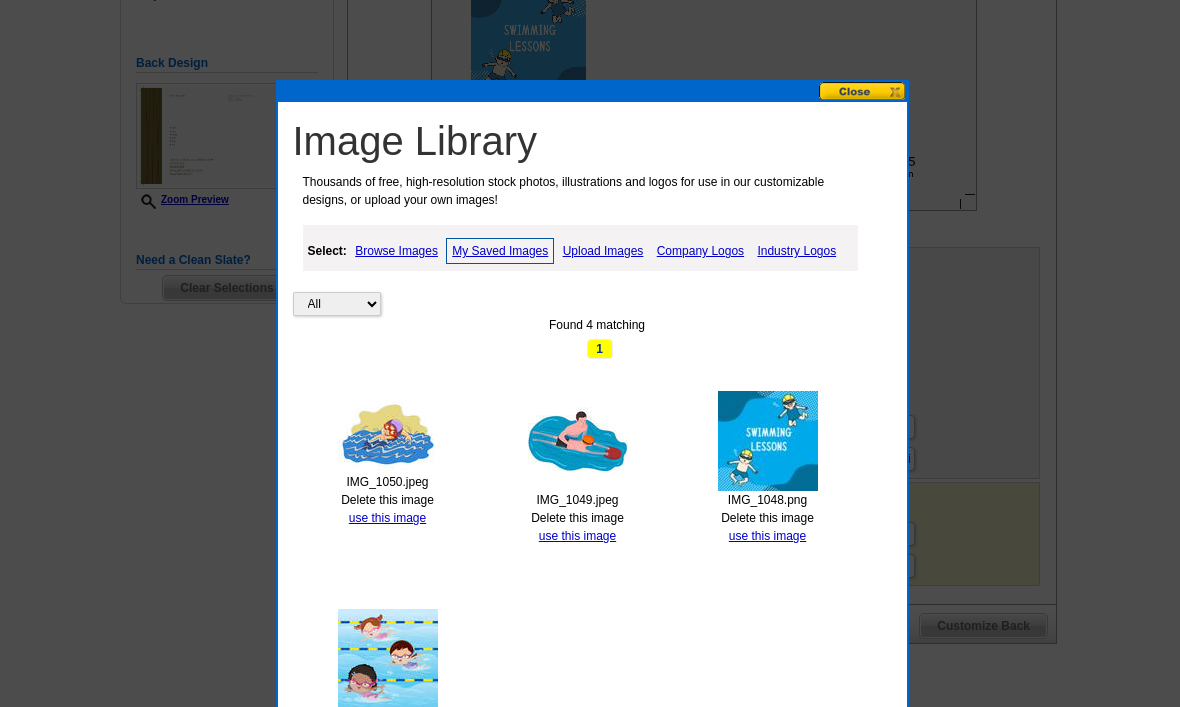 click on "use this image" at bounding box center [577, 536] 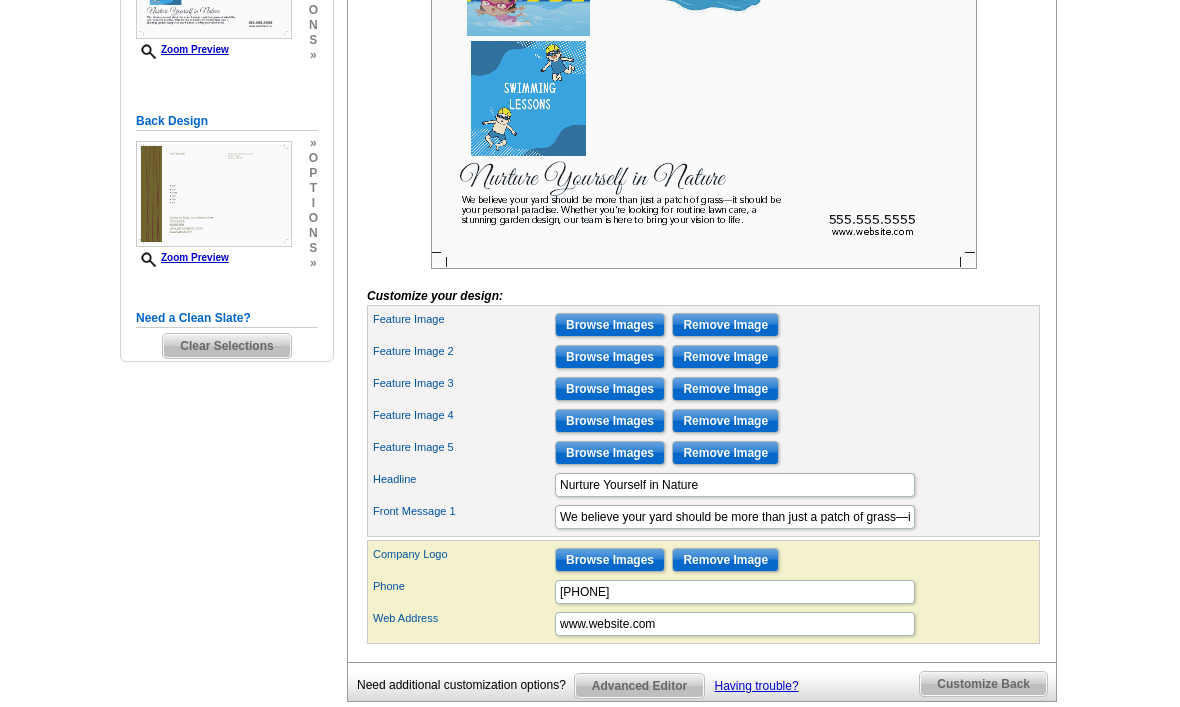 scroll, scrollTop: 483, scrollLeft: 0, axis: vertical 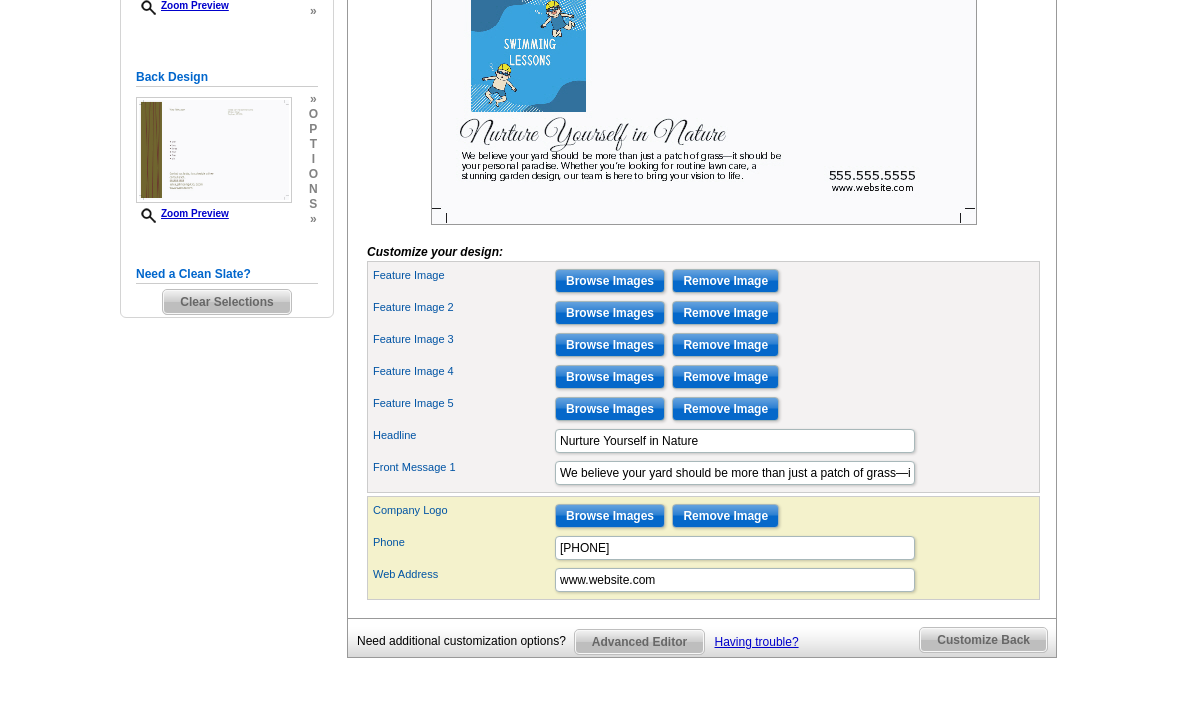 click on "Browse Images" at bounding box center [610, 377] 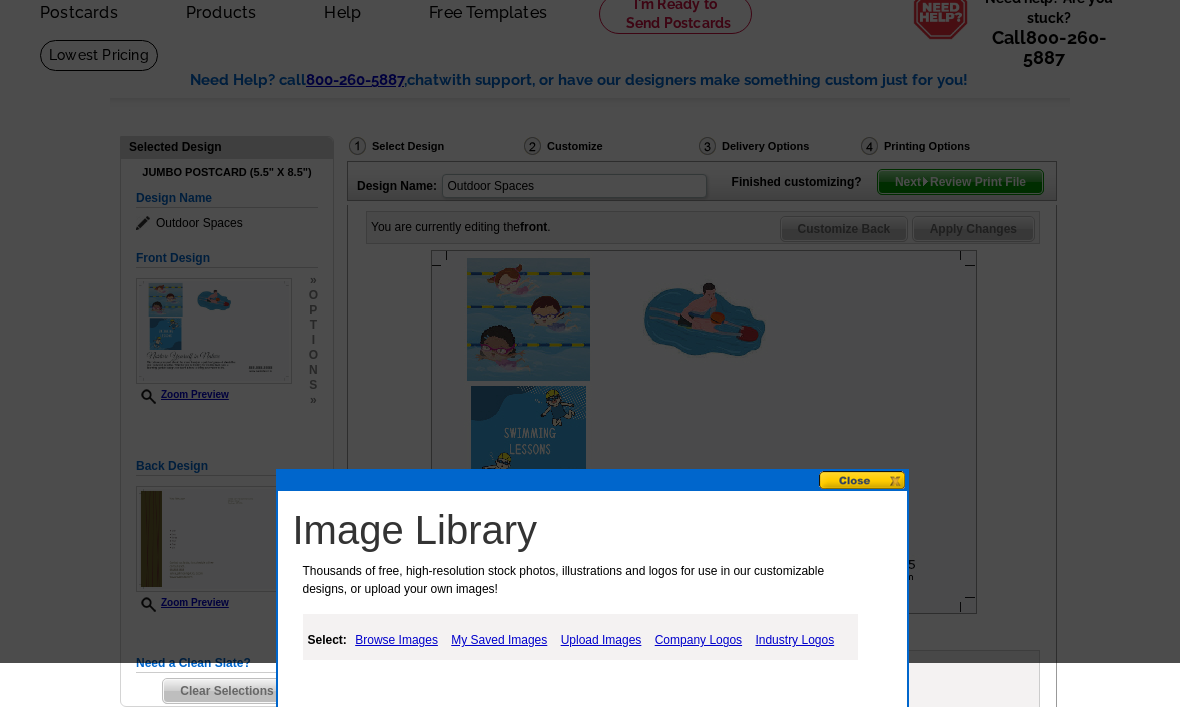 scroll, scrollTop: 0, scrollLeft: 0, axis: both 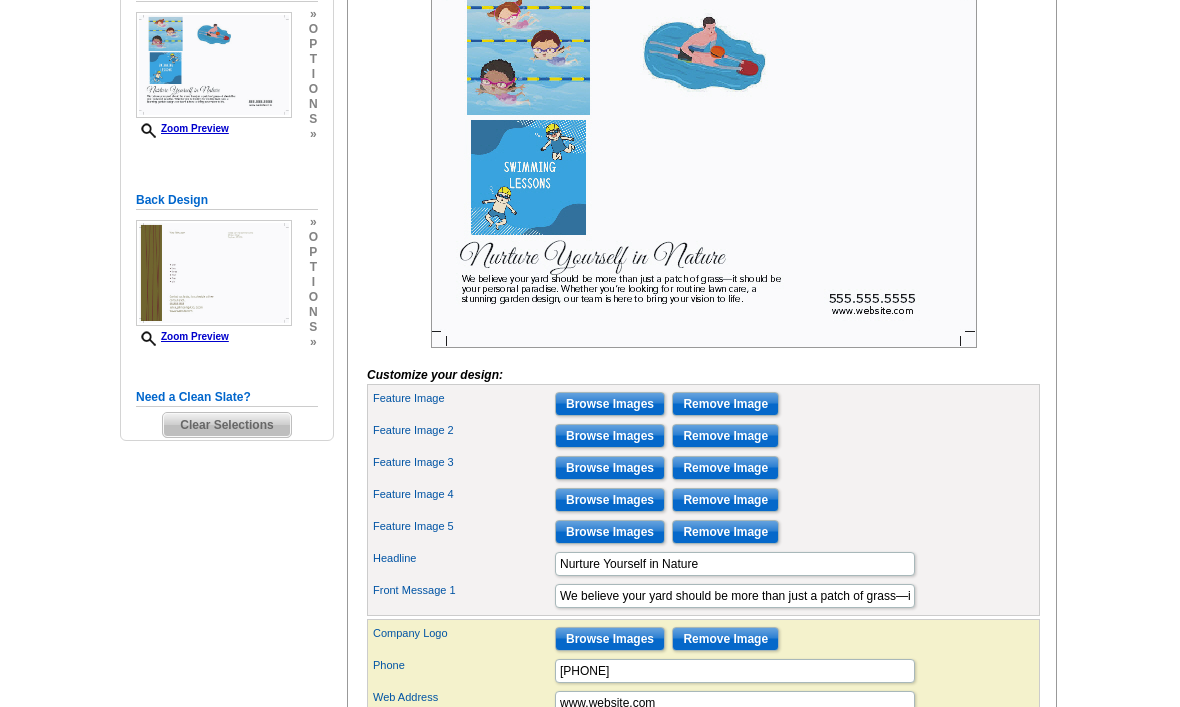 click on "Browse Images" at bounding box center [610, 501] 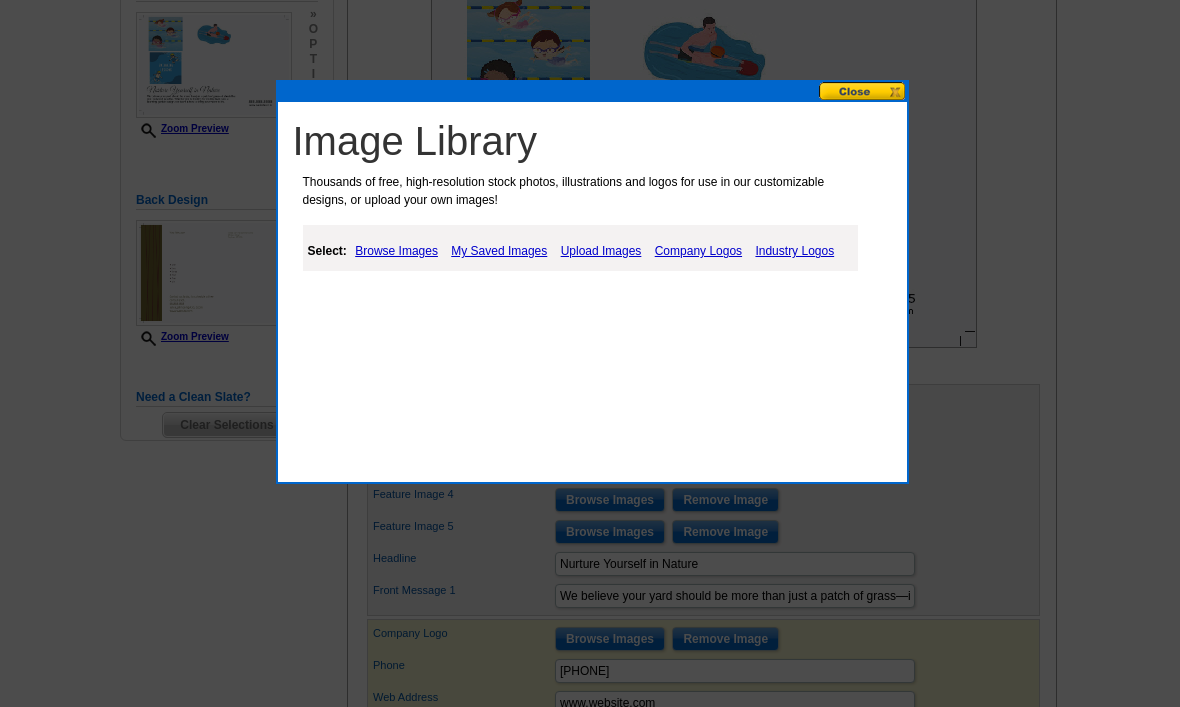 scroll, scrollTop: 355, scrollLeft: 0, axis: vertical 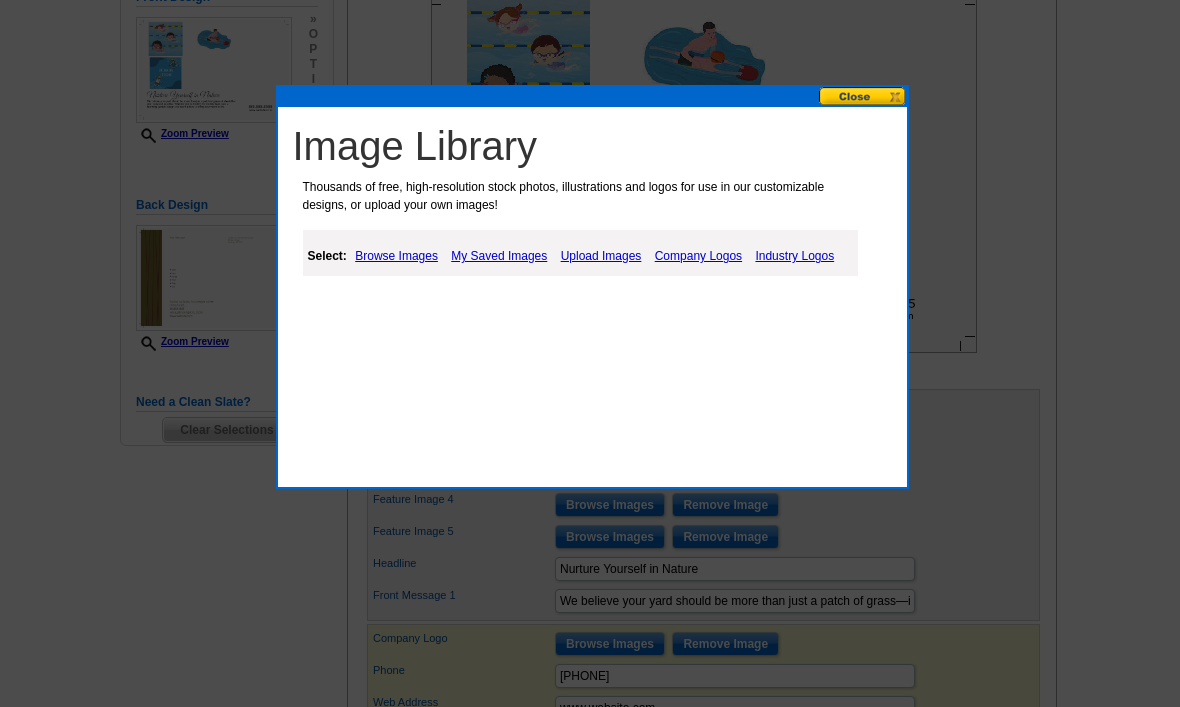 click at bounding box center [863, 96] 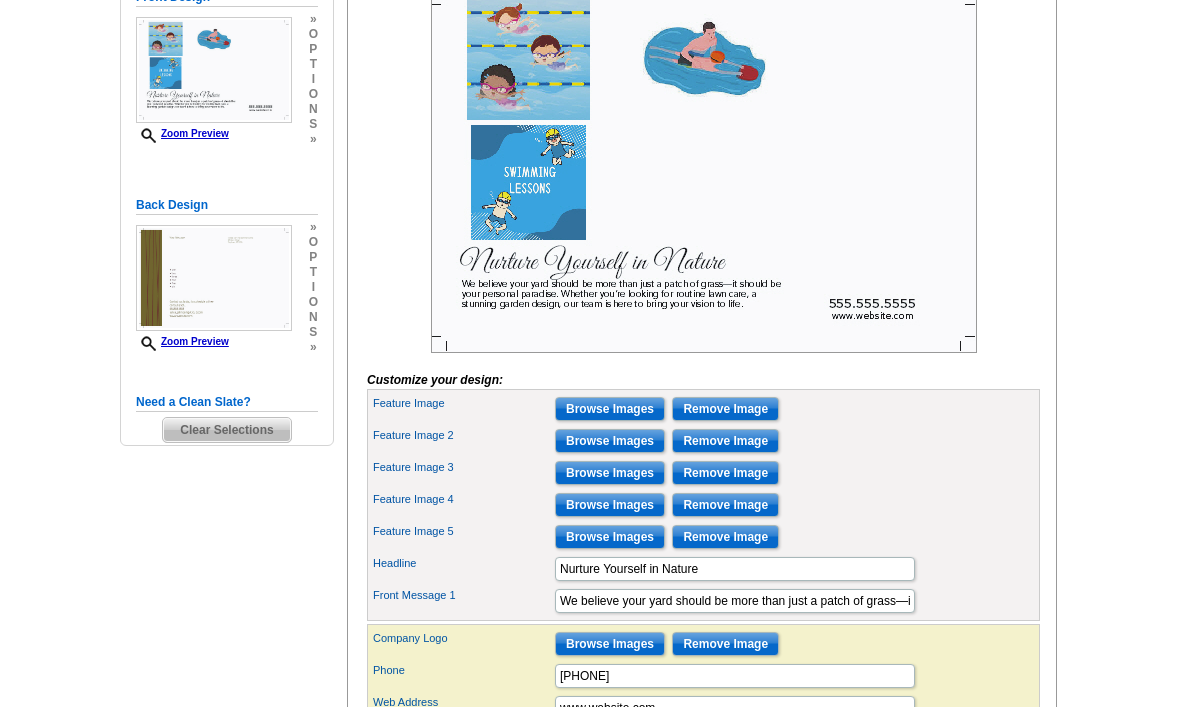 click at bounding box center (704, 171) 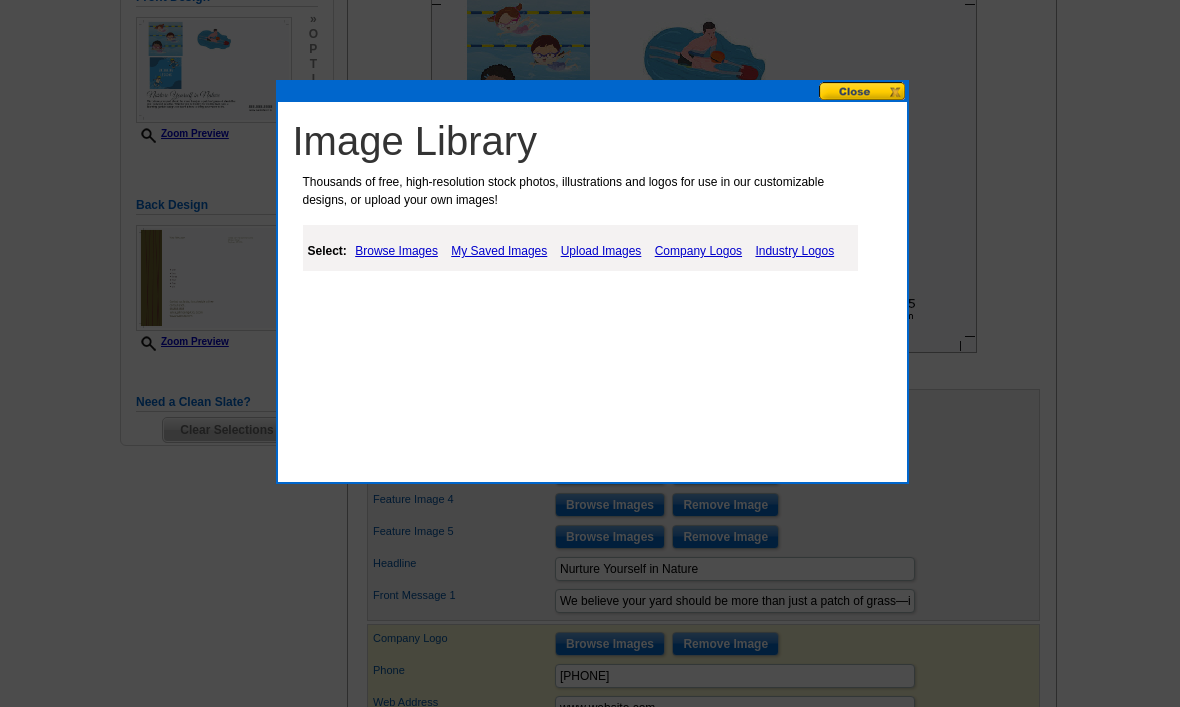 click on "Upload Images" at bounding box center (601, 251) 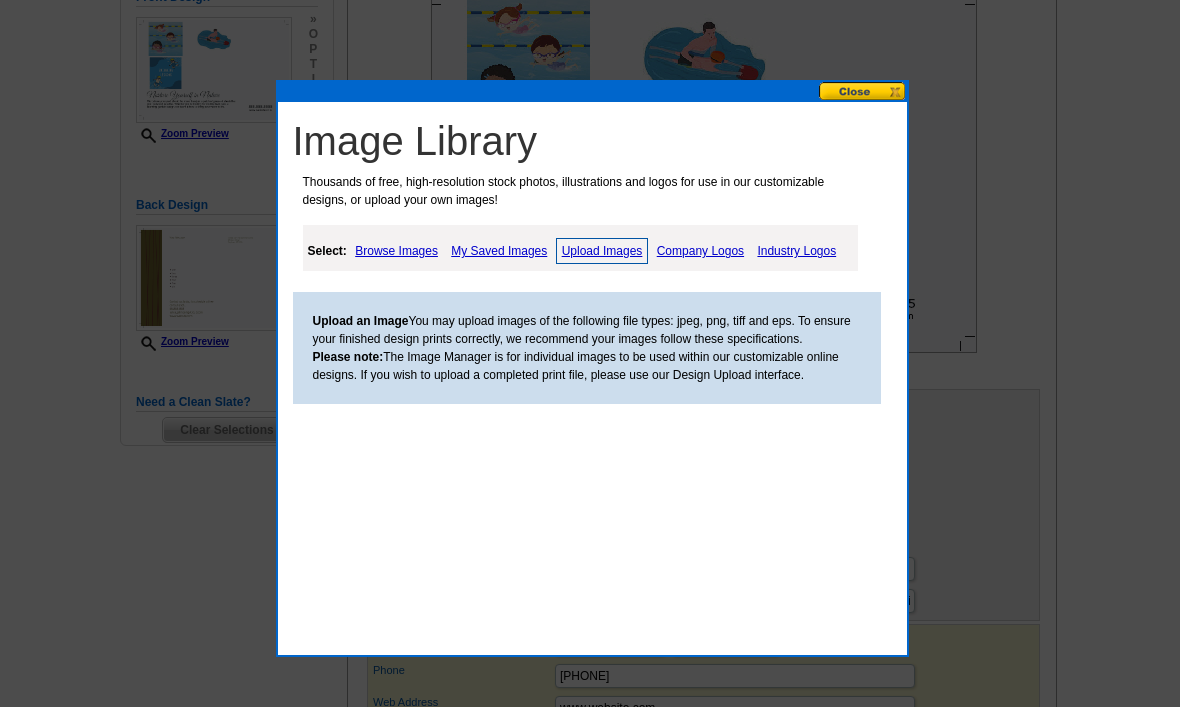 click on "Upload an Image  You may upload images of the following file types: jpeg, png, tiff and eps. To ensure your
finished design prints correctly, we recommend your images follow these specifications.
Please note:  The Image Manager is for individual images to be used within our customizable online designs.
If you wish to upload a completed print file, please use our Design Upload interface." at bounding box center [597, 423] 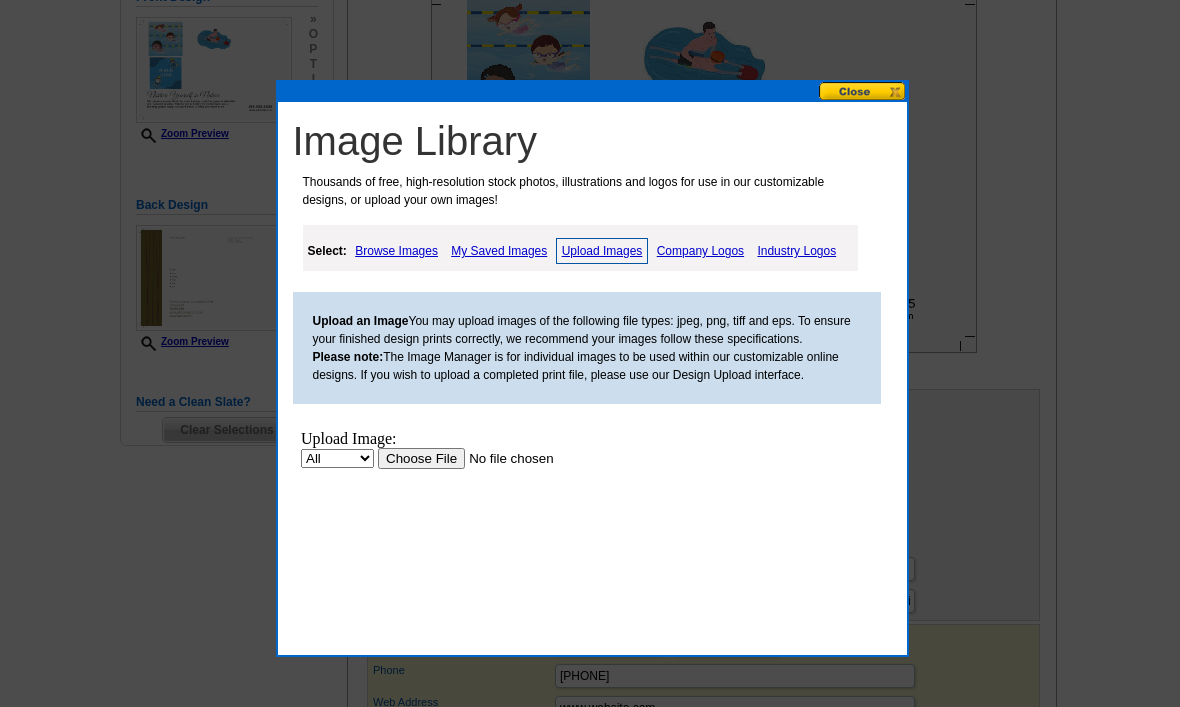 click on "My Saved Images" at bounding box center (499, 251) 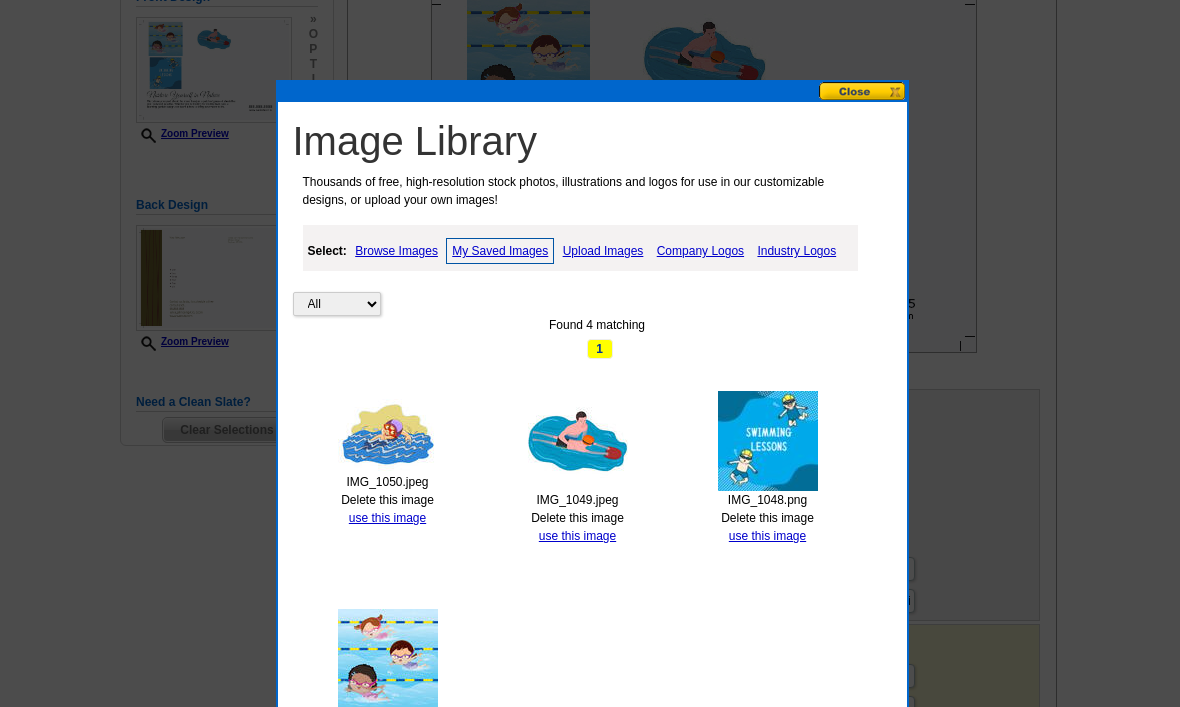 click on "All Property Found 4 matching 1 IMG_1050.jpeg  Delete this image  use this image IMG_1049.jpeg  Delete this image  use this image IMG_1048.png  Delete this image  use this image IMG_0626.jpeg  Delete this image  use this image Found 4 matching 1" at bounding box center [597, 531] 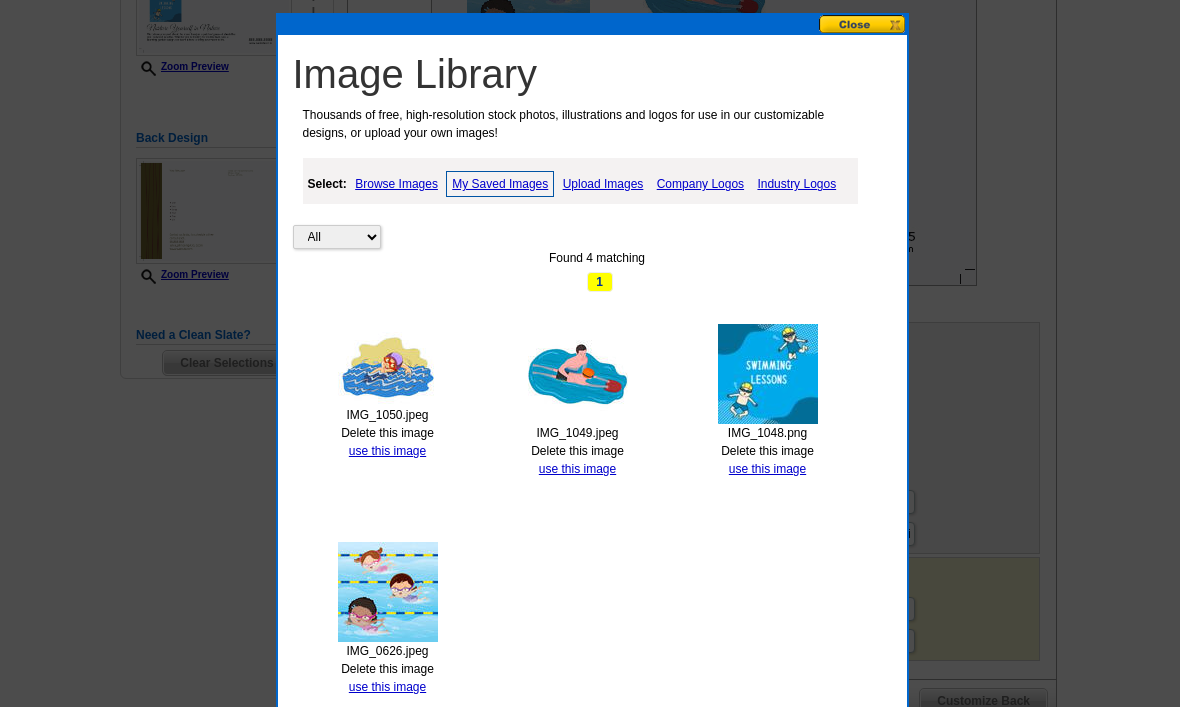 click on "Delete this image" at bounding box center (387, 433) 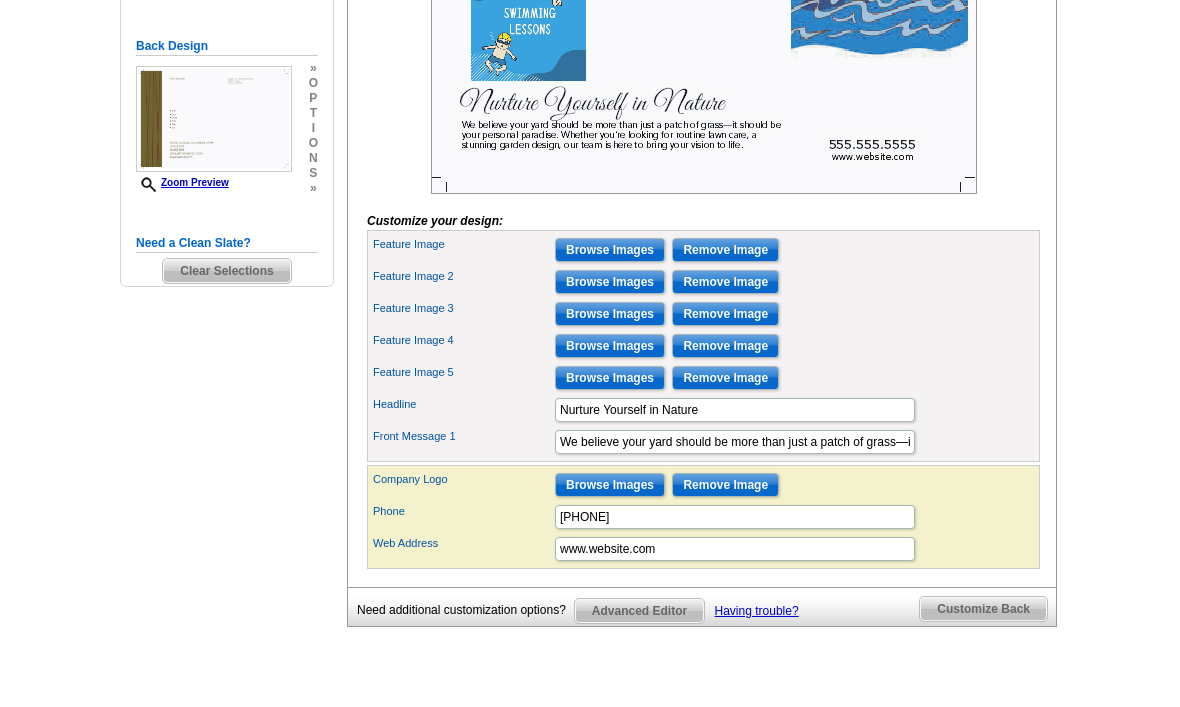 scroll, scrollTop: 523, scrollLeft: 0, axis: vertical 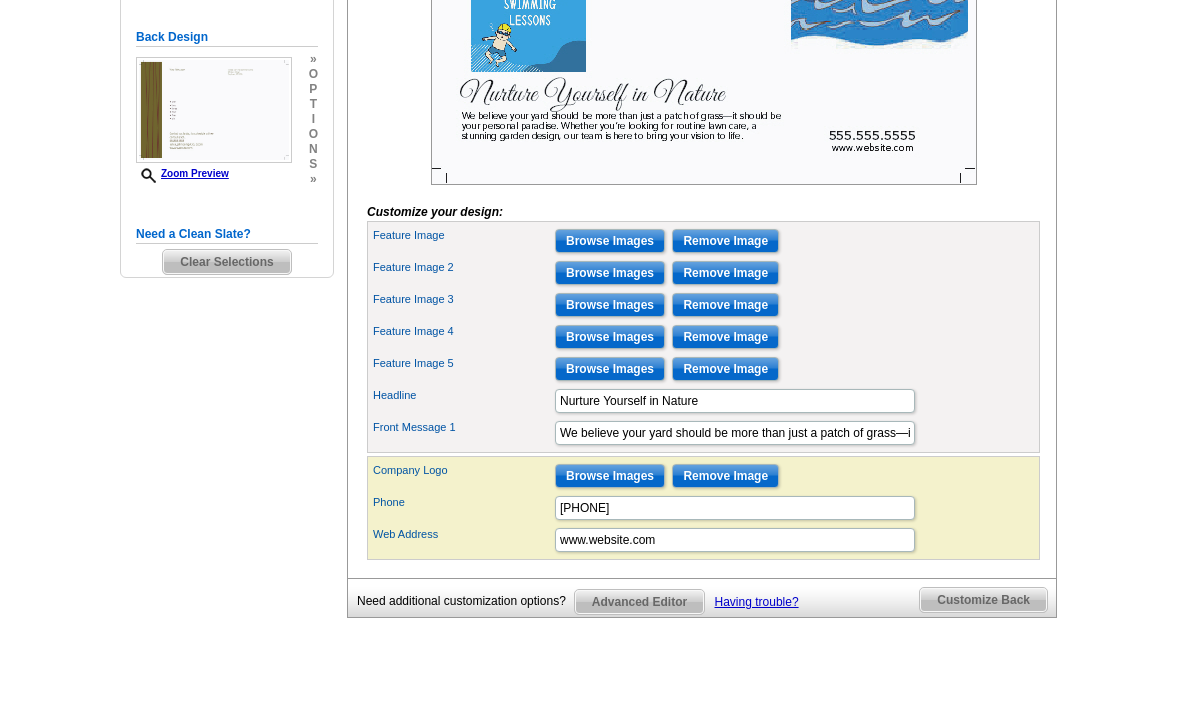 click on "Browse Images" at bounding box center (610, 476) 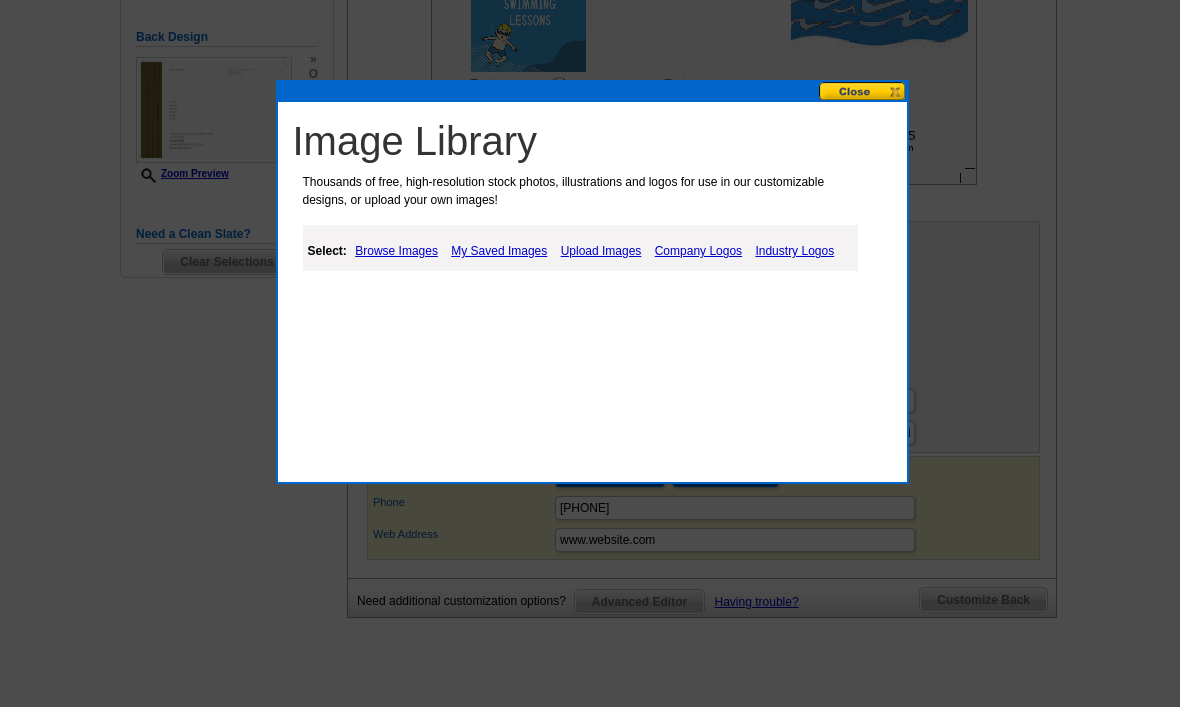 click on "Image Library
Thousands of free, high-resolution stock photos,
illustrations and logos for use in our customizable designs, or upload your own images!
Select:
Browse Images
My Saved Images
Upload Images
Company Logos
Industry Logos" at bounding box center (592, 282) 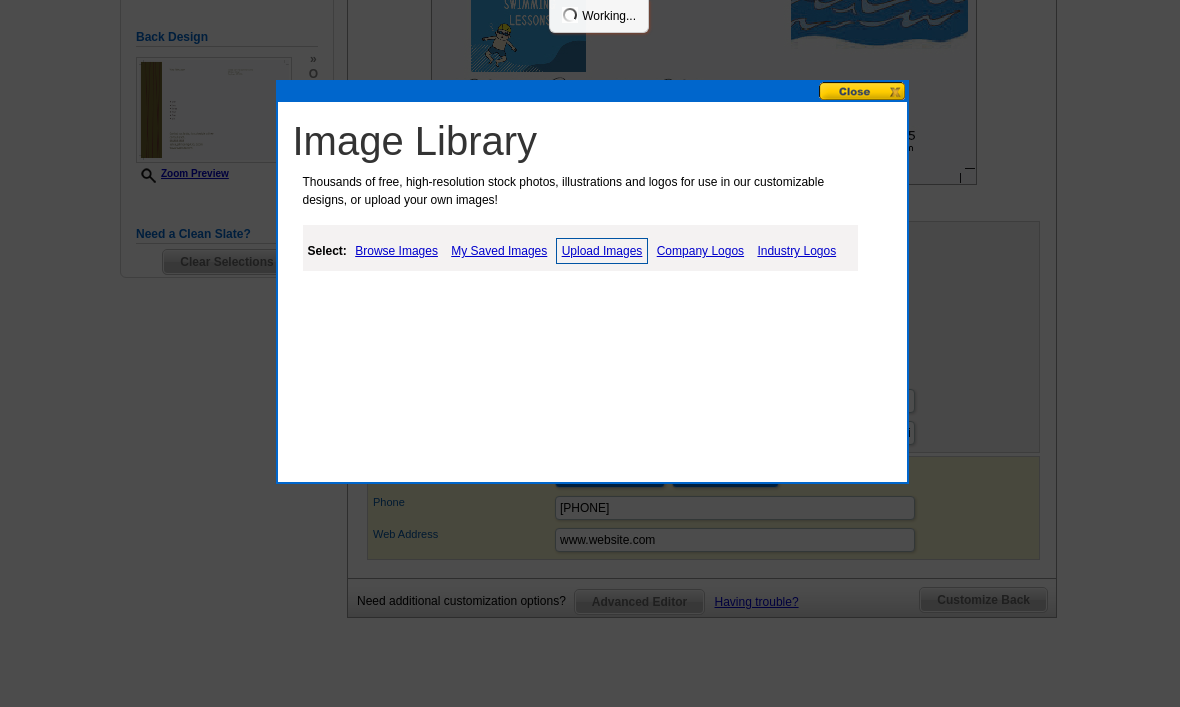 click on "My Saved Images" at bounding box center [499, 251] 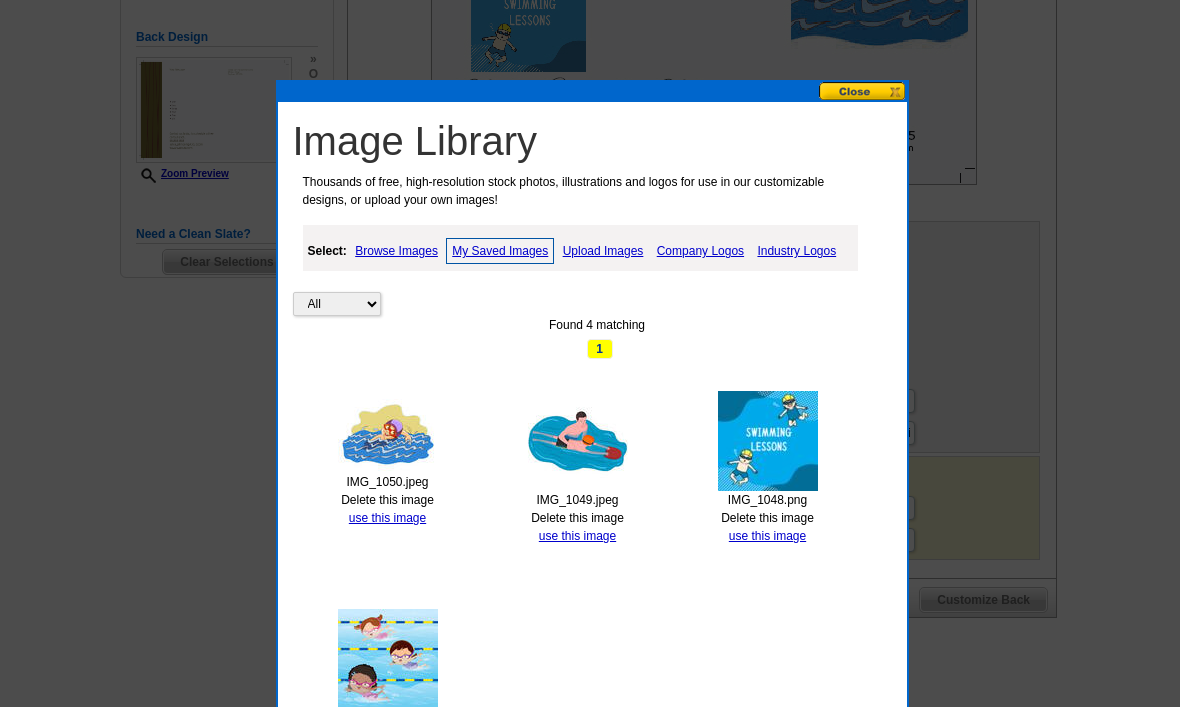 click on "use this image" at bounding box center (387, 518) 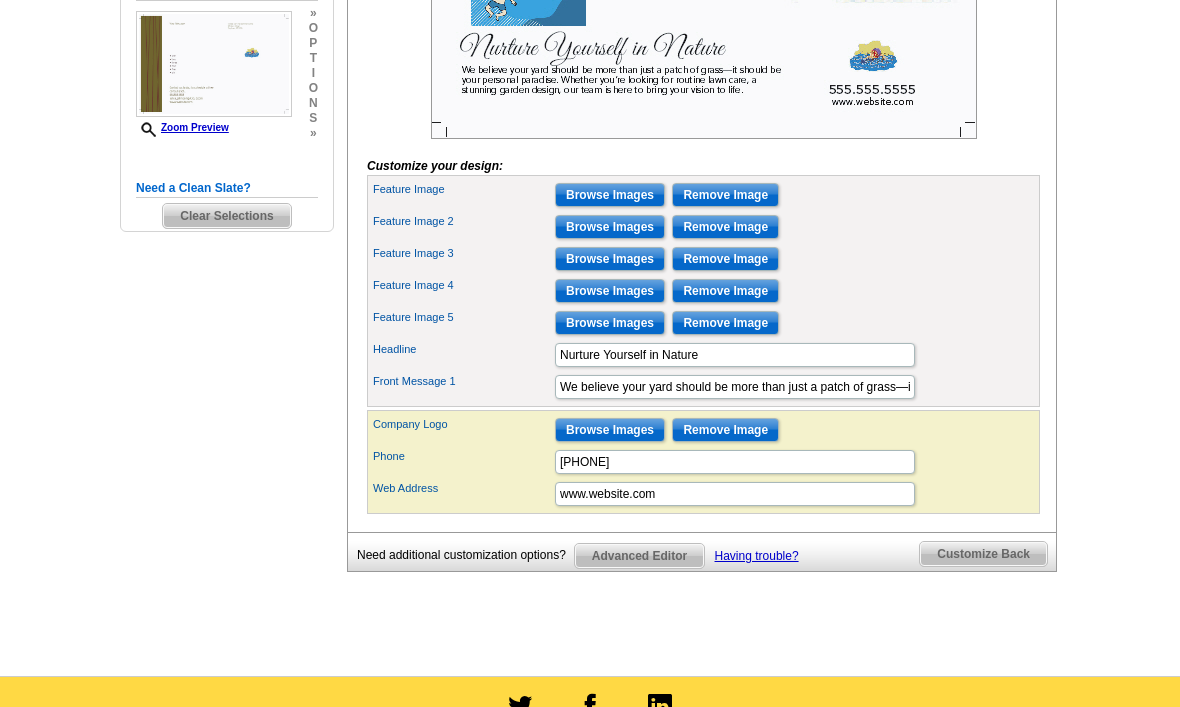 scroll, scrollTop: 583, scrollLeft: 0, axis: vertical 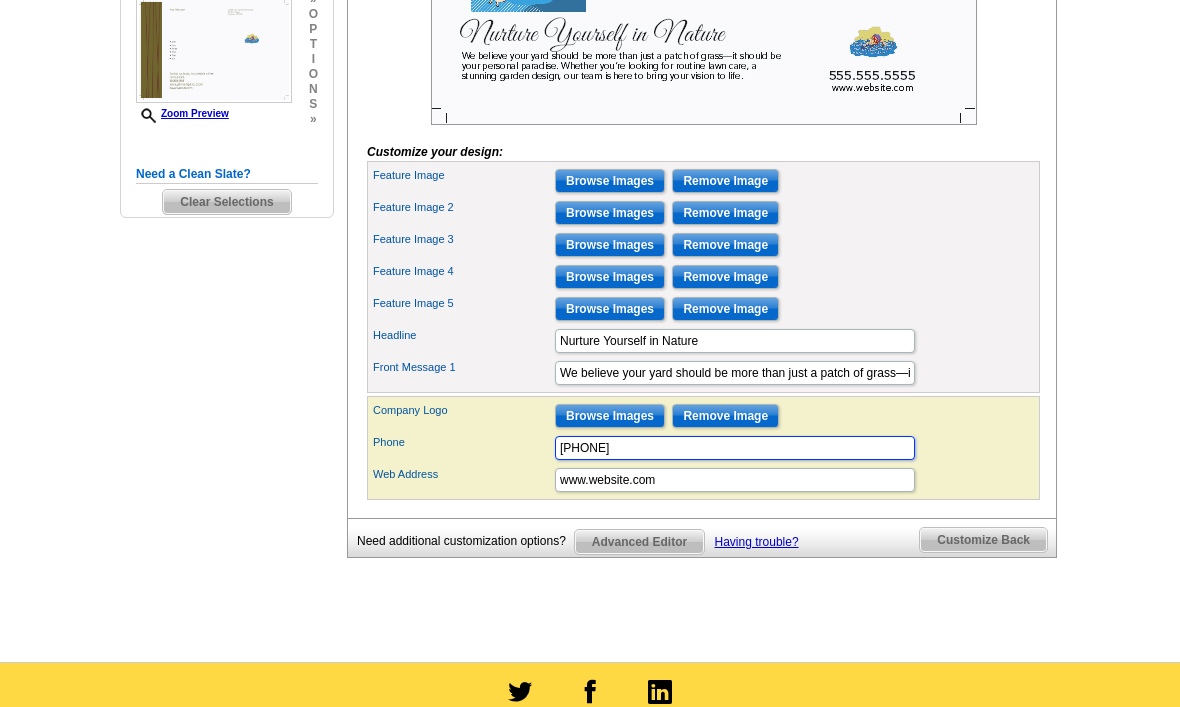 click on "555.555.5555" at bounding box center (735, 448) 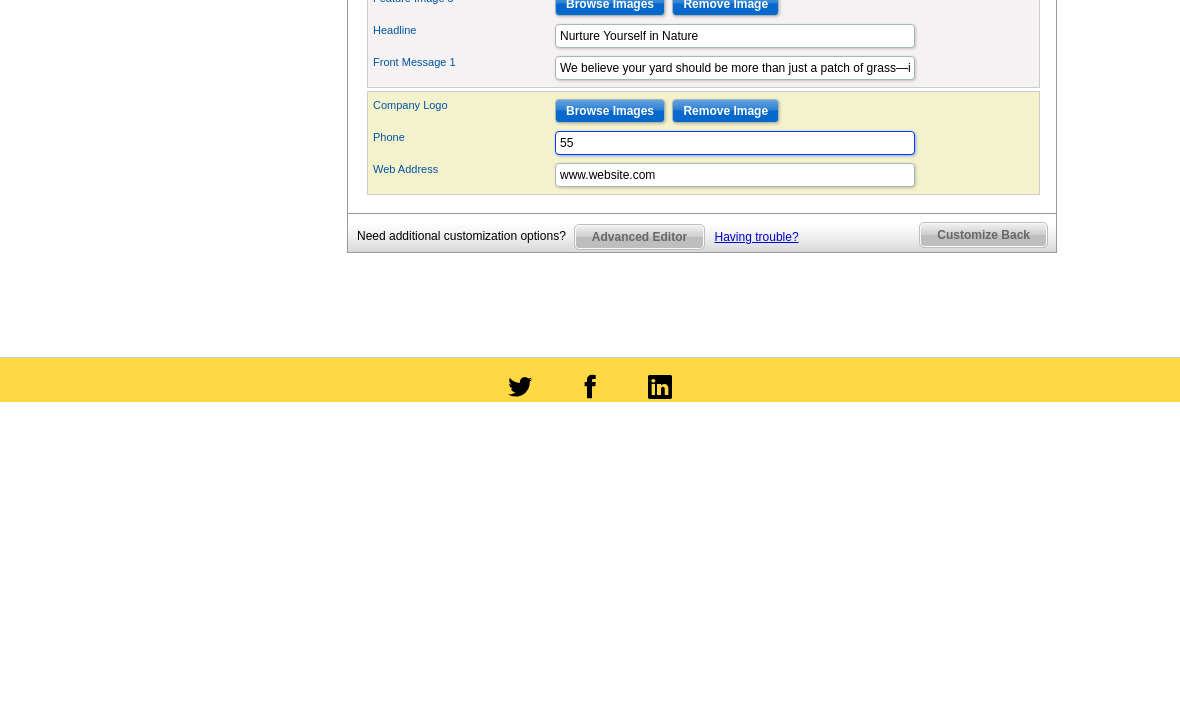 type on "5" 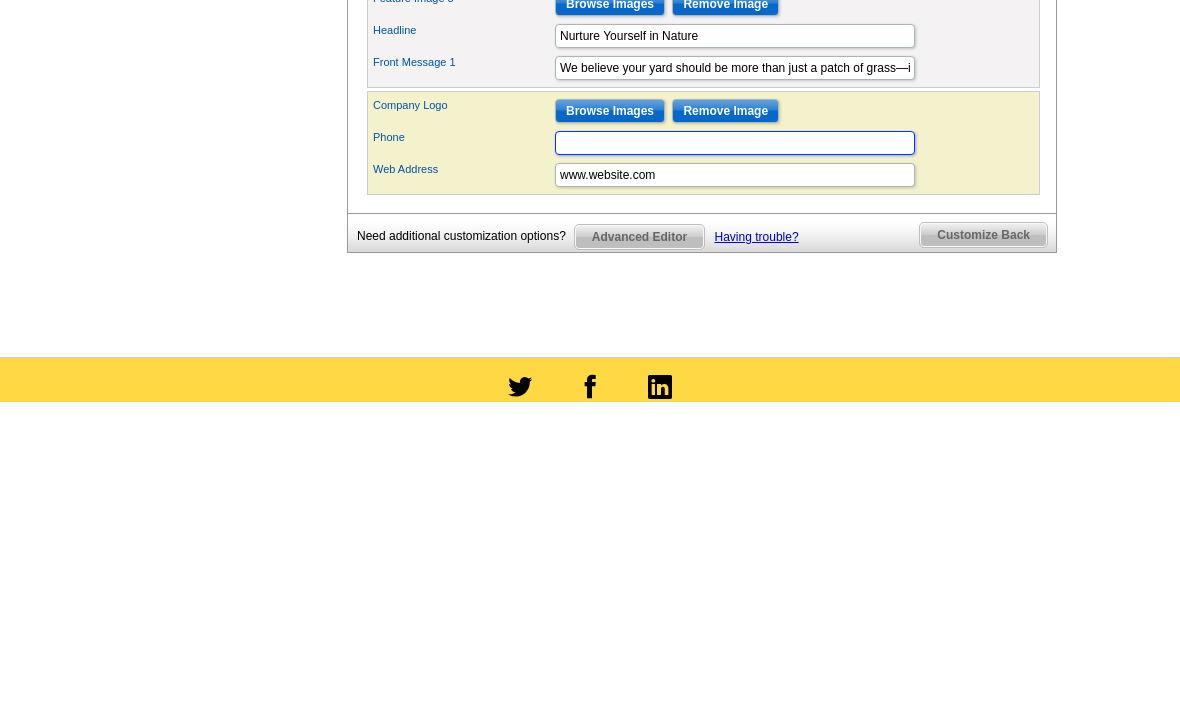 type on "1" 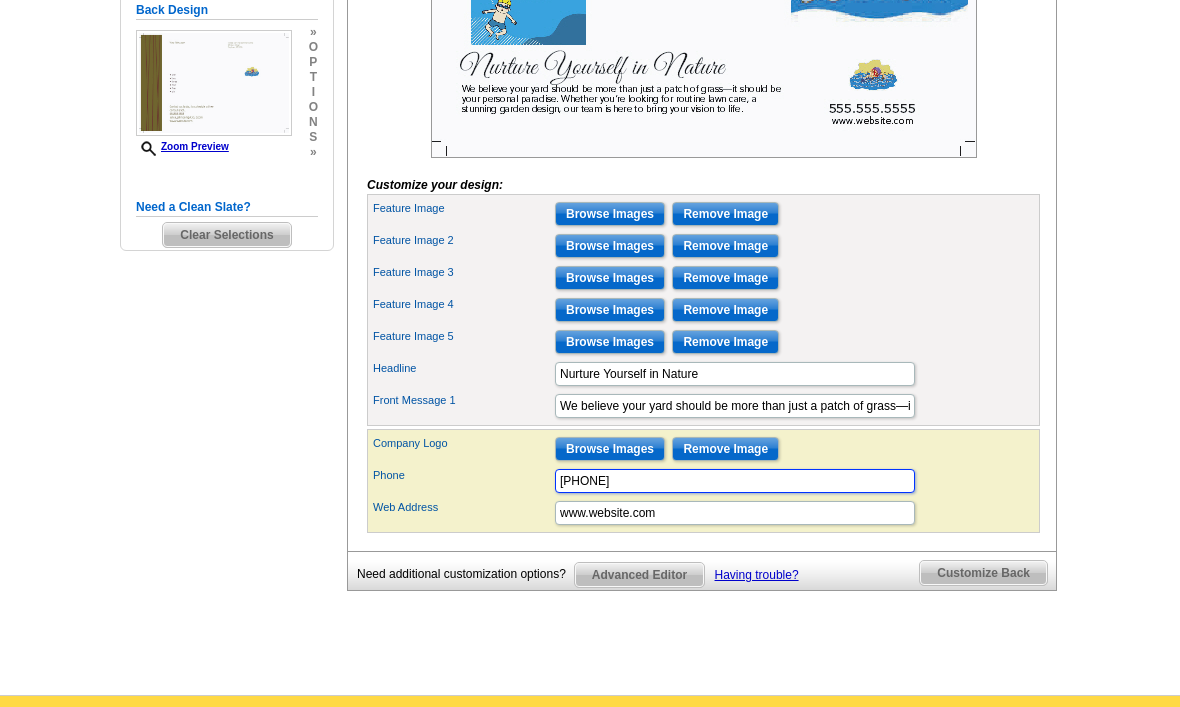 click on "320.380.9577" at bounding box center (735, 482) 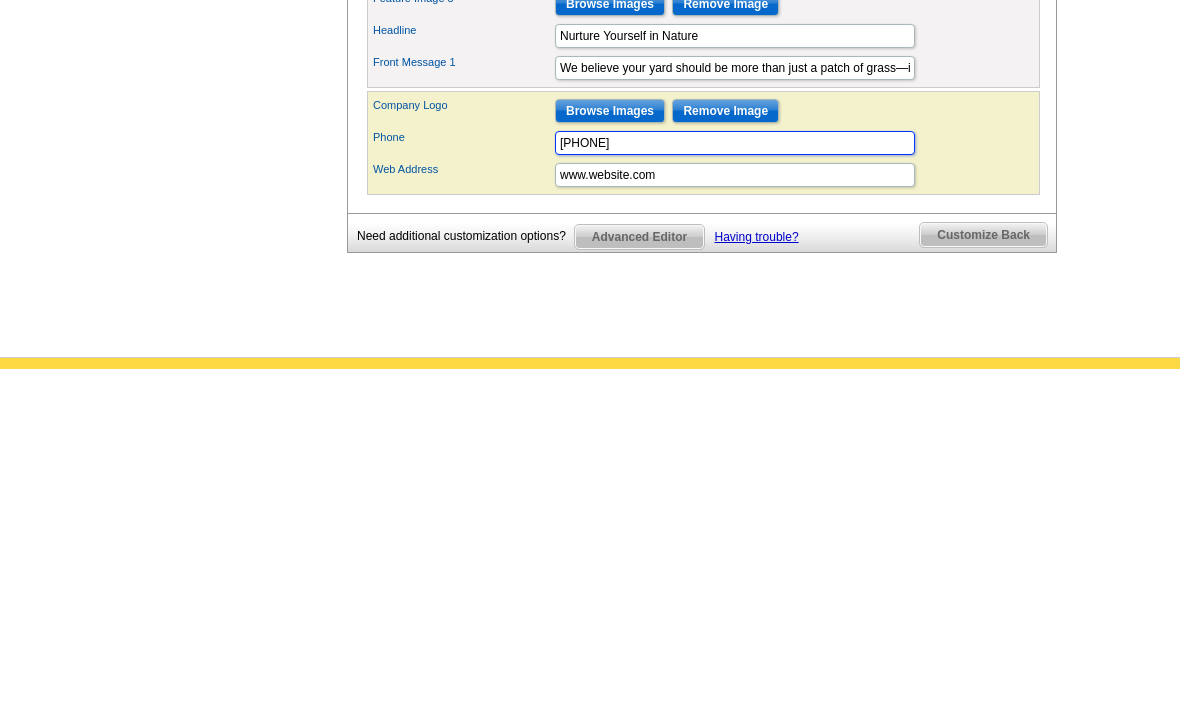 type on "320.380.9577" 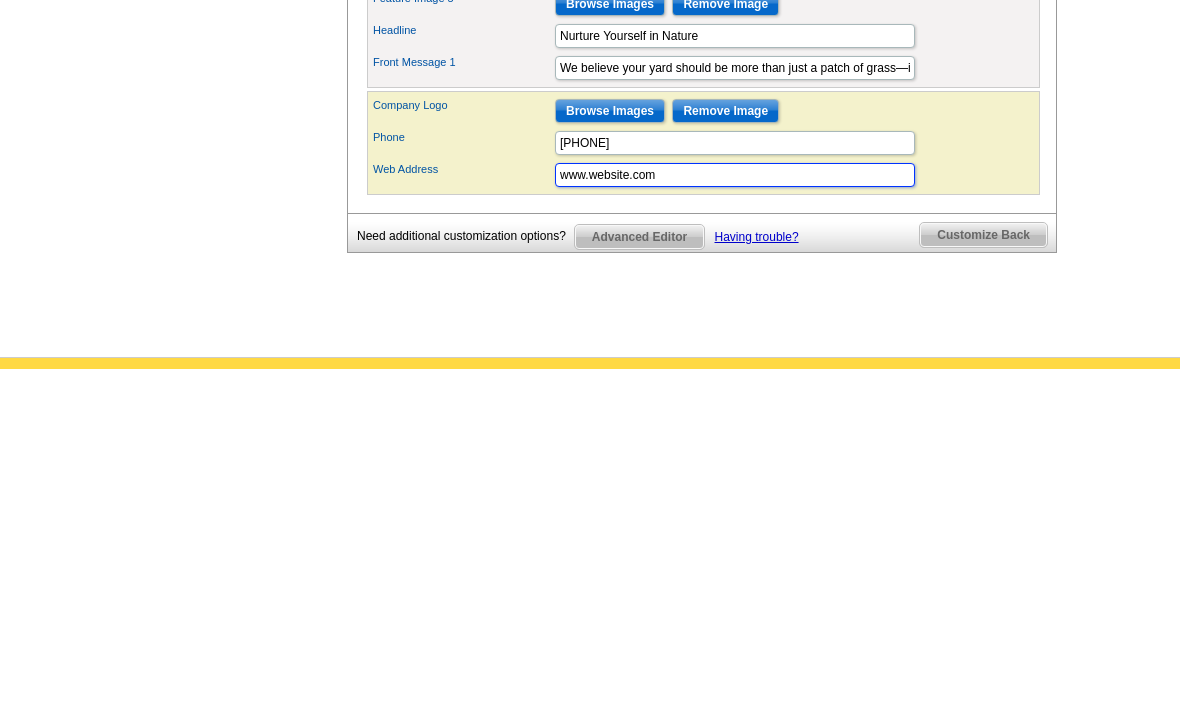 click on "www.website.com" at bounding box center [735, 514] 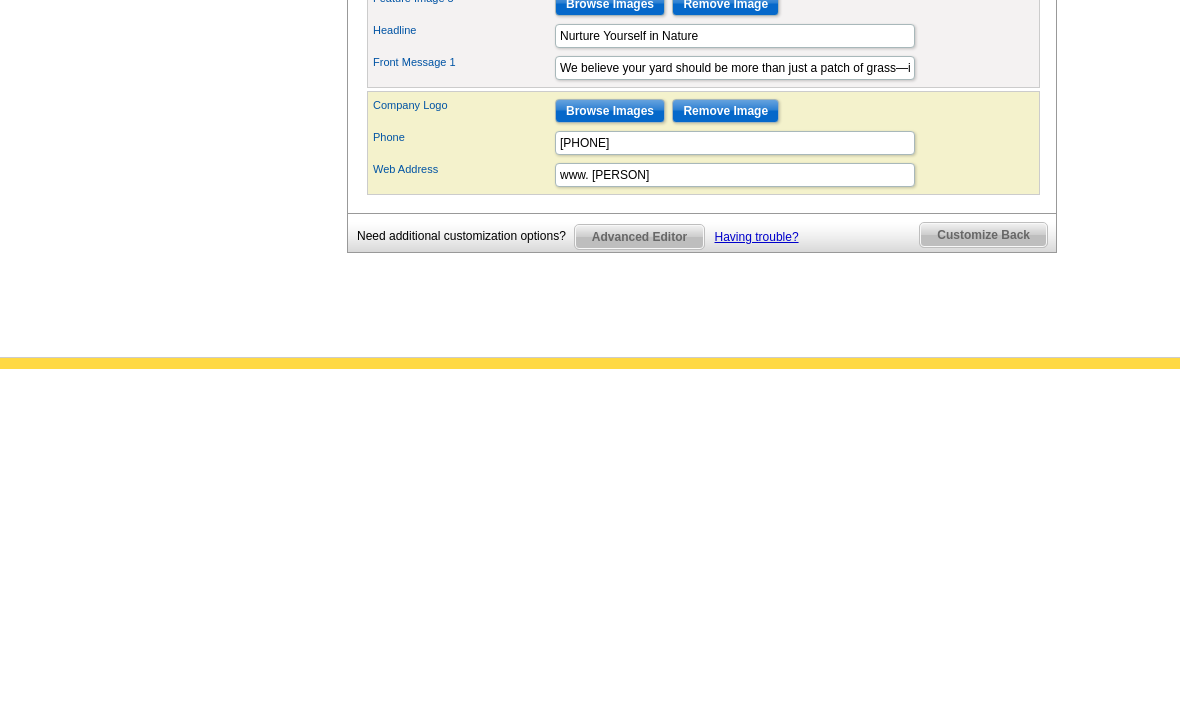 click on "Need Help? call  800-260-5887 ,  chat  with support, or have our designers make something custom just for you!
Got it, no need for the selection guide next time.
Show Results
Selected Design
Jumbo Postcard (5.5" x 8.5")
Design Name
Outdoor Spaces
Front Design
Zoom Preview
»
o
p
t
i
o
n
s
»
» o" at bounding box center (590, 146) 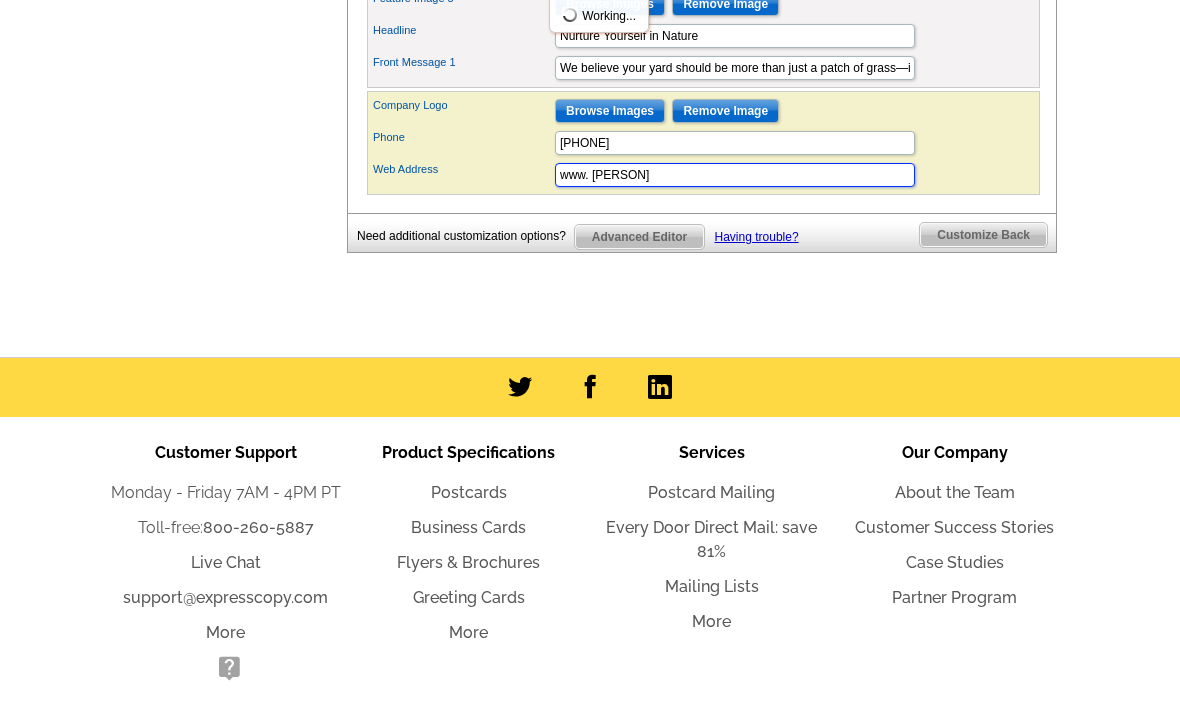 click on "www. Lance" at bounding box center (735, 175) 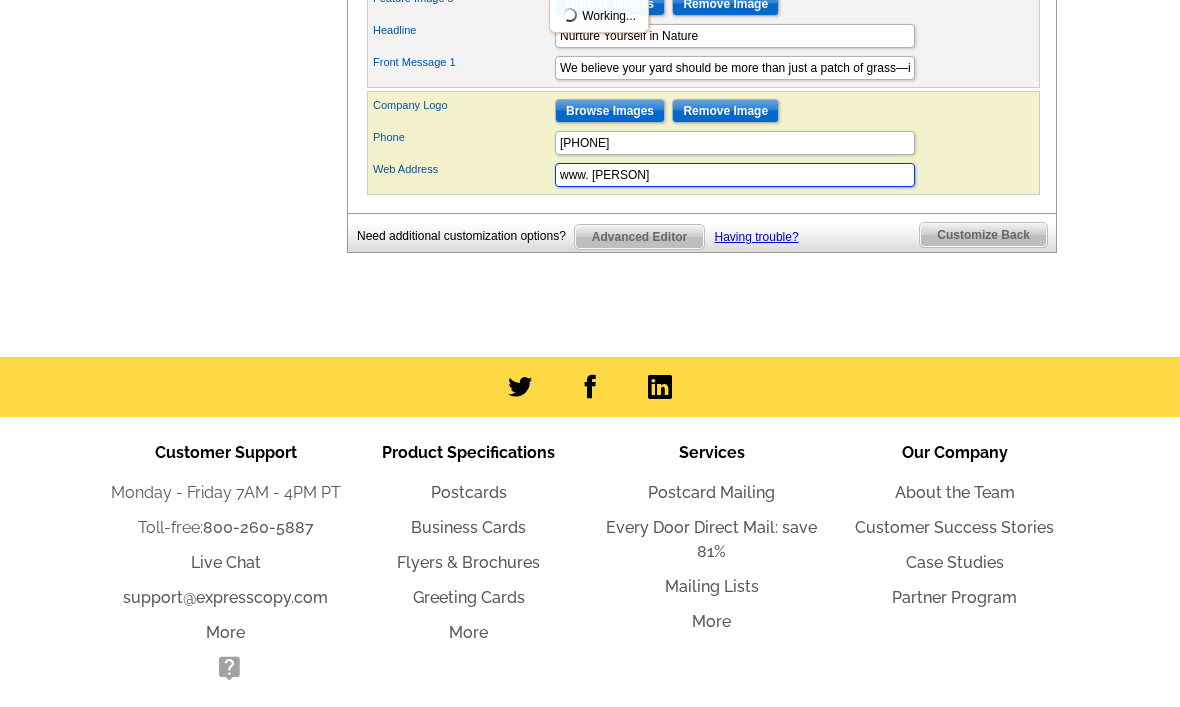 click on "www. Lance" at bounding box center [735, 175] 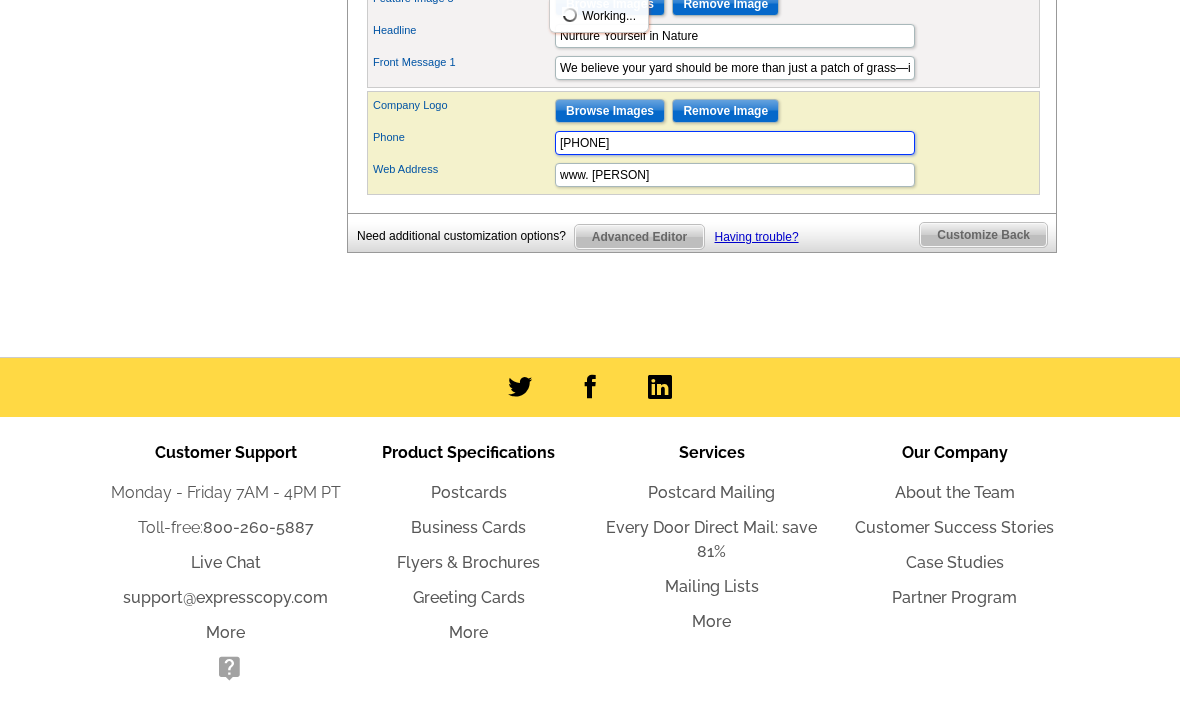 click on "320.380.9577" at bounding box center [735, 143] 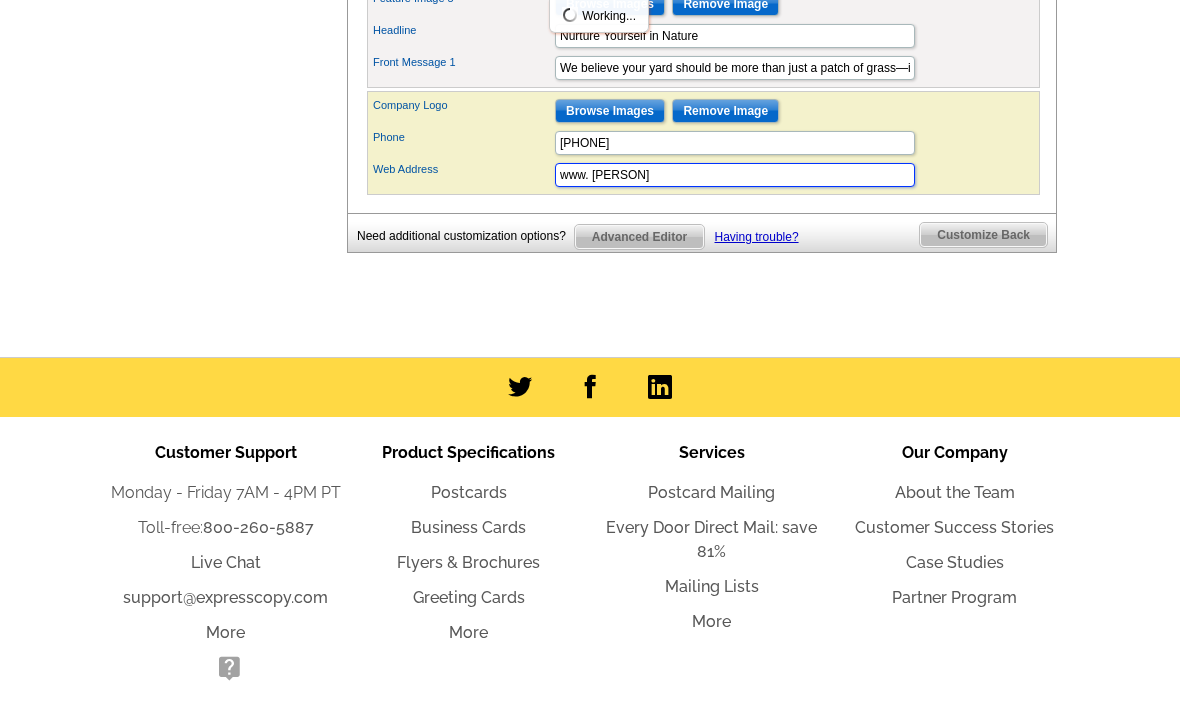 click on "www. Lance" at bounding box center (735, 175) 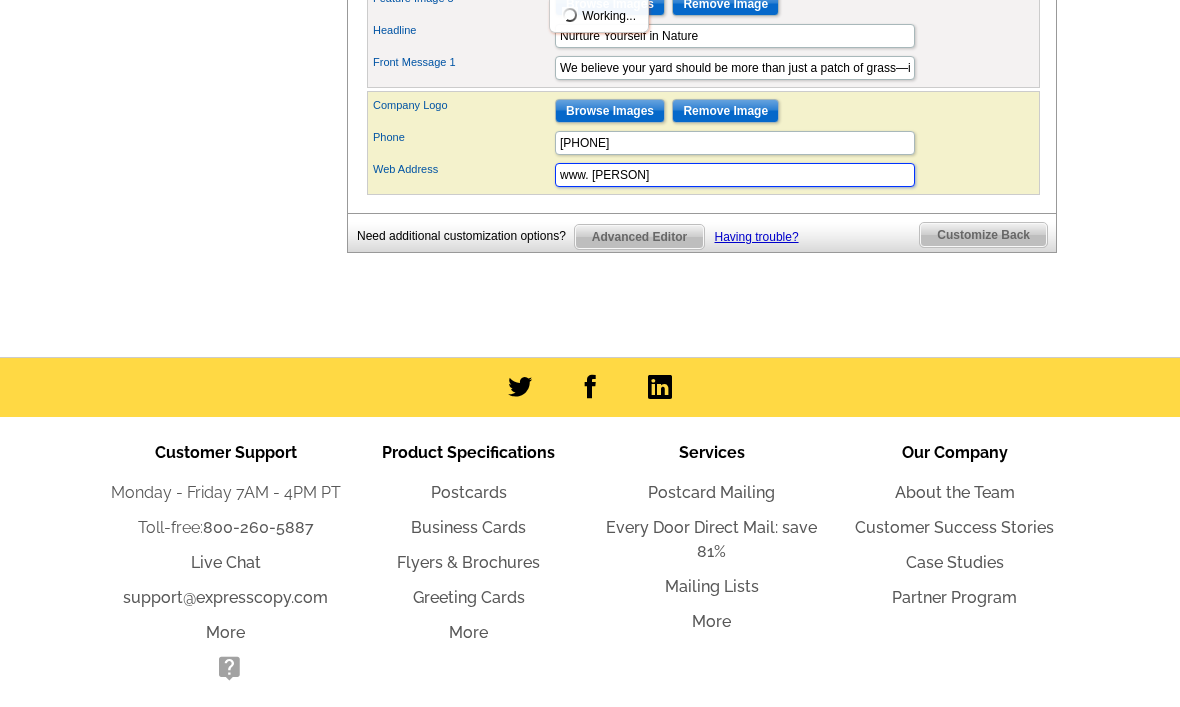 click on "www. Lance" at bounding box center (735, 175) 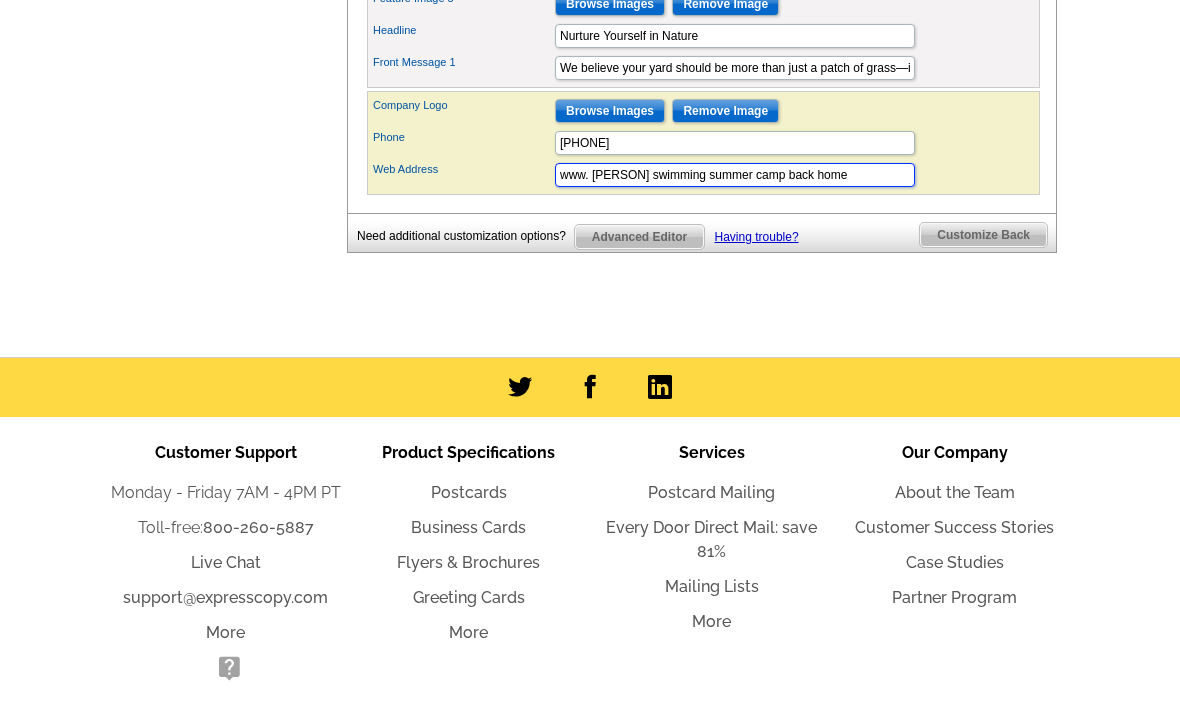 click on "www. Lance swimming summer camp back home" at bounding box center (735, 175) 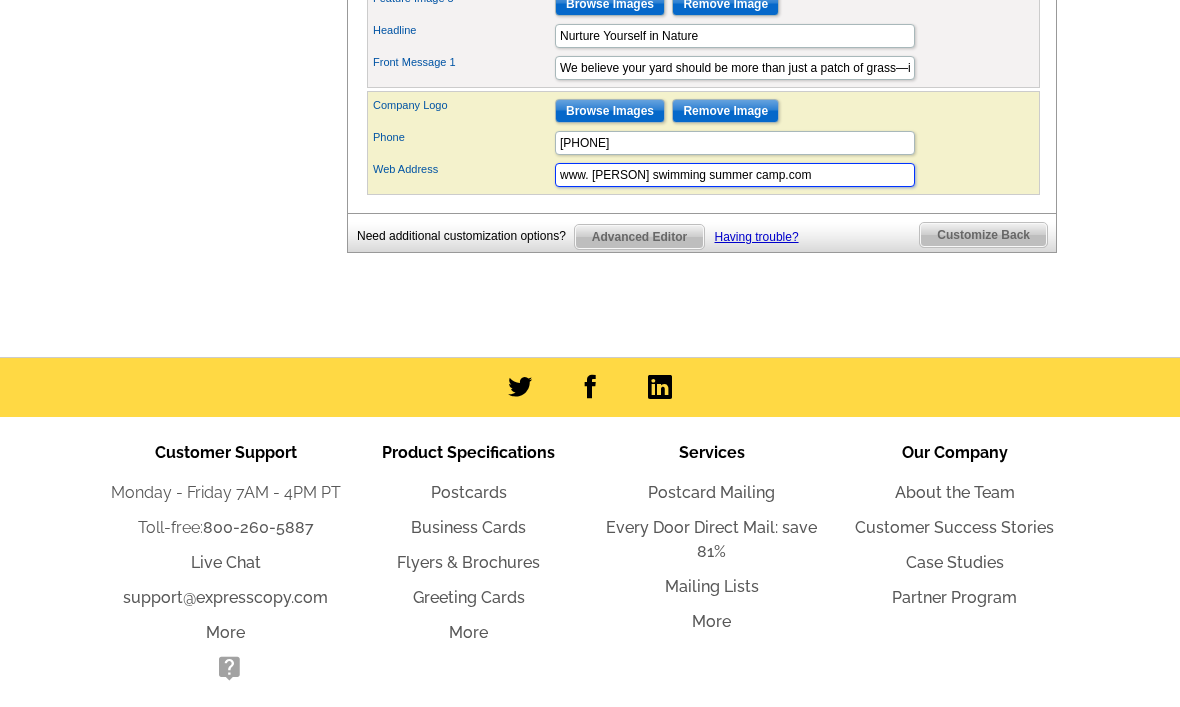 type on "www. Lance swimming summer camp.com" 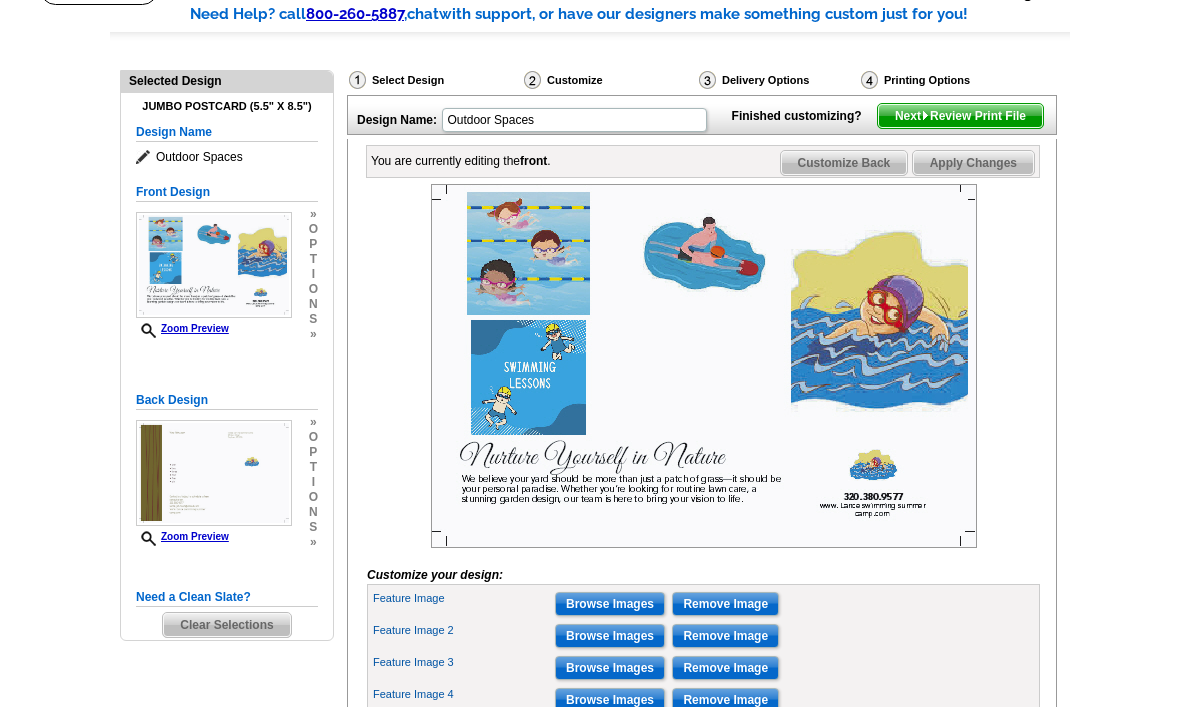 scroll, scrollTop: 163, scrollLeft: 0, axis: vertical 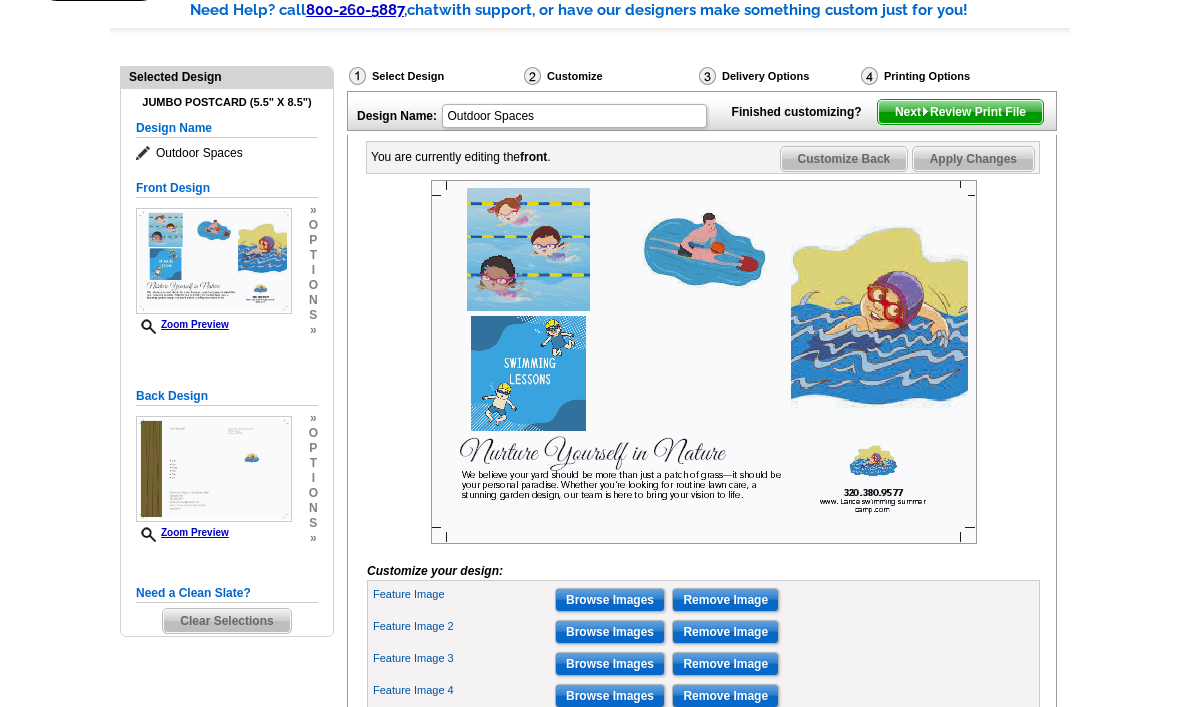 click on "Customize Back" at bounding box center [844, 160] 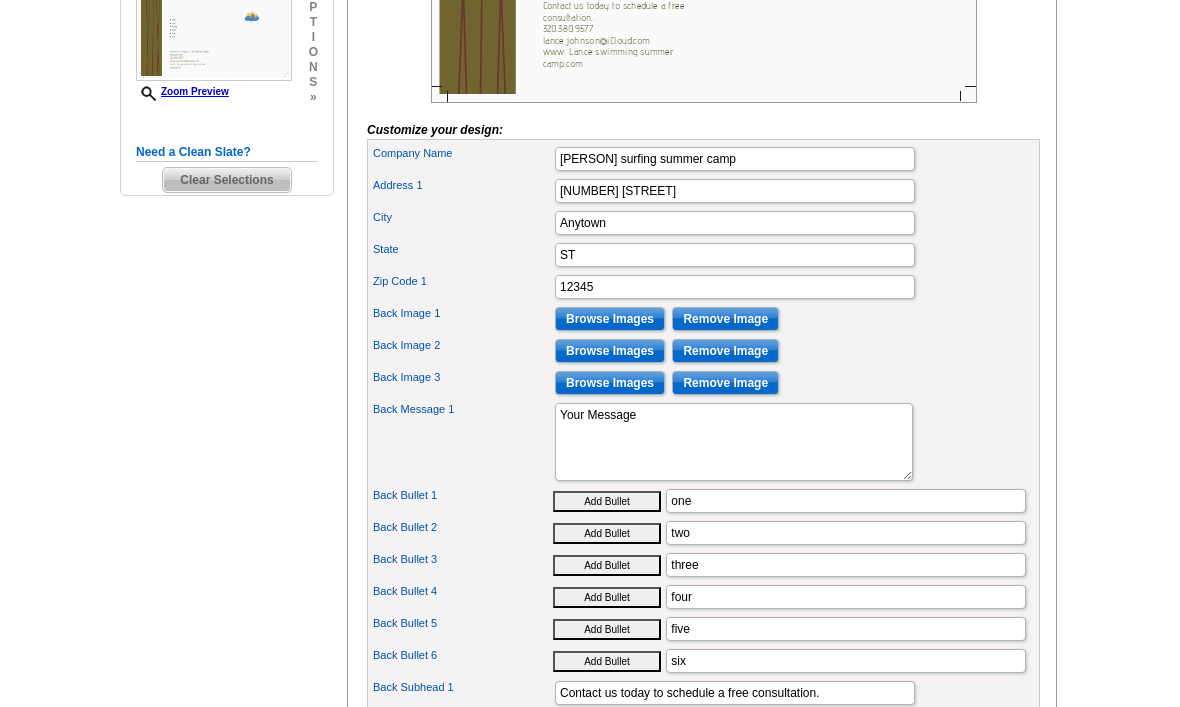 scroll, scrollTop: 602, scrollLeft: 0, axis: vertical 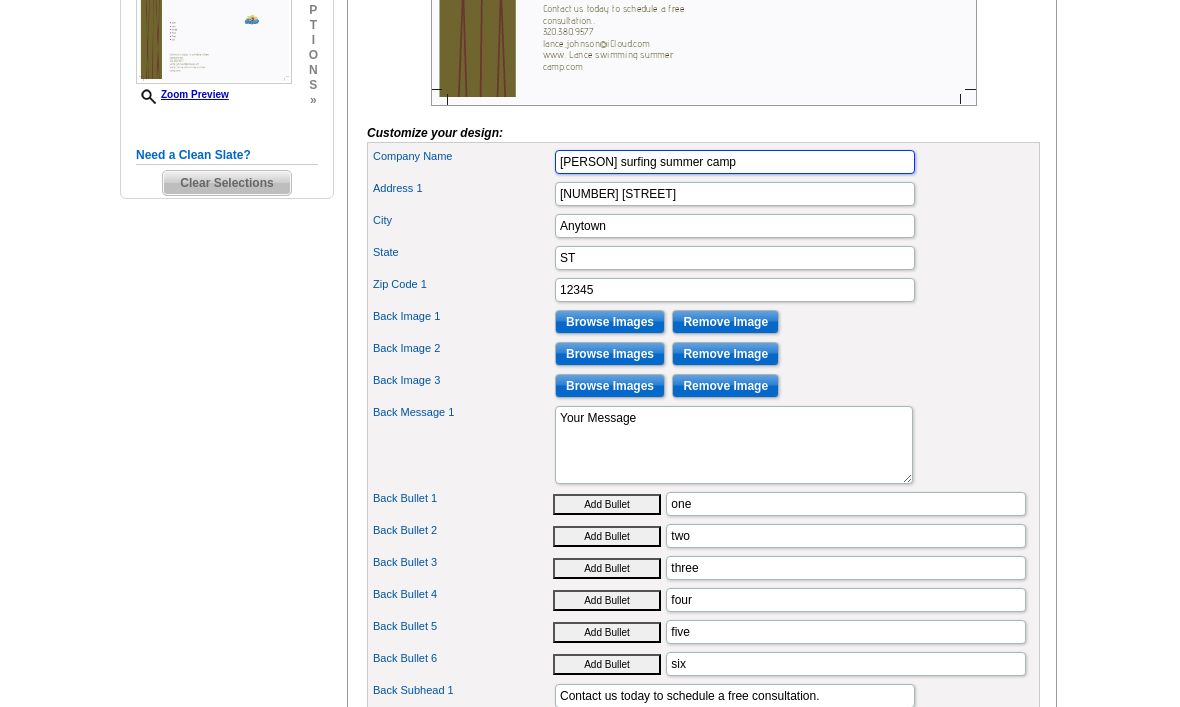 click on "Lance surfing summer camp" at bounding box center (735, 162) 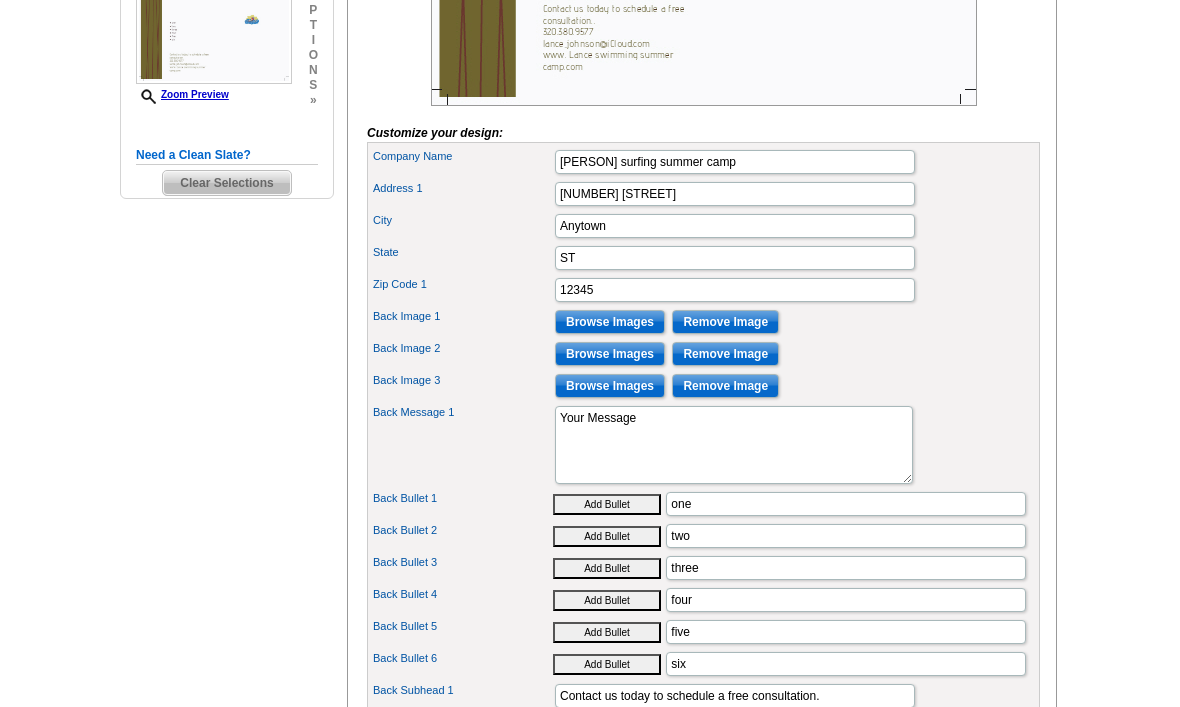 click on "Customize your design:
Feature Image
Browse Images
Remove Image
Feature Image 2
Browse Images
Remove Image
Feature Image 3
Headline ST" at bounding box center (703, 298) 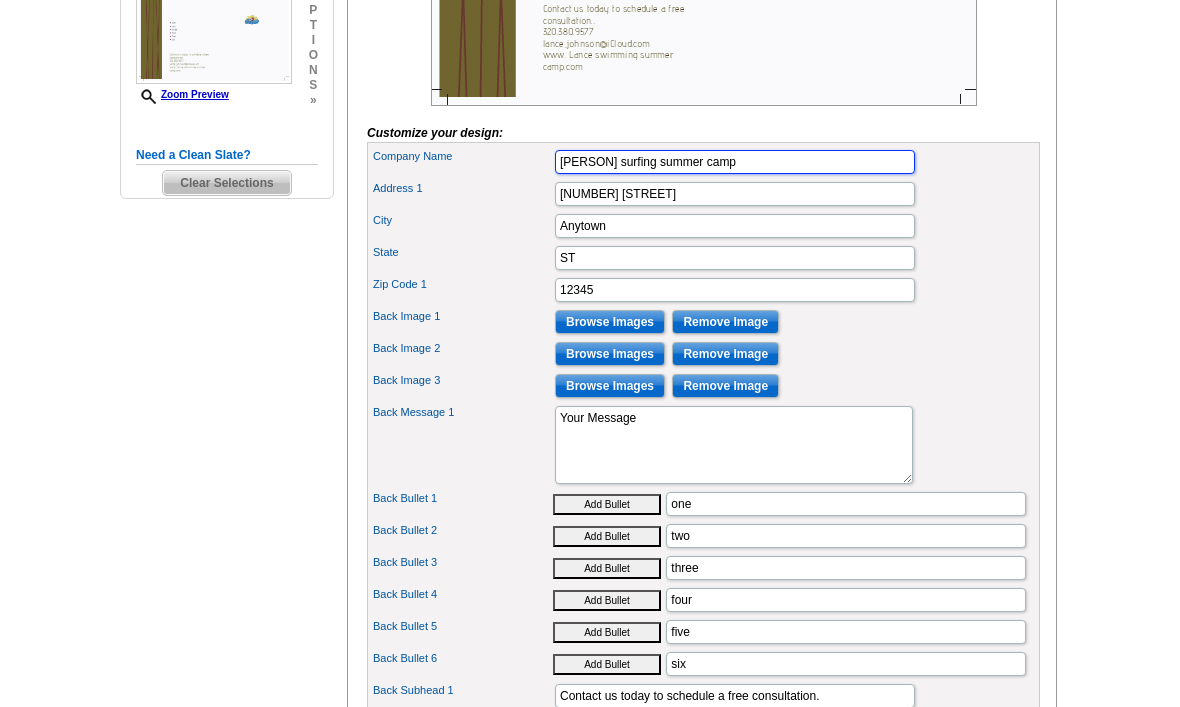 click on "Lance surfing summer camp" at bounding box center (735, 162) 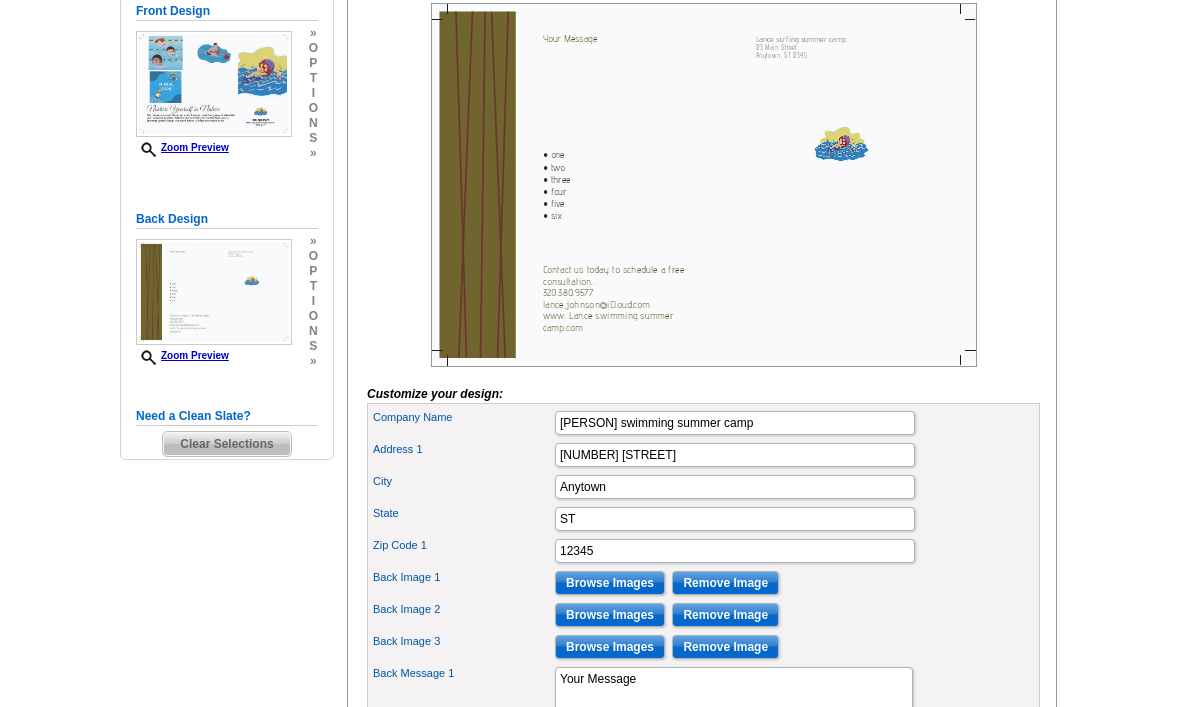 scroll, scrollTop: 329, scrollLeft: 0, axis: vertical 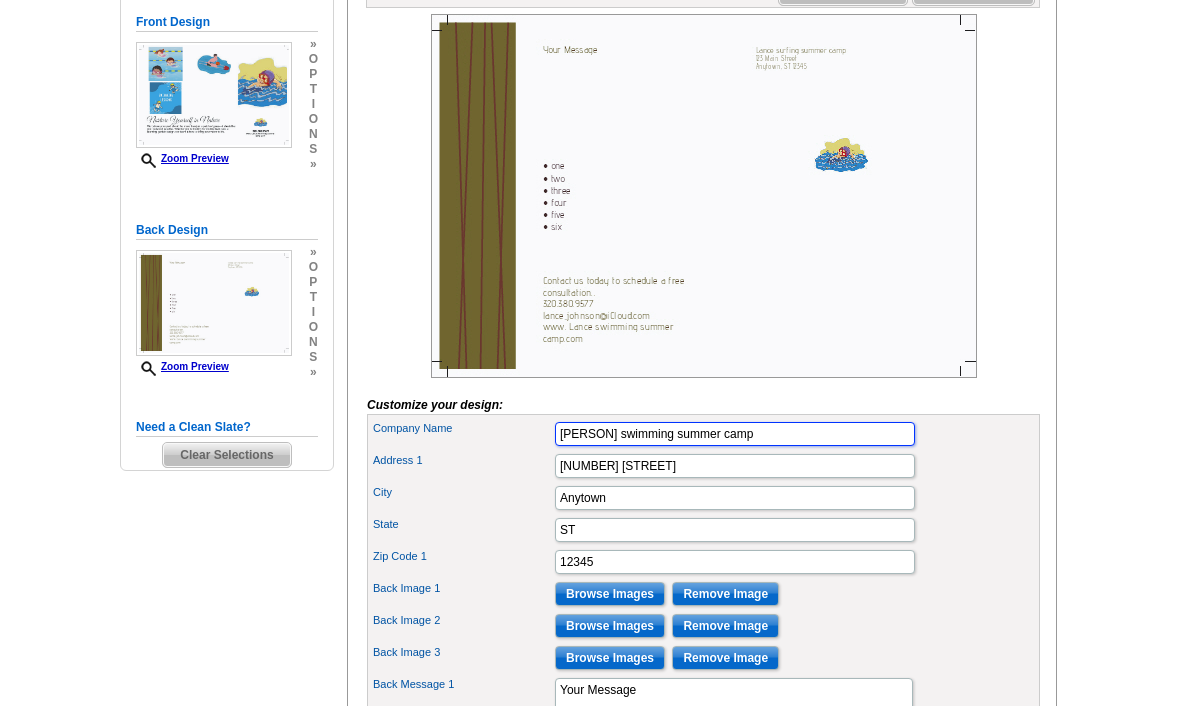 type on "Lance swimming summer camp" 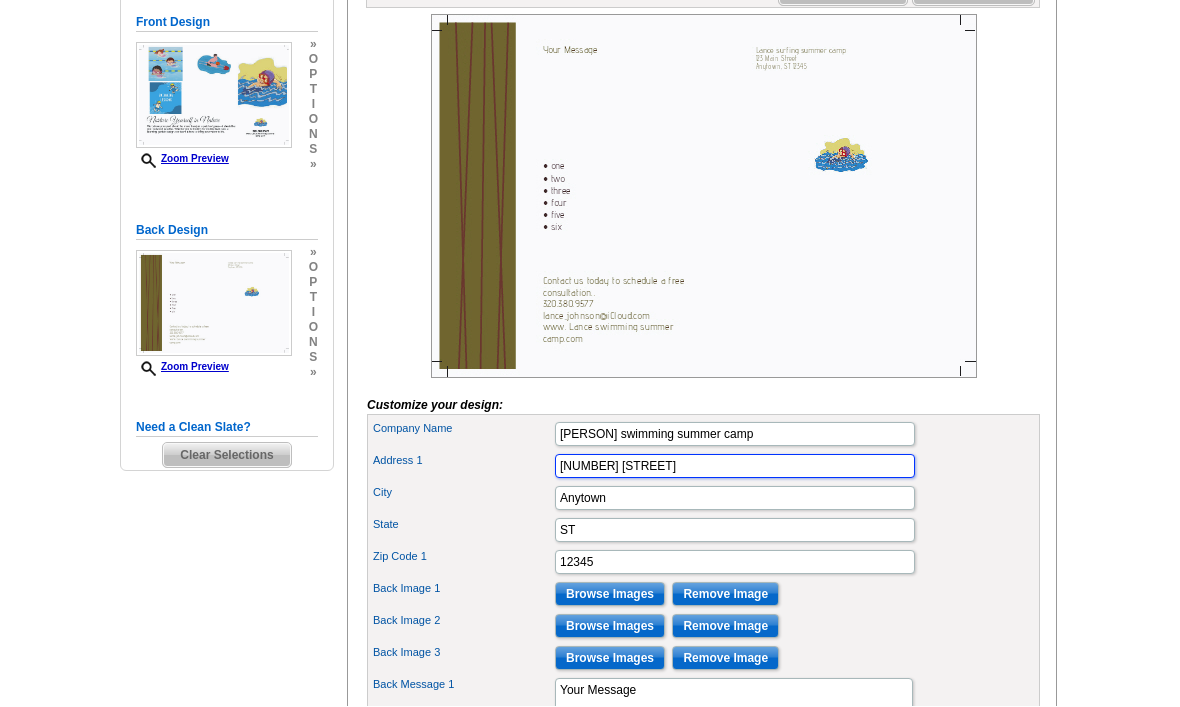 click on "123 Main Street" at bounding box center (735, 467) 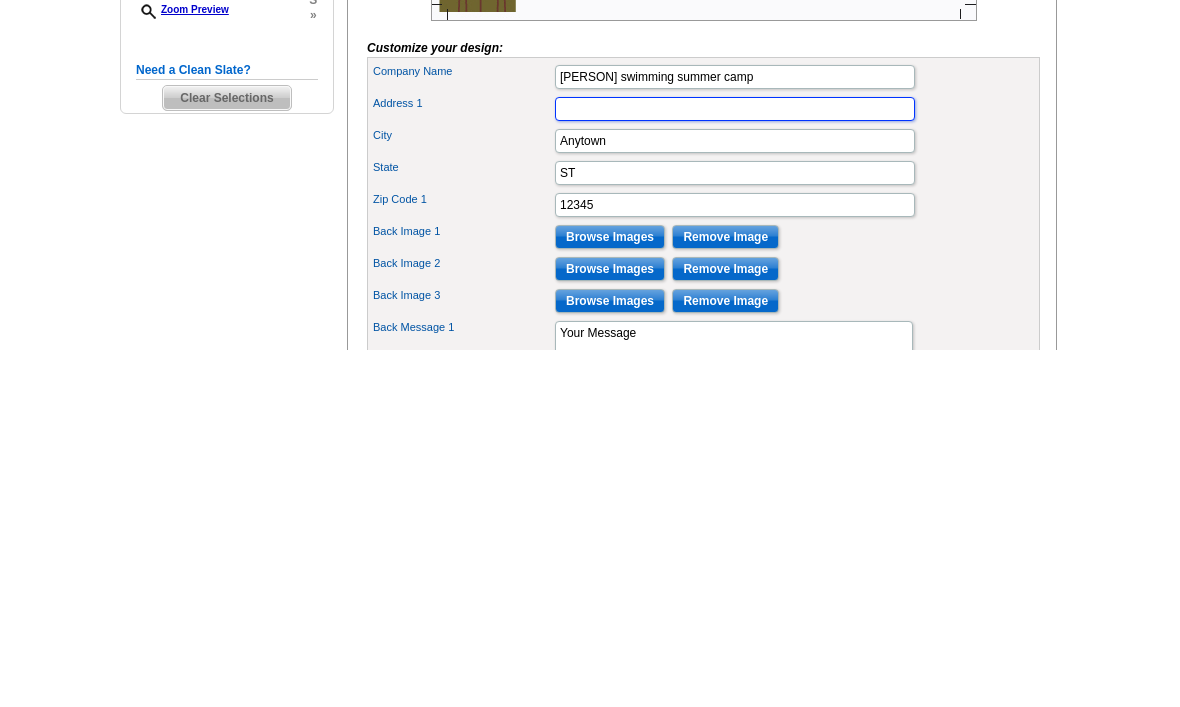 type on "[NUMBER] [STREET]" 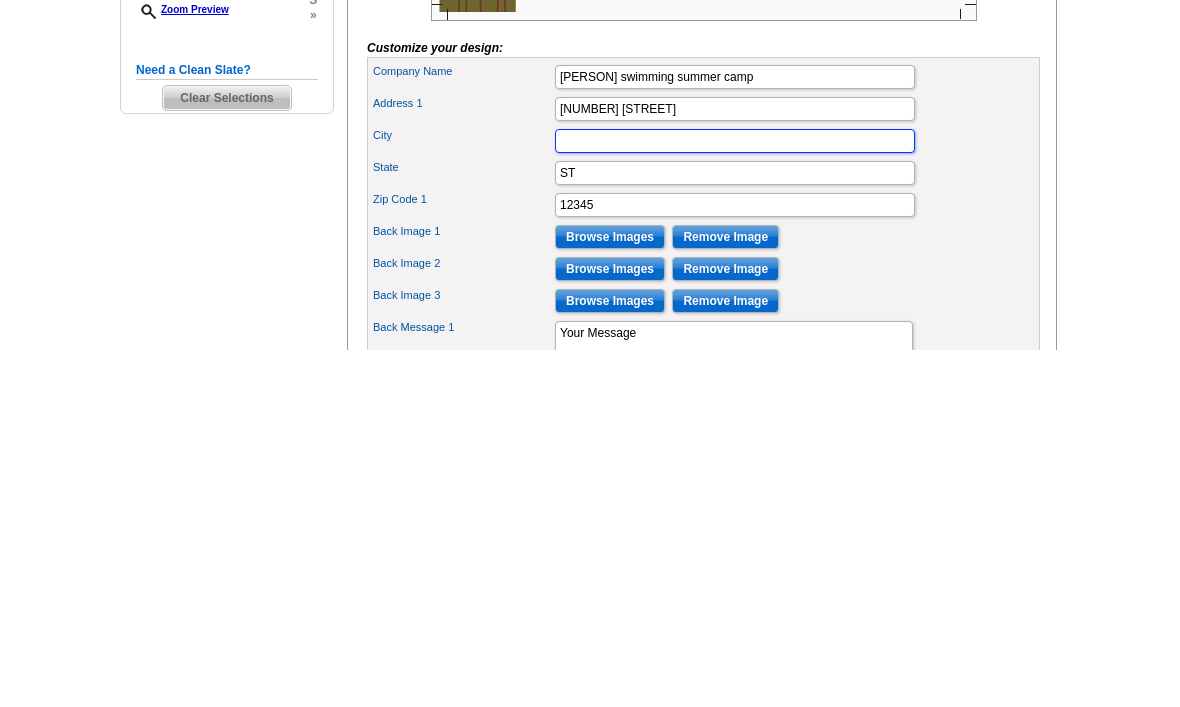 type on "[CITY]" 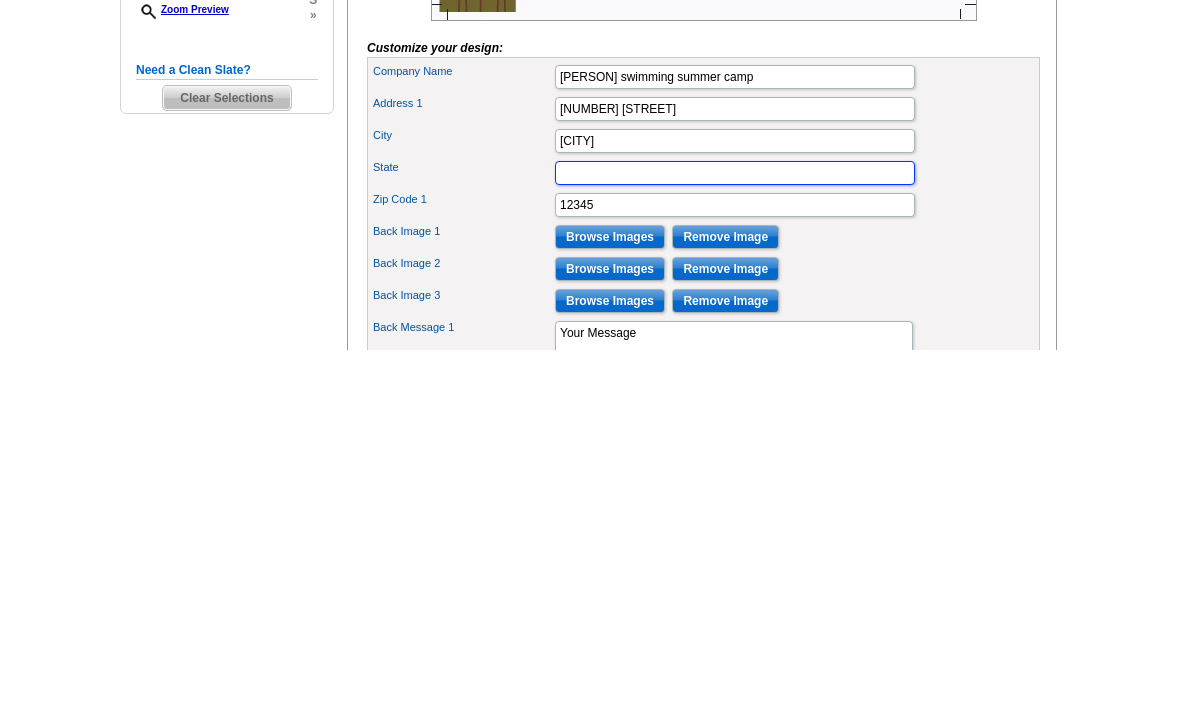 type on "MN" 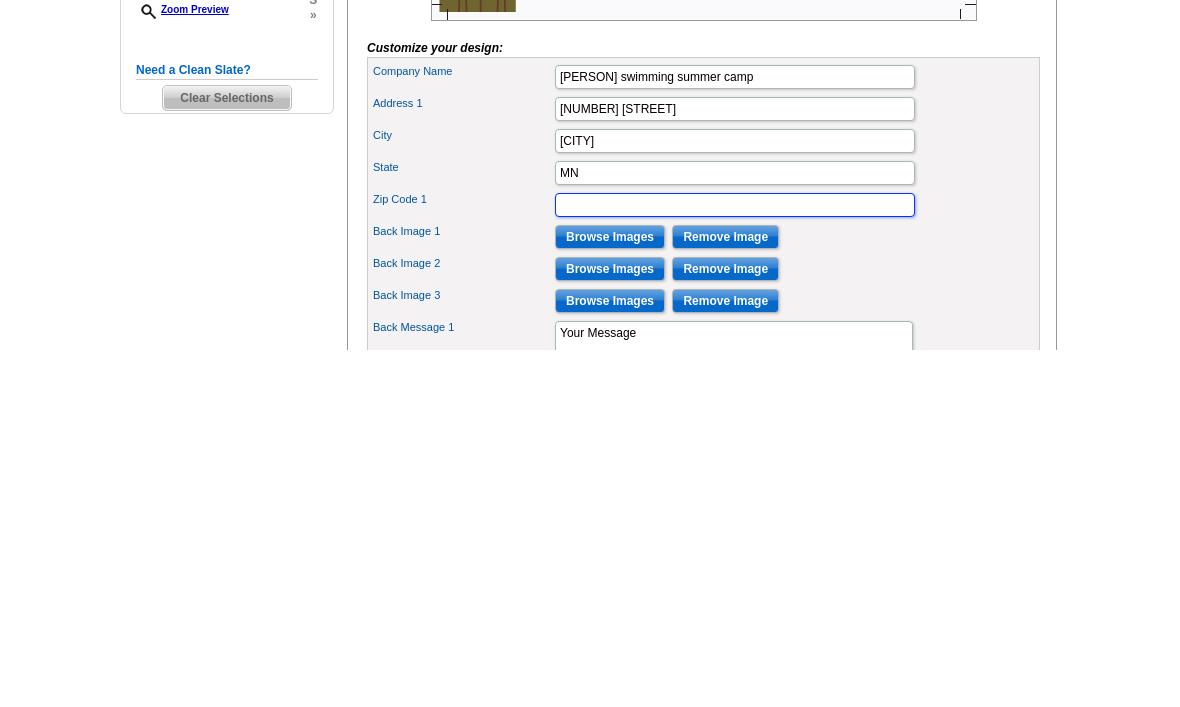 type on "56301" 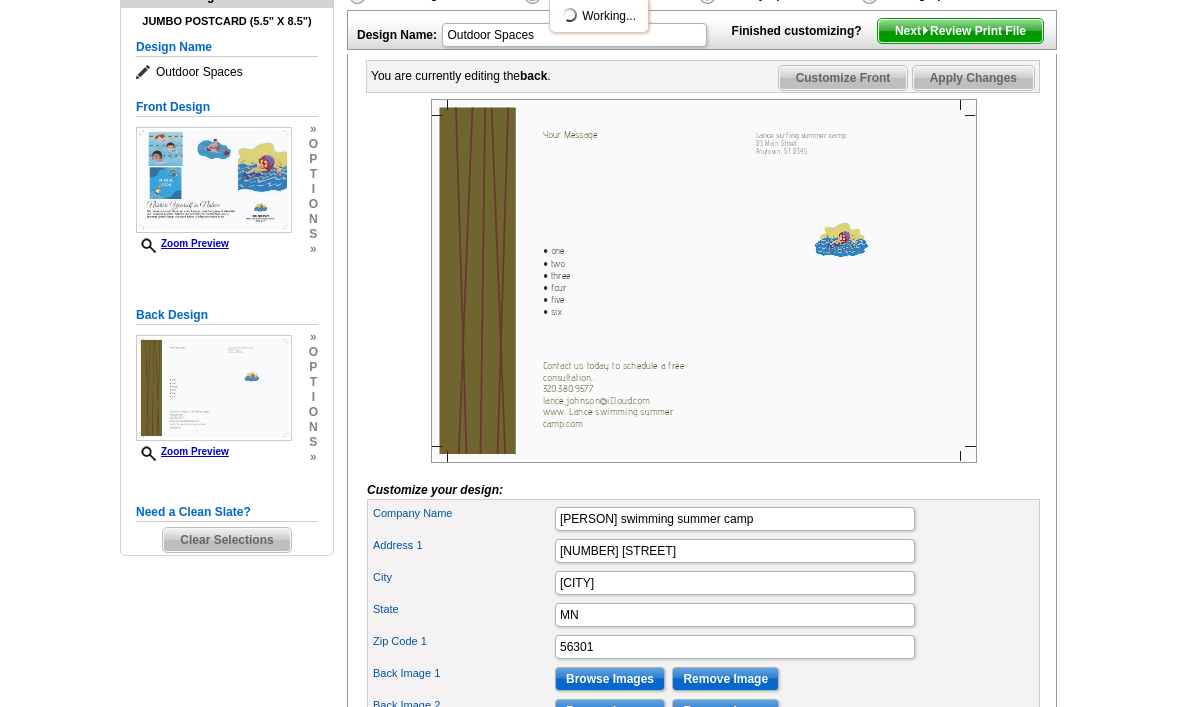 scroll, scrollTop: 244, scrollLeft: 0, axis: vertical 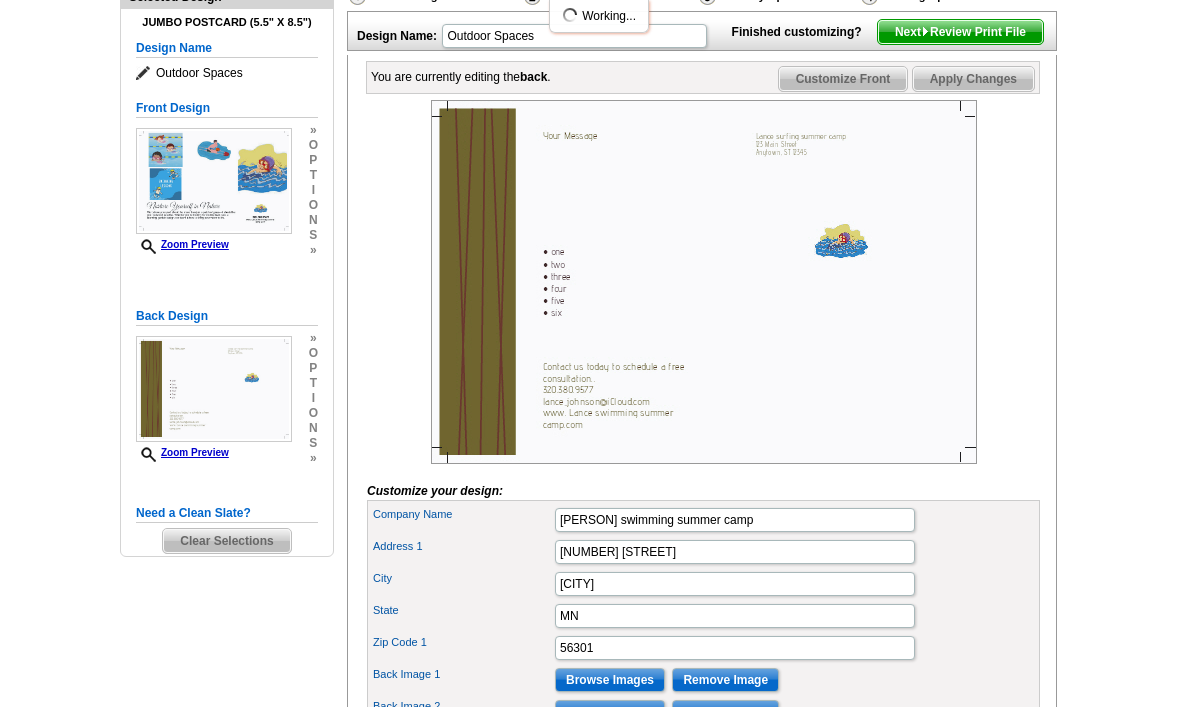 click on "Next   Review Print File" at bounding box center (960, 32) 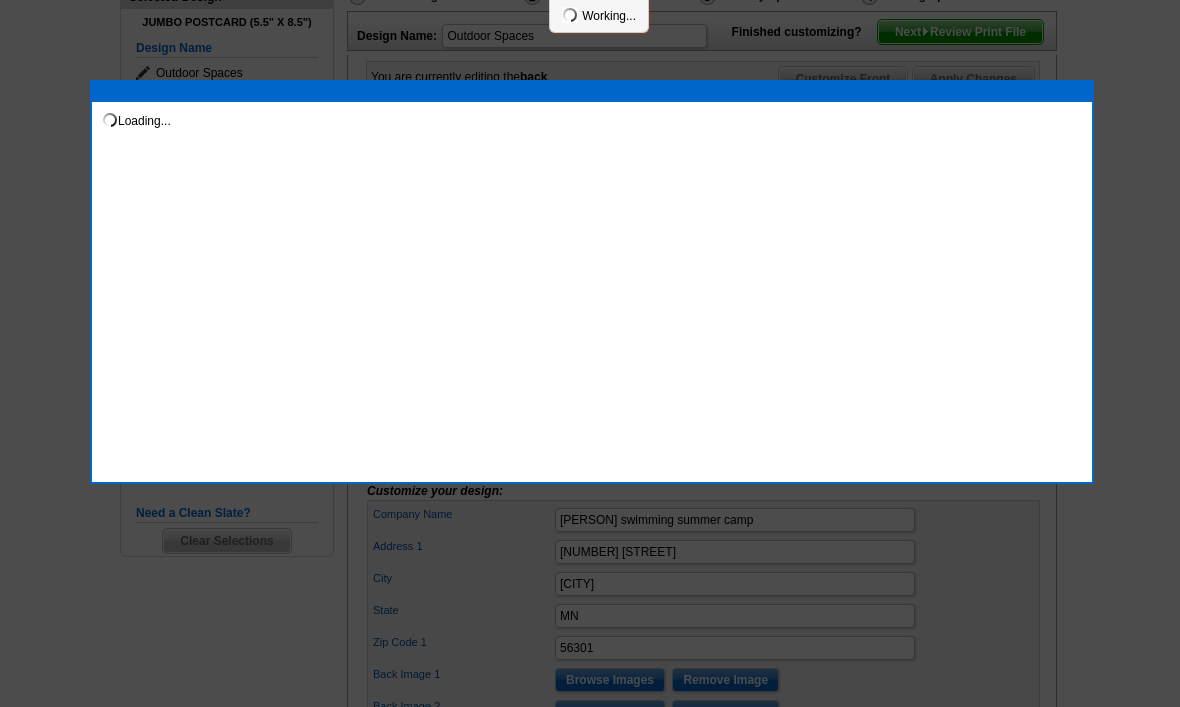 click at bounding box center (592, 92) 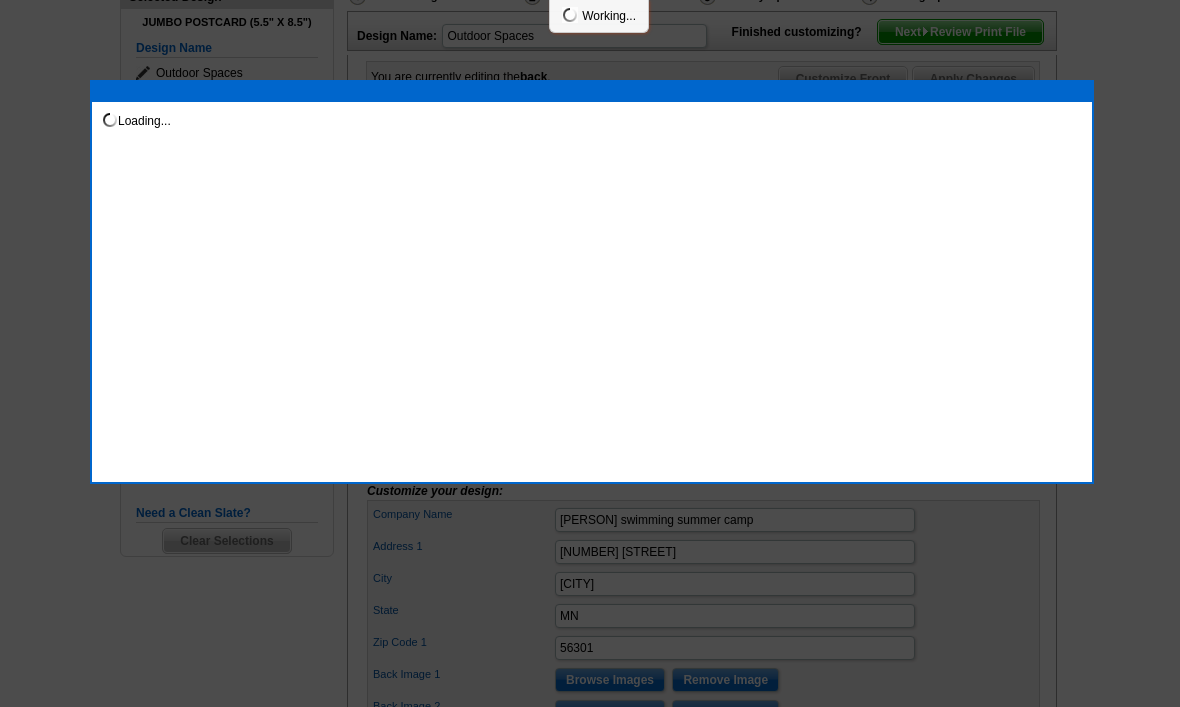click at bounding box center (590, 231) 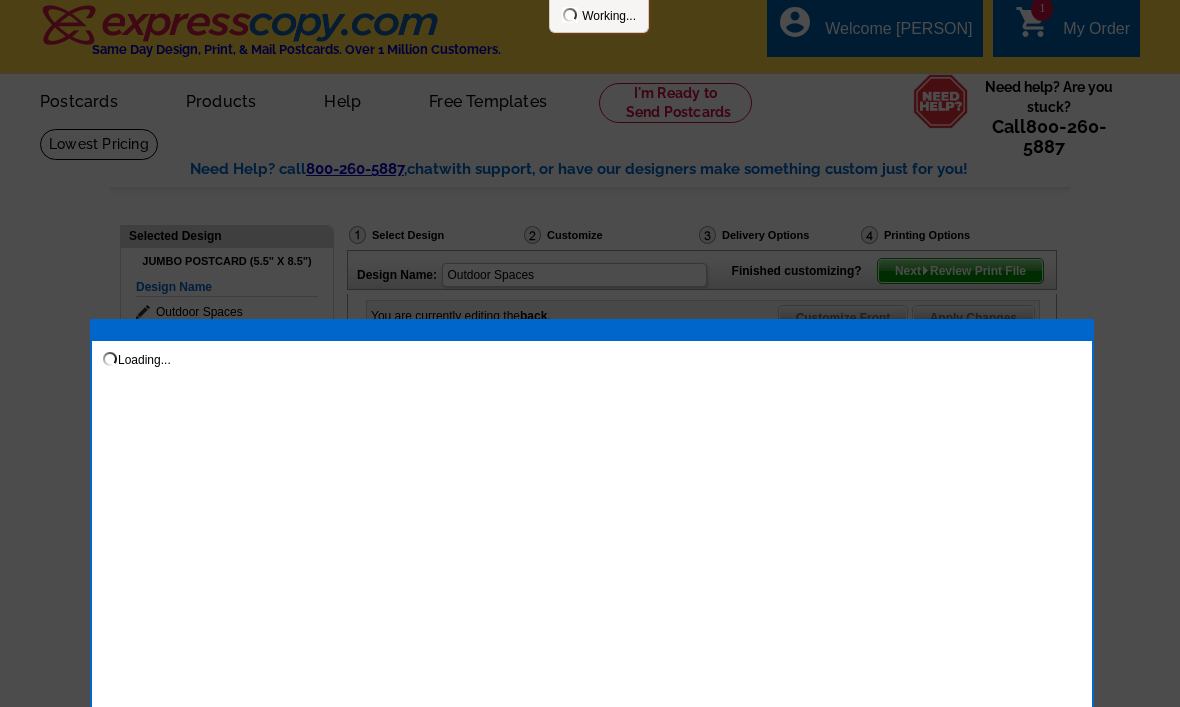 scroll, scrollTop: 7, scrollLeft: 0, axis: vertical 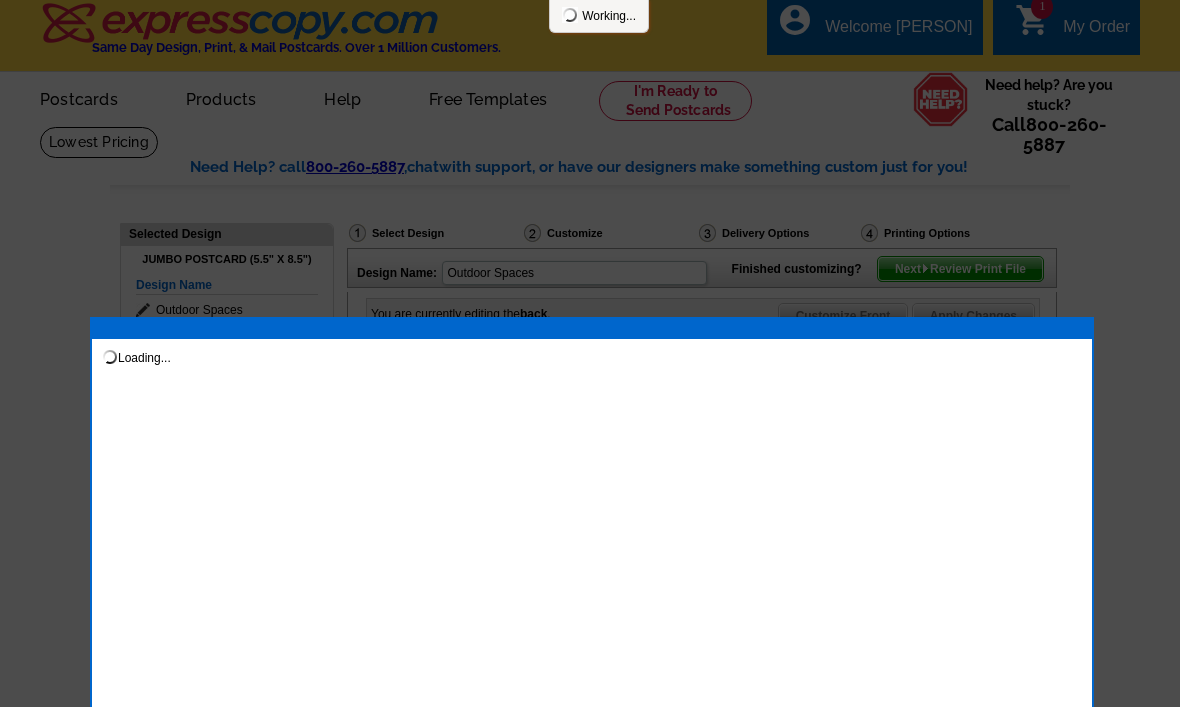 click at bounding box center [592, 329] 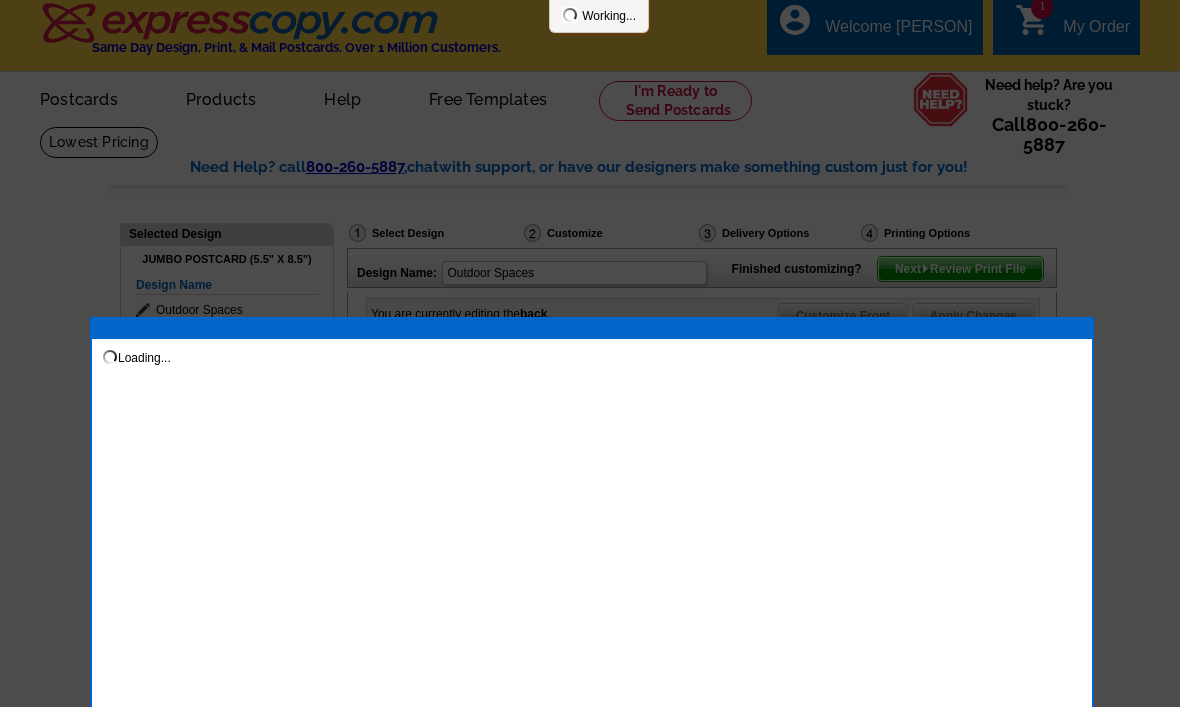 click at bounding box center [590, 350] 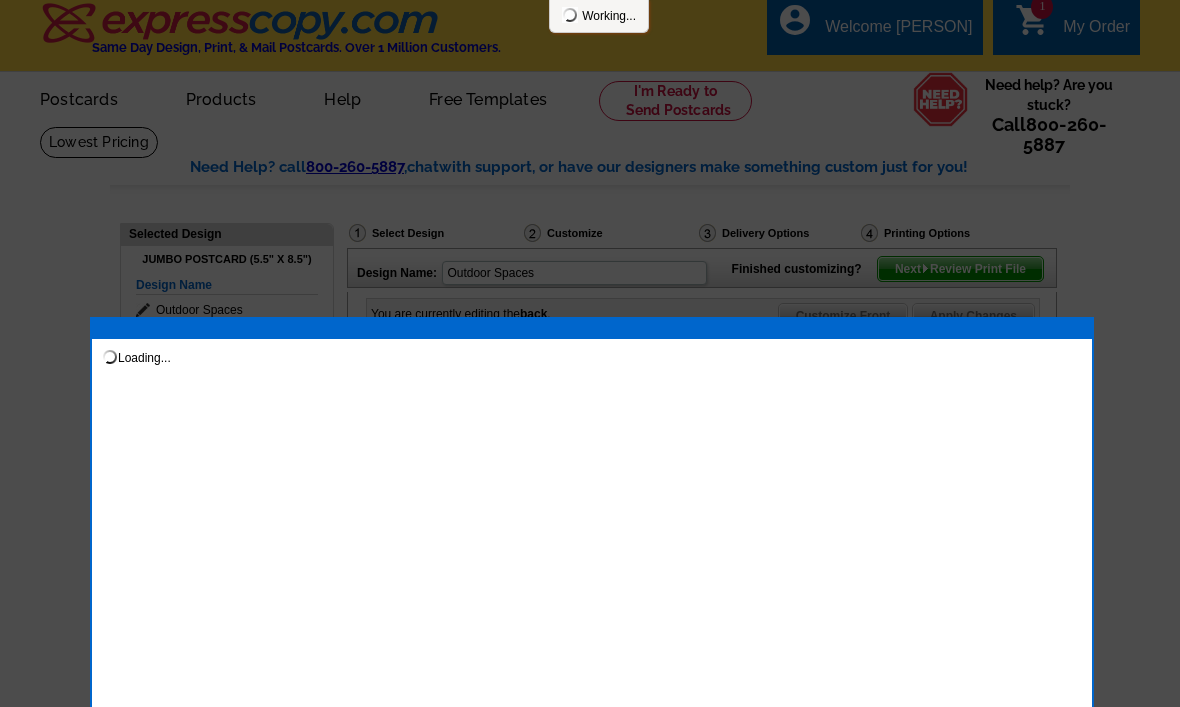click at bounding box center (590, 350) 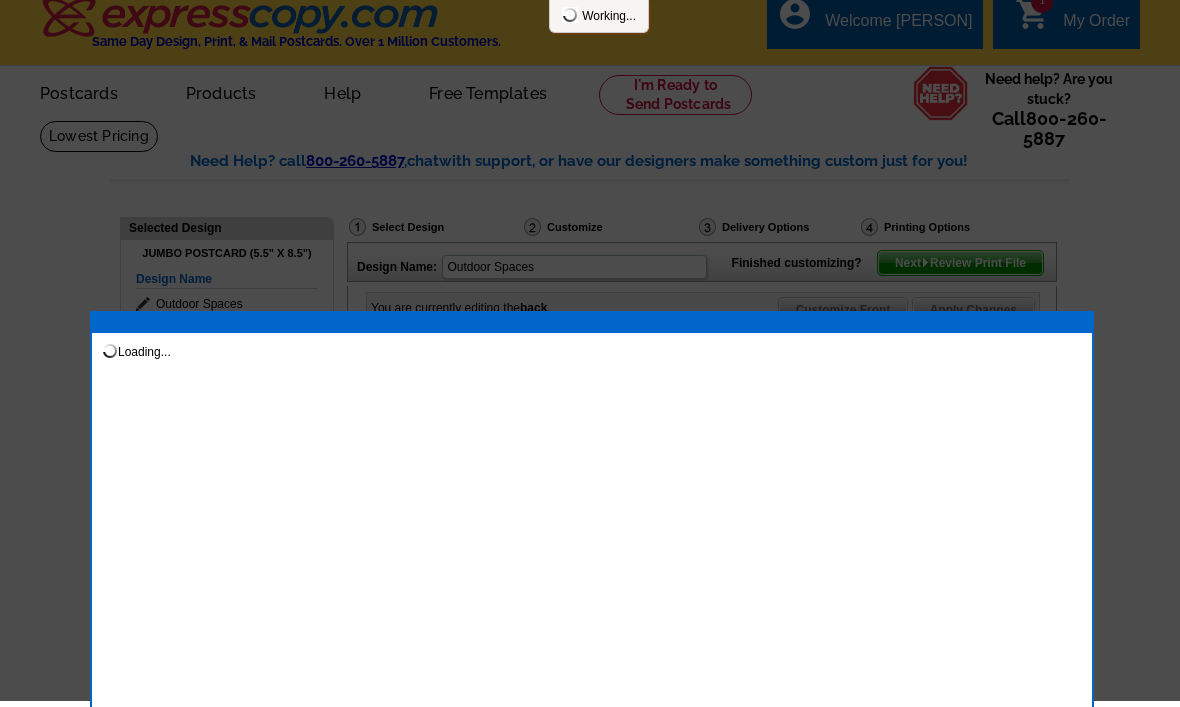 scroll, scrollTop: 0, scrollLeft: 0, axis: both 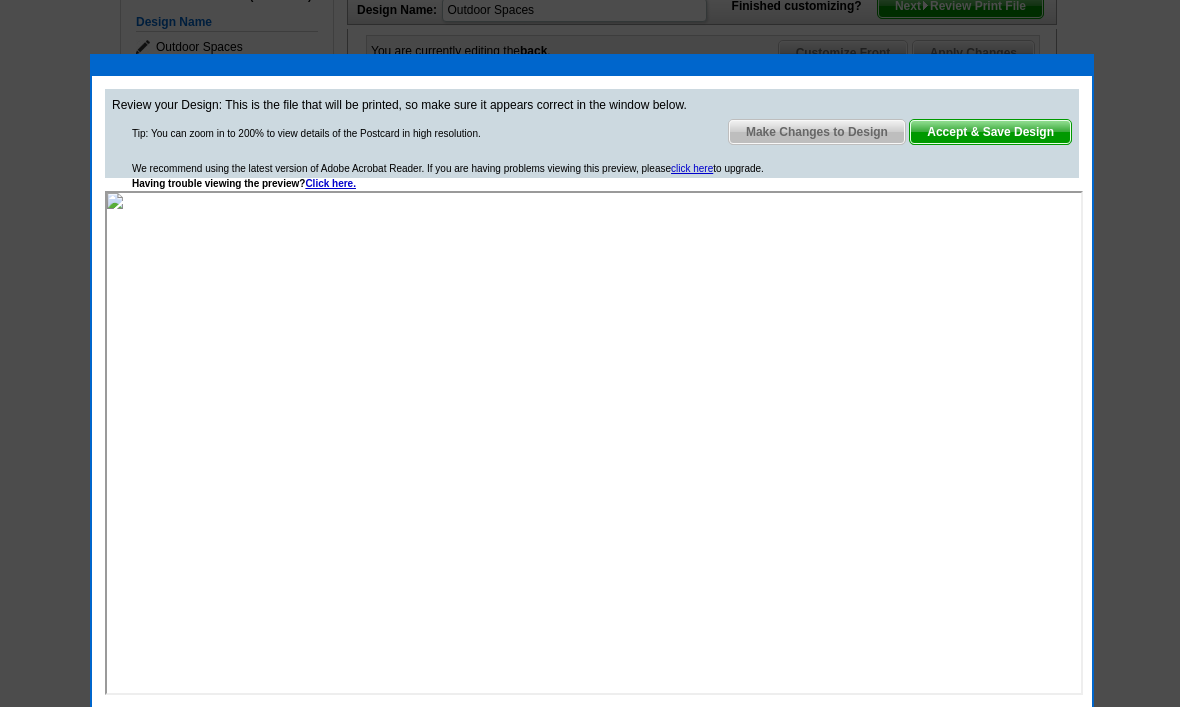 click on "Accept & Save Design" at bounding box center (990, 132) 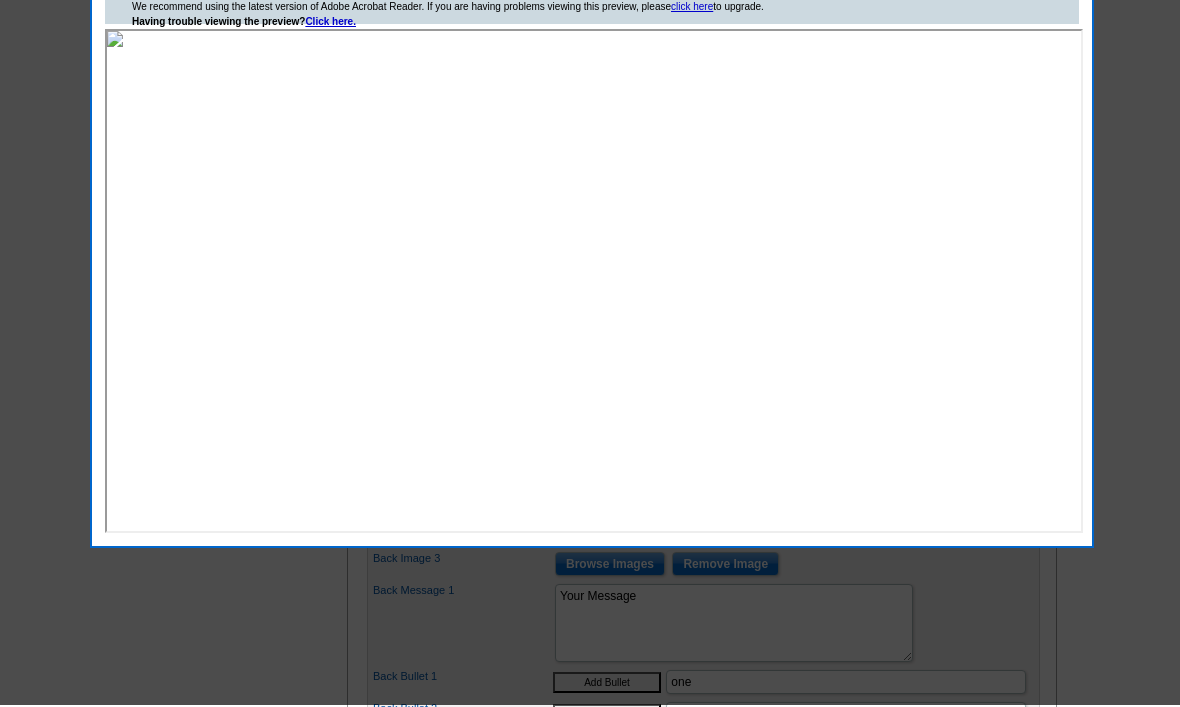 scroll, scrollTop: 436, scrollLeft: 0, axis: vertical 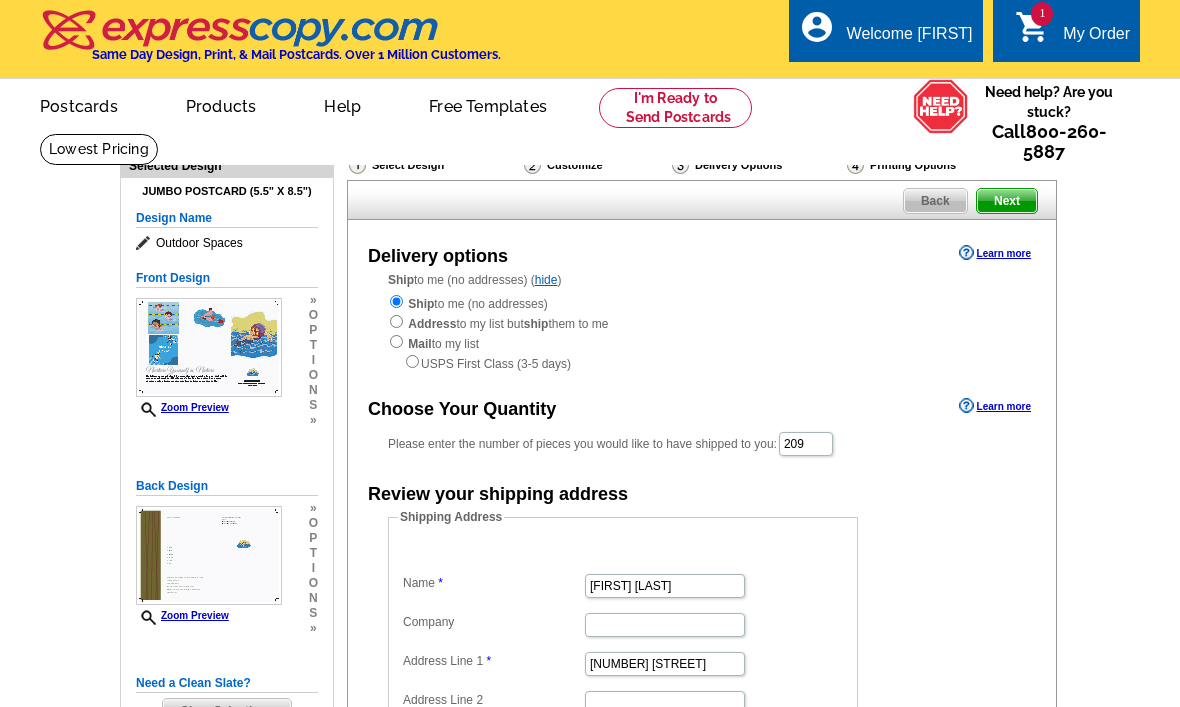 click on "Next" at bounding box center [1007, 201] 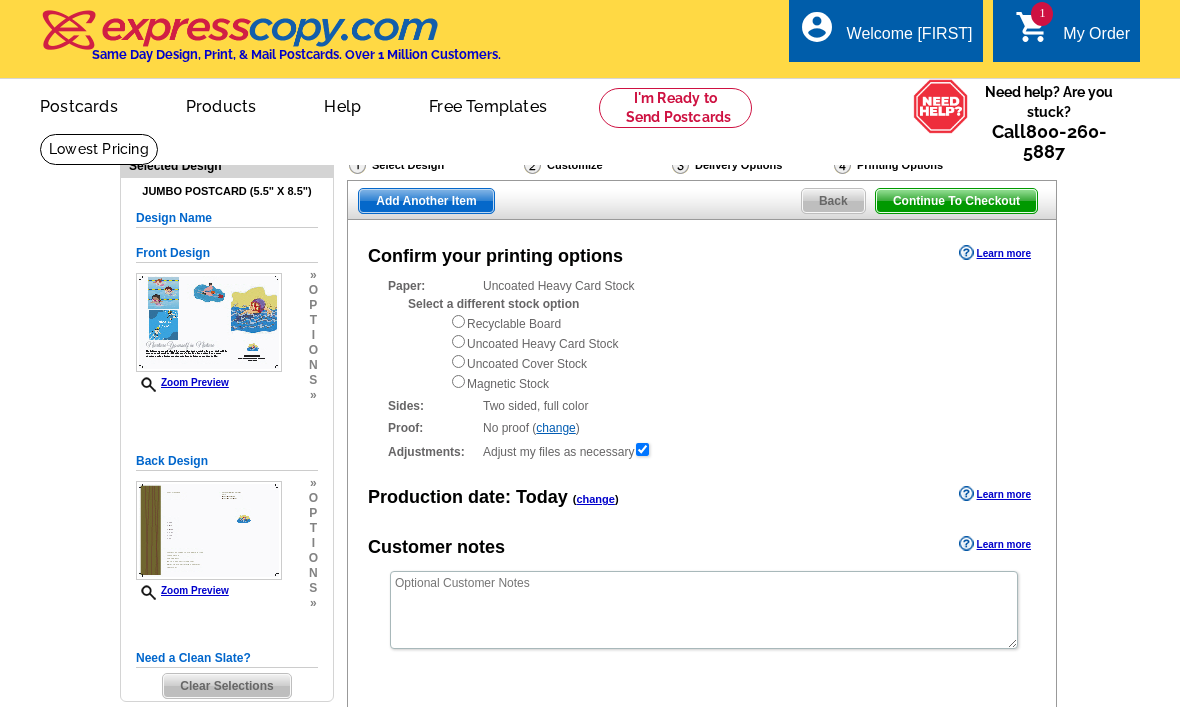 scroll, scrollTop: 0, scrollLeft: 0, axis: both 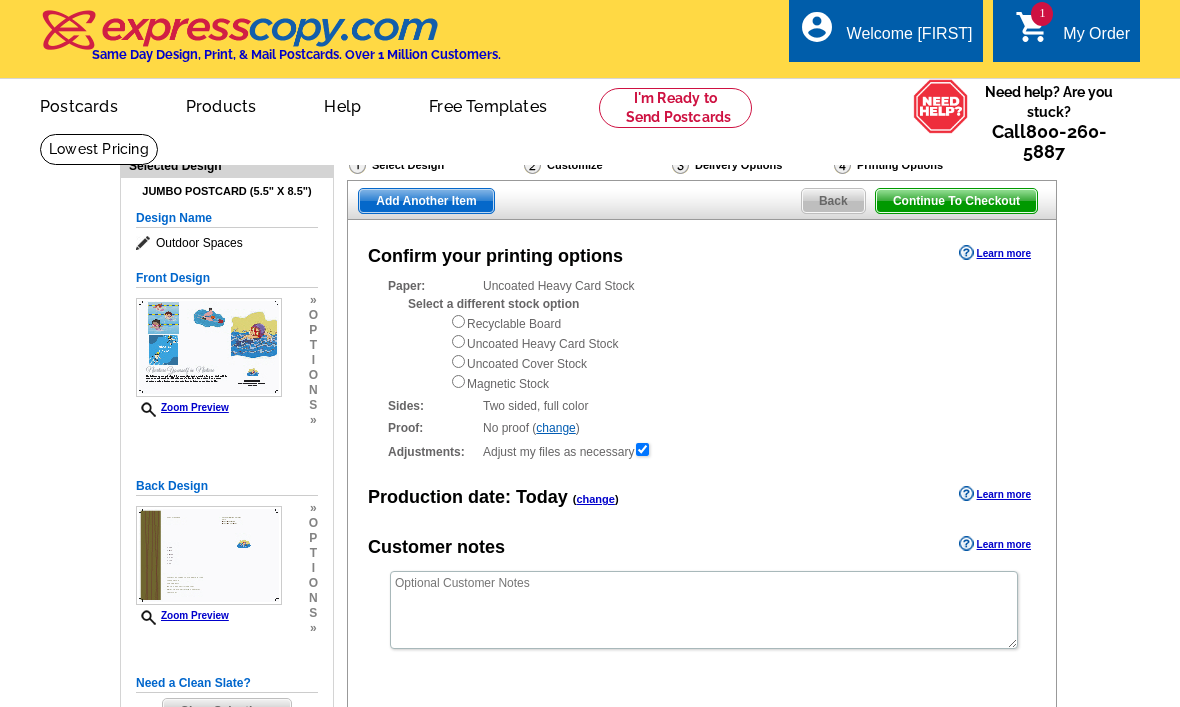 click on "Add Another Item" at bounding box center [426, 201] 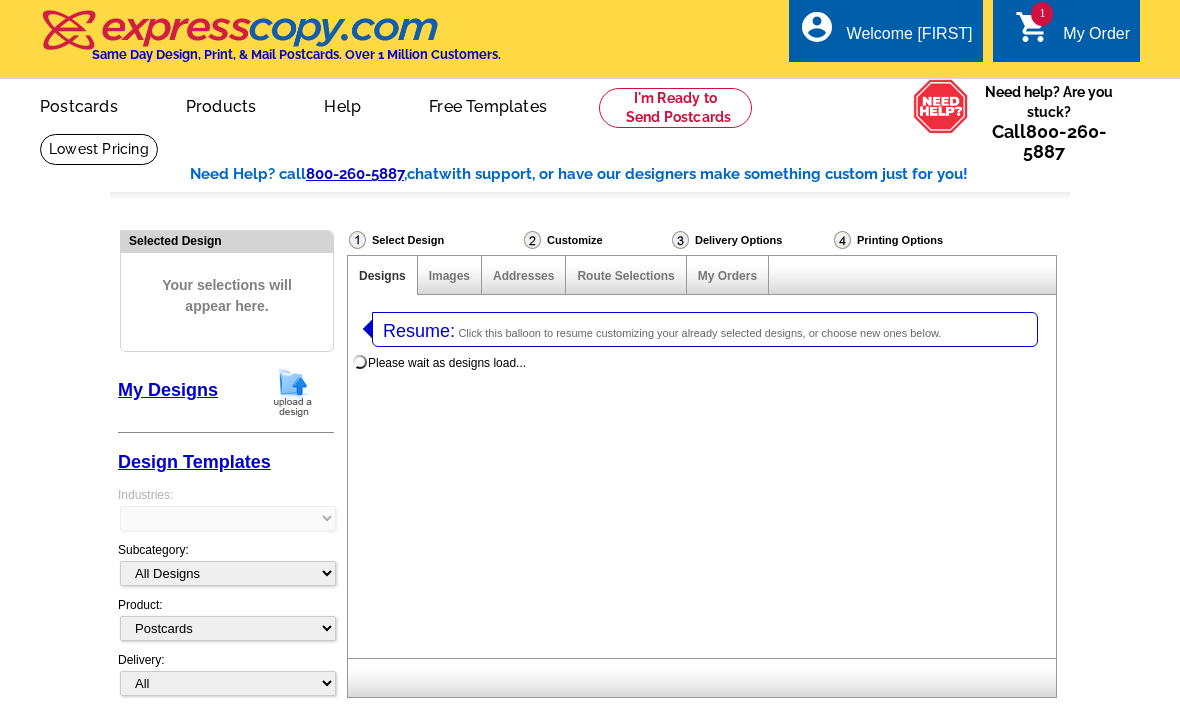 select on "1" 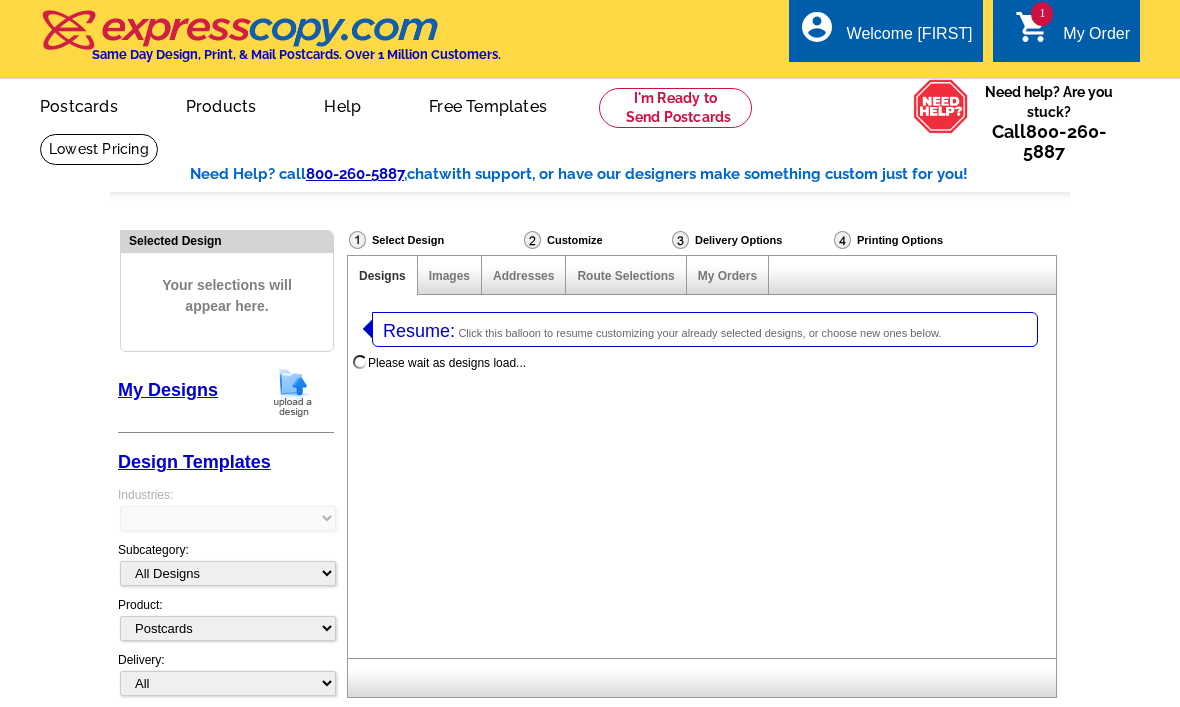 select on "2" 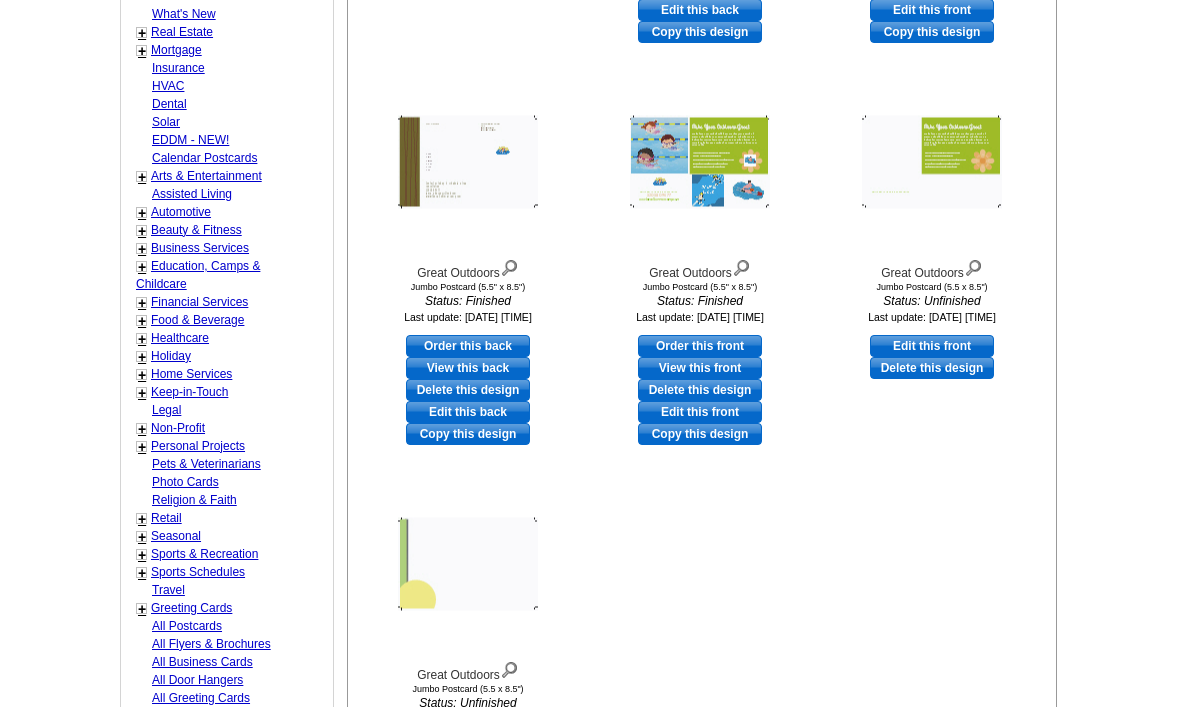 scroll, scrollTop: 780, scrollLeft: 0, axis: vertical 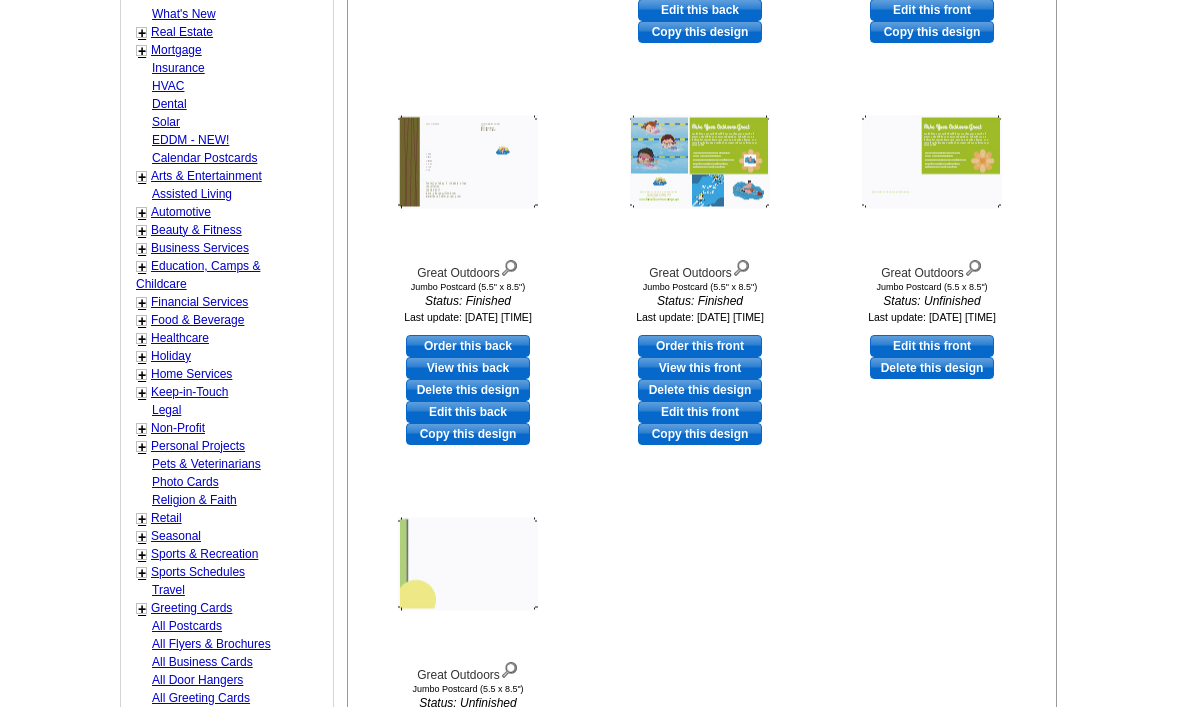 click on "Home Services" at bounding box center [191, 375] 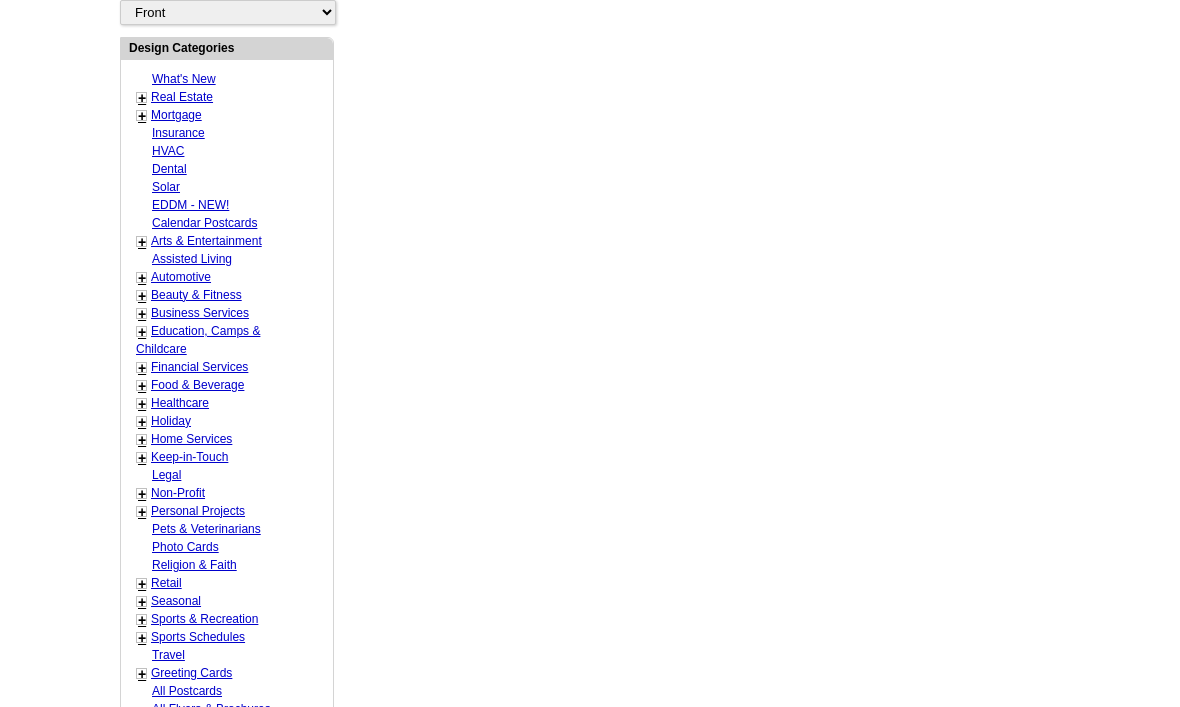 click on "Food & Beverage" at bounding box center (197, 385) 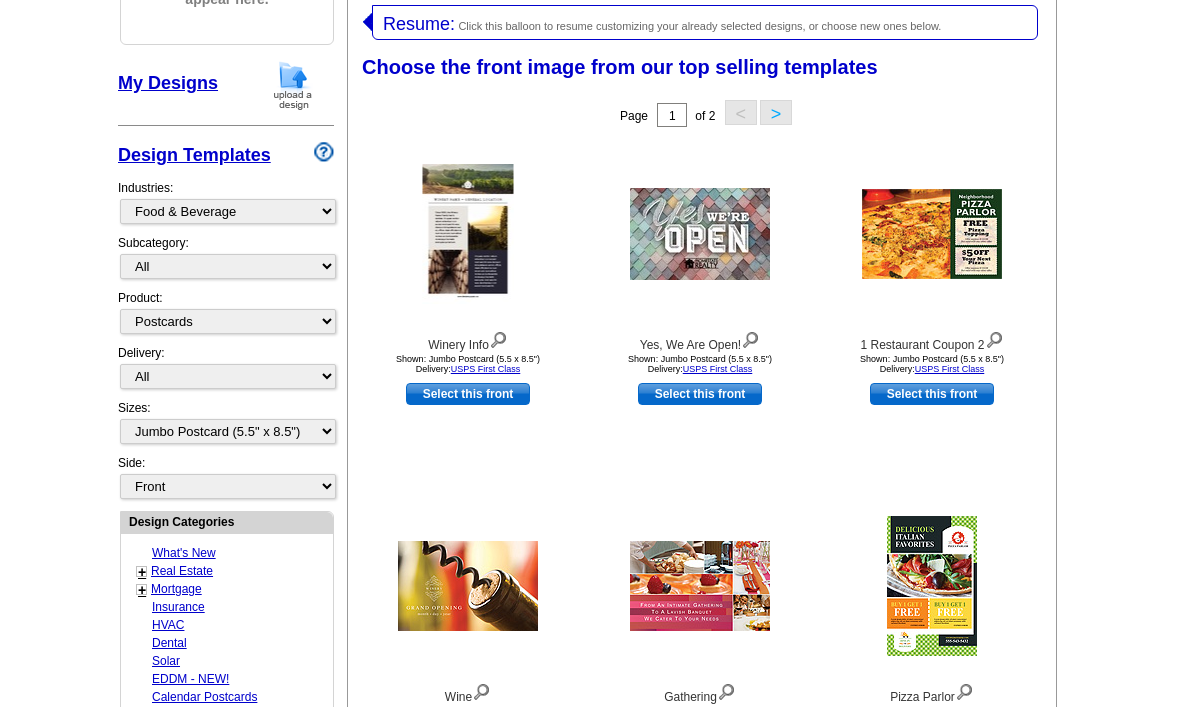 scroll, scrollTop: 306, scrollLeft: 0, axis: vertical 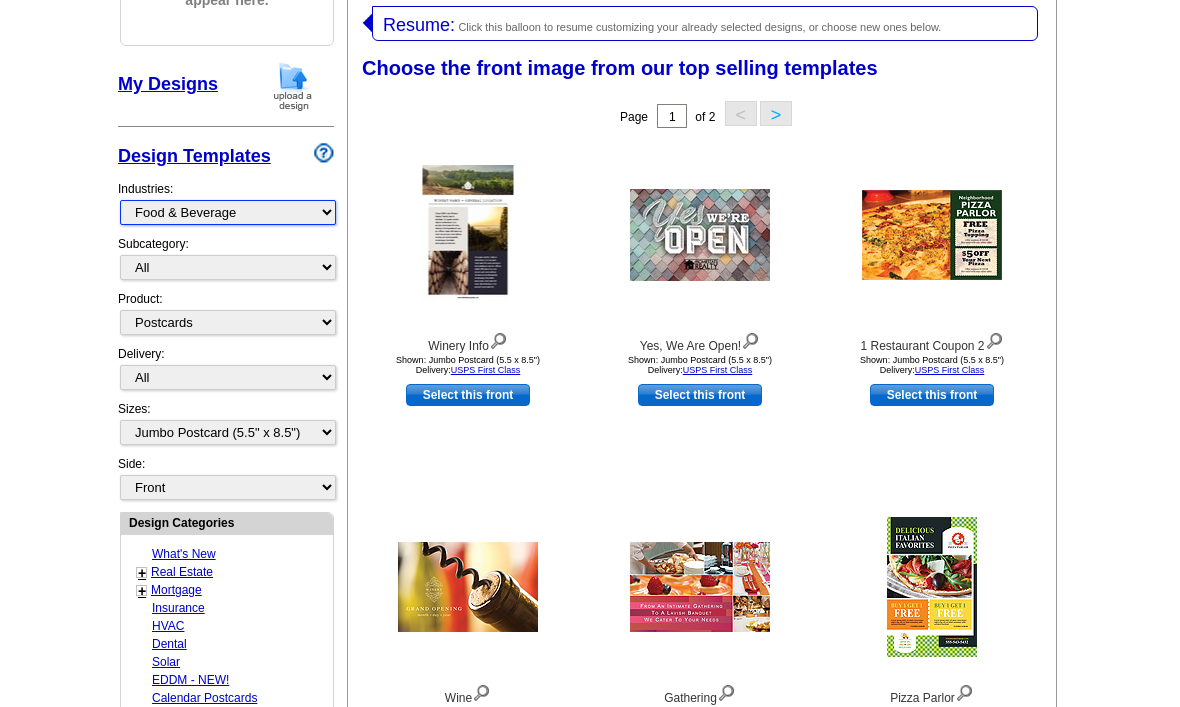 click on "What's New Real Estate Mortgage Insurance HVAC Dental Solar EDDM - NEW! Calendar Postcards Arts & Entertainment Assisted Living Automotive Beauty & Fitness Business Services Education, Camps & Childcare Financial Services Food & Beverage Healthcare Holiday Home Services Keep-in-Touch Legal Non-Profit Personal Projects Pets & Veterinarians Photo Cards Religion & Faith Retail Seasonal Sports & Recreation Sports Schedules Travel Greeting Cards All Postcards All Flyers & Brochures All Business Cards All Door Hangers All Greeting Cards" at bounding box center (228, 212) 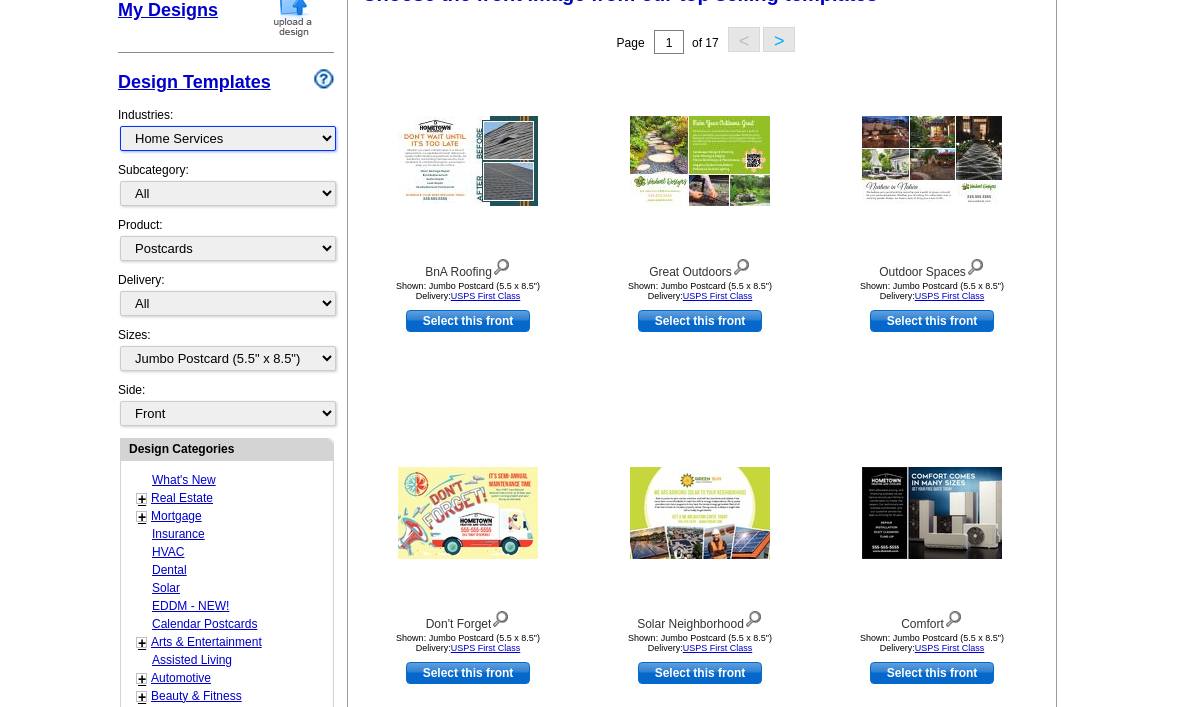 scroll, scrollTop: 364, scrollLeft: 0, axis: vertical 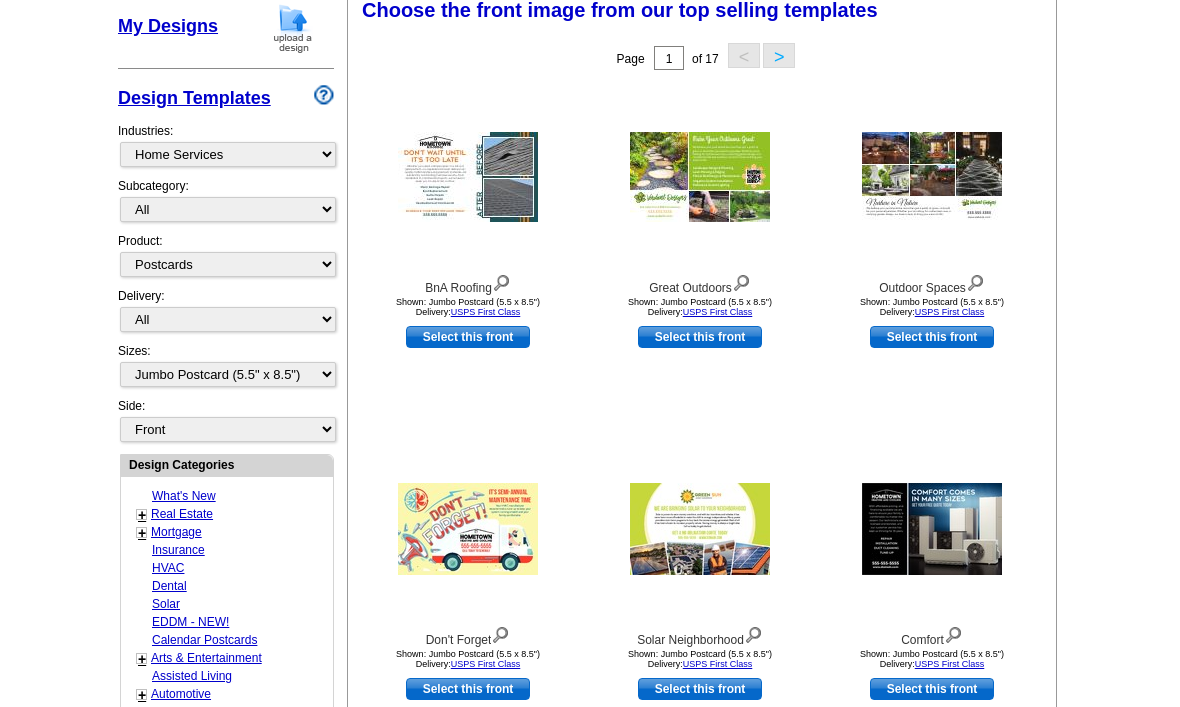 click on "Select this front" at bounding box center [468, 689] 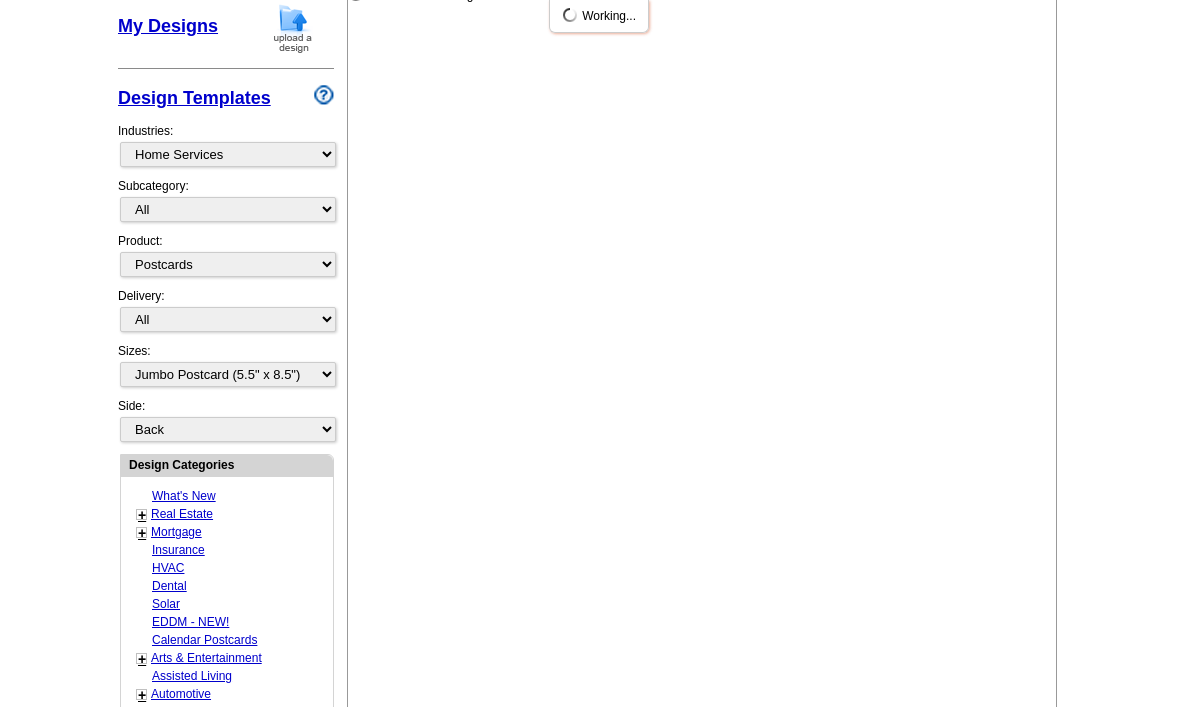 click on "Resume:
Click this balloon to resume customizing your already selected designs, or choose new ones below.
Please wait as designs load...
Choose the front image from our top selling templates
Select one of the templates below for the front of your print order.
Next Step: Choosing a Back
Page
1 of 17
<
>
1" at bounding box center [702, 382] 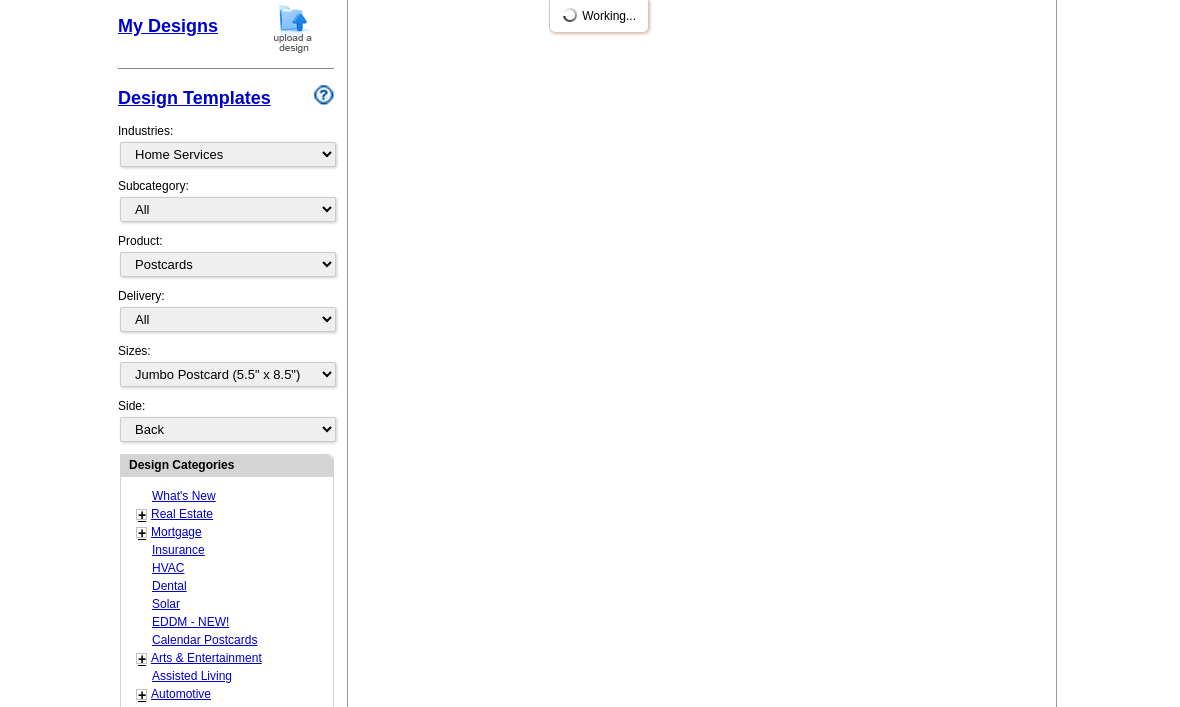 scroll, scrollTop: 0, scrollLeft: 0, axis: both 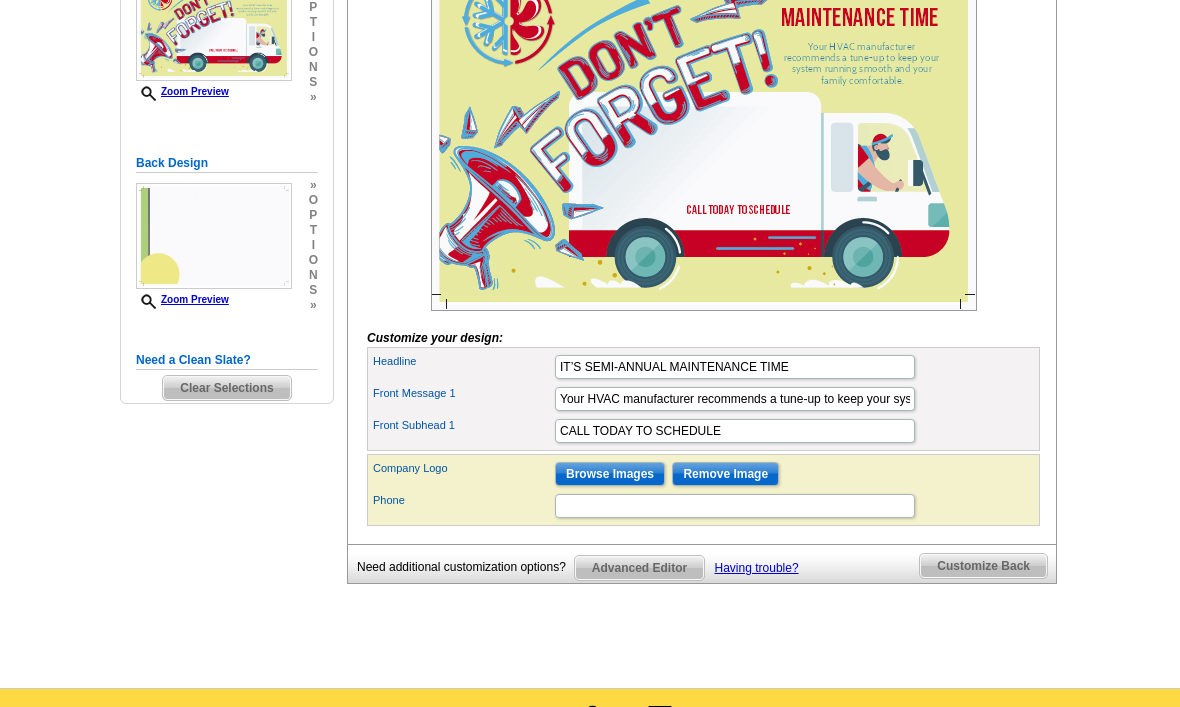 click on "Browse Images" at bounding box center (610, 475) 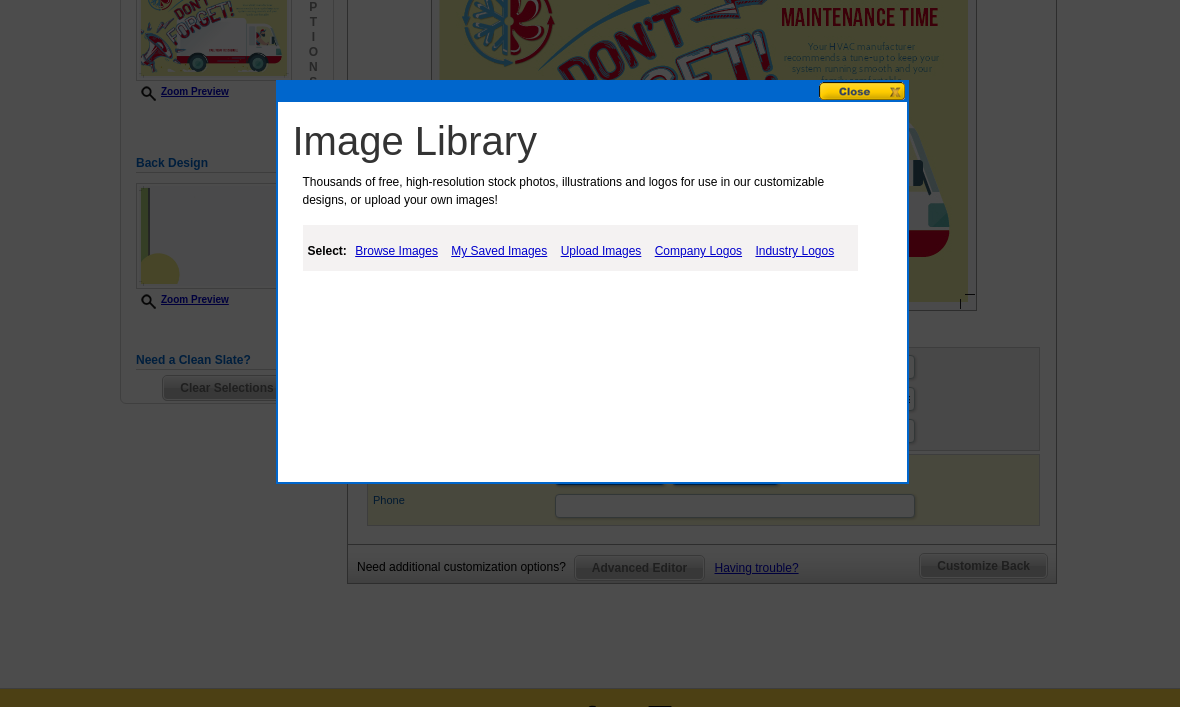 click at bounding box center (863, 91) 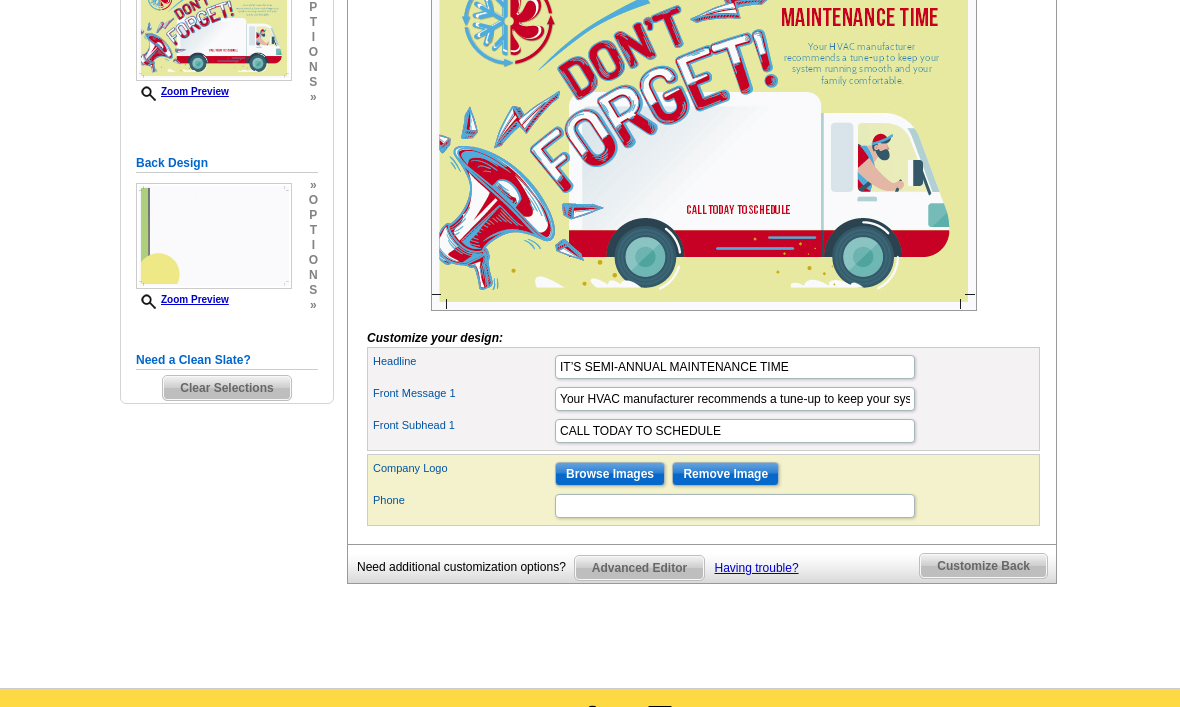 click on "Clear Selections" at bounding box center [226, 388] 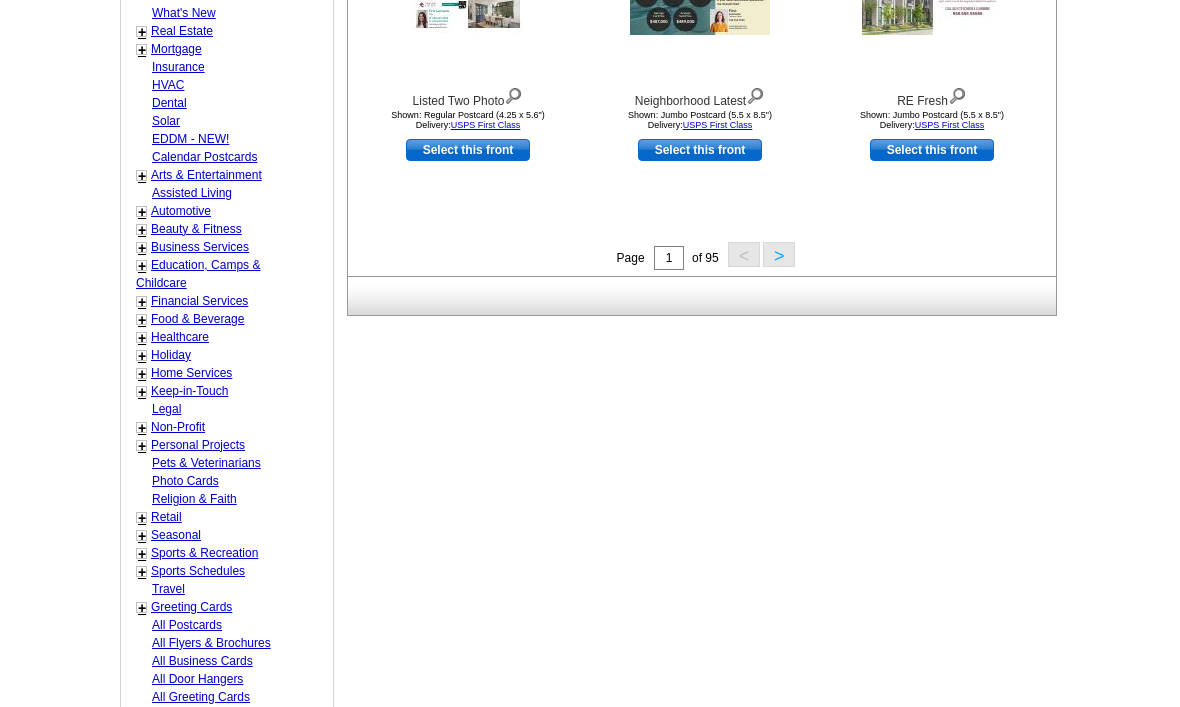scroll, scrollTop: 854, scrollLeft: 0, axis: vertical 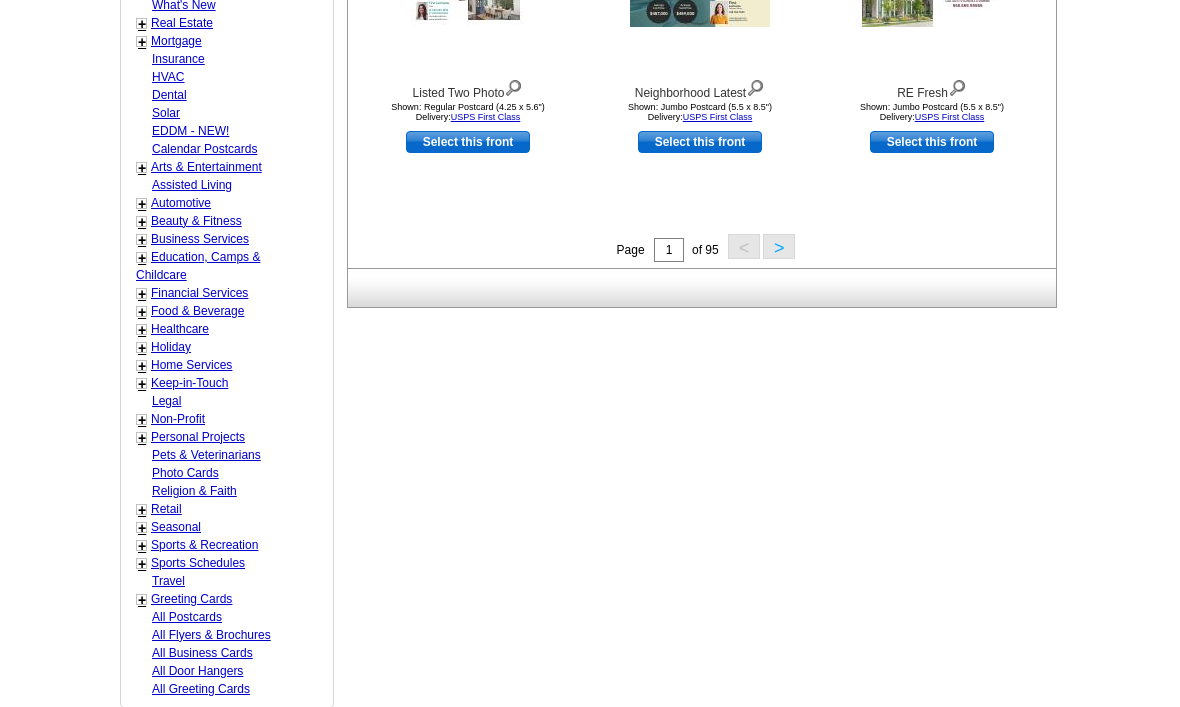 click on "Food & Beverage" at bounding box center [197, 312] 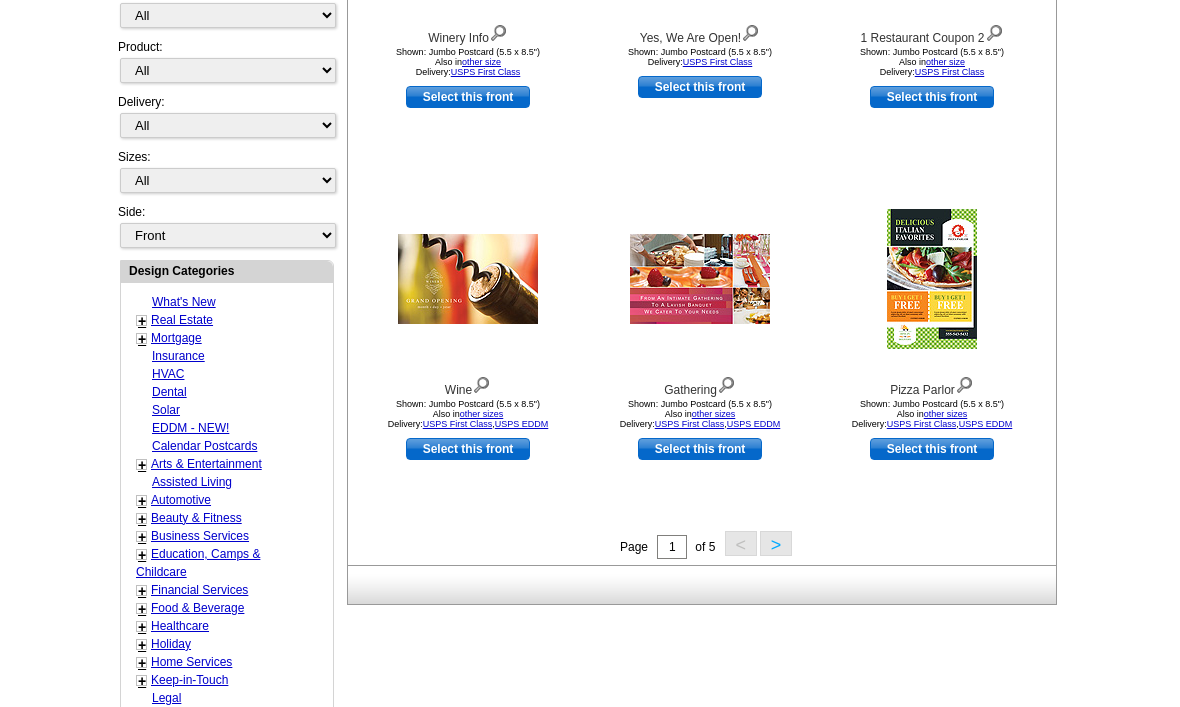 scroll, scrollTop: 558, scrollLeft: 0, axis: vertical 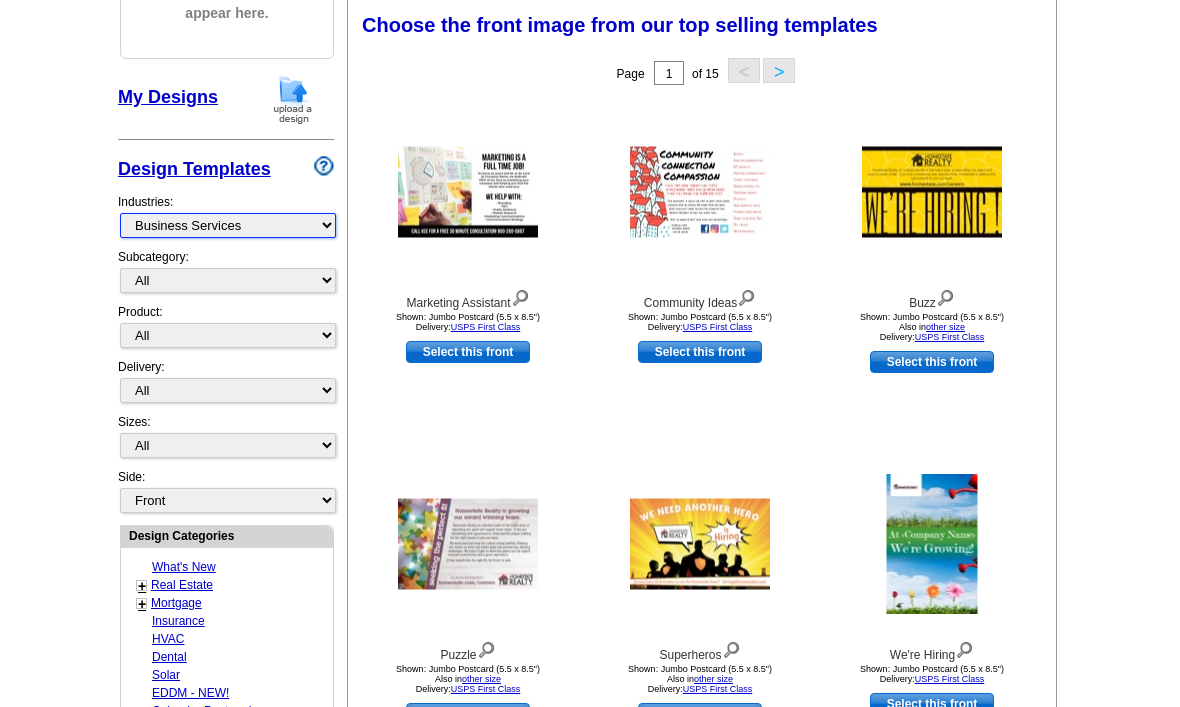 click on "What's New Real Estate Mortgage Insurance HVAC Dental Solar EDDM - NEW! Calendar Postcards Arts & Entertainment Assisted Living Automotive Beauty & Fitness Business Services Education, Camps & Childcare Financial Services Food & Beverage Healthcare Holiday Home Services Keep-in-Touch Legal Non-Profit Personal Projects Pets & Veterinarians Photo Cards Religion & Faith Retail Seasonal Sports & Recreation Sports Schedules Travel Greeting Cards All Postcards All Flyers & Brochures All Business Cards All Door Hangers All Greeting Cards" at bounding box center [228, 225] 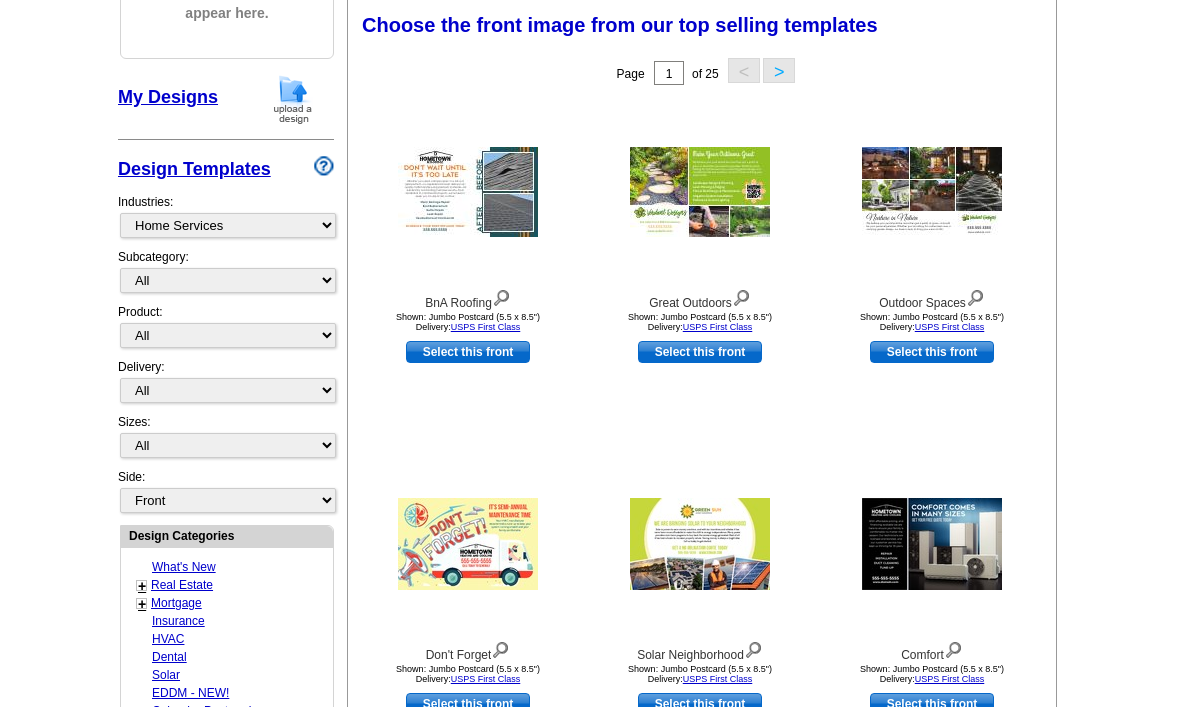 click on "USPS First Class" at bounding box center (486, 679) 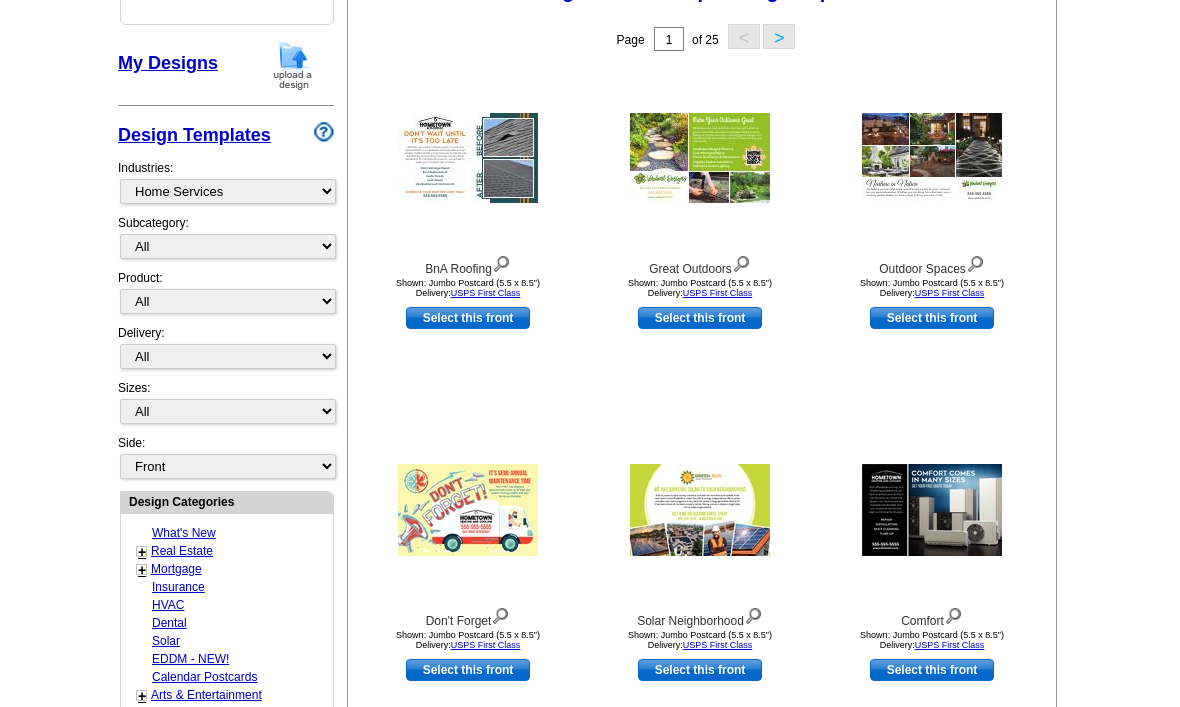 click on "Your selections will appear here." at bounding box center (227, -25) 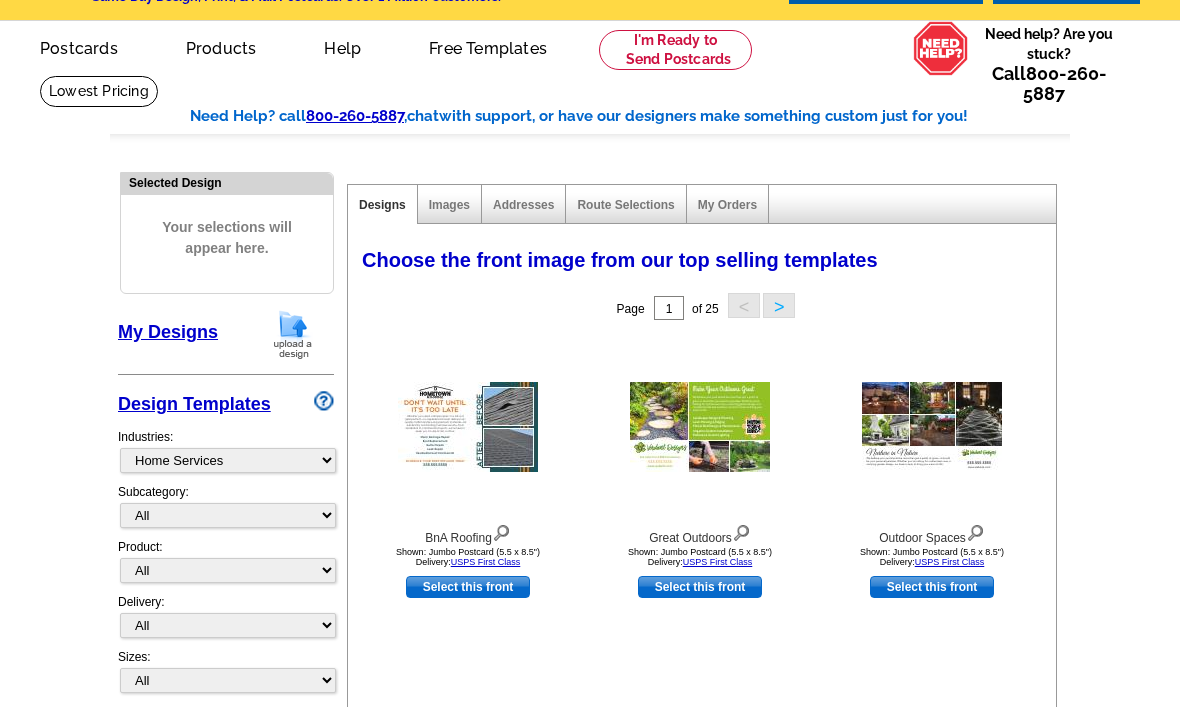 scroll, scrollTop: 0, scrollLeft: 0, axis: both 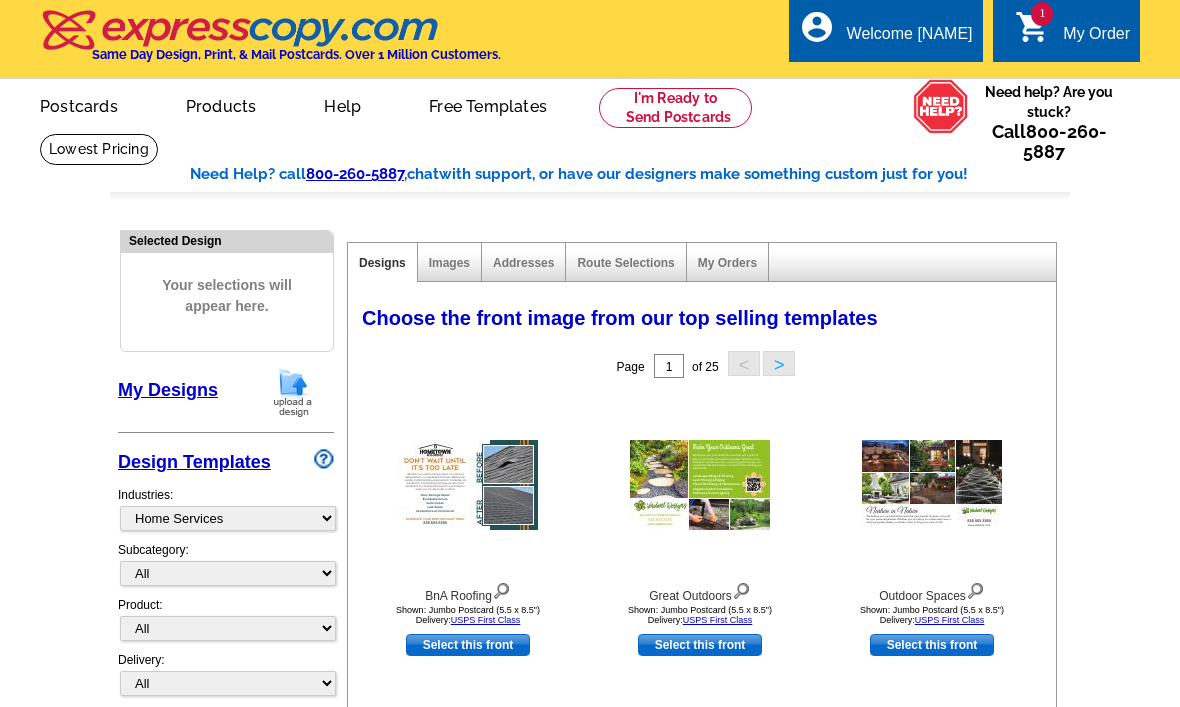 click on "My Order" at bounding box center (1096, 39) 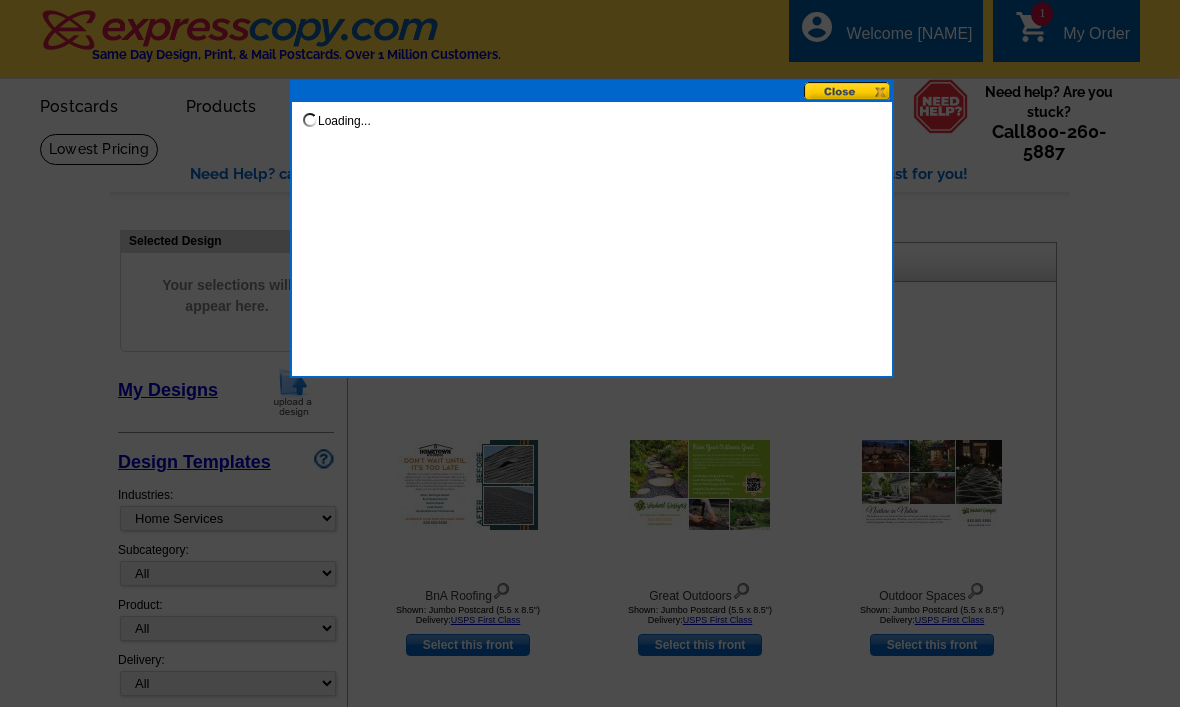 click at bounding box center [590, 353] 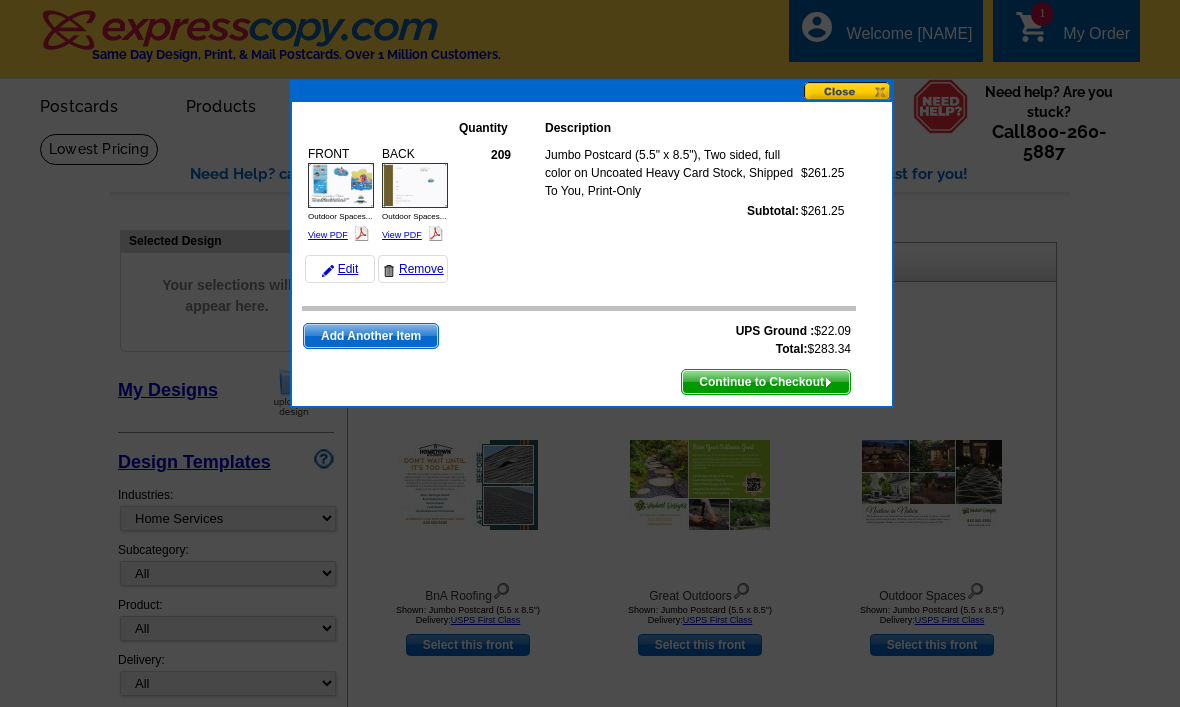 click on "Remove" at bounding box center [413, 269] 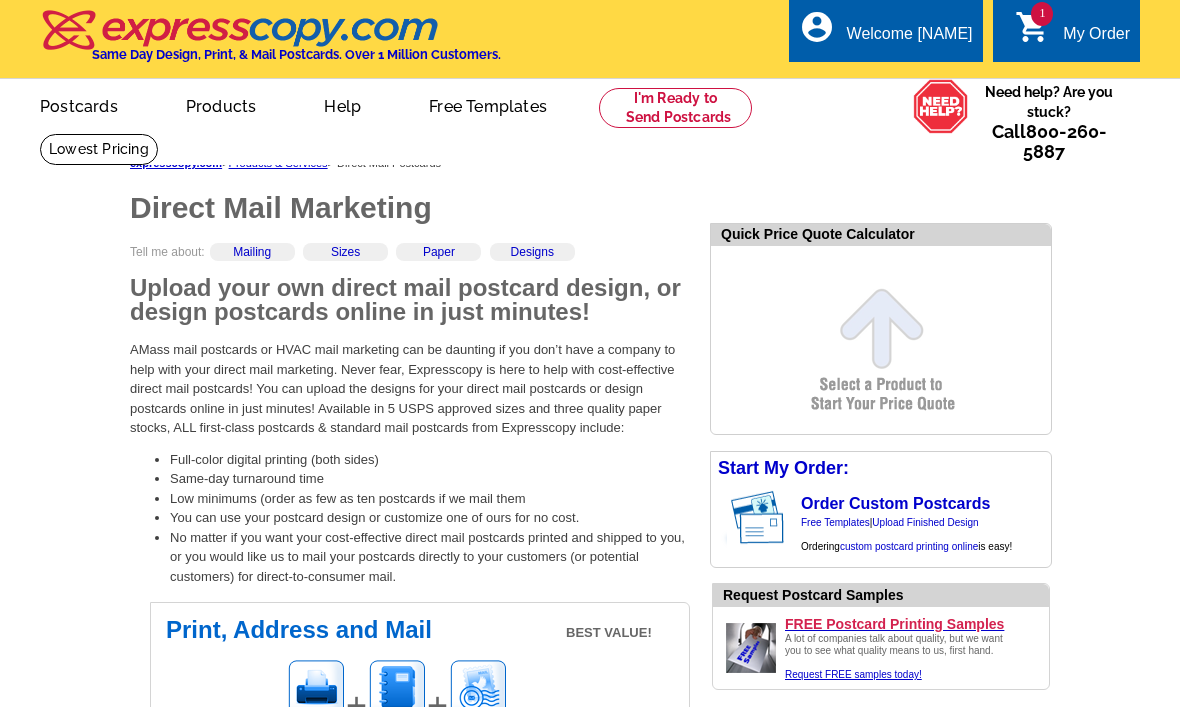 scroll, scrollTop: 0, scrollLeft: 0, axis: both 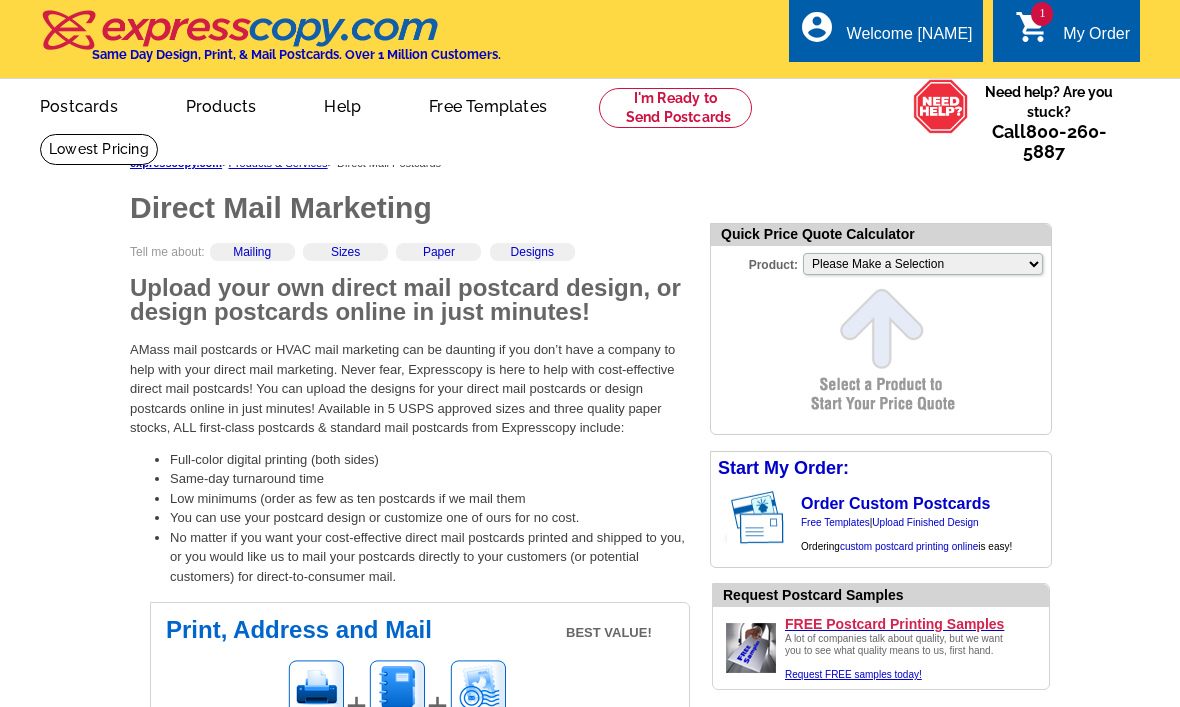 click on "Need help? Are you stuck?
Call  [PHONE]" at bounding box center [1049, 122] 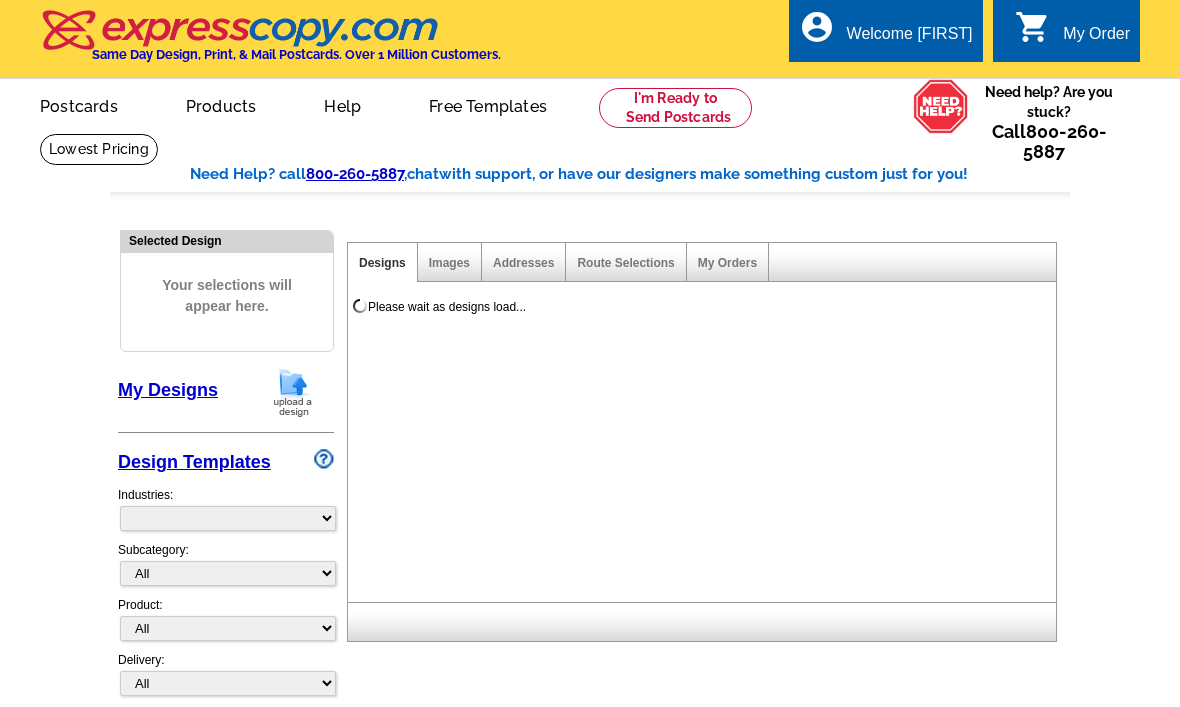 scroll, scrollTop: 0, scrollLeft: 0, axis: both 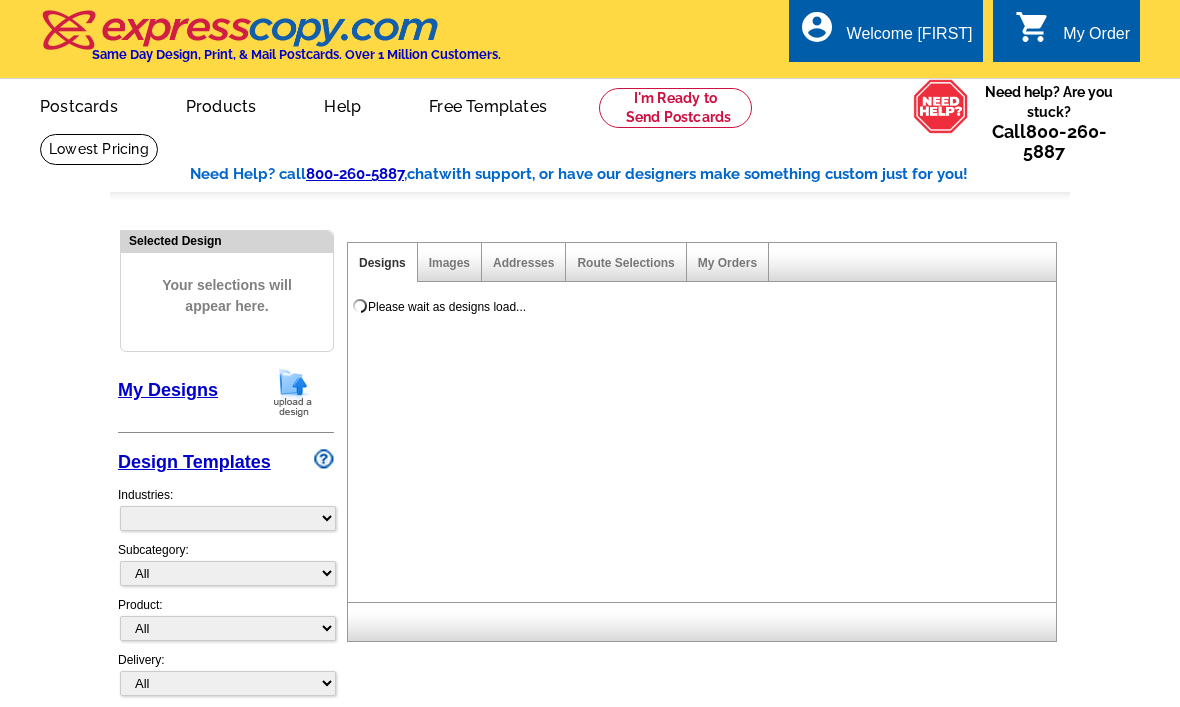 select on "785" 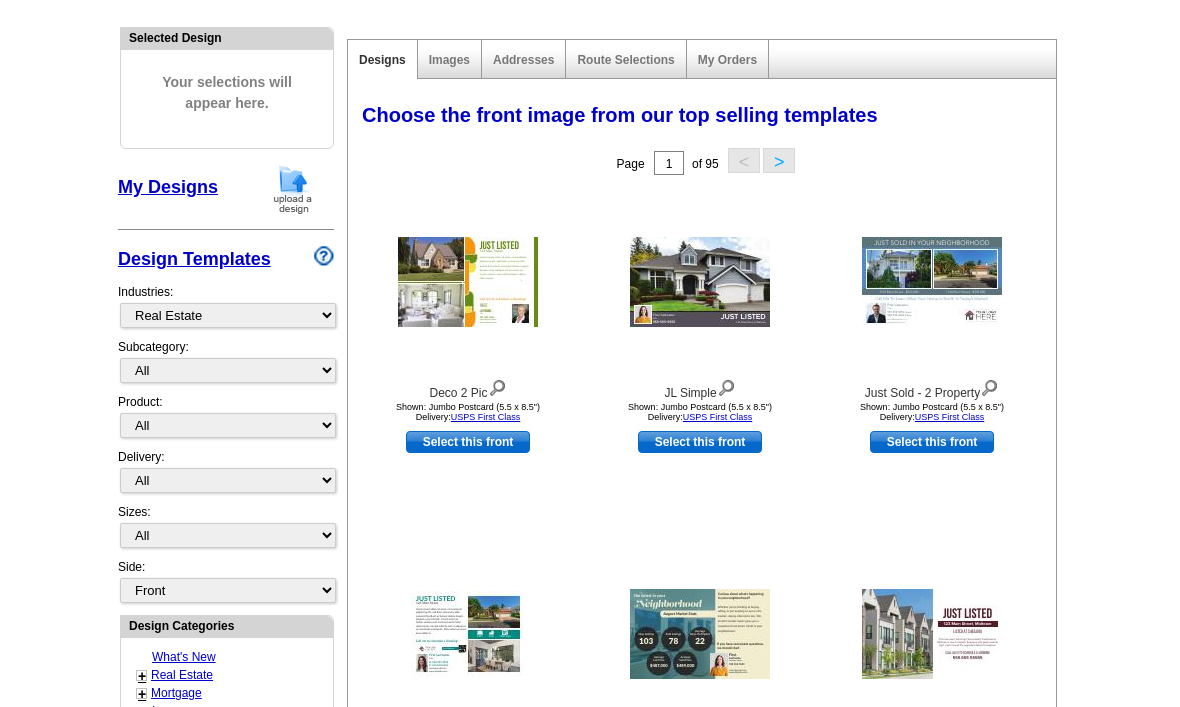 scroll, scrollTop: 191, scrollLeft: 0, axis: vertical 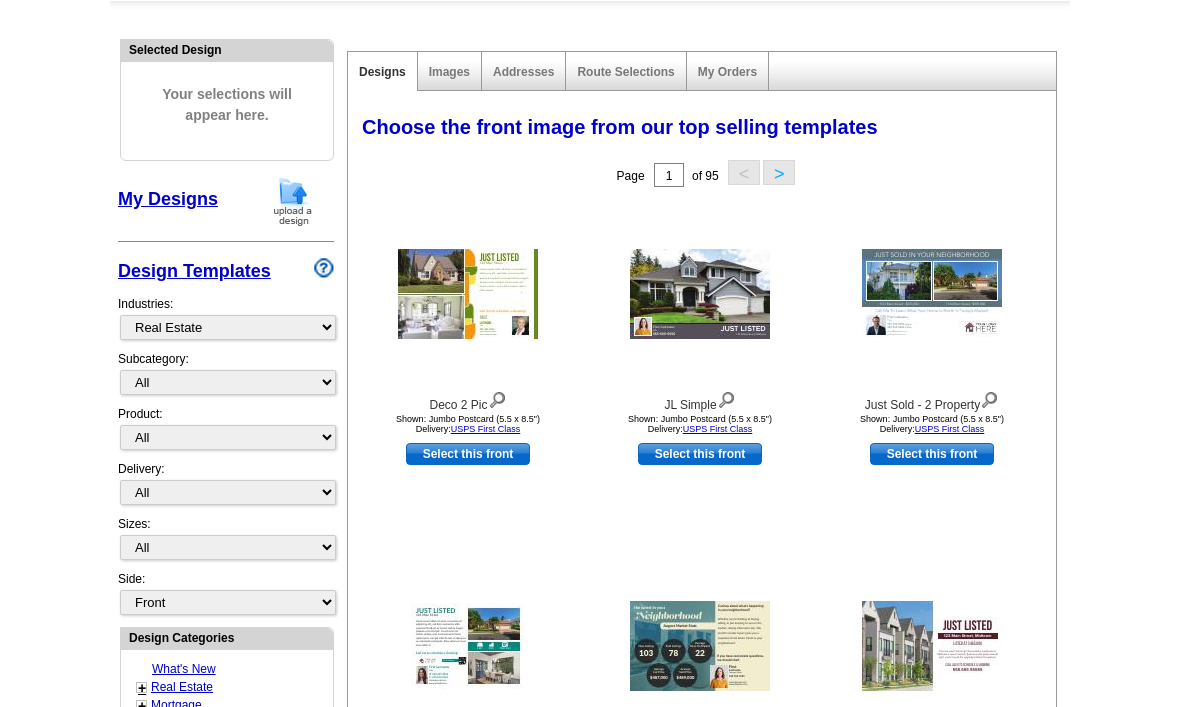click on "My Designs" at bounding box center (168, 199) 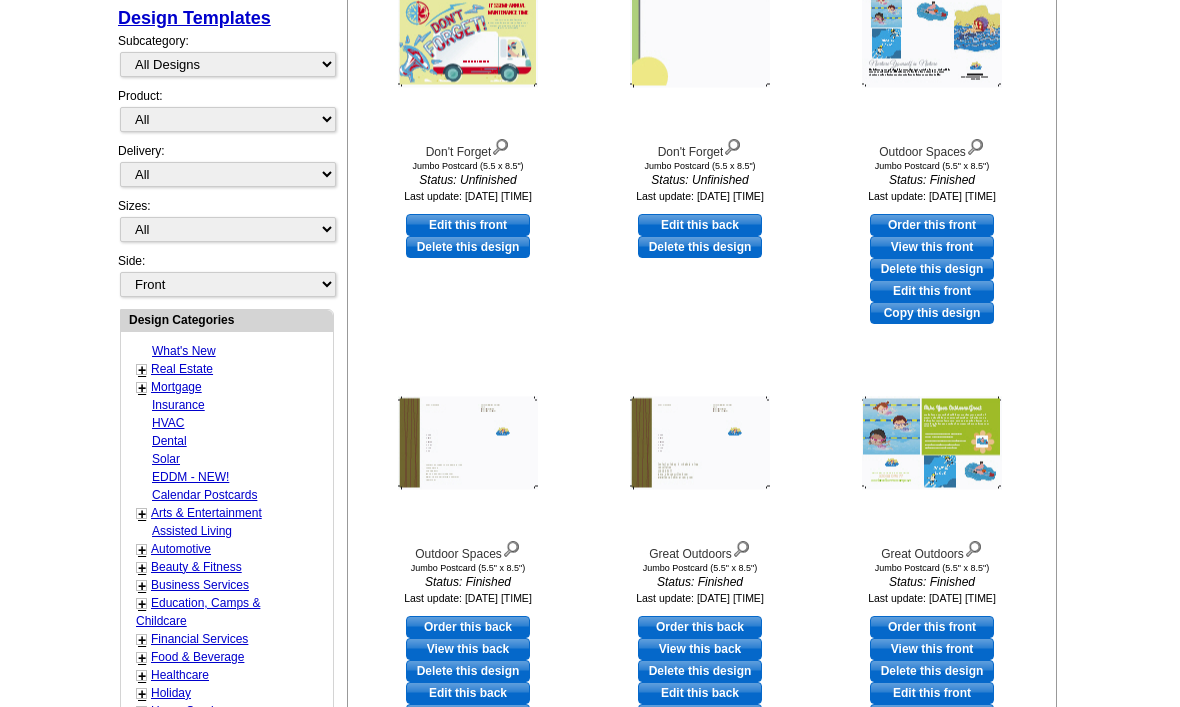 click on "Order this front" at bounding box center [932, 628] 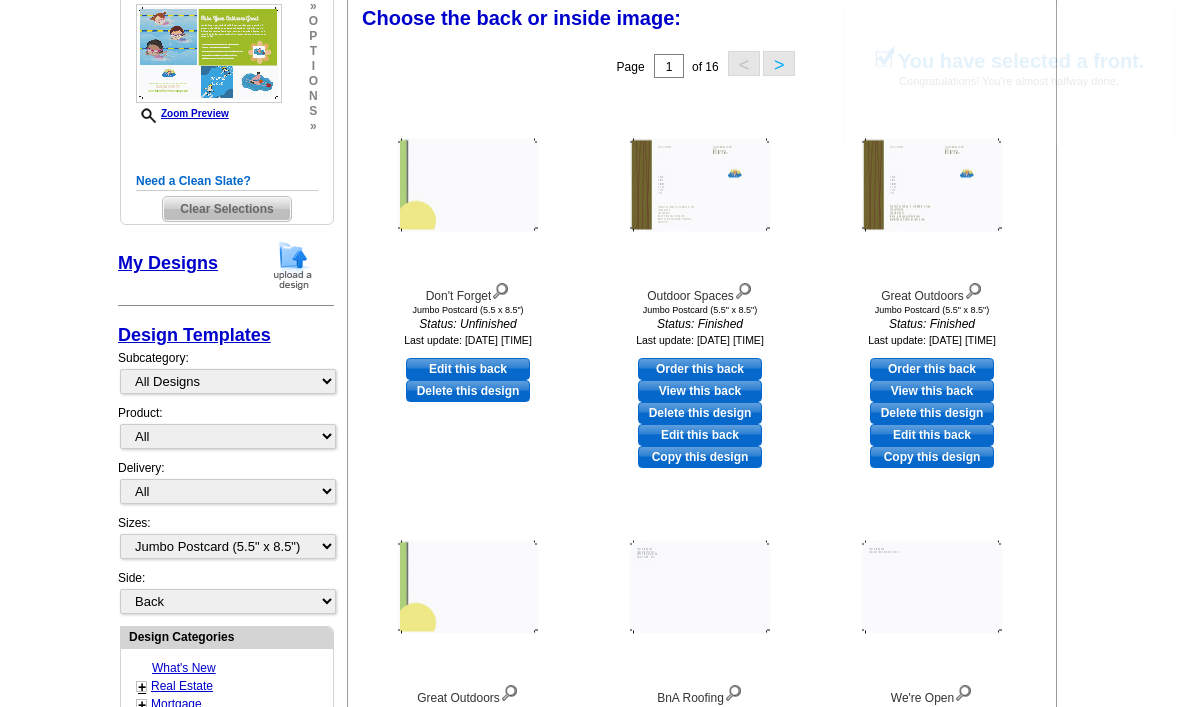 scroll, scrollTop: 331, scrollLeft: 0, axis: vertical 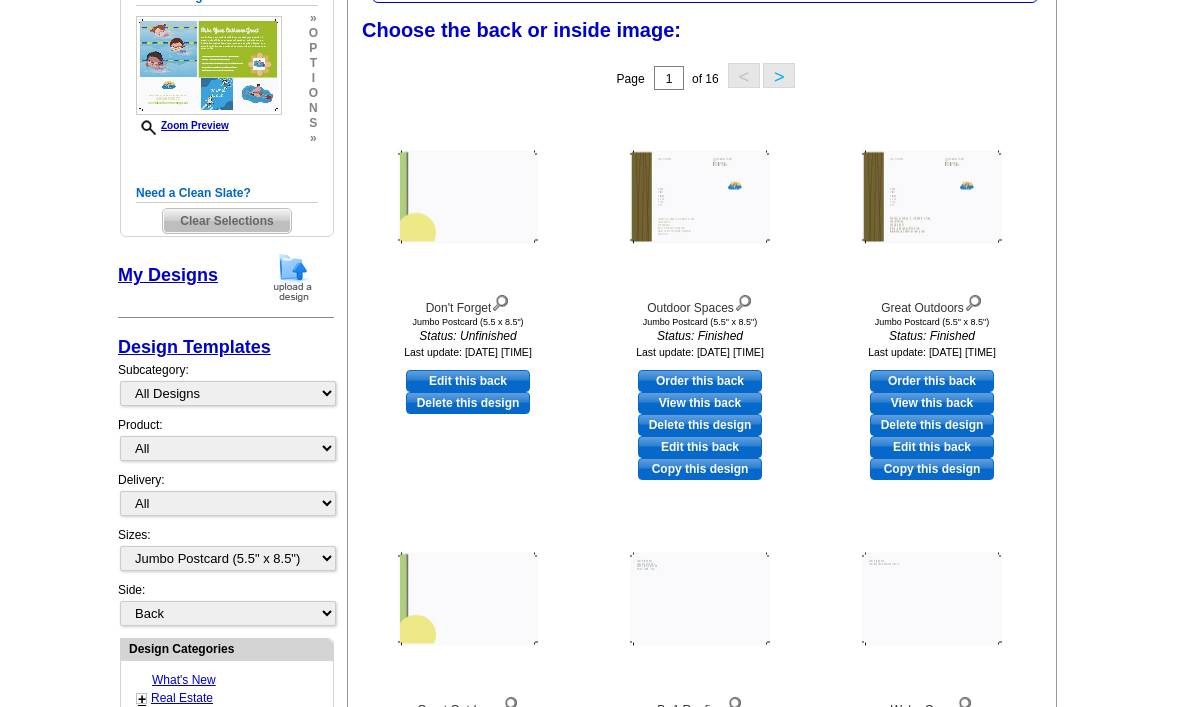 click on "Order this back" at bounding box center [932, 381] 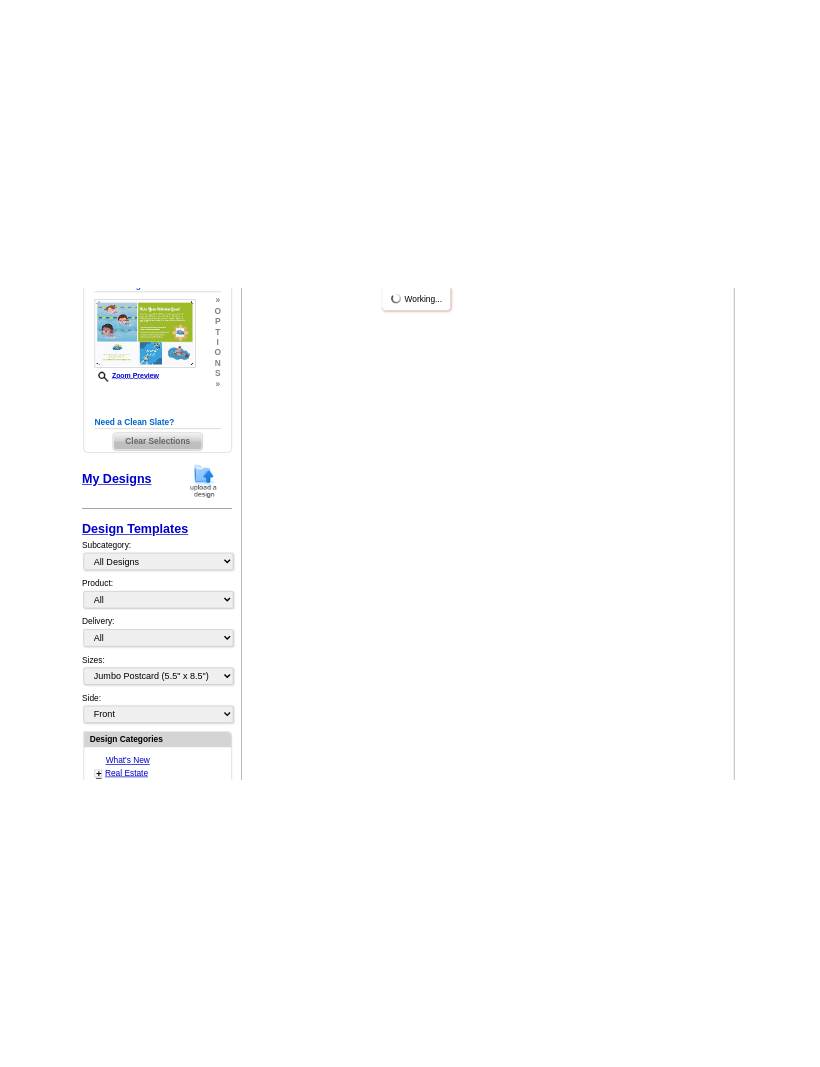 scroll, scrollTop: 0, scrollLeft: 0, axis: both 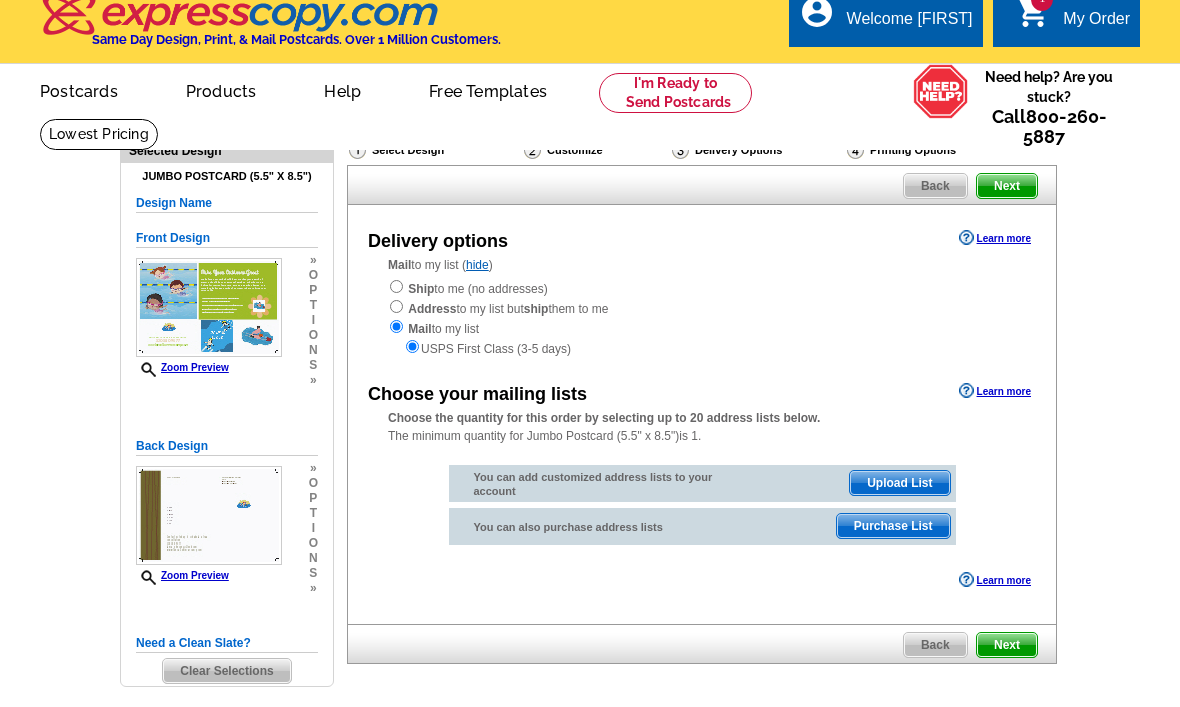 click on "Next" at bounding box center (1007, 186) 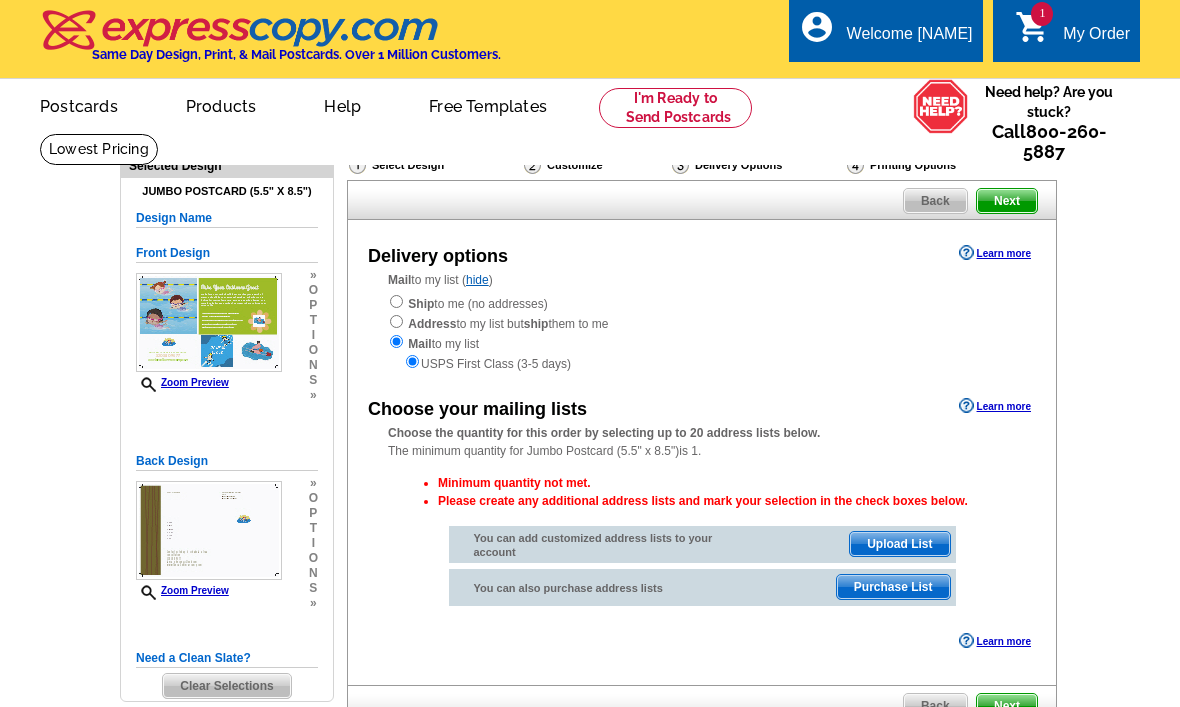 scroll, scrollTop: 0, scrollLeft: 0, axis: both 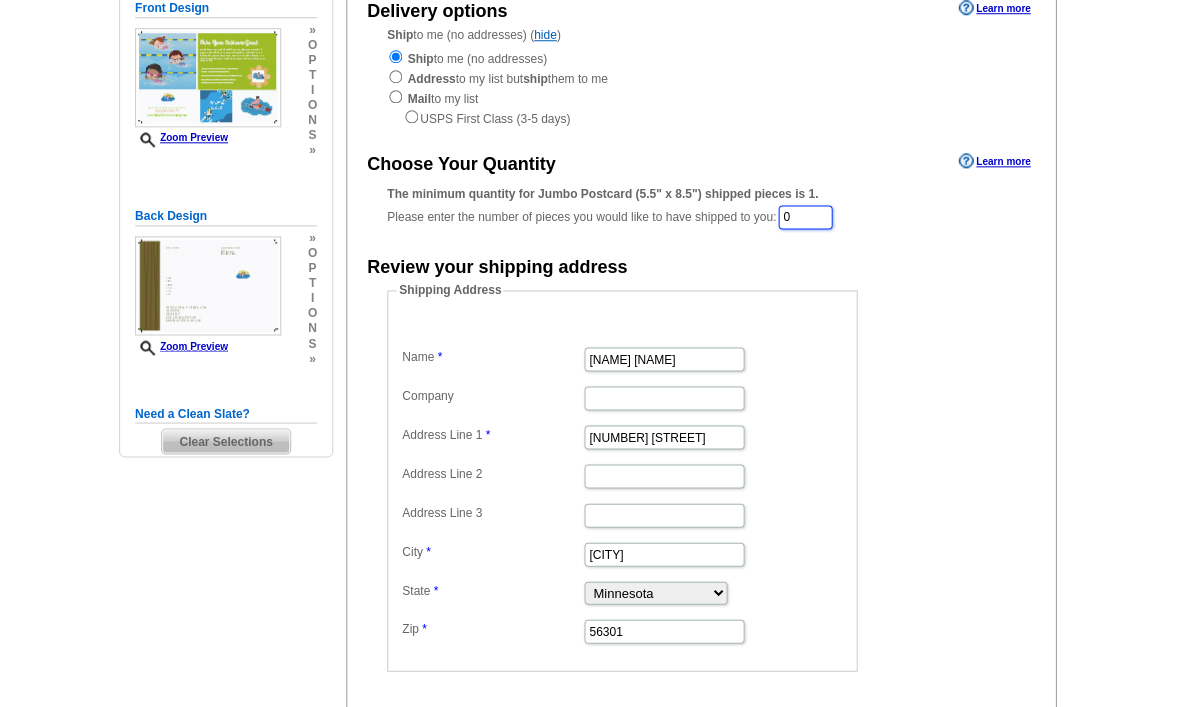 click on "0" at bounding box center (806, 218) 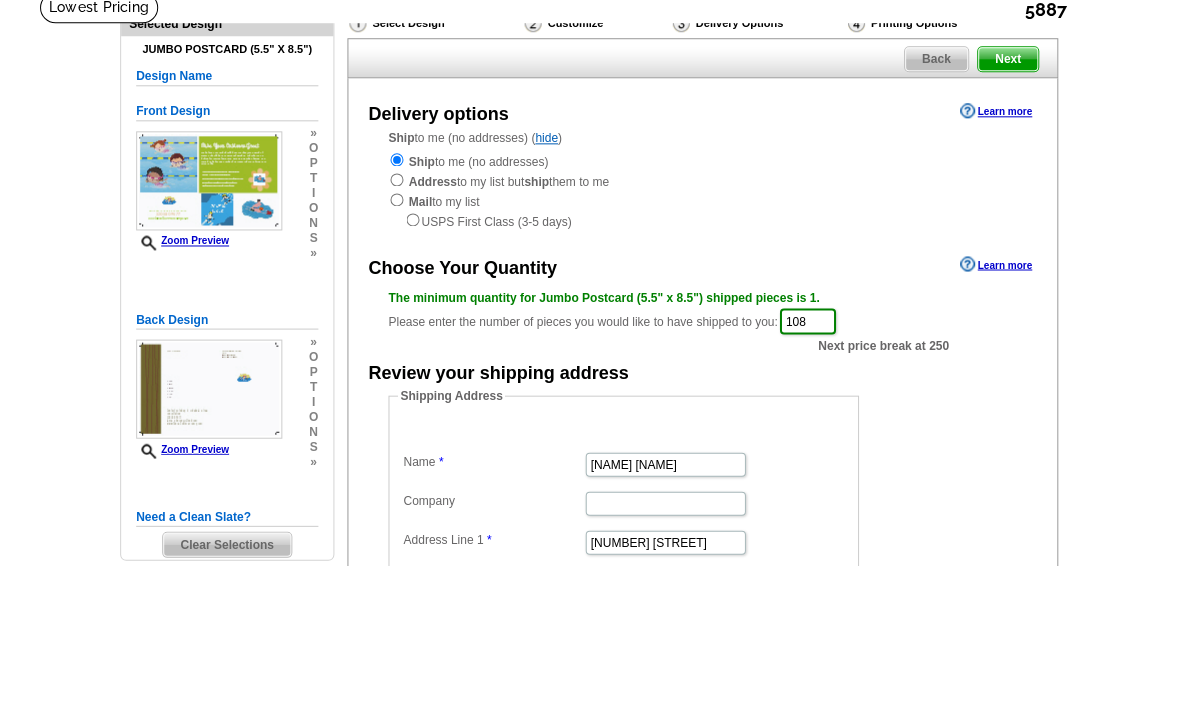 scroll, scrollTop: 142, scrollLeft: 0, axis: vertical 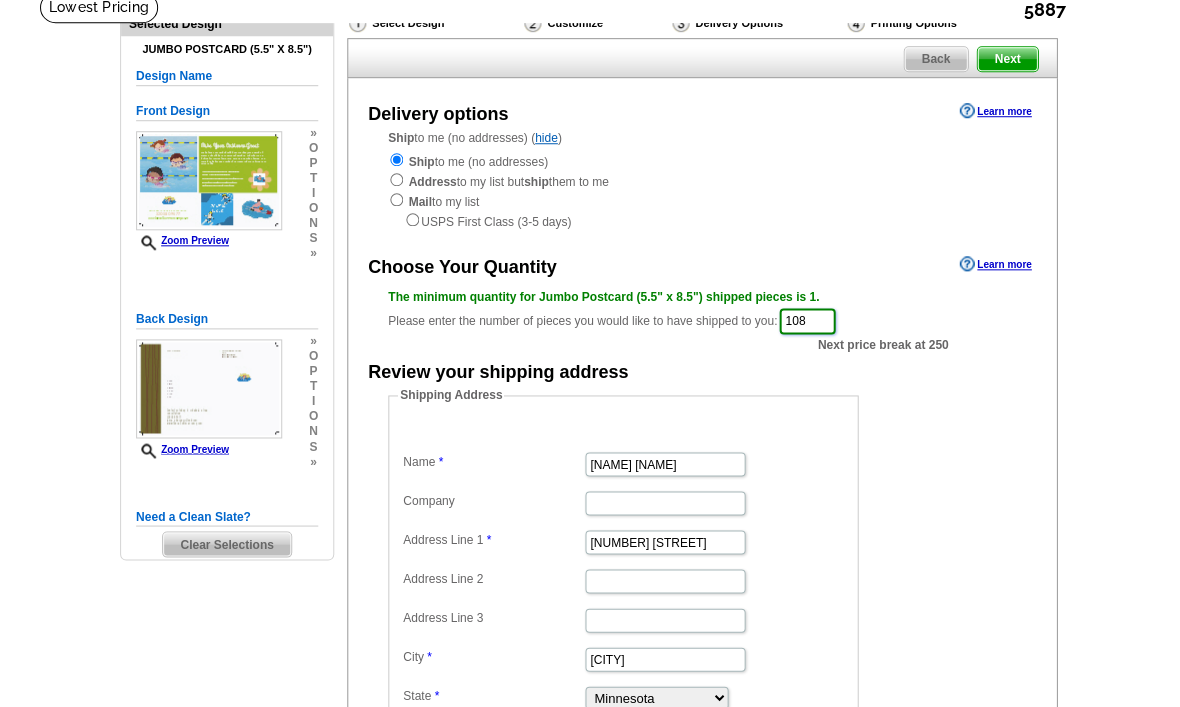 type on "108" 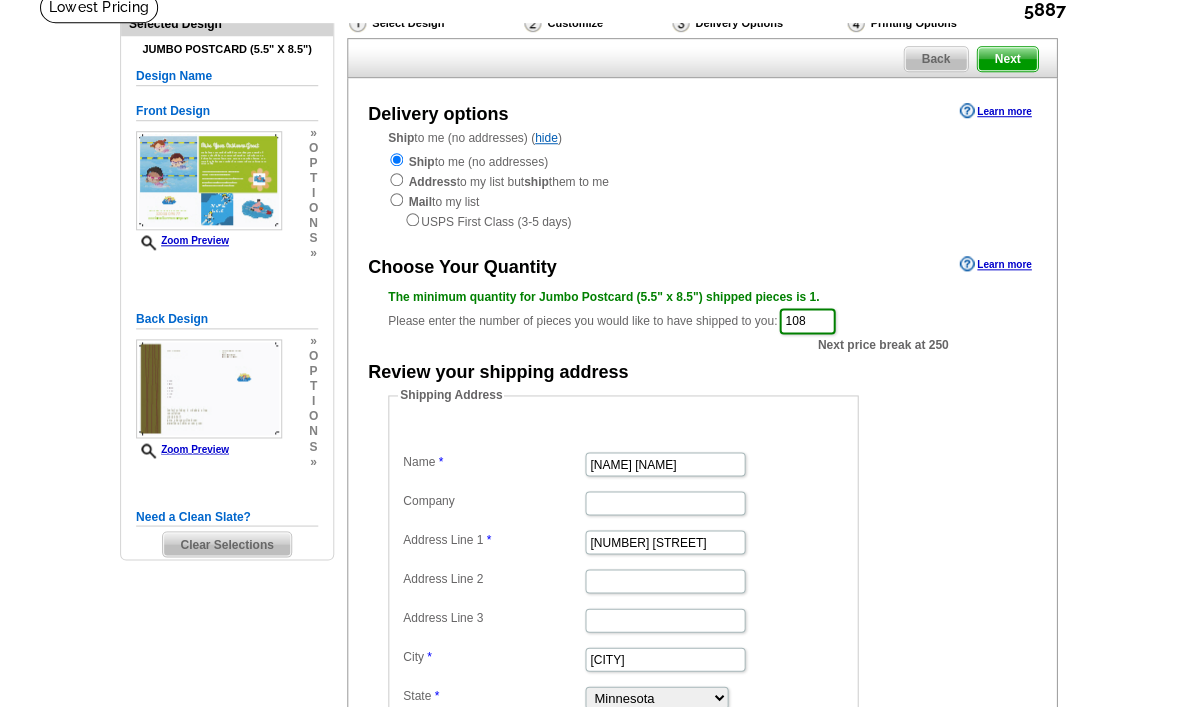 click on "Next" at bounding box center [1007, 59] 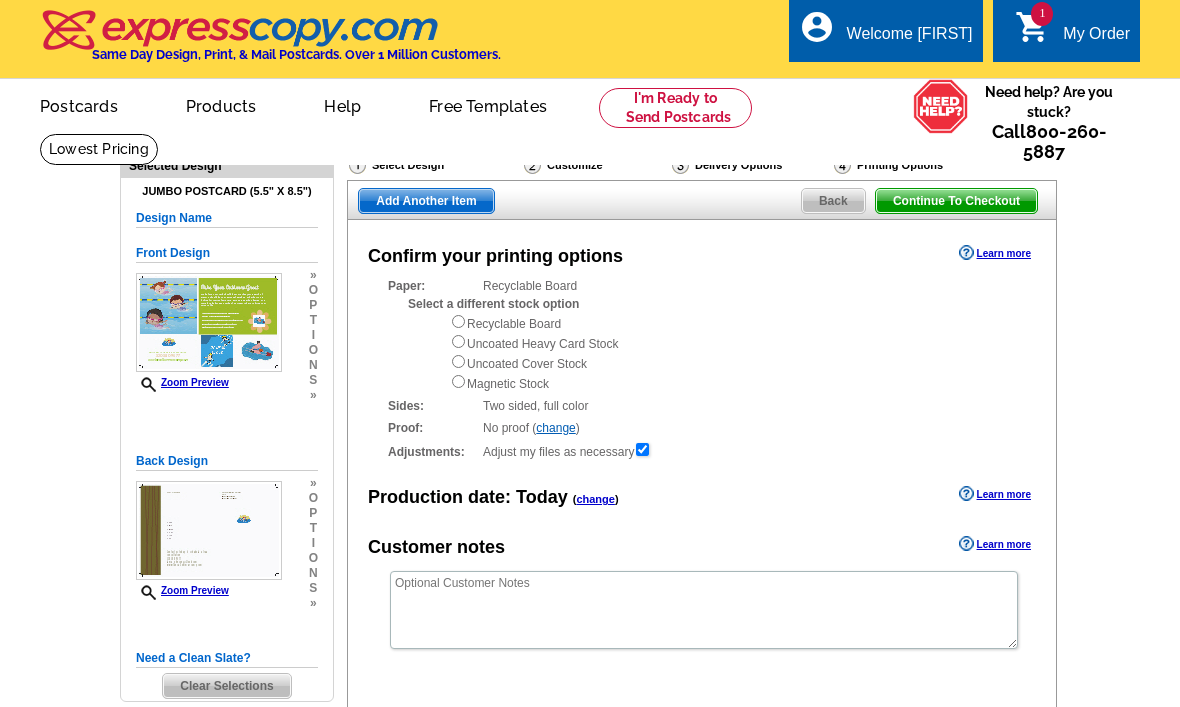 scroll, scrollTop: 0, scrollLeft: 0, axis: both 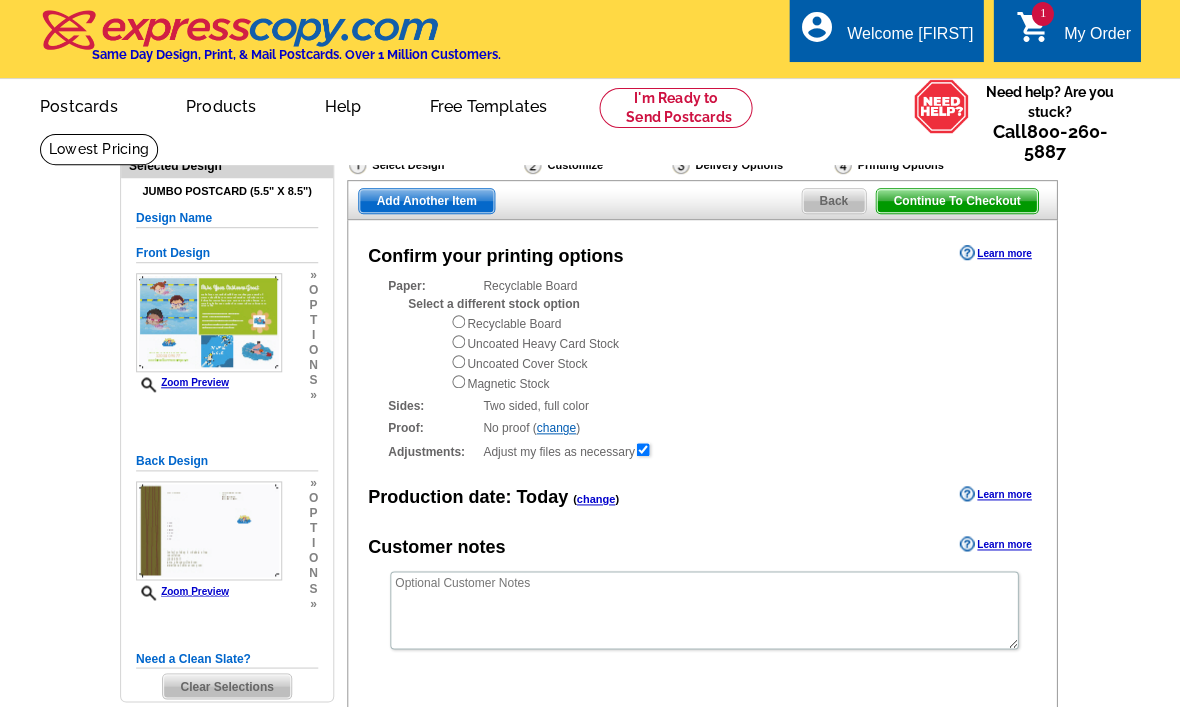 click at bounding box center [458, 321] 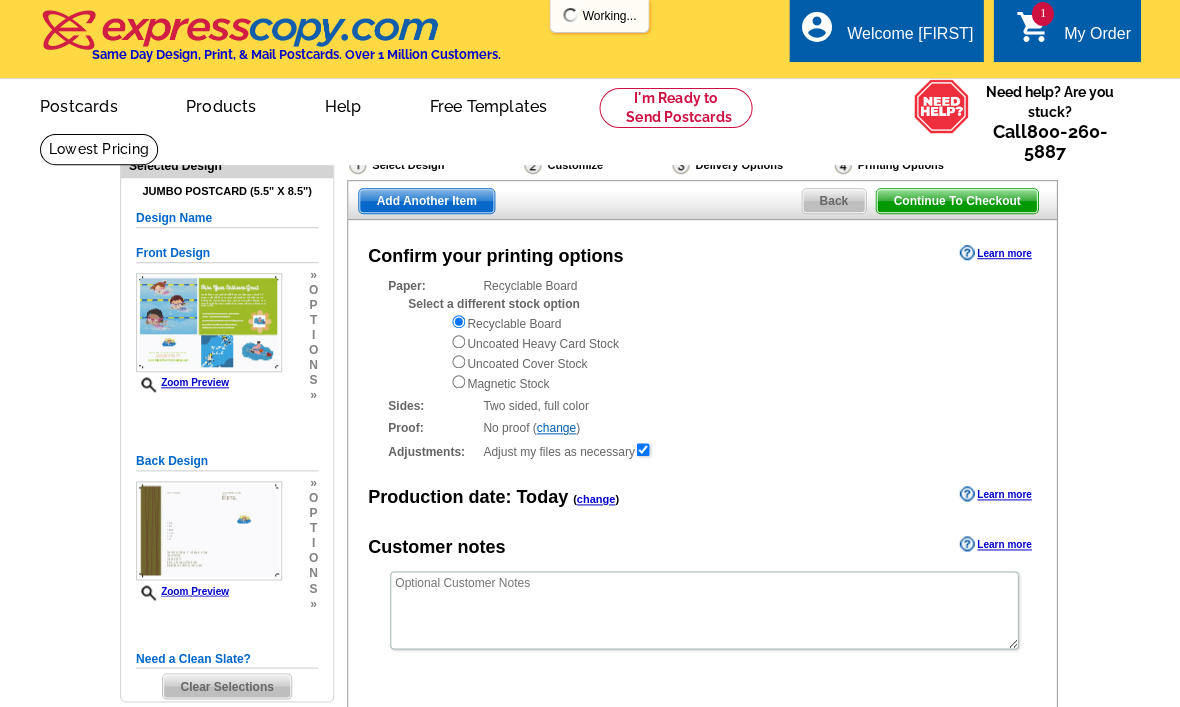 scroll, scrollTop: 0, scrollLeft: 0, axis: both 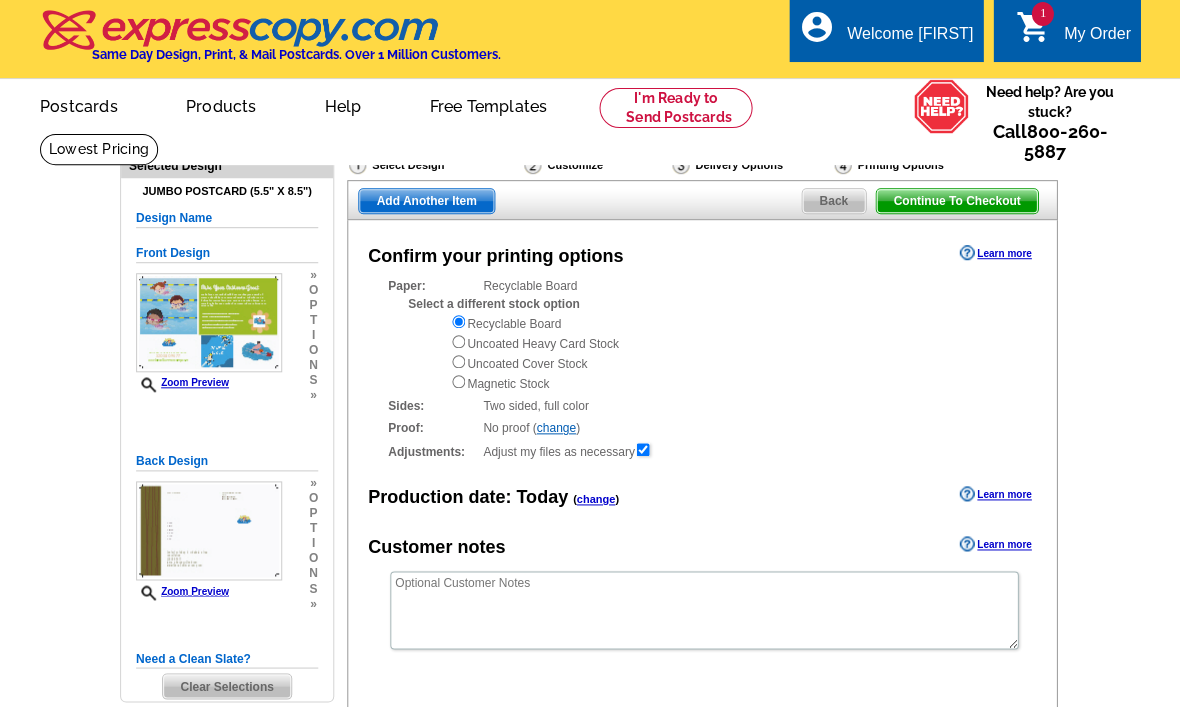 click on "Add Another Item" at bounding box center [426, 201] 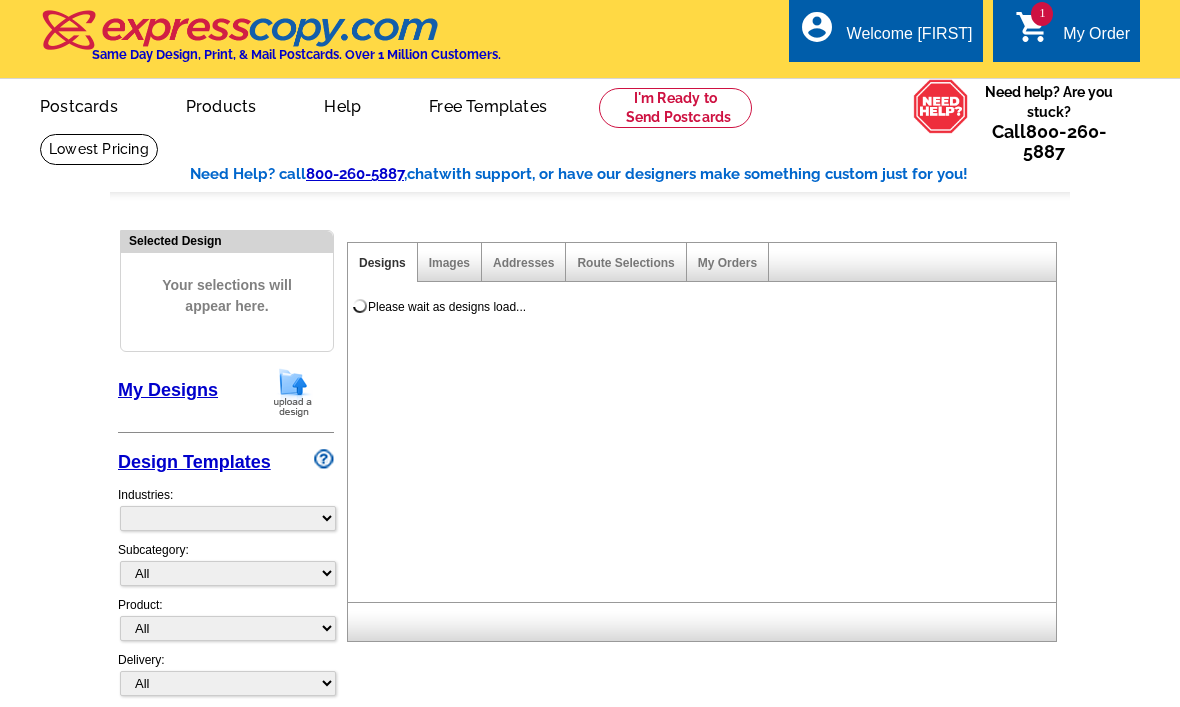 scroll, scrollTop: 0, scrollLeft: 0, axis: both 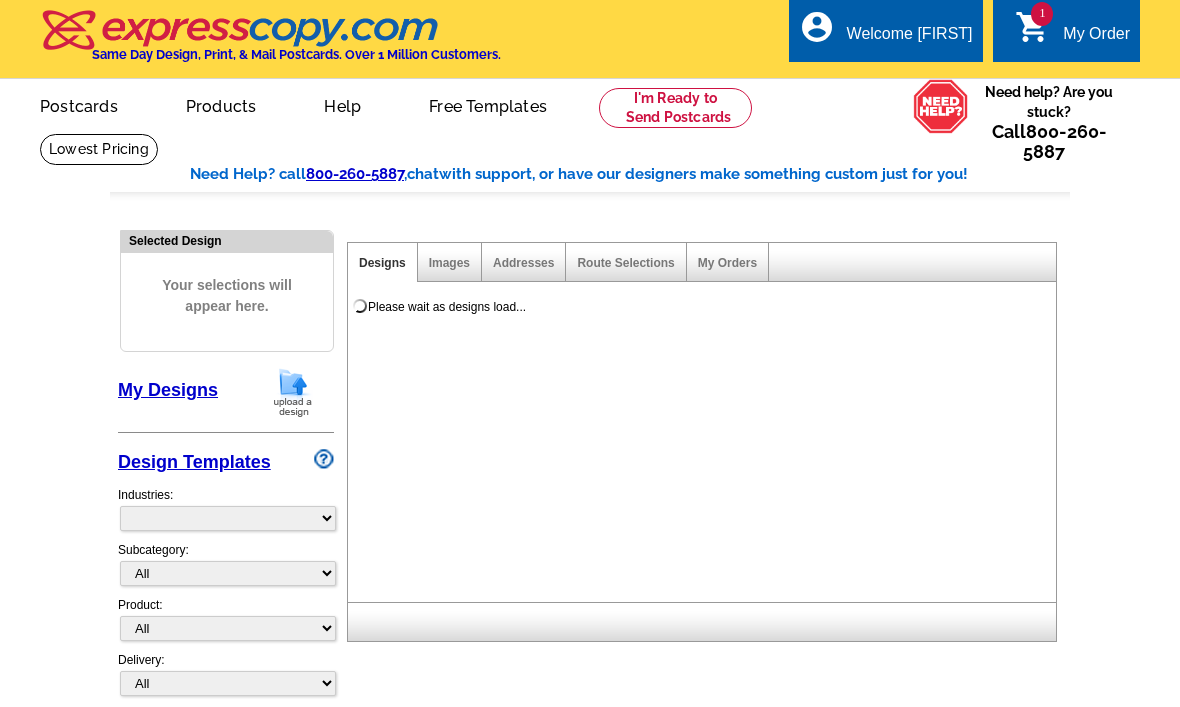 select on "785" 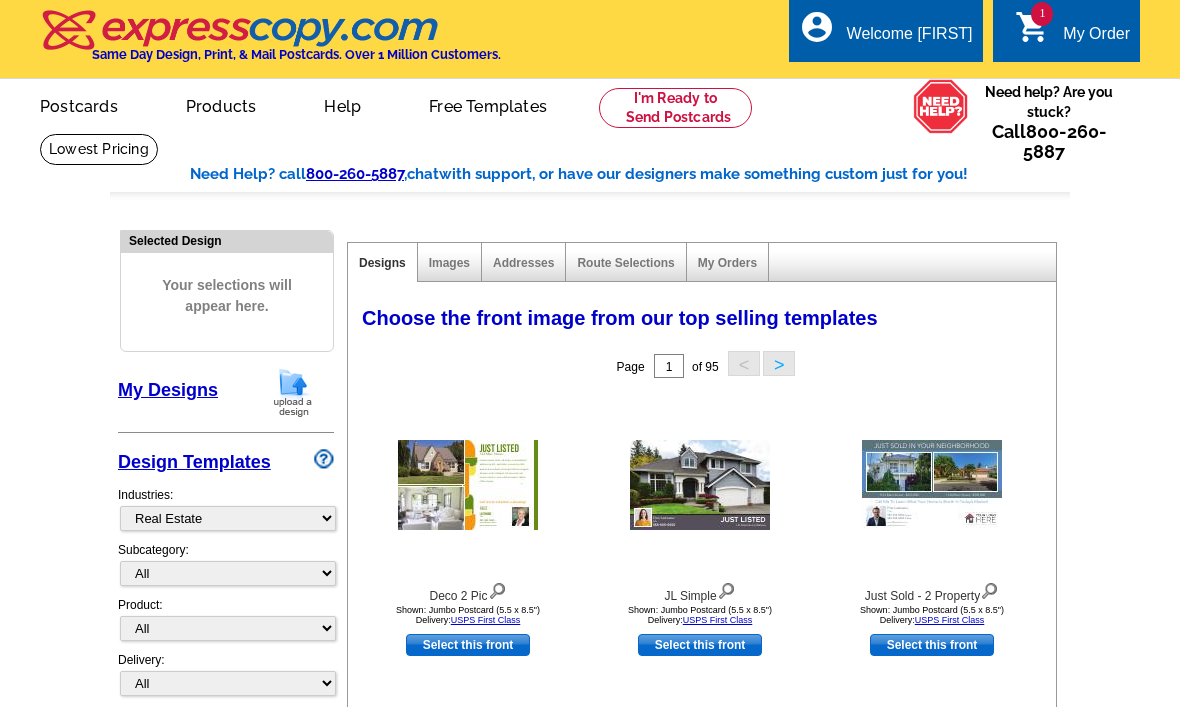 click on "My Designs" at bounding box center (168, 390) 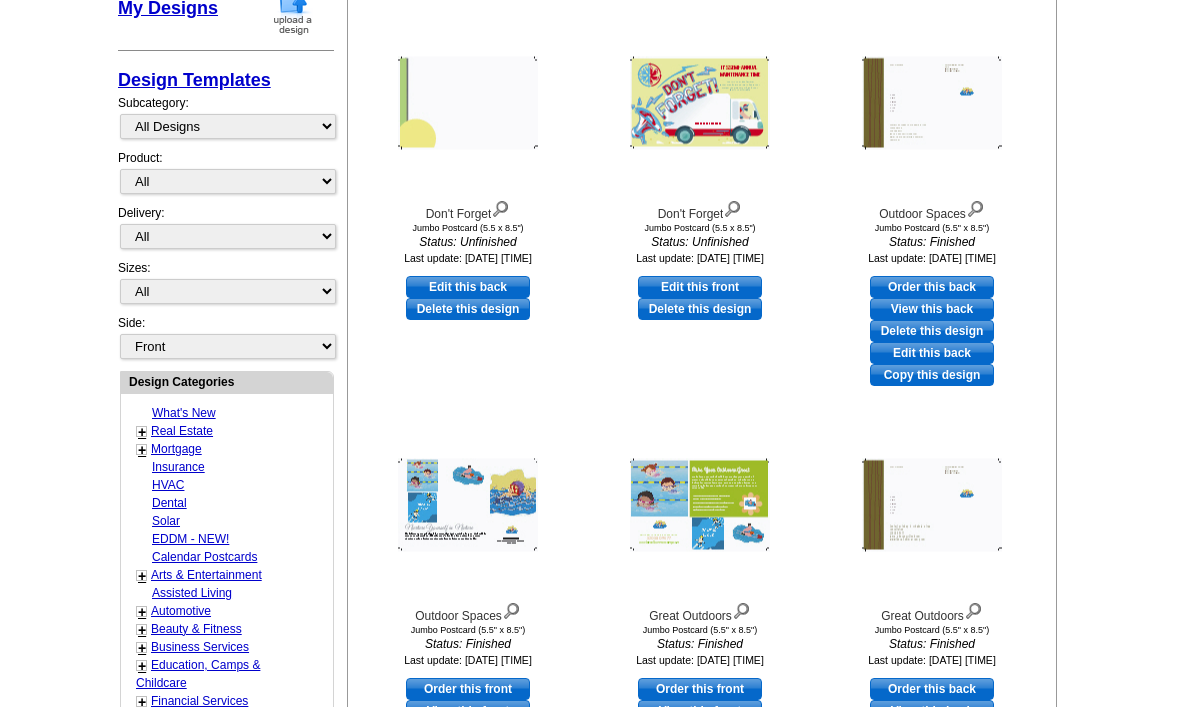 scroll, scrollTop: 383, scrollLeft: 0, axis: vertical 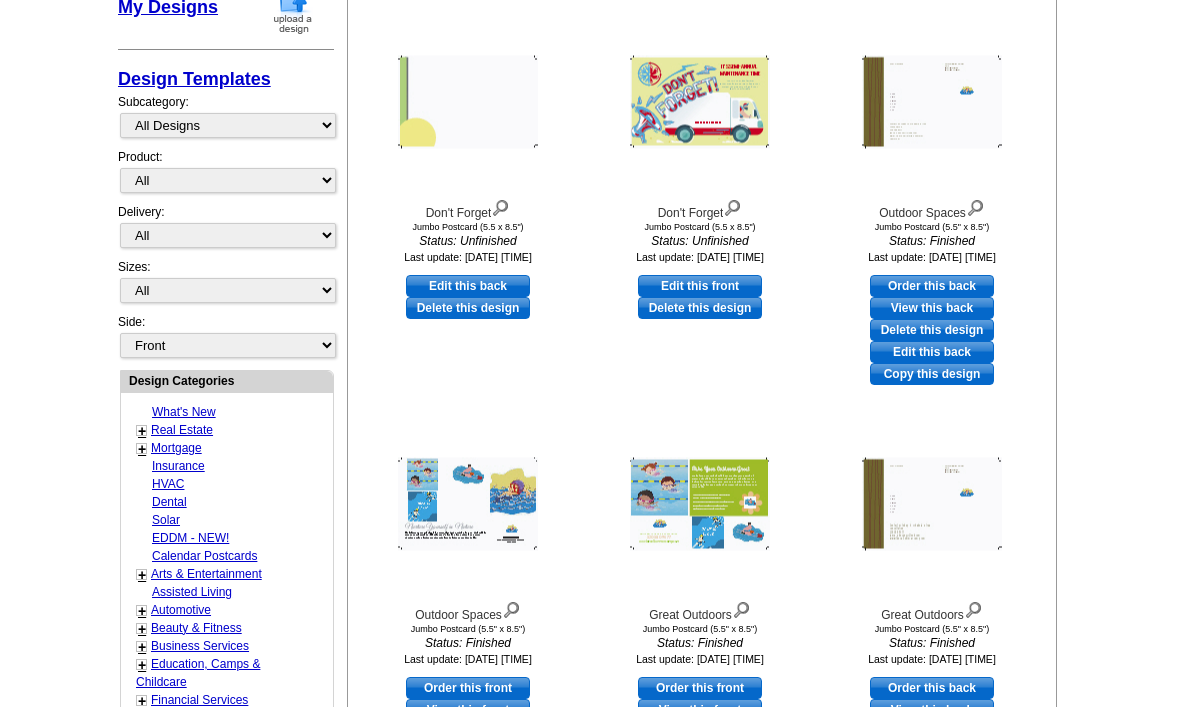 click on "Order this front" at bounding box center (468, 688) 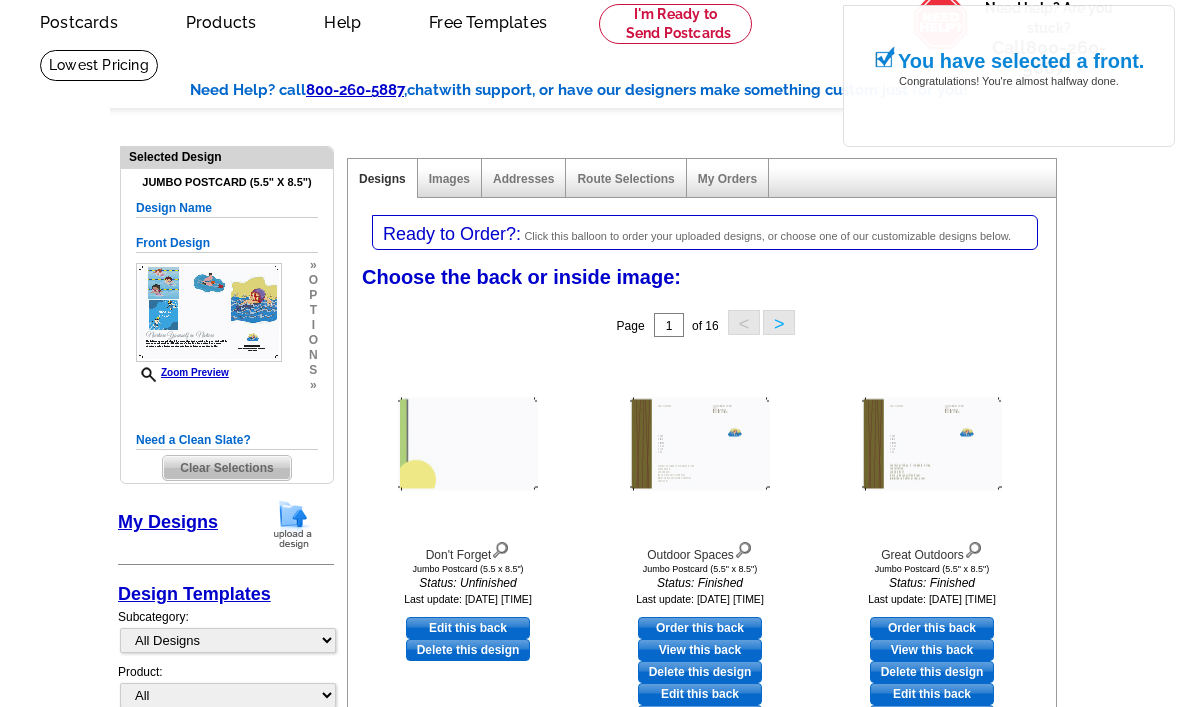 scroll, scrollTop: 85, scrollLeft: 0, axis: vertical 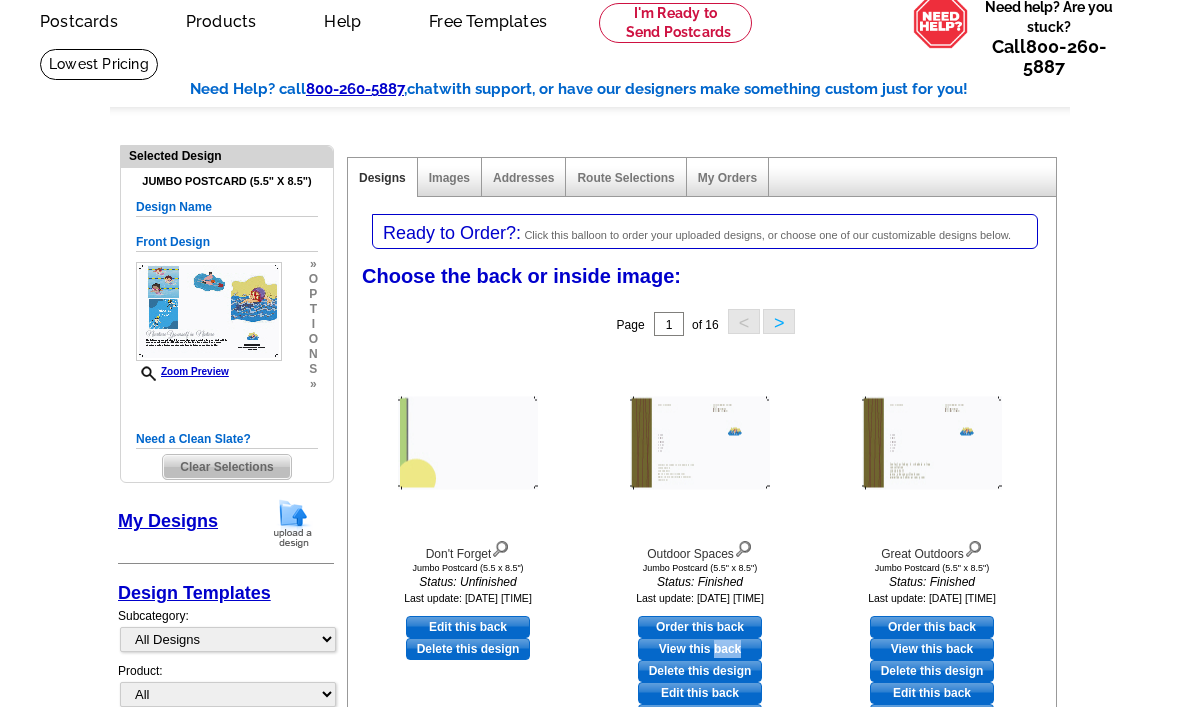 click on "Order this back" at bounding box center (700, 627) 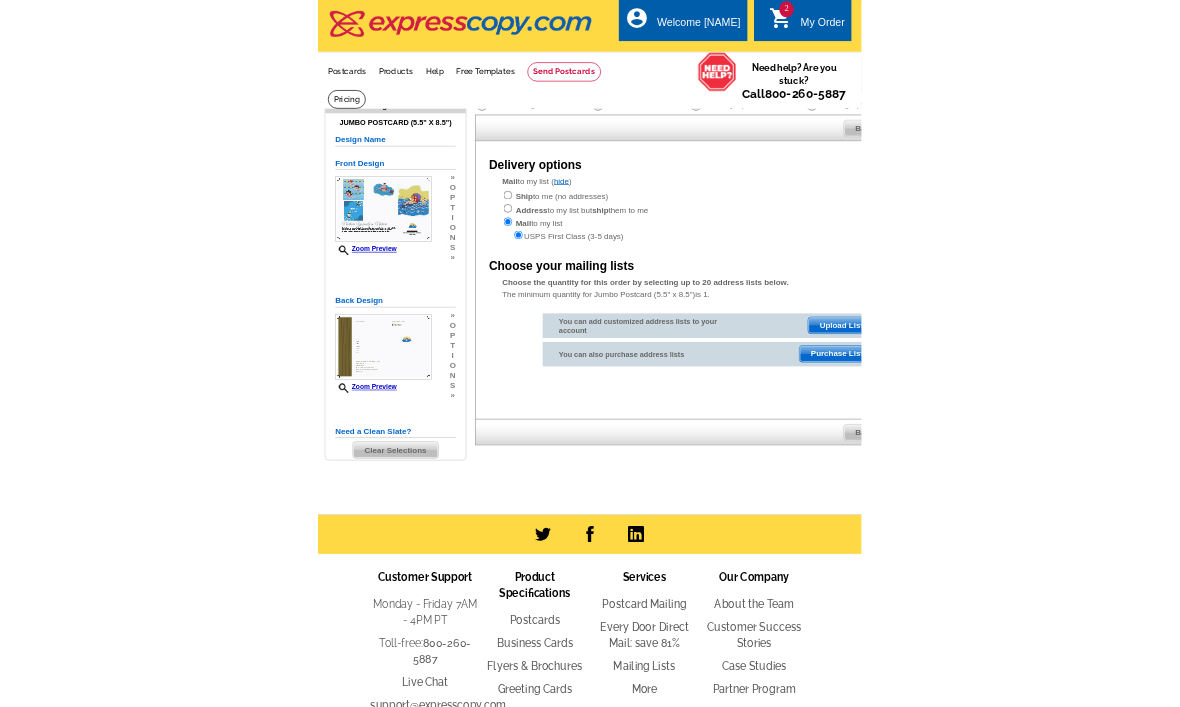 scroll, scrollTop: 0, scrollLeft: 0, axis: both 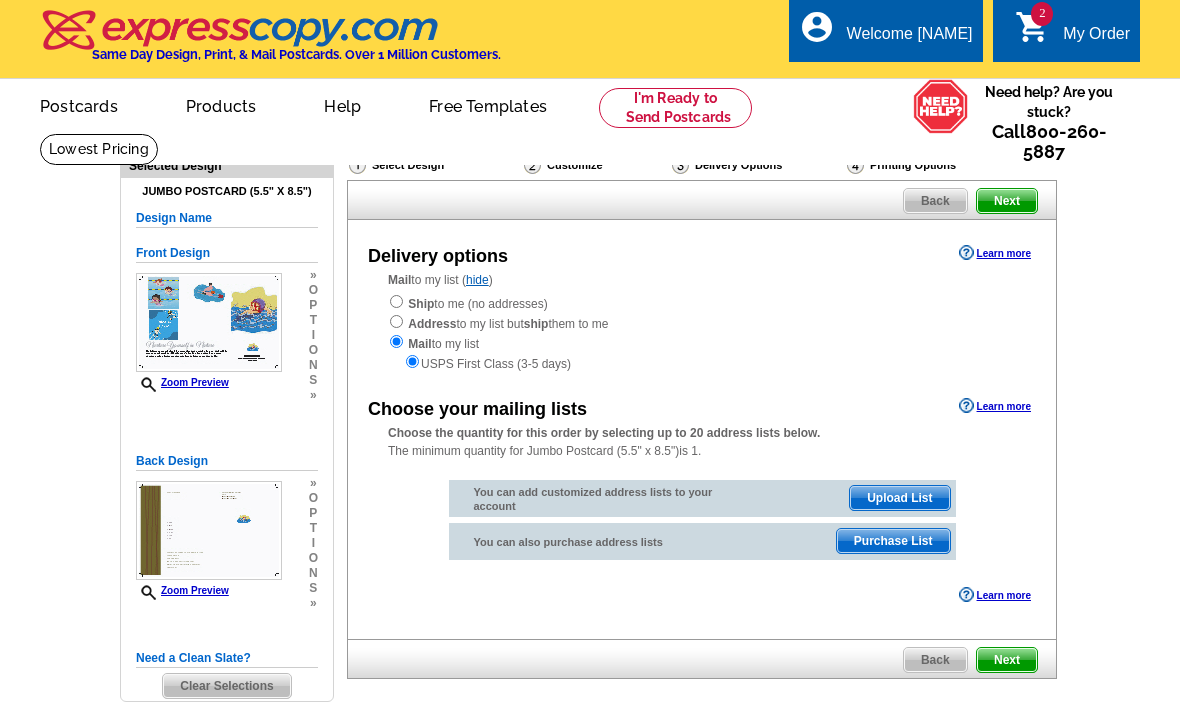 click at bounding box center (396, 301) 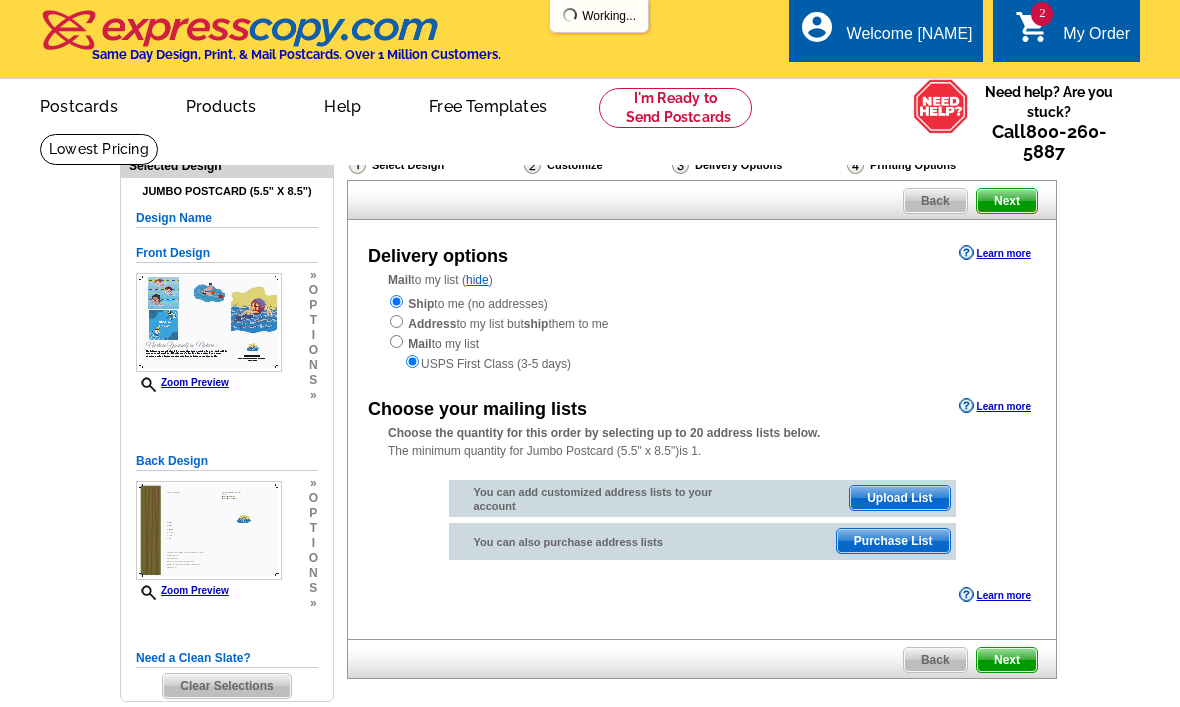 click on "Next" at bounding box center (1007, 201) 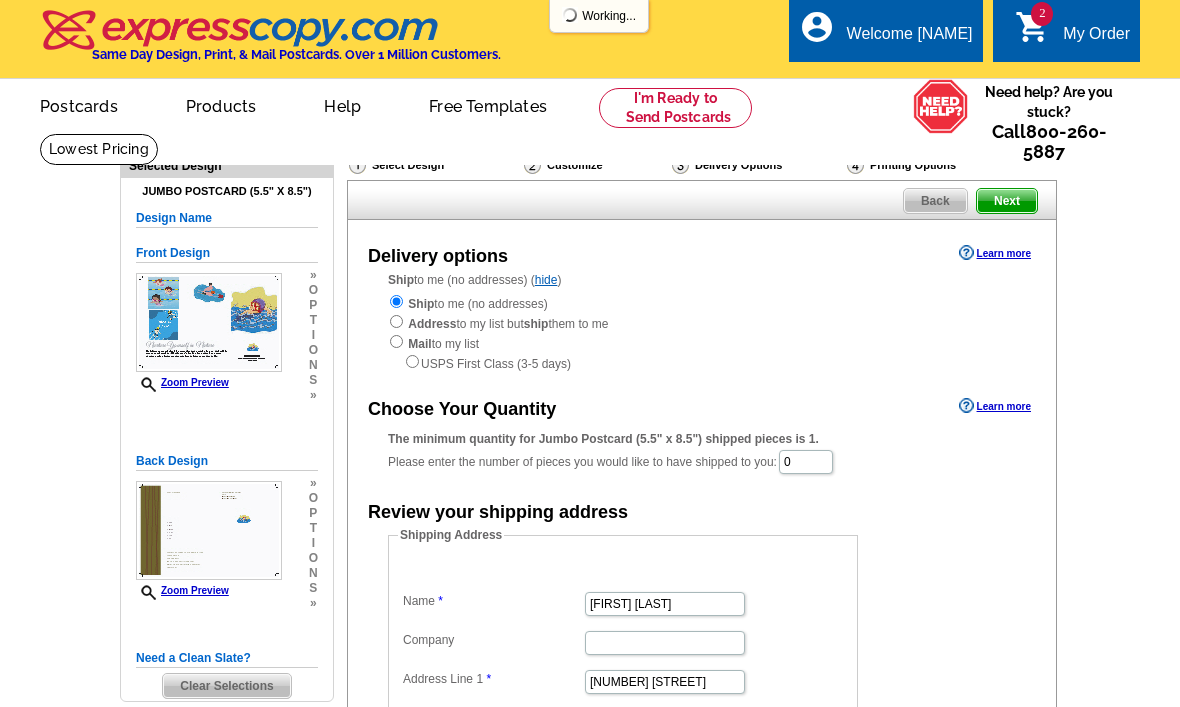 click on "Next" at bounding box center [1007, 201] 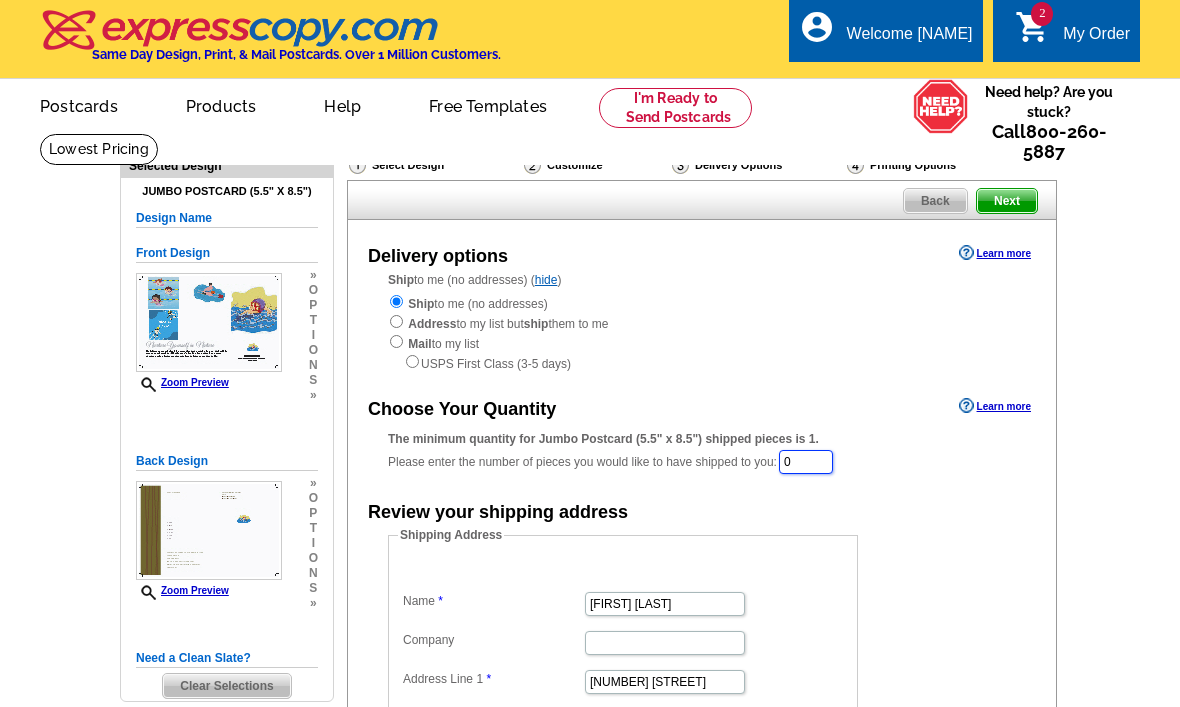 click on "0" at bounding box center (806, 462) 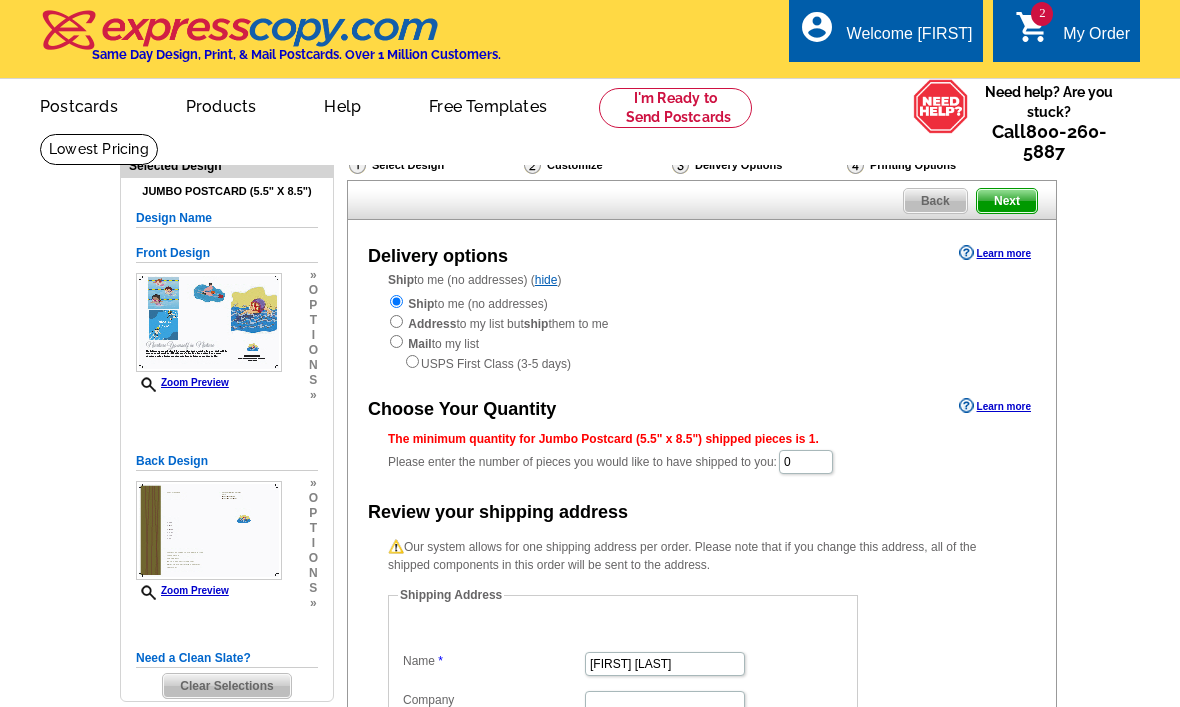 scroll, scrollTop: 0, scrollLeft: 0, axis: both 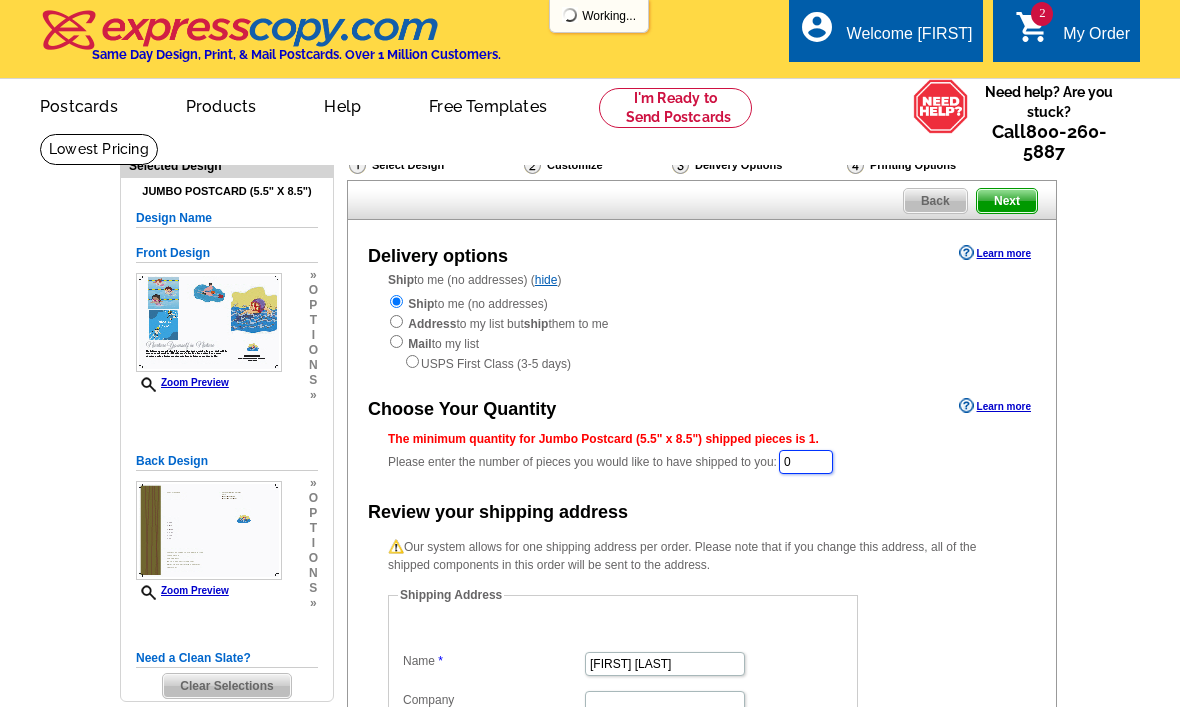 click on "0" at bounding box center [806, 462] 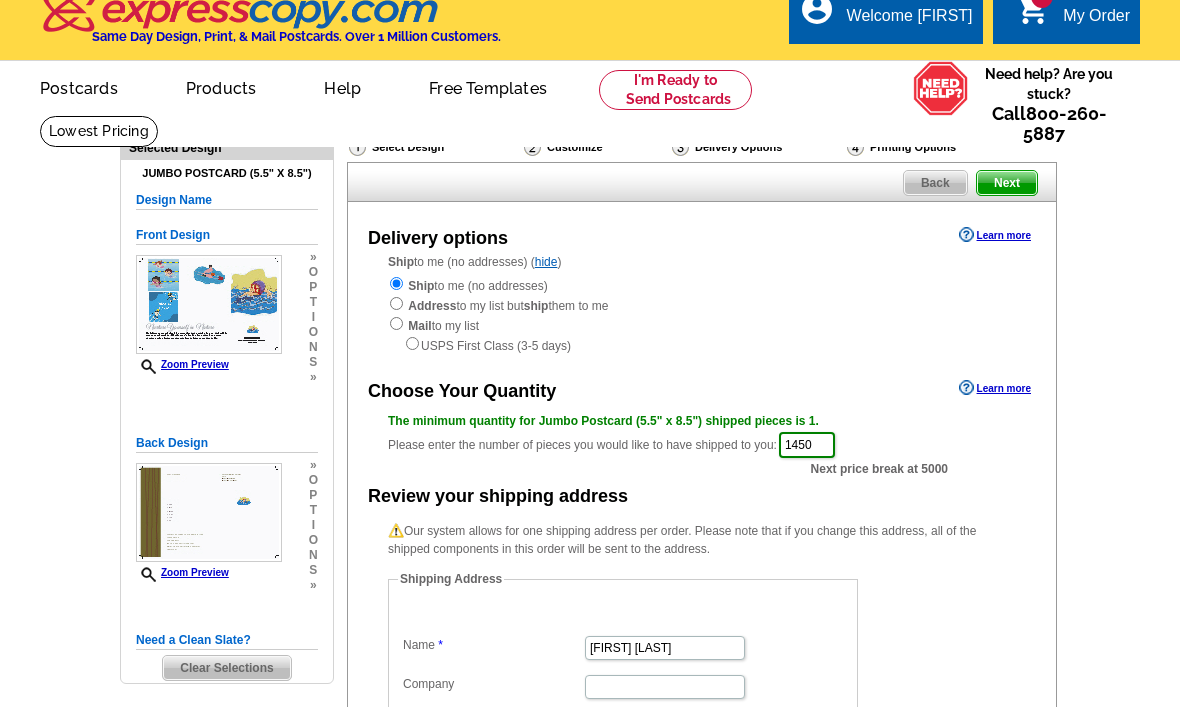 scroll, scrollTop: 1, scrollLeft: 0, axis: vertical 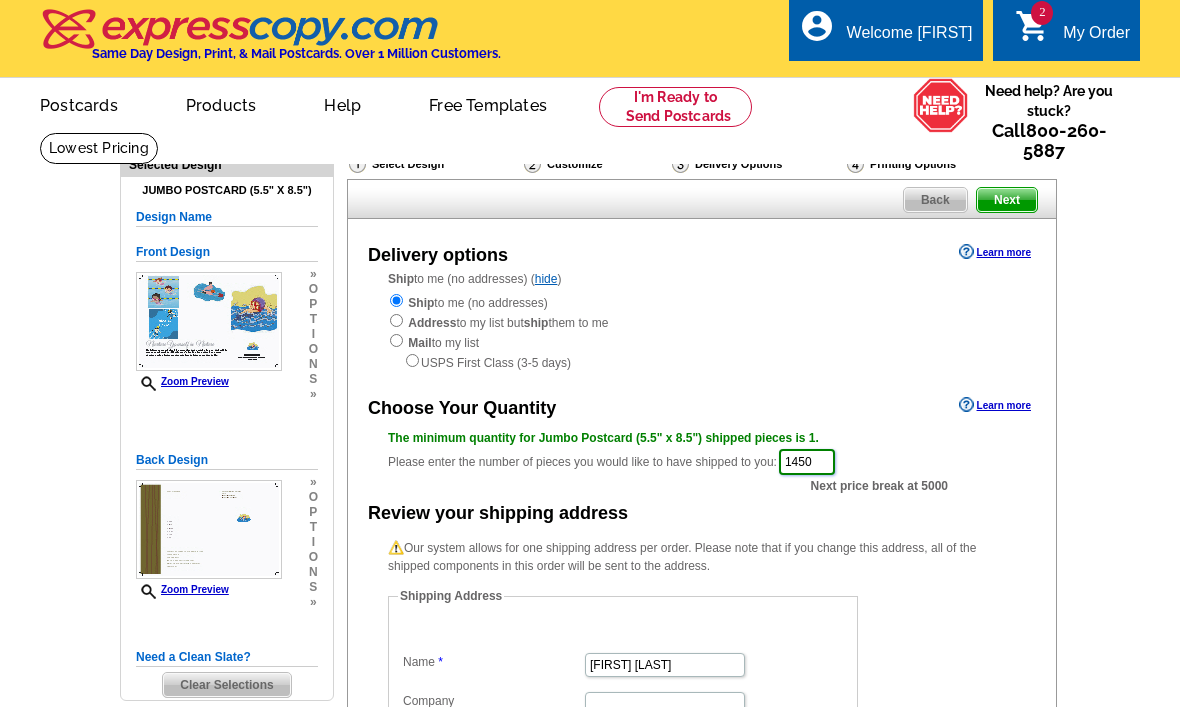 type on "1450" 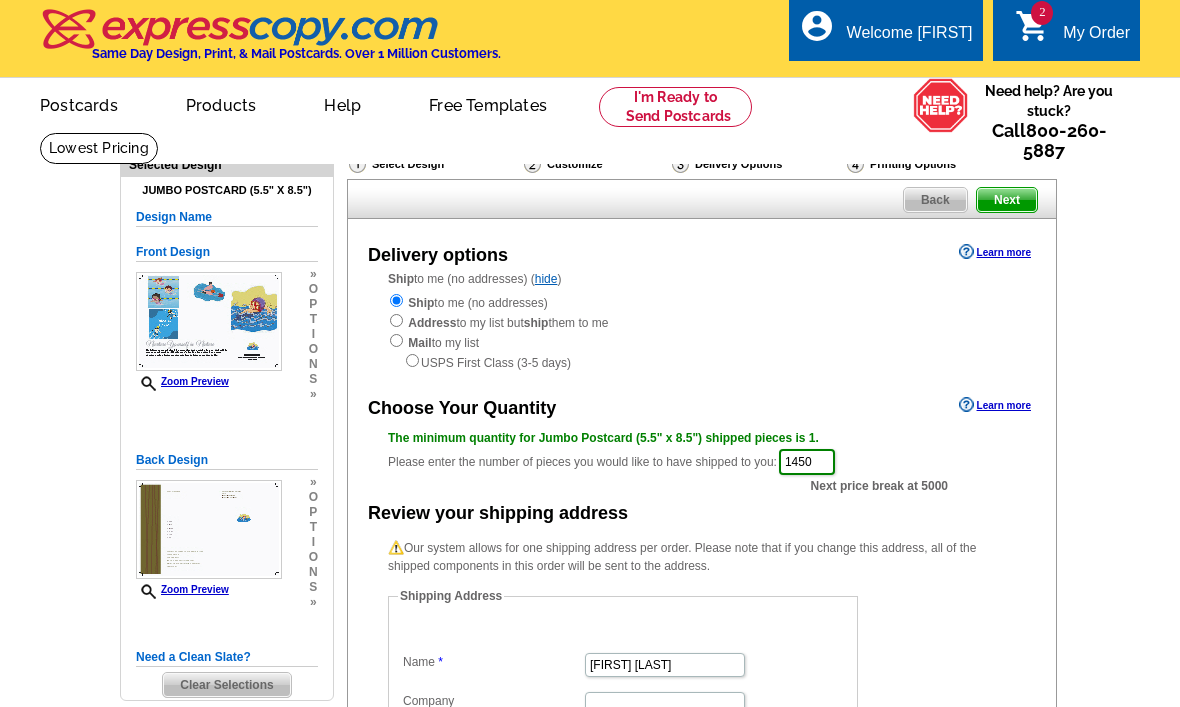 click on "Next" at bounding box center [1007, 200] 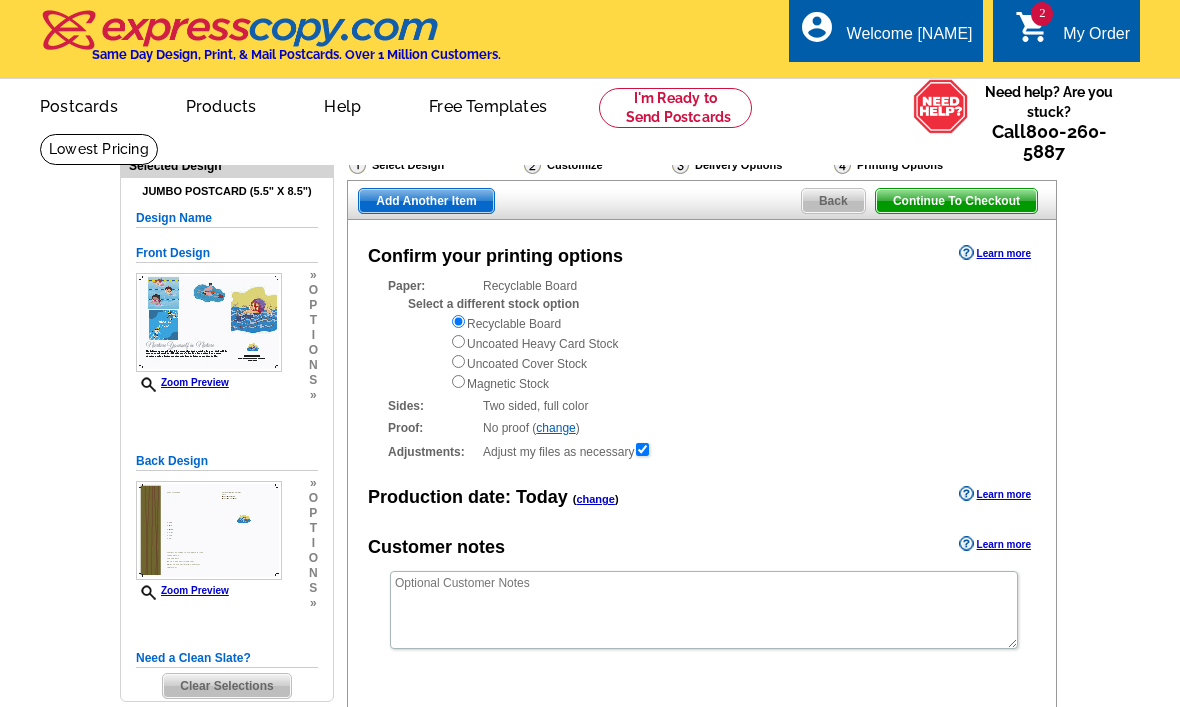 scroll, scrollTop: 0, scrollLeft: 0, axis: both 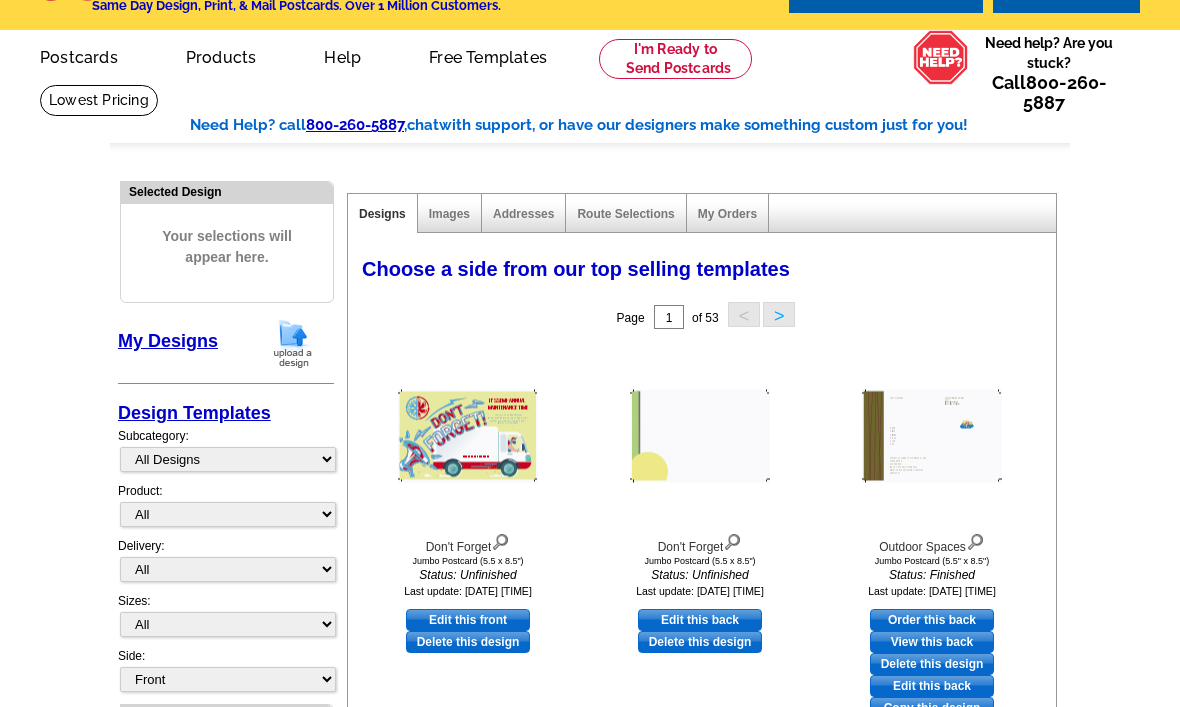click on "Delete this design" at bounding box center (468, 642) 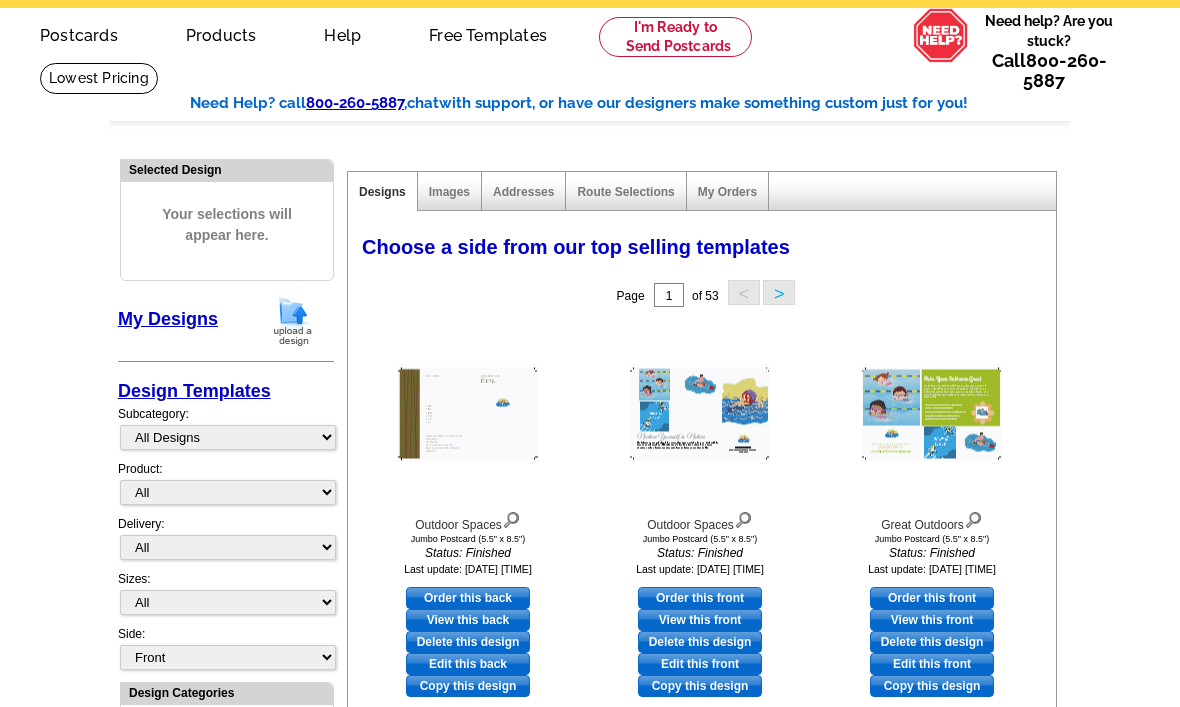 scroll, scrollTop: 0, scrollLeft: 0, axis: both 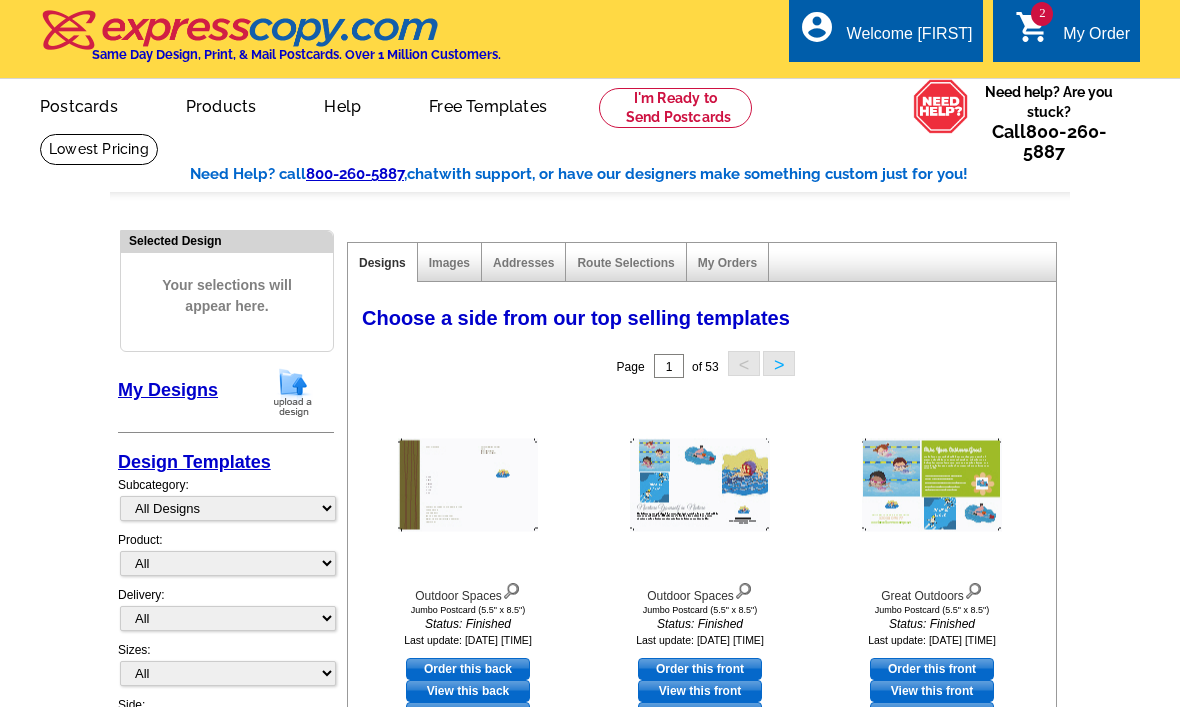 click on "My Order" at bounding box center (1096, 39) 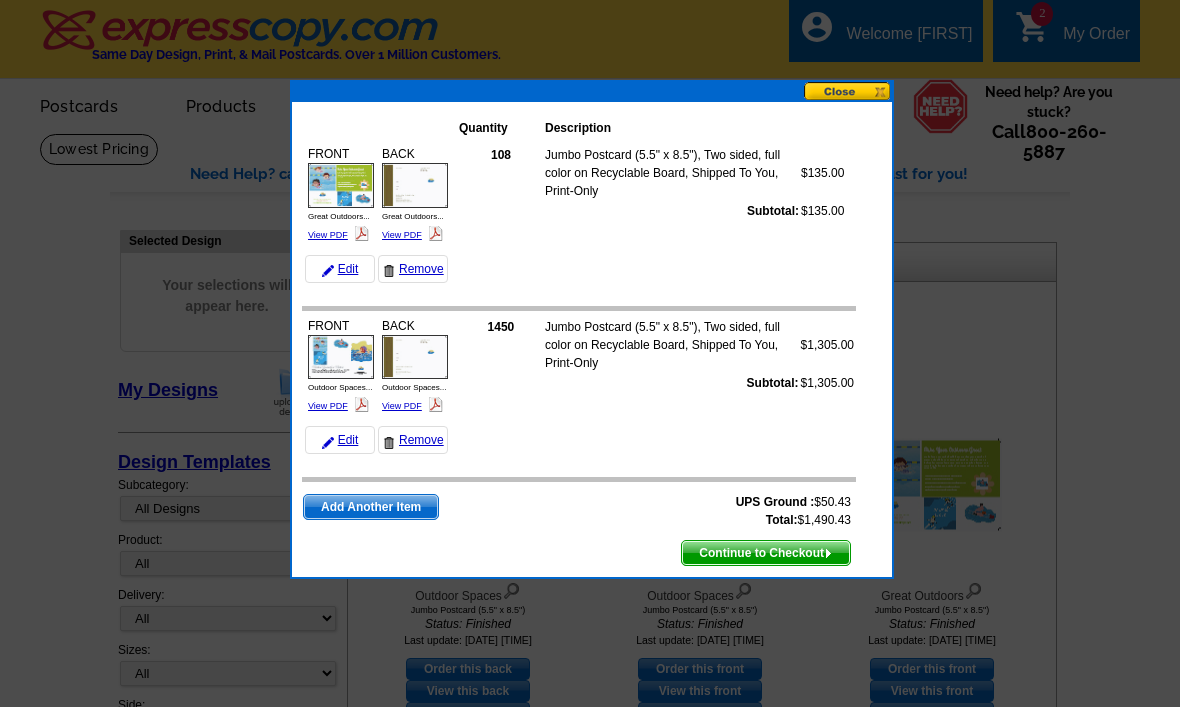 click on "View PDF" at bounding box center (328, 235) 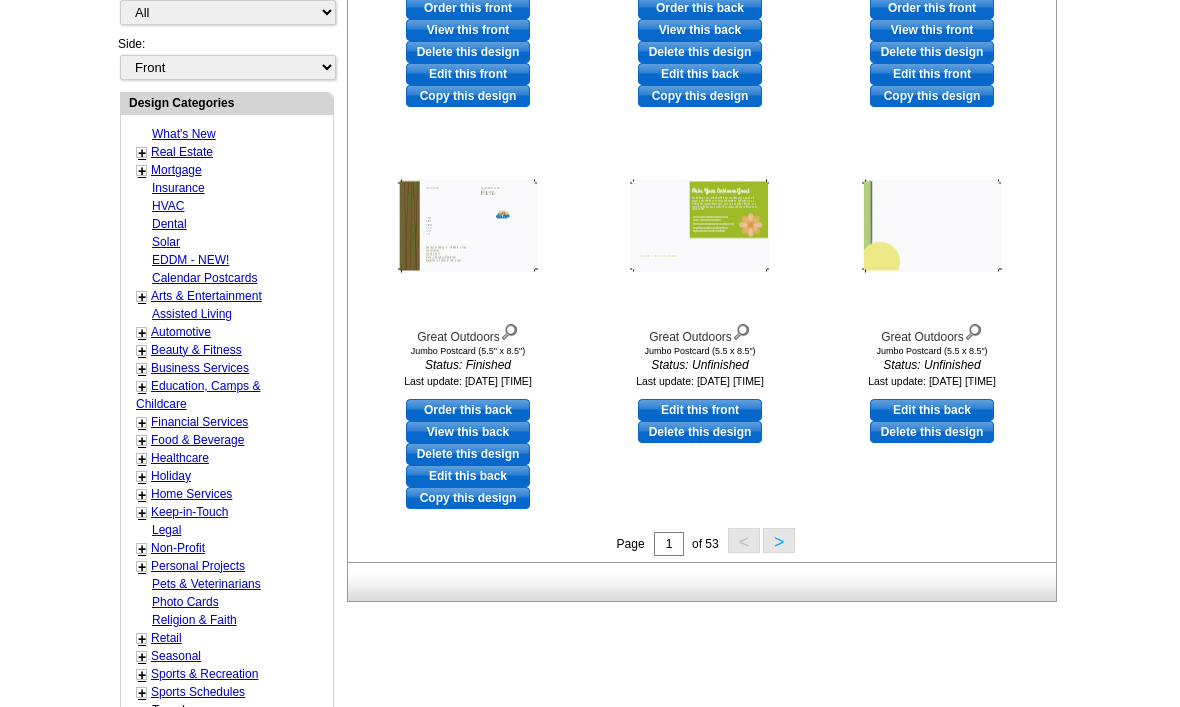 scroll, scrollTop: 664, scrollLeft: 0, axis: vertical 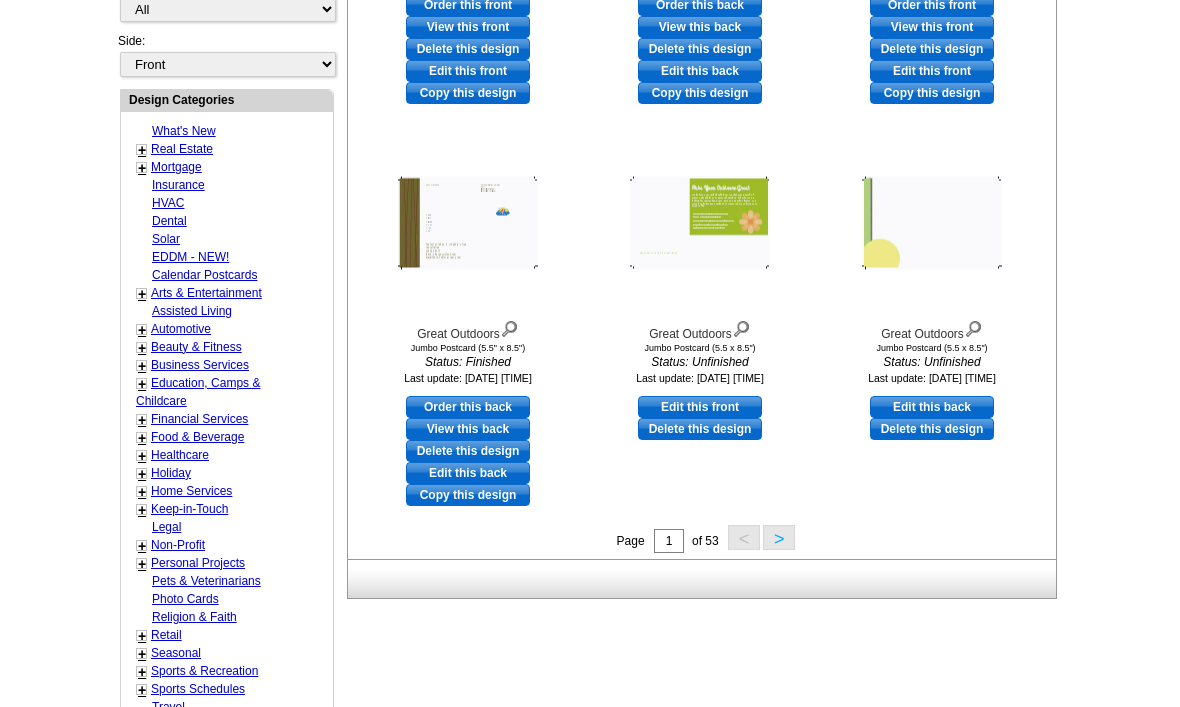 click on "Home Services" at bounding box center (191, 491) 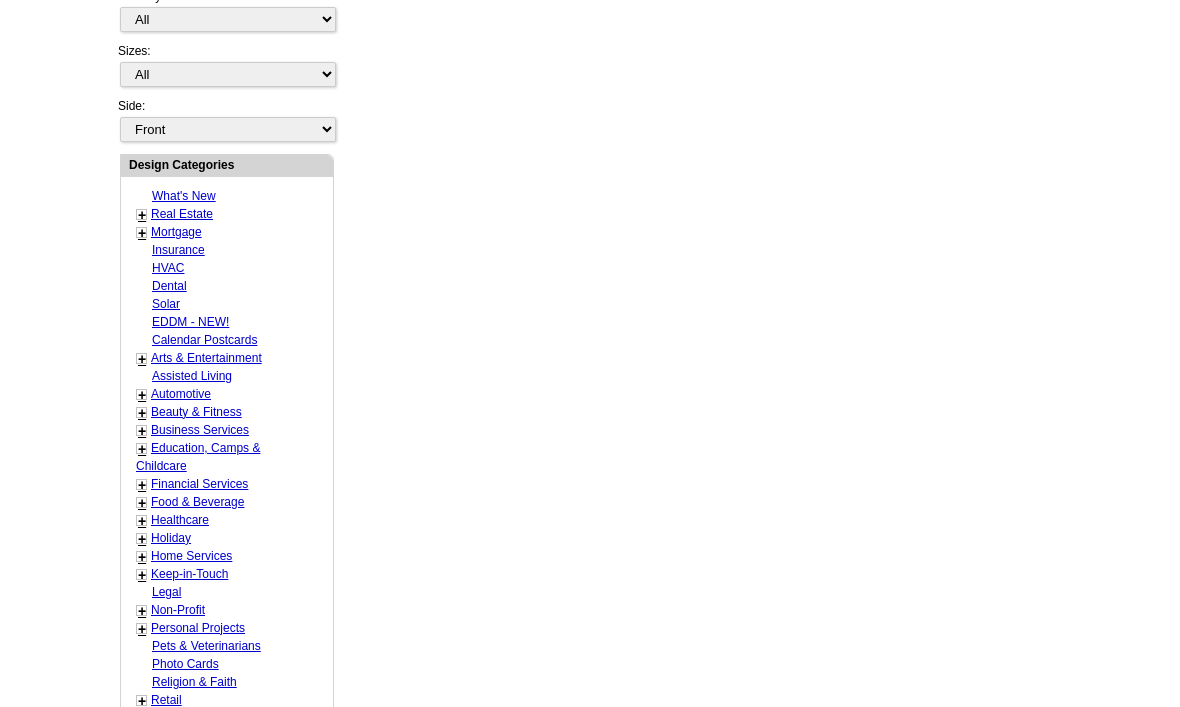 select on "759" 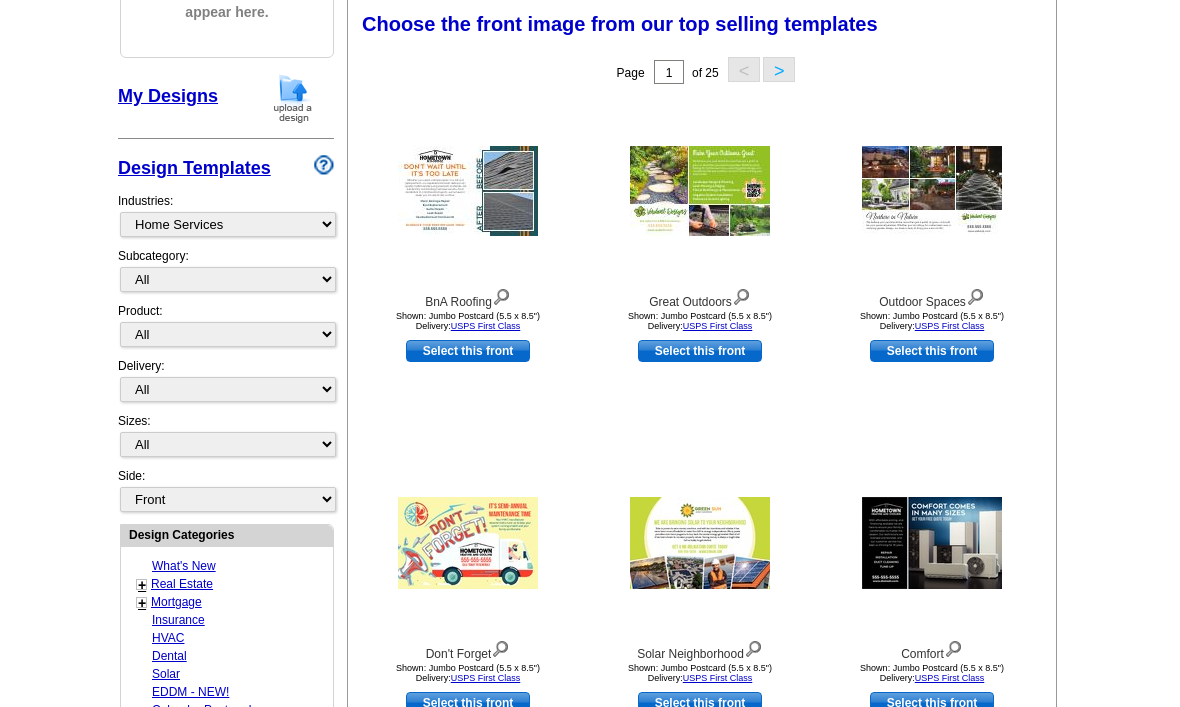 scroll, scrollTop: 293, scrollLeft: 0, axis: vertical 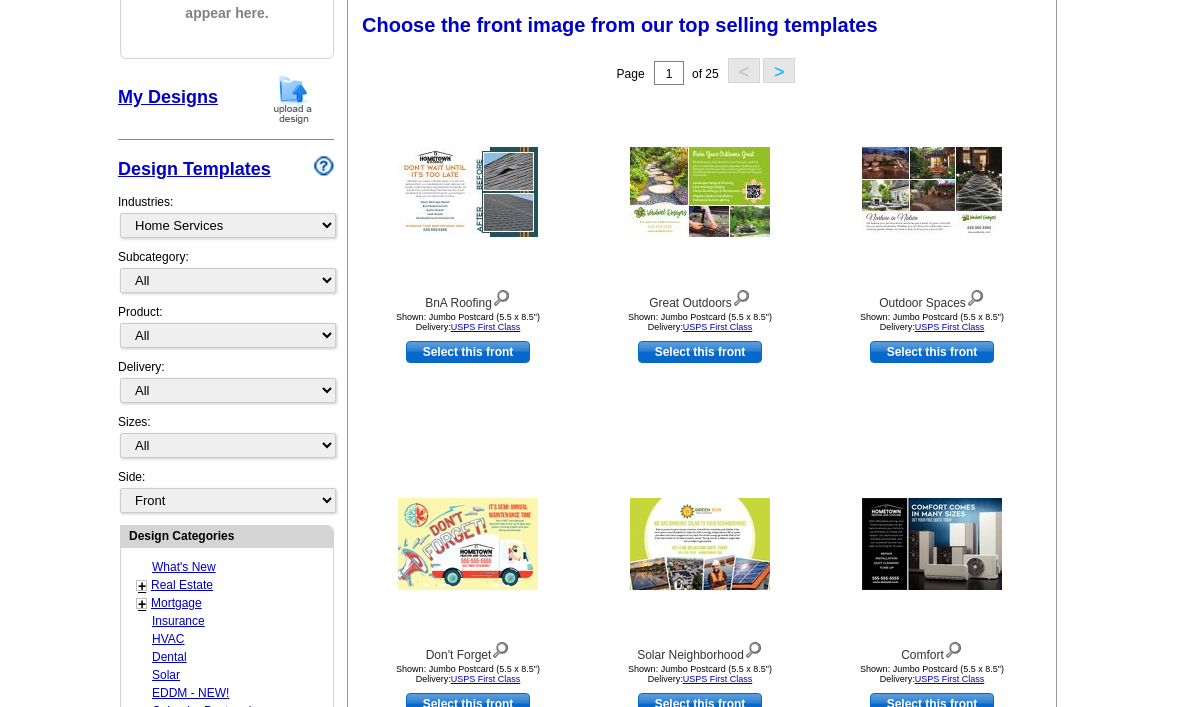 click on "Select this front" at bounding box center (468, 704) 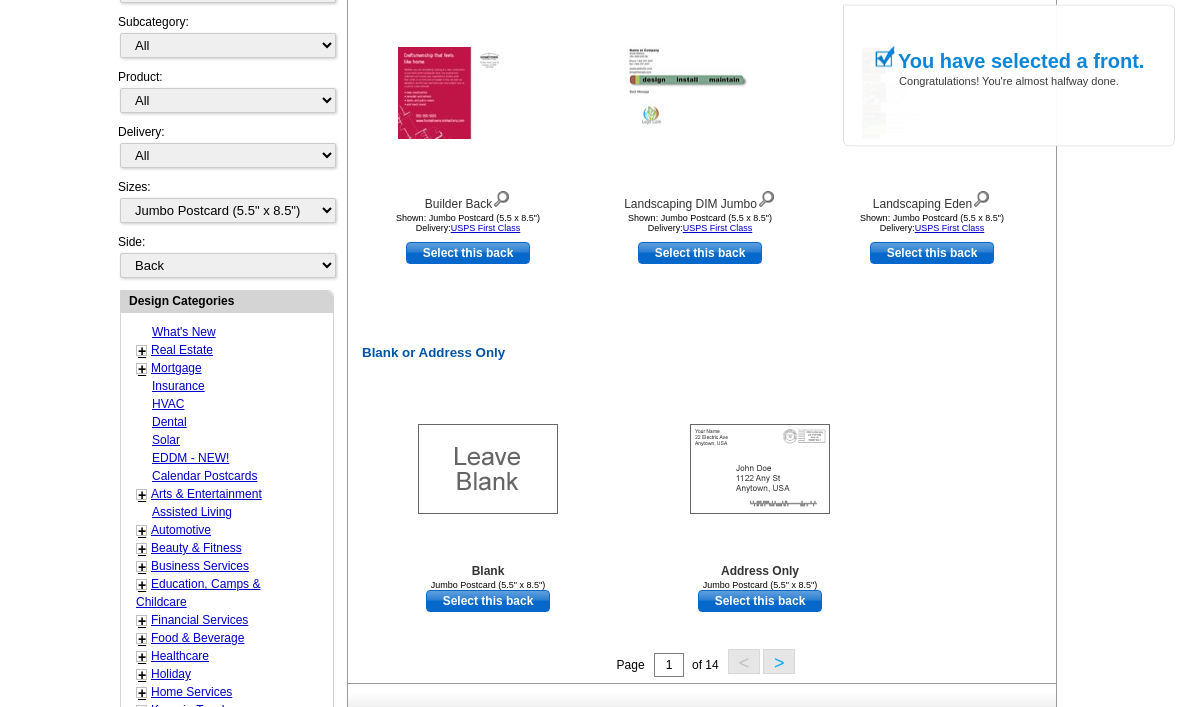 scroll, scrollTop: 773, scrollLeft: 0, axis: vertical 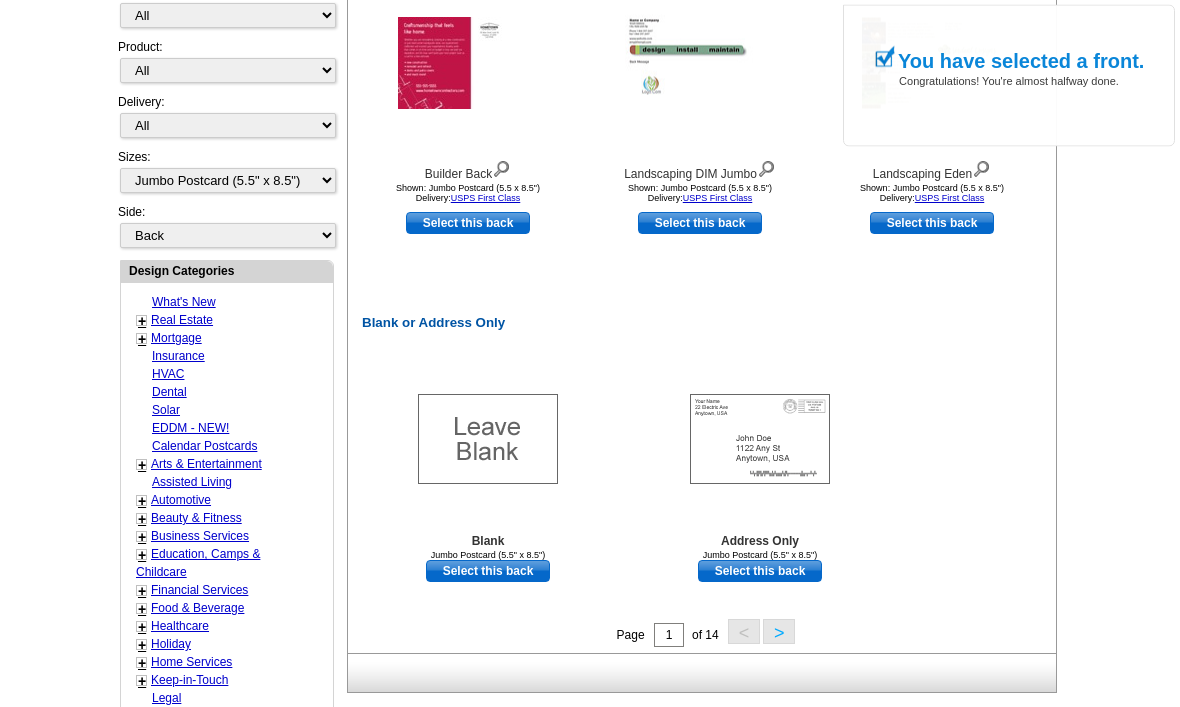click on "Blank                     or Address Only
Blank
Jumbo Postcard (5.5" x 8.5")
Select this back
Address Only
Jumbo Postcard (5.5" x 8.5")
Select this back" at bounding box center [706, 116] 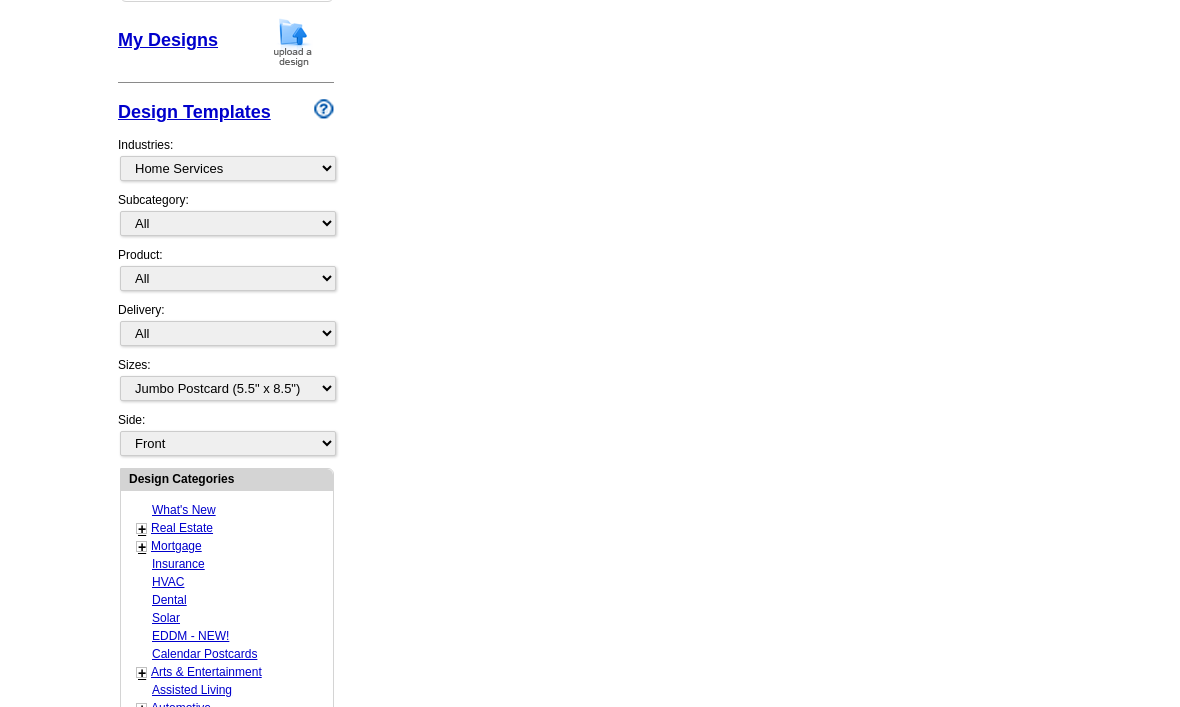 scroll, scrollTop: 841, scrollLeft: 0, axis: vertical 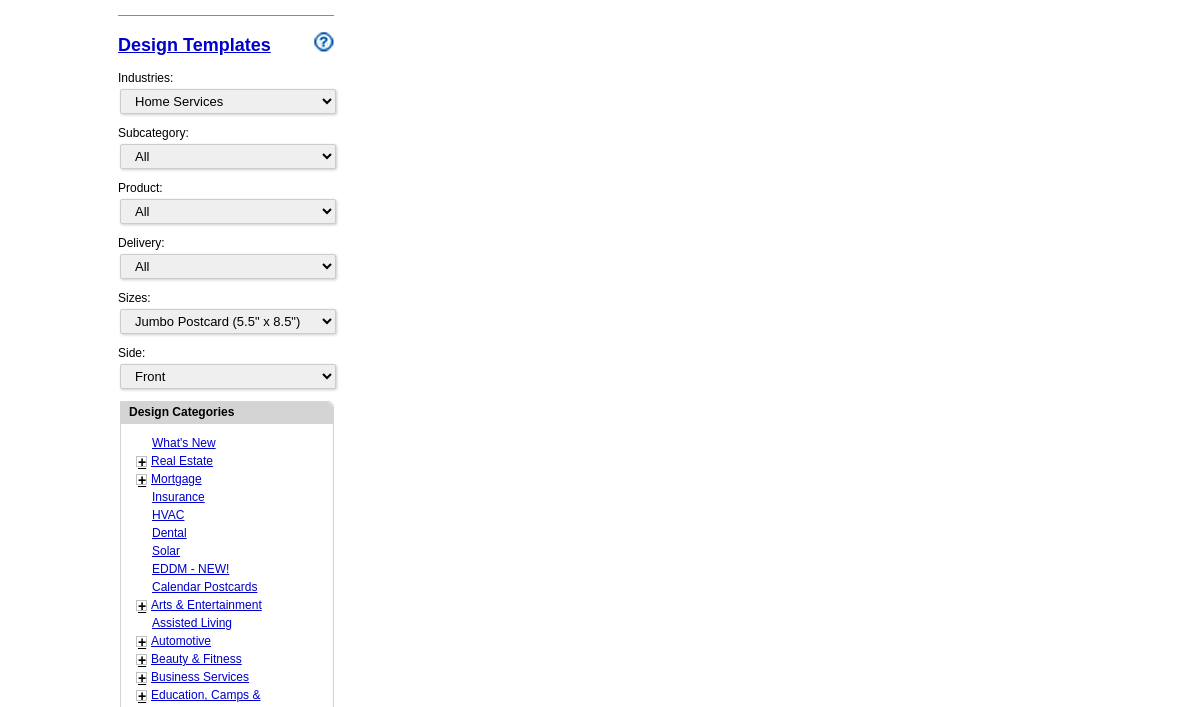 click on "Need Help? call  800-260-5887 ,  chat  with support, or have our designers make something custom just for you!
Got it, no need for the selection guide next time.
Show Results
Selected Design
Jumbo Postcard (5.5" x 8.5")
Design Name
Front Design
Zoom Preview
»
o
p
t
i
o
n
s
»
»" at bounding box center (590, 247) 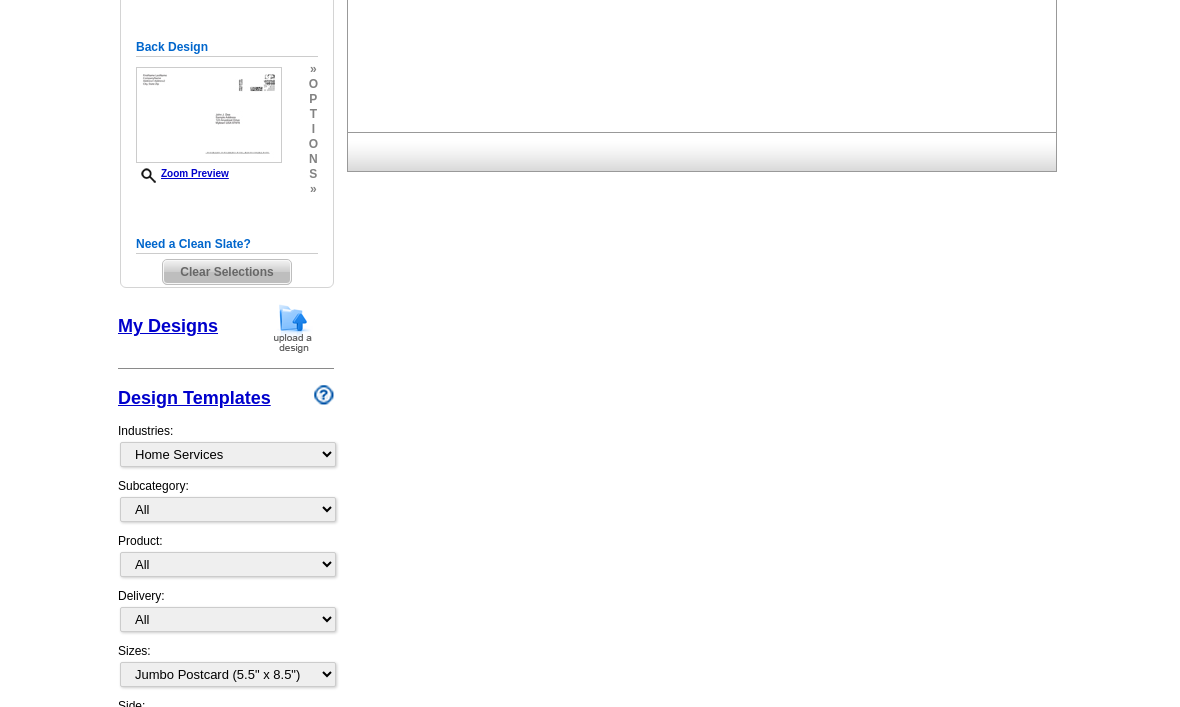 scroll, scrollTop: 0, scrollLeft: 0, axis: both 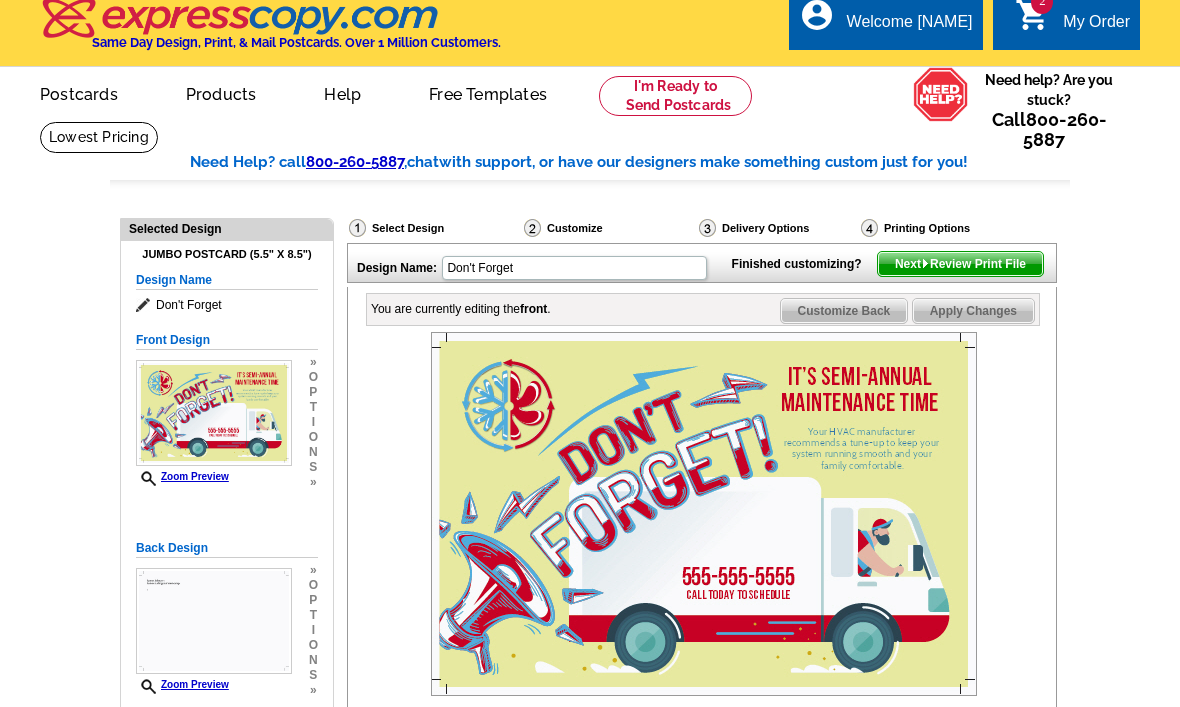 click at bounding box center [99, 137] 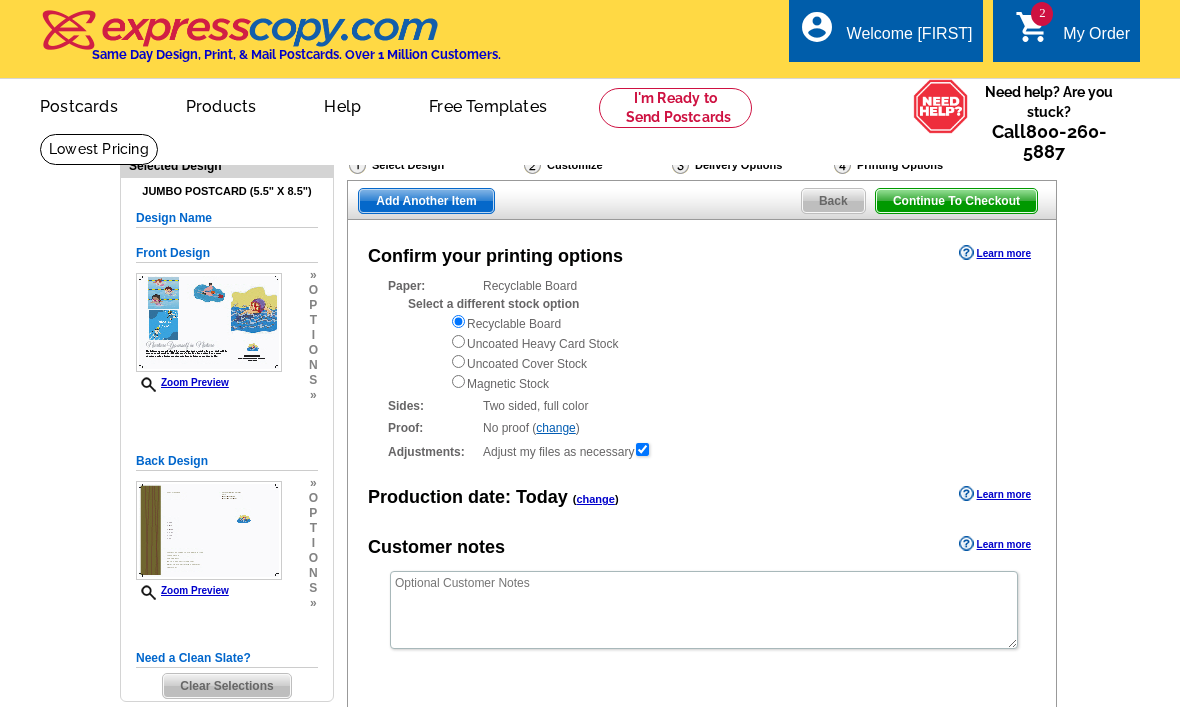 scroll, scrollTop: 0, scrollLeft: 0, axis: both 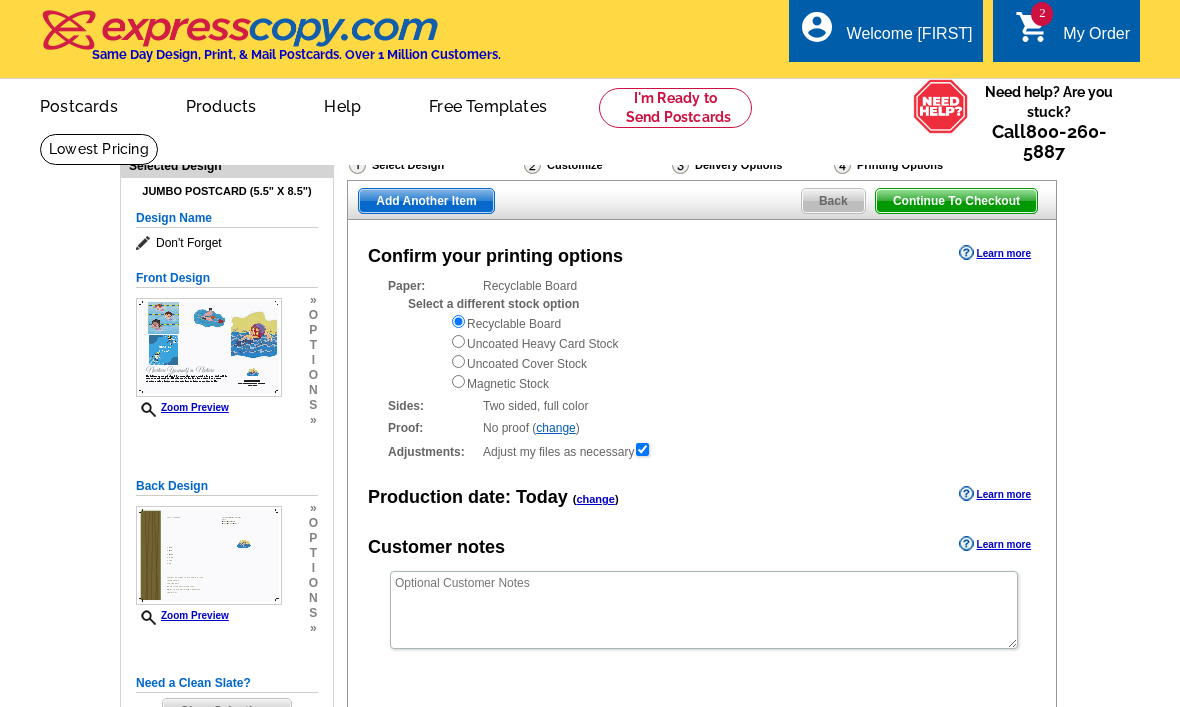 click on "Add Another Item" at bounding box center (426, 201) 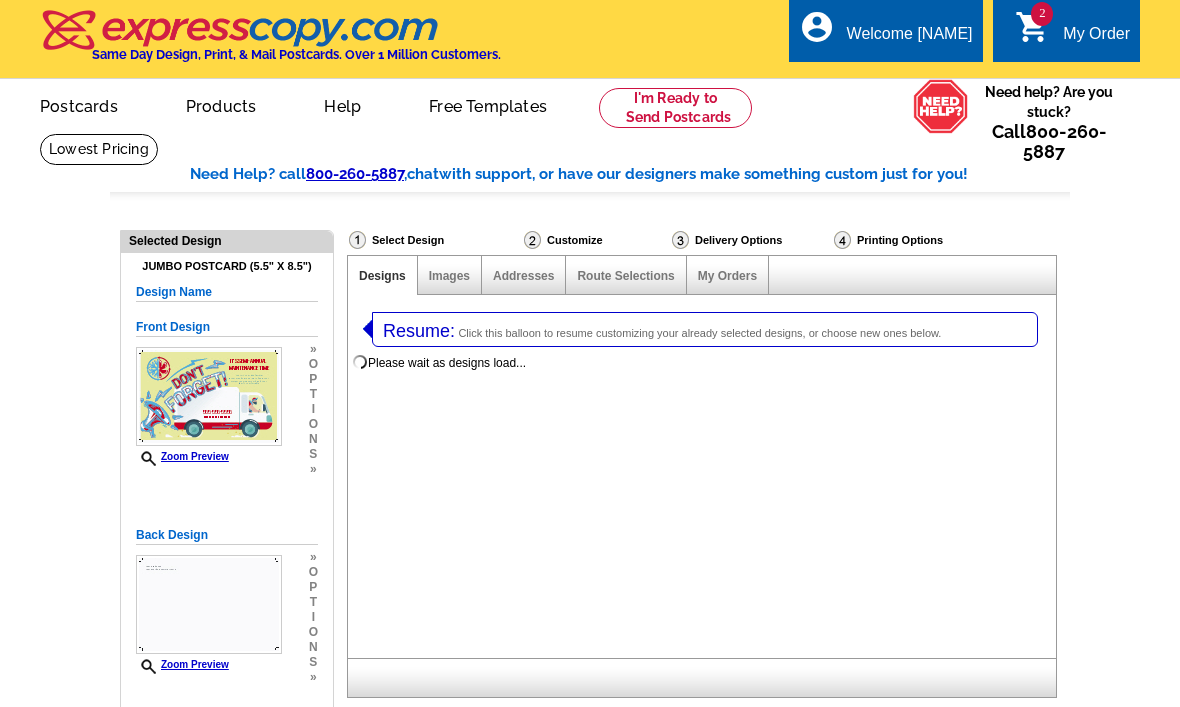 select on "1" 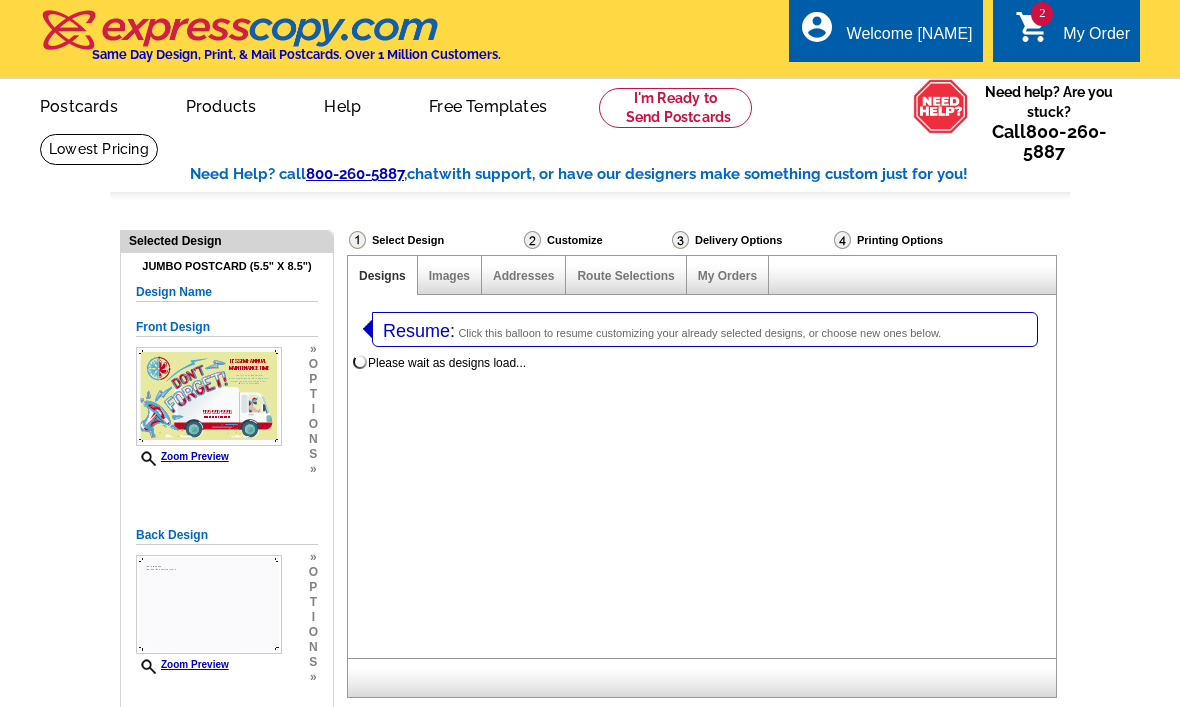 select on "2" 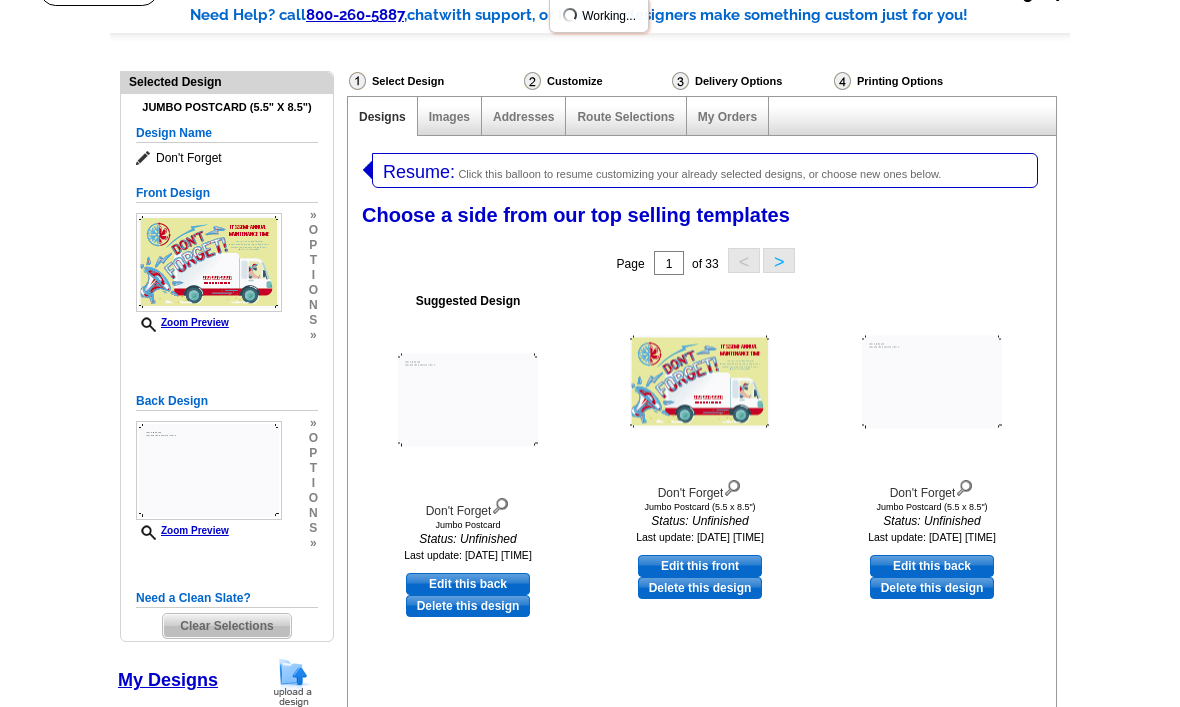 scroll, scrollTop: 160, scrollLeft: 0, axis: vertical 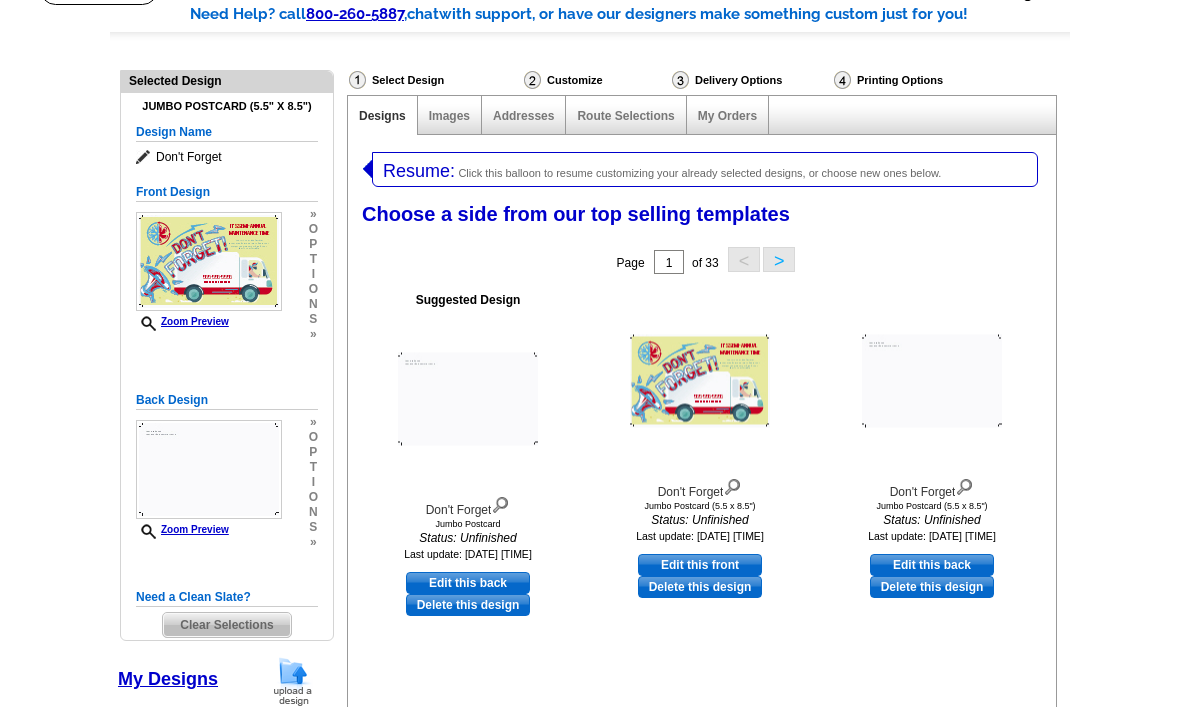 click on "Resume:" at bounding box center [419, 171] 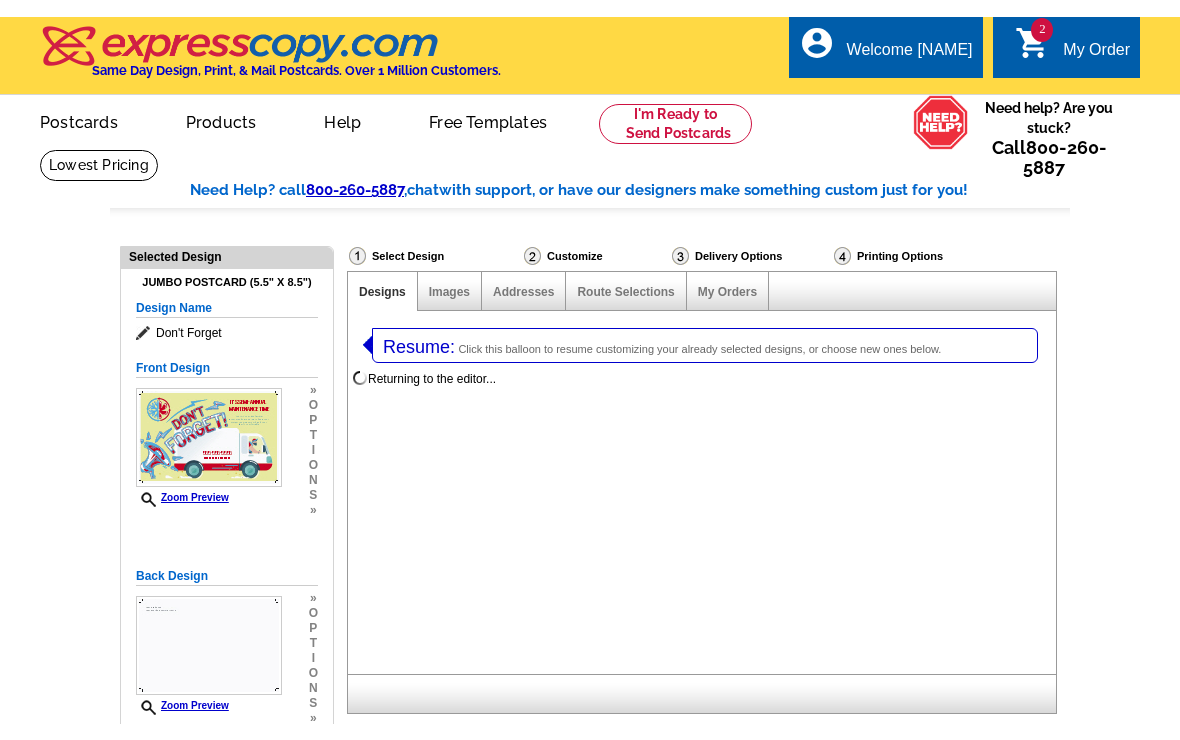 scroll, scrollTop: 0, scrollLeft: 0, axis: both 